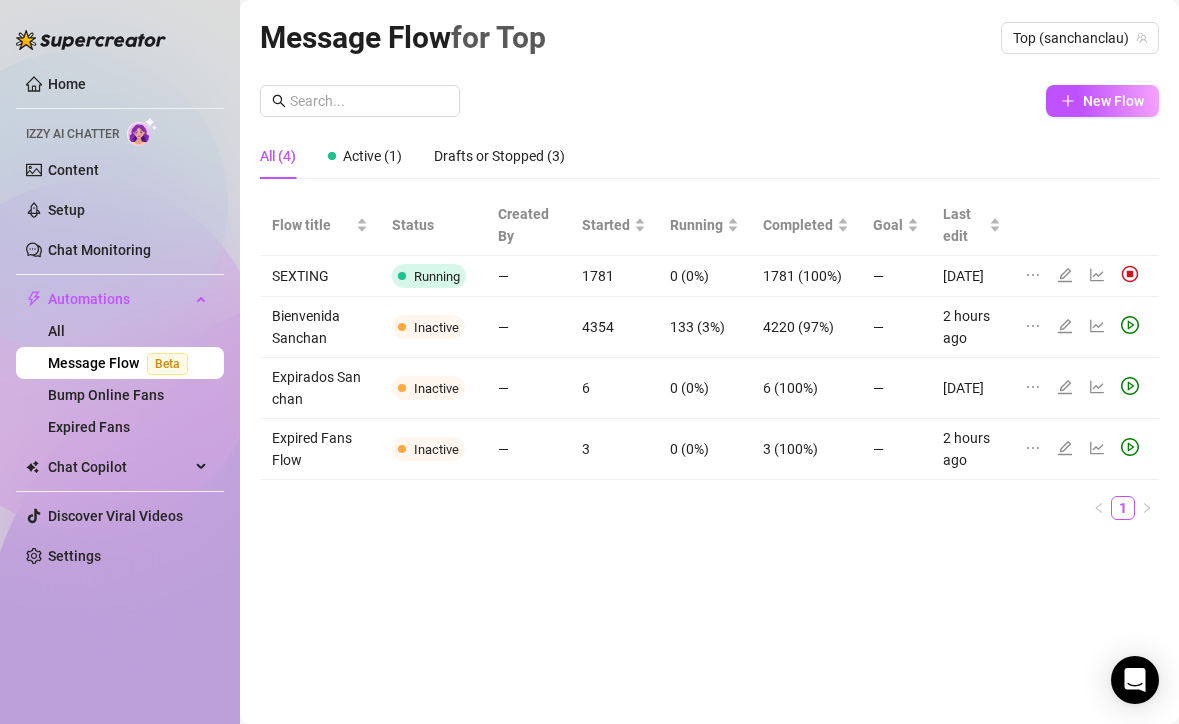 scroll, scrollTop: 0, scrollLeft: 0, axis: both 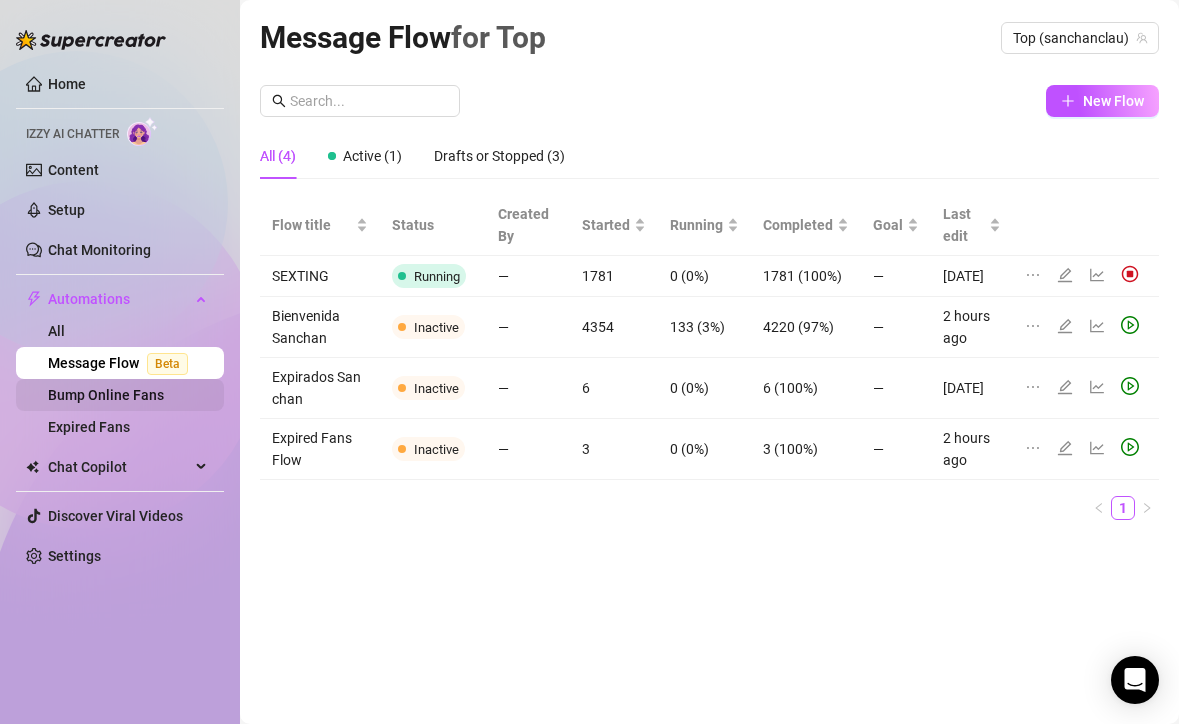 click on "Bump Online Fans" at bounding box center [106, 395] 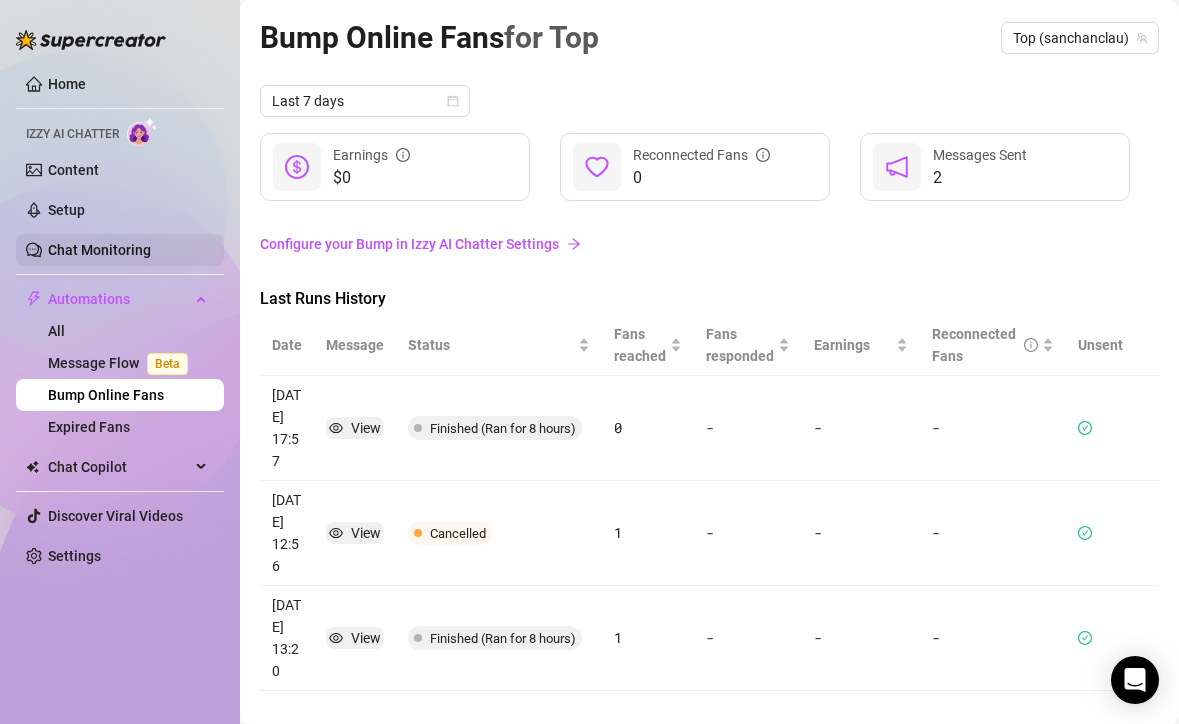 click on "Chat Monitoring" at bounding box center [99, 250] 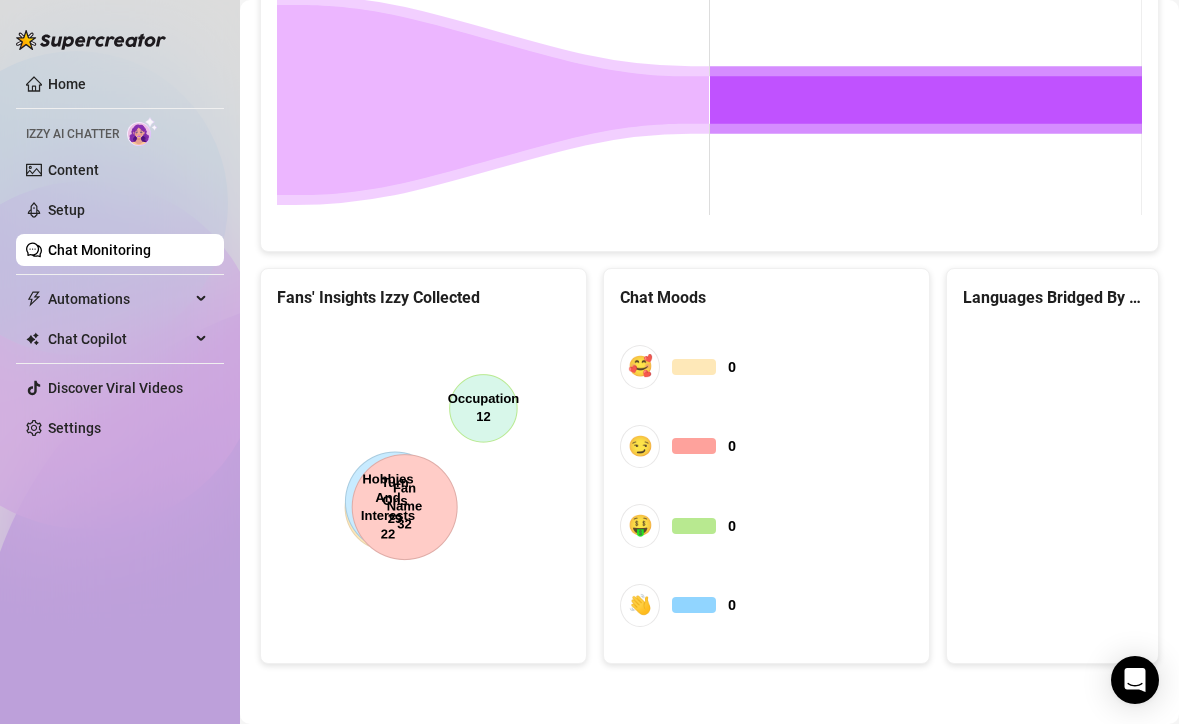 scroll, scrollTop: 0, scrollLeft: 0, axis: both 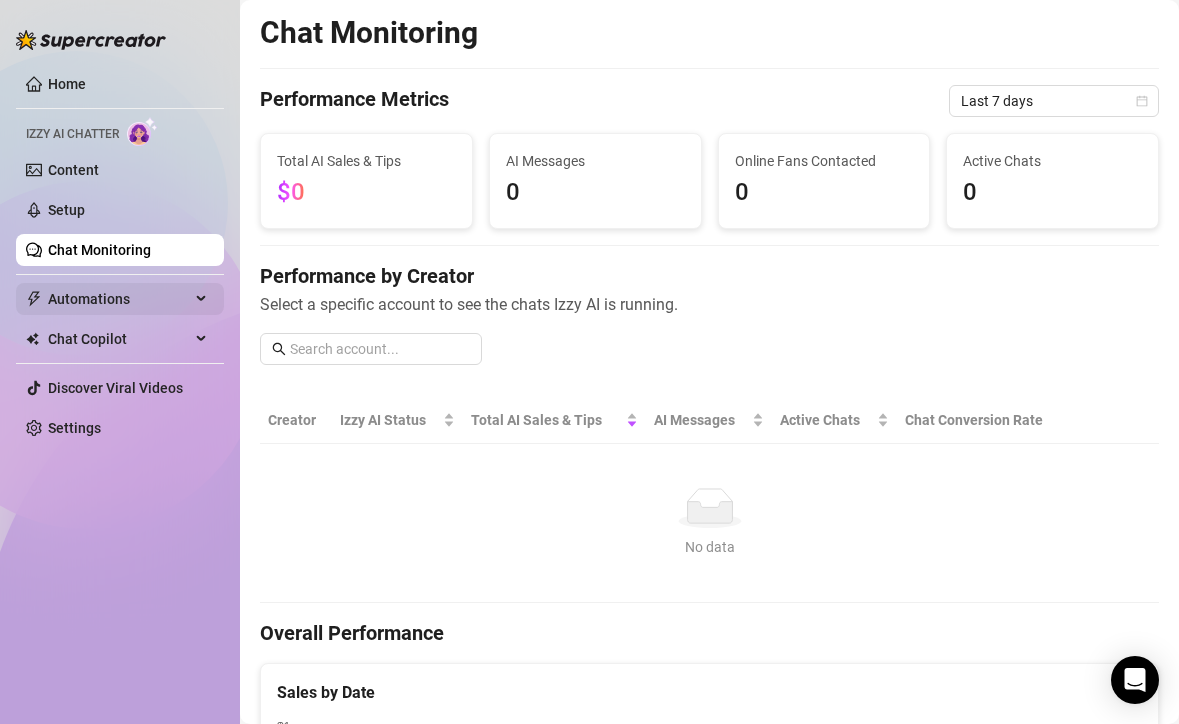 click on "Automations" at bounding box center (119, 299) 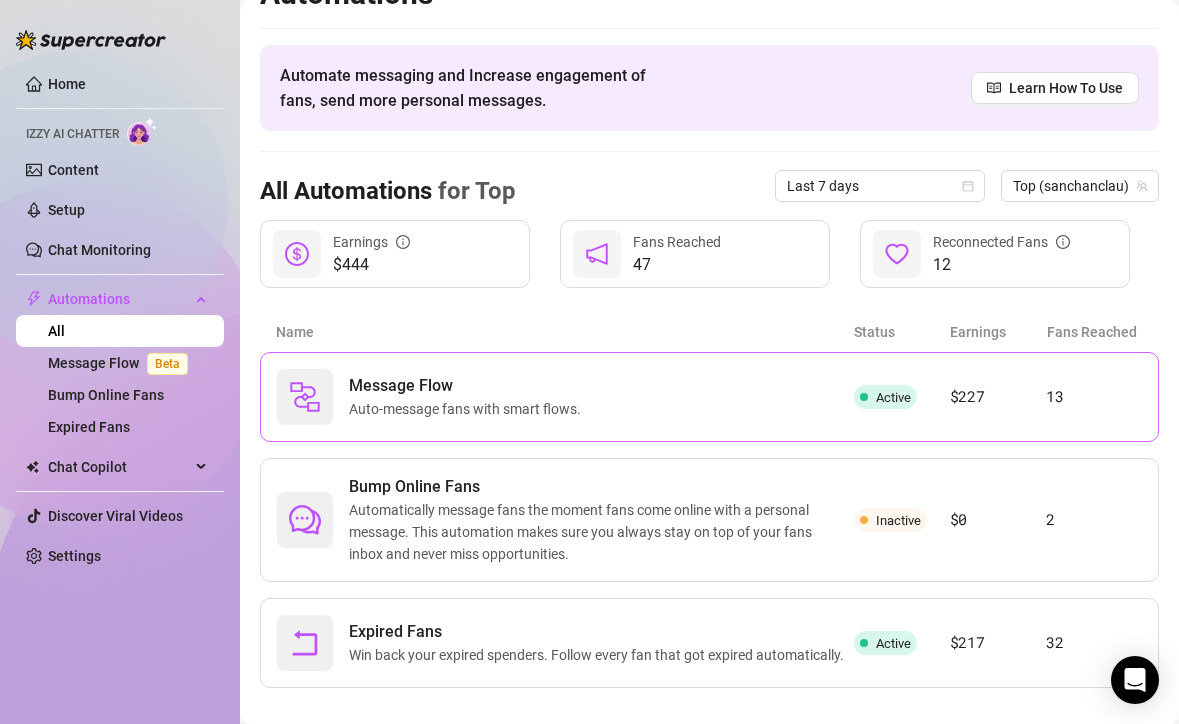scroll, scrollTop: 63, scrollLeft: 0, axis: vertical 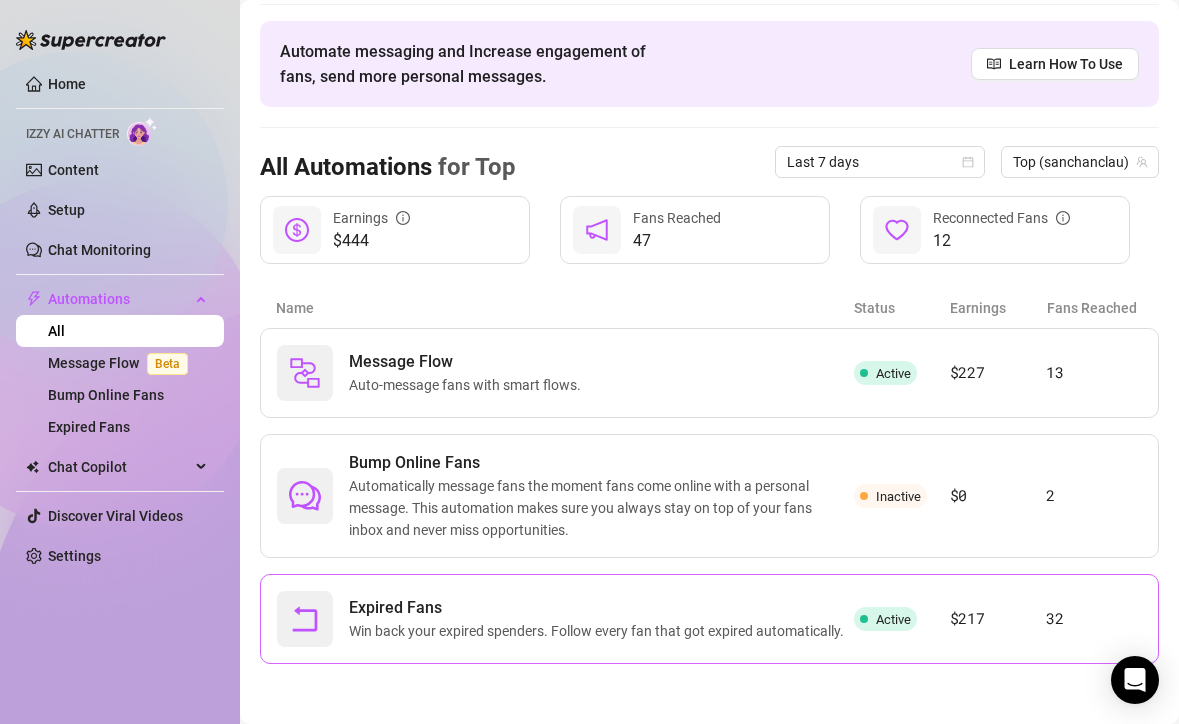 click on "Expired Fans" at bounding box center [600, 608] 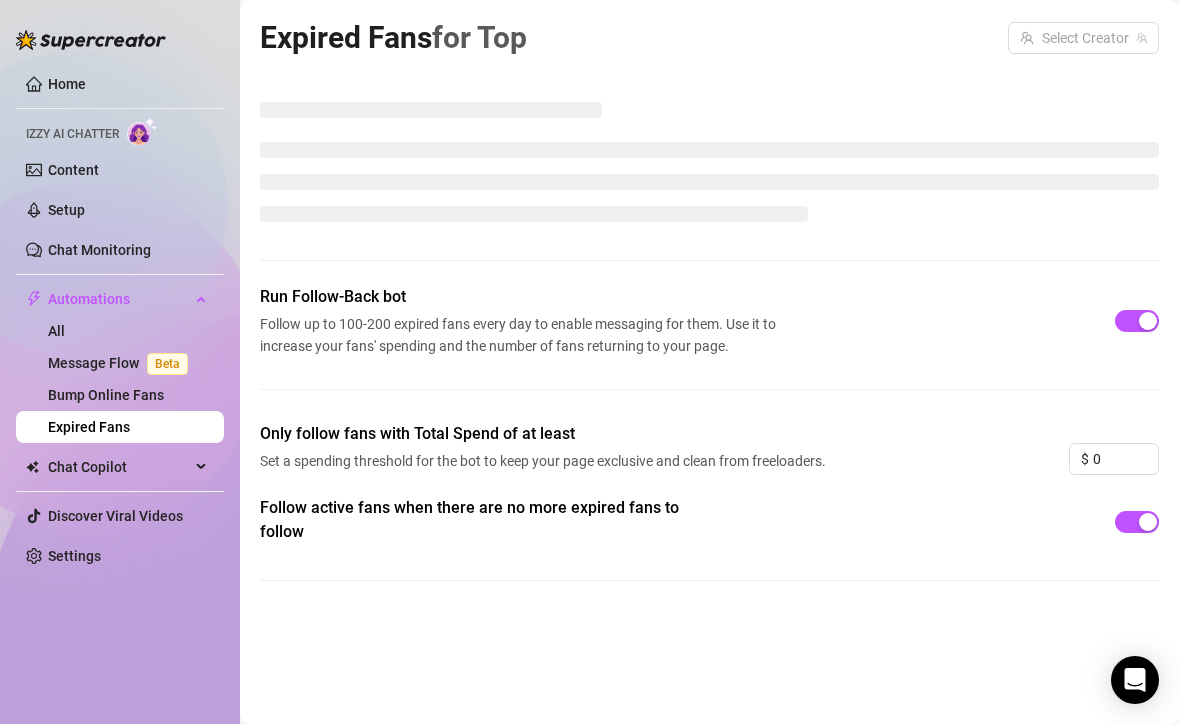 scroll, scrollTop: 0, scrollLeft: 0, axis: both 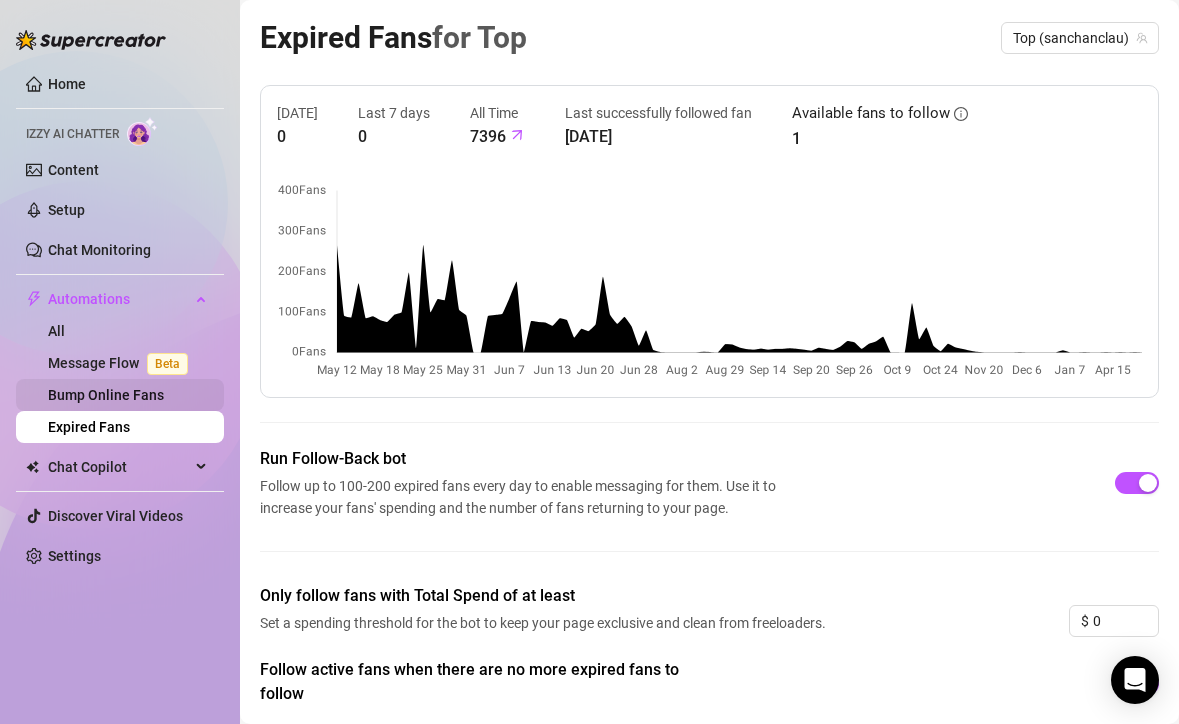 click on "Bump Online Fans" at bounding box center [106, 395] 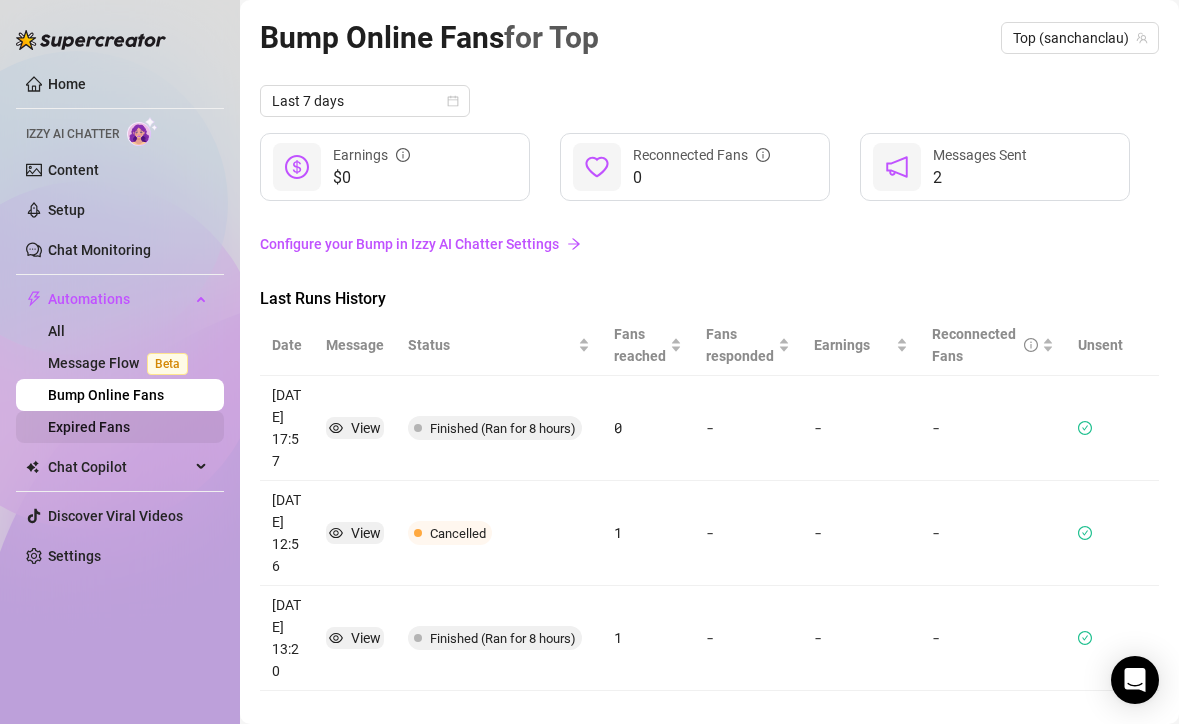 click on "Expired Fans" at bounding box center (89, 427) 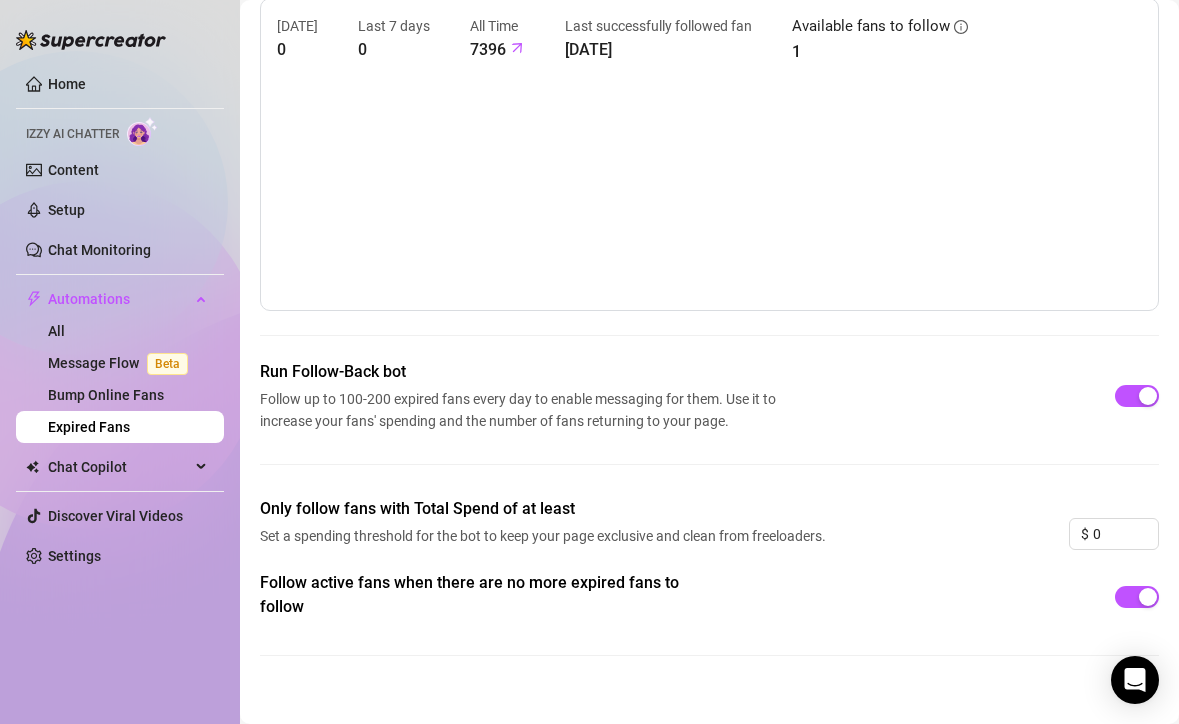 scroll, scrollTop: 0, scrollLeft: 0, axis: both 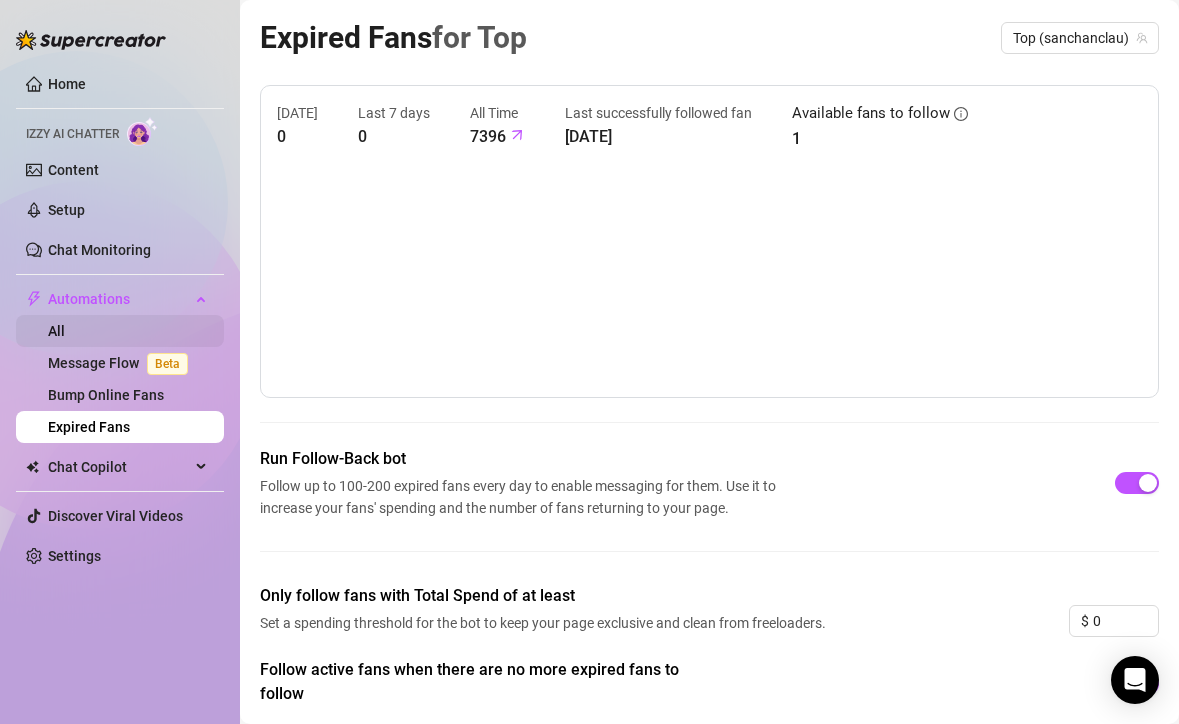 click on "All" at bounding box center (56, 331) 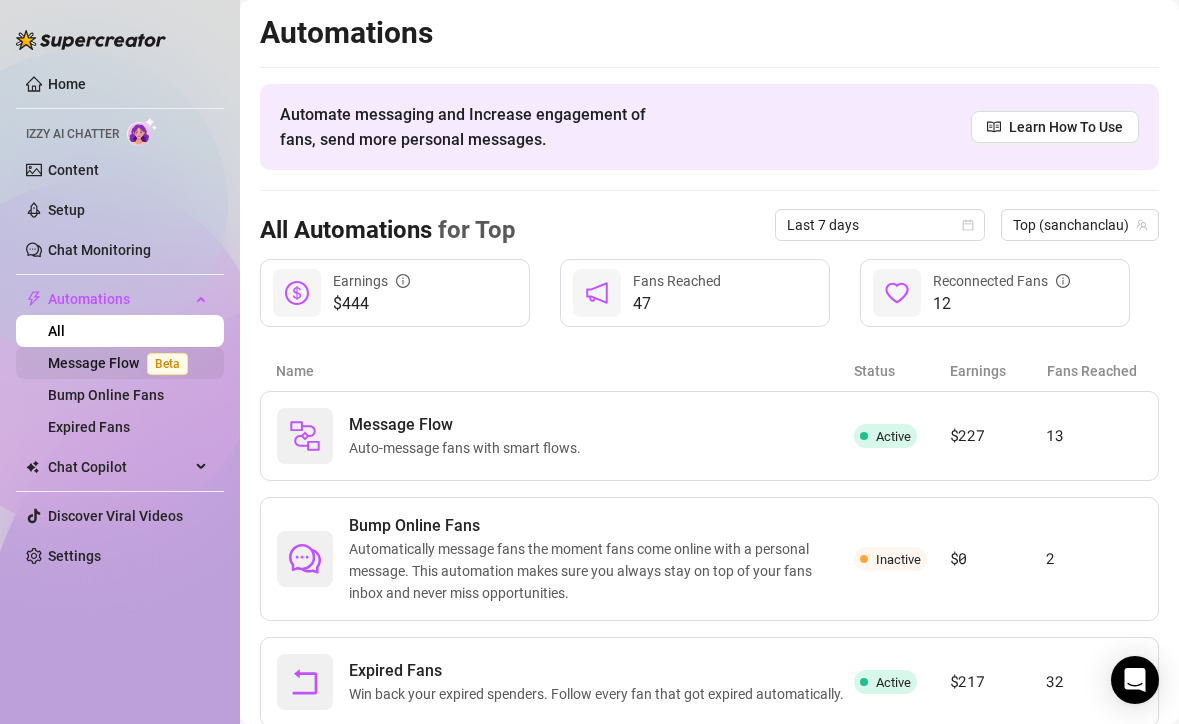 click on "Message Flow Beta" at bounding box center [122, 363] 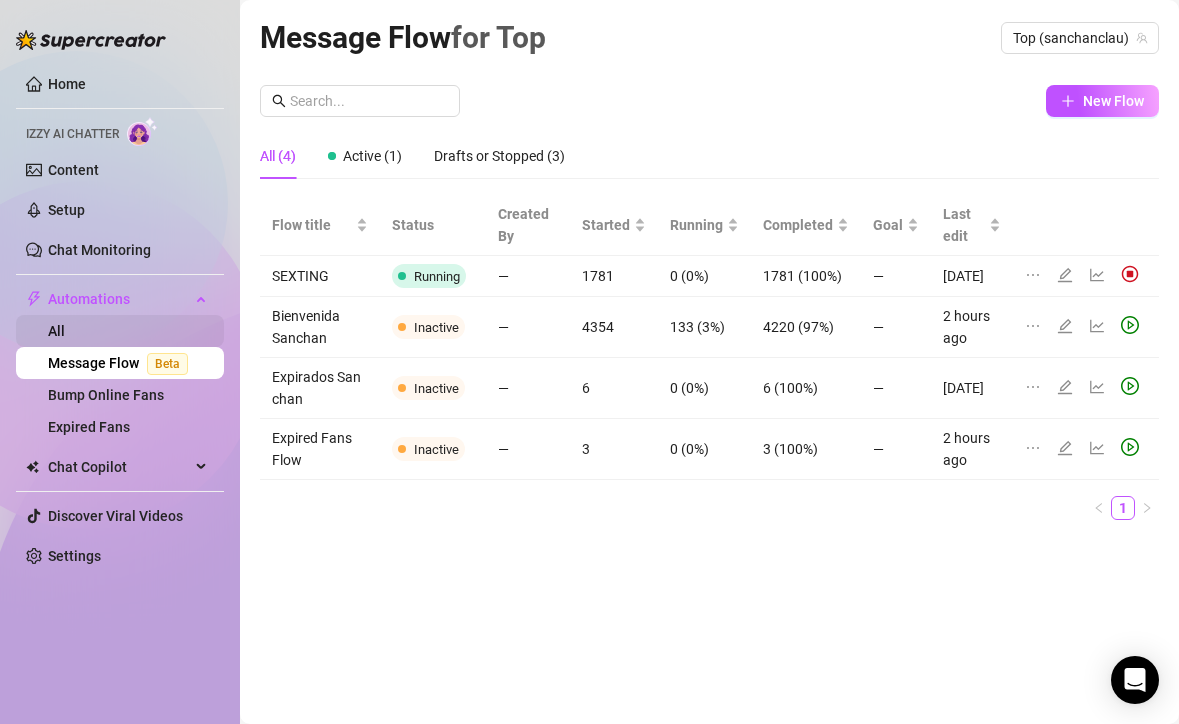 click on "All" at bounding box center (56, 331) 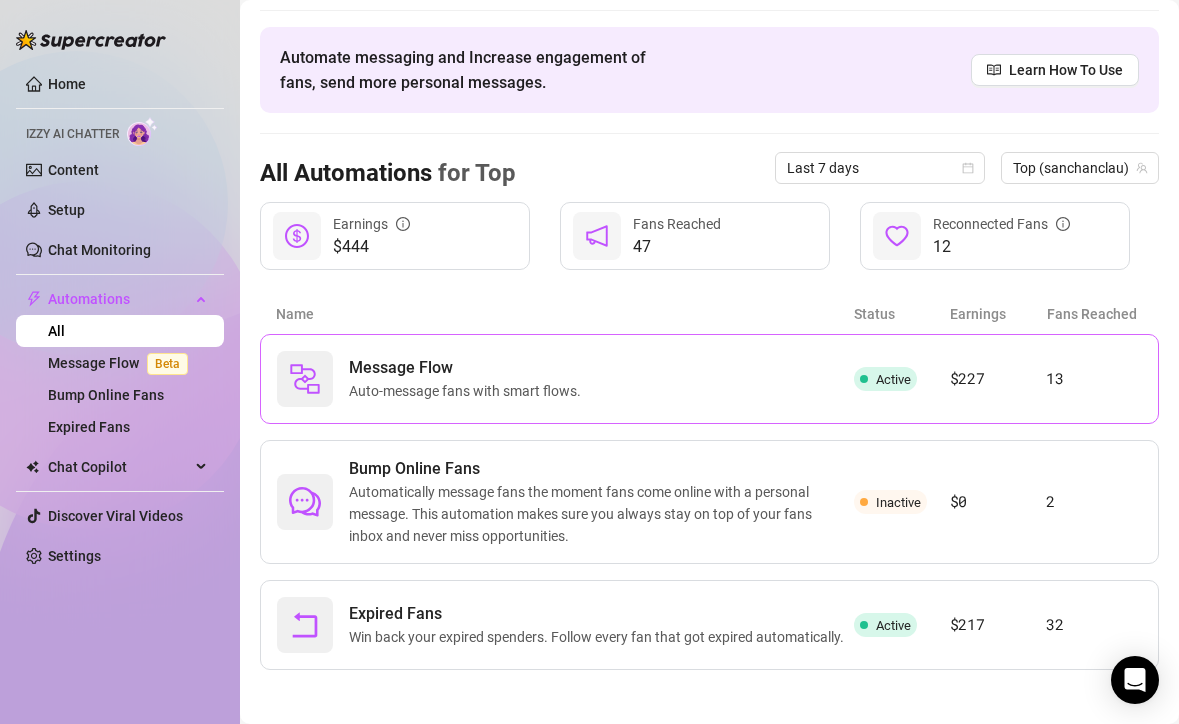 scroll, scrollTop: 63, scrollLeft: 0, axis: vertical 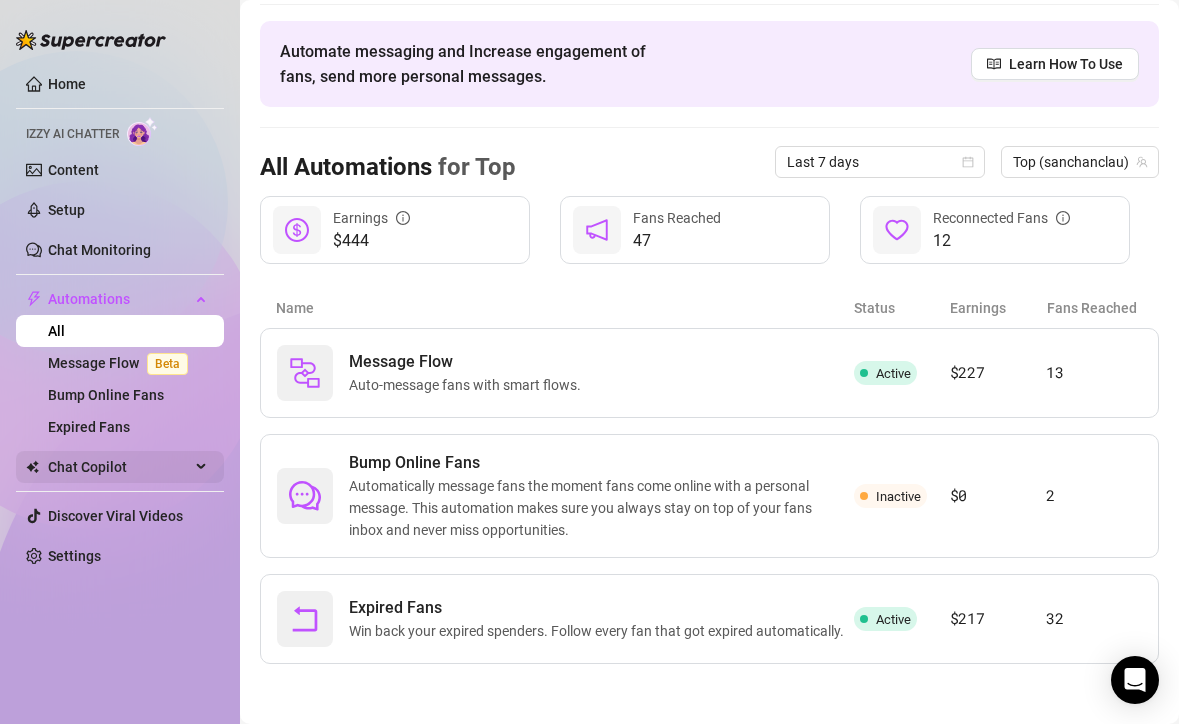 click on "Chat Copilot" at bounding box center (119, 467) 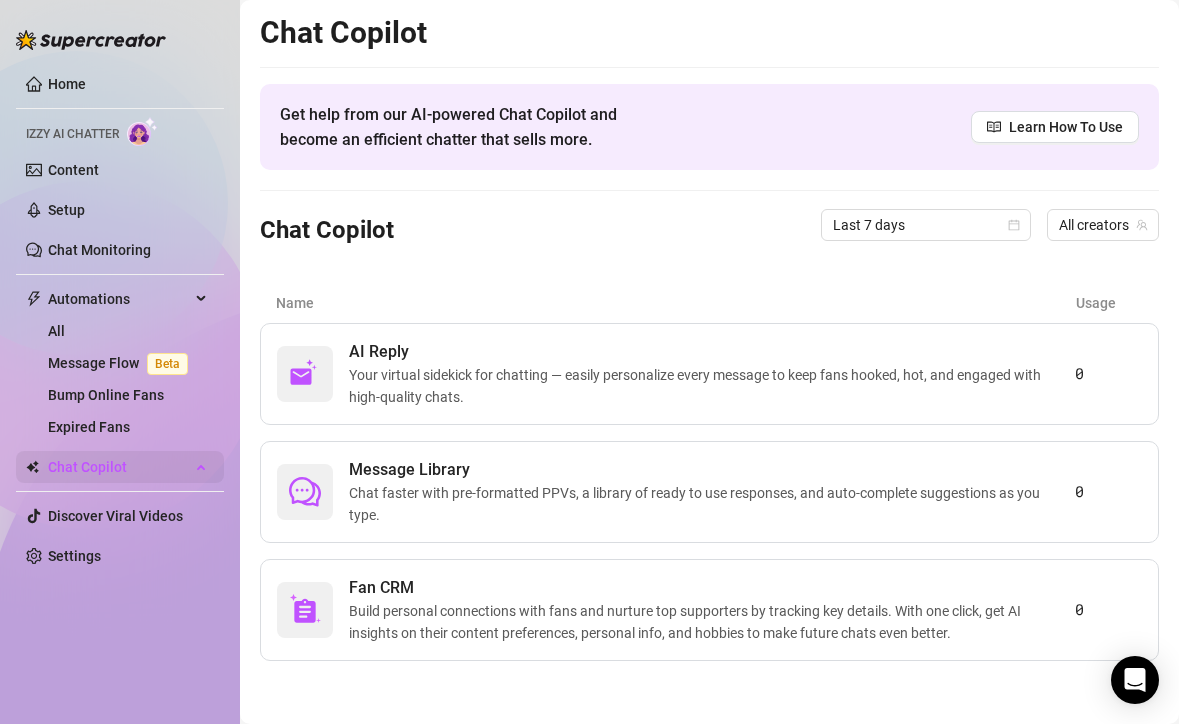 scroll, scrollTop: 0, scrollLeft: 0, axis: both 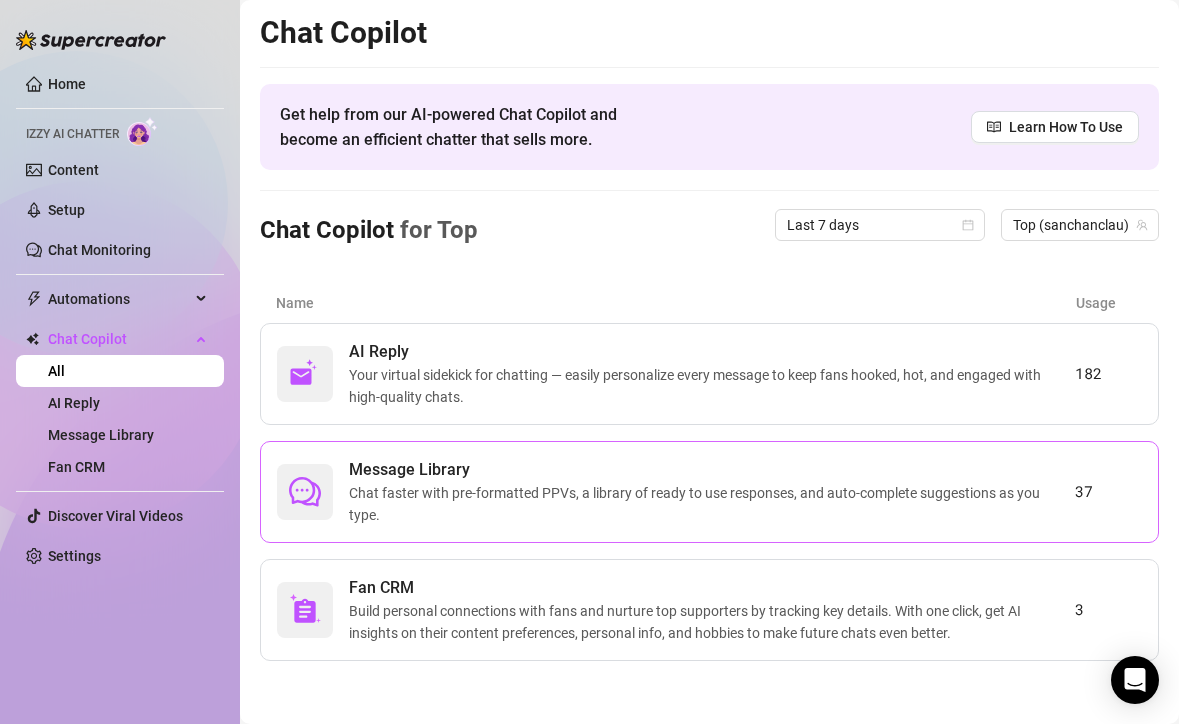click on "Chat faster with pre-formatted PPVs, a library of ready to use responses, and auto-complete suggestions as you type." at bounding box center [712, 504] 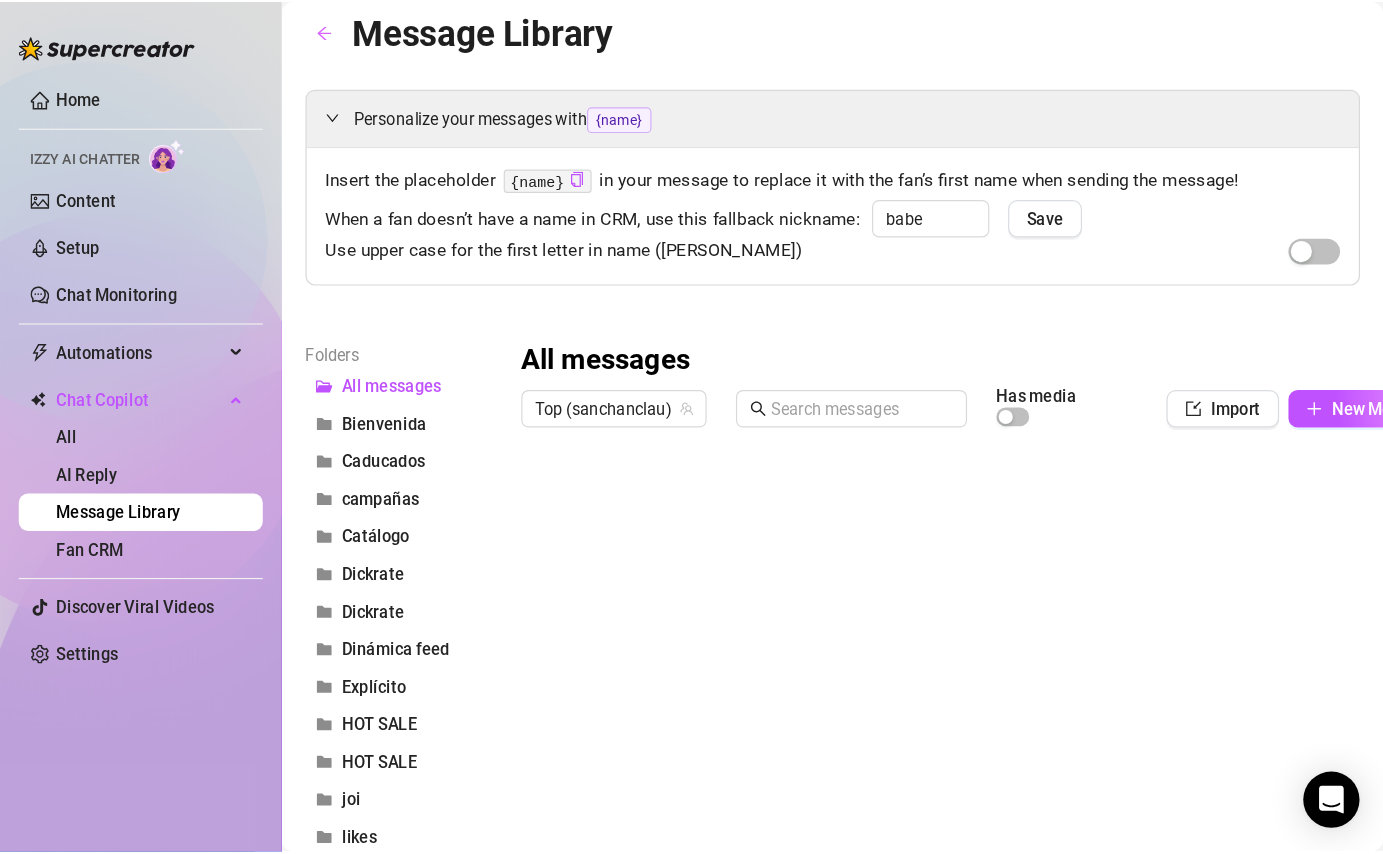 scroll, scrollTop: 0, scrollLeft: 0, axis: both 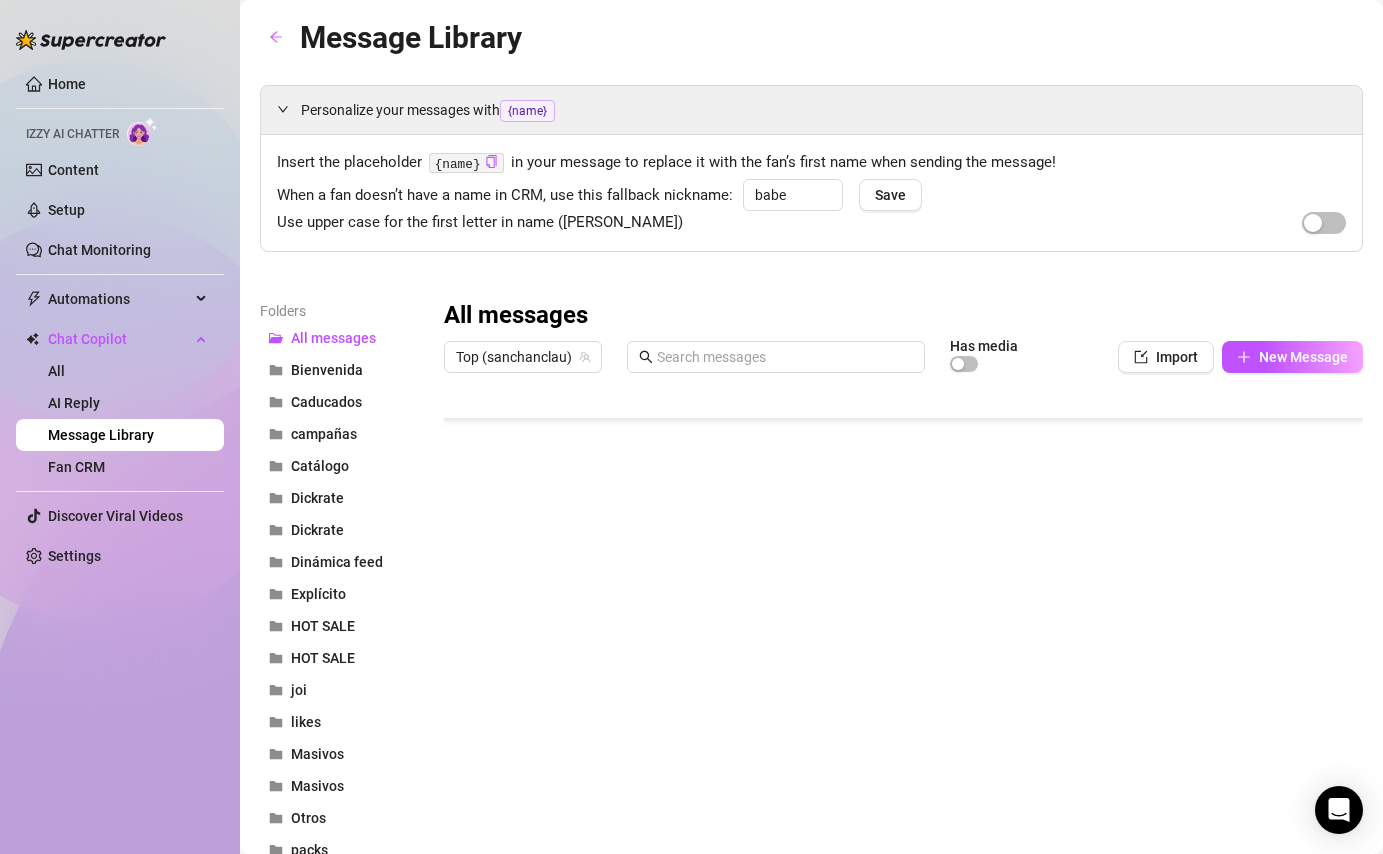 click at bounding box center (903, 605) 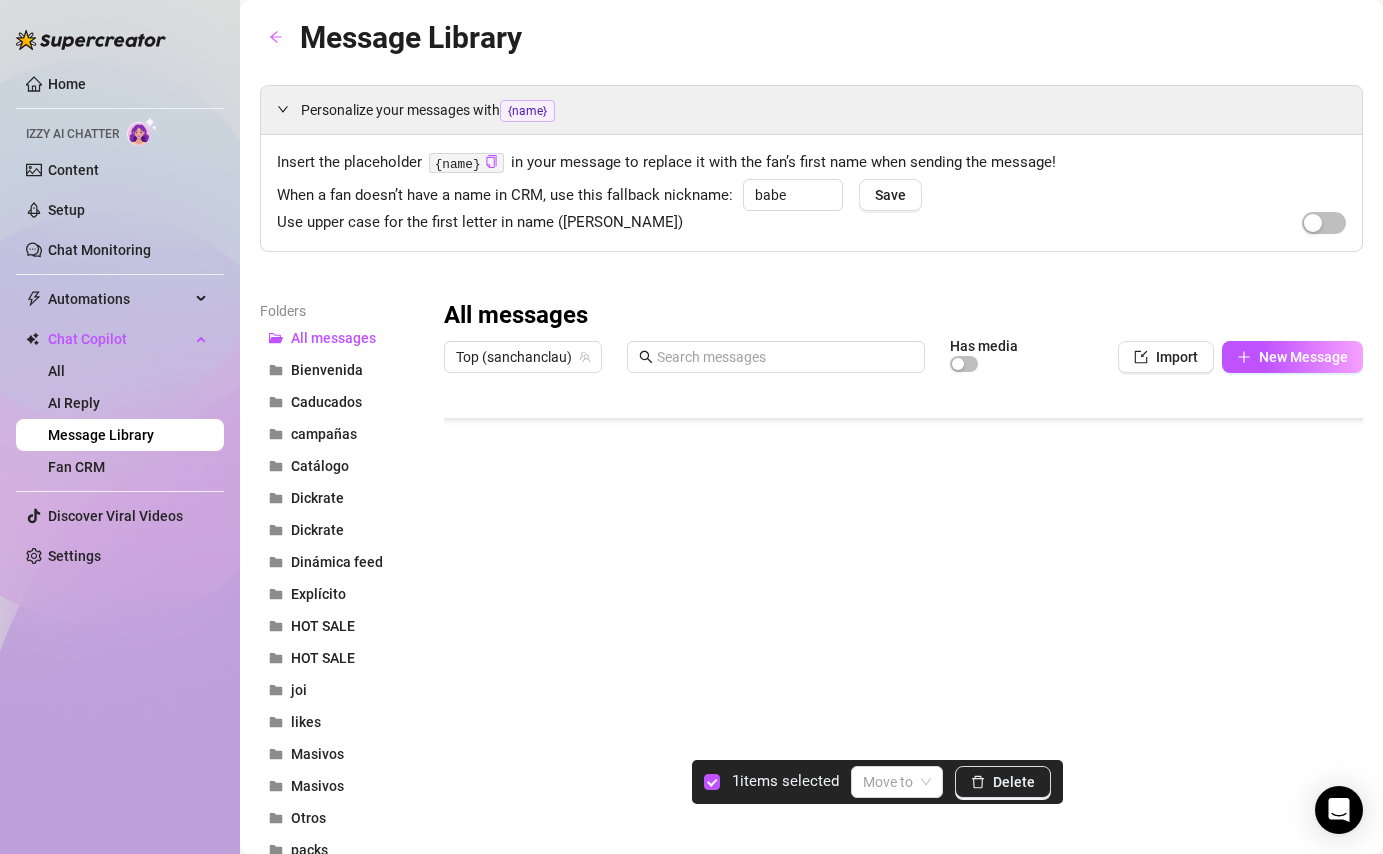 click at bounding box center (903, 605) 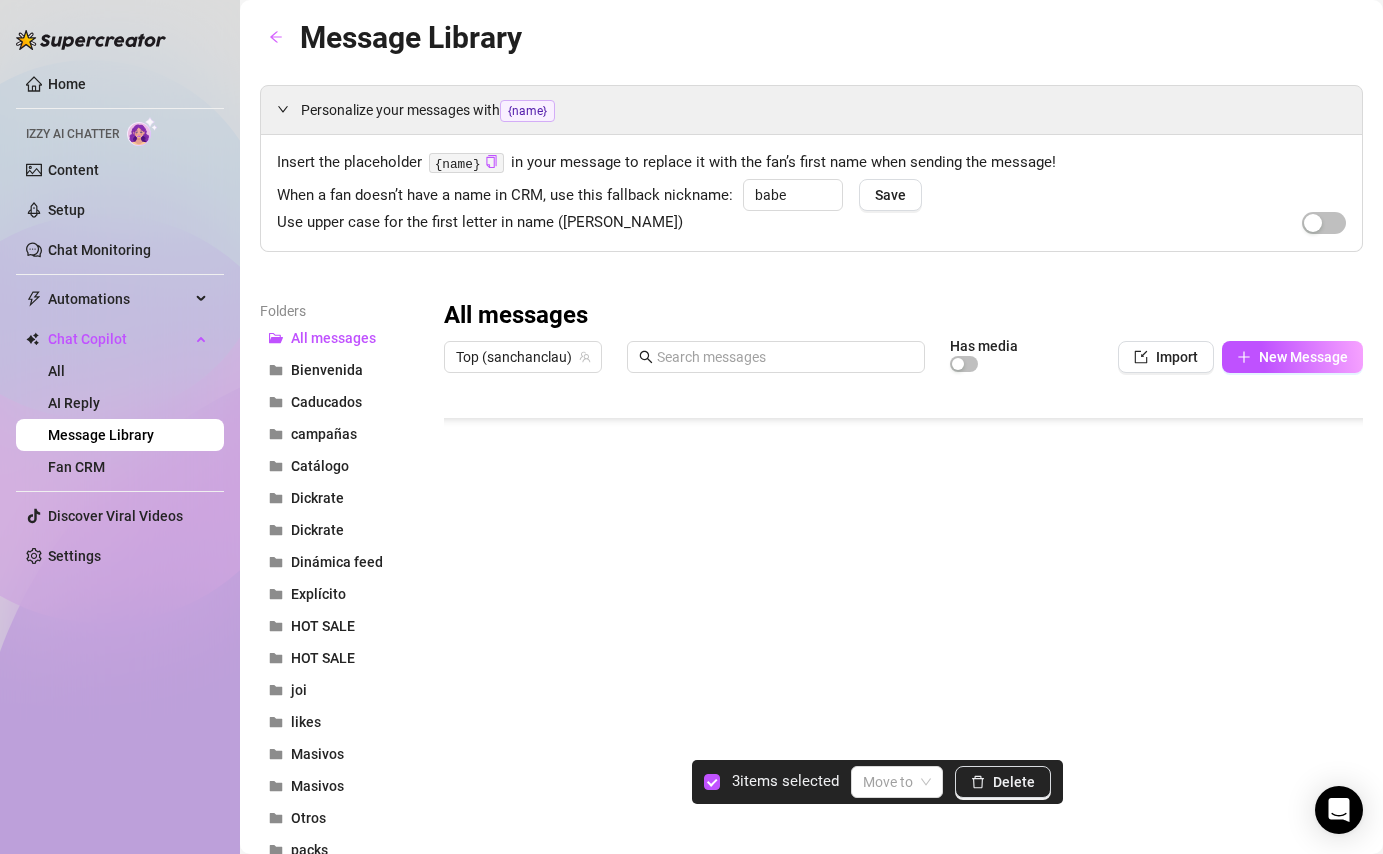 click at bounding box center (903, 605) 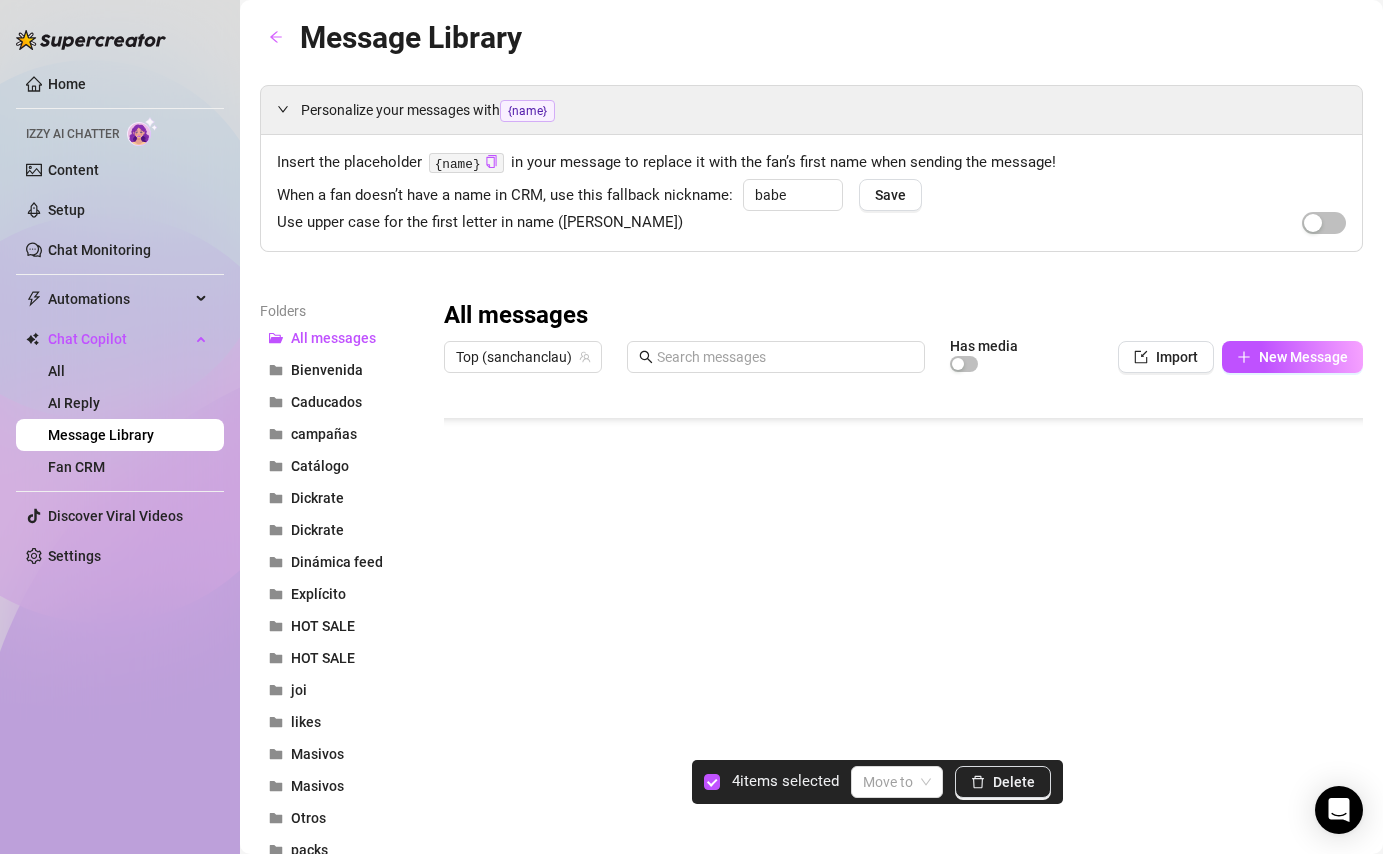 click at bounding box center (903, 605) 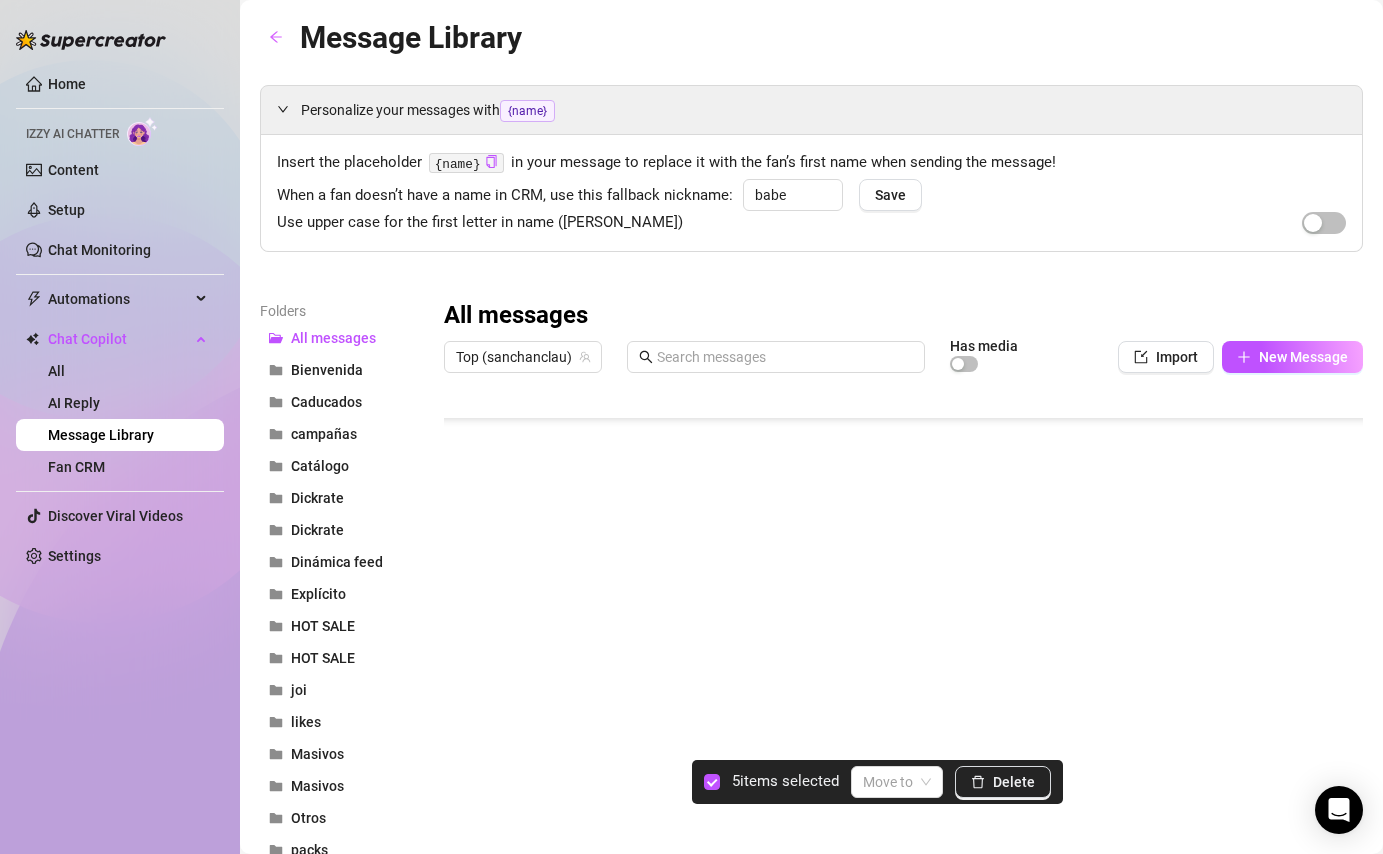 scroll, scrollTop: 2351, scrollLeft: 0, axis: vertical 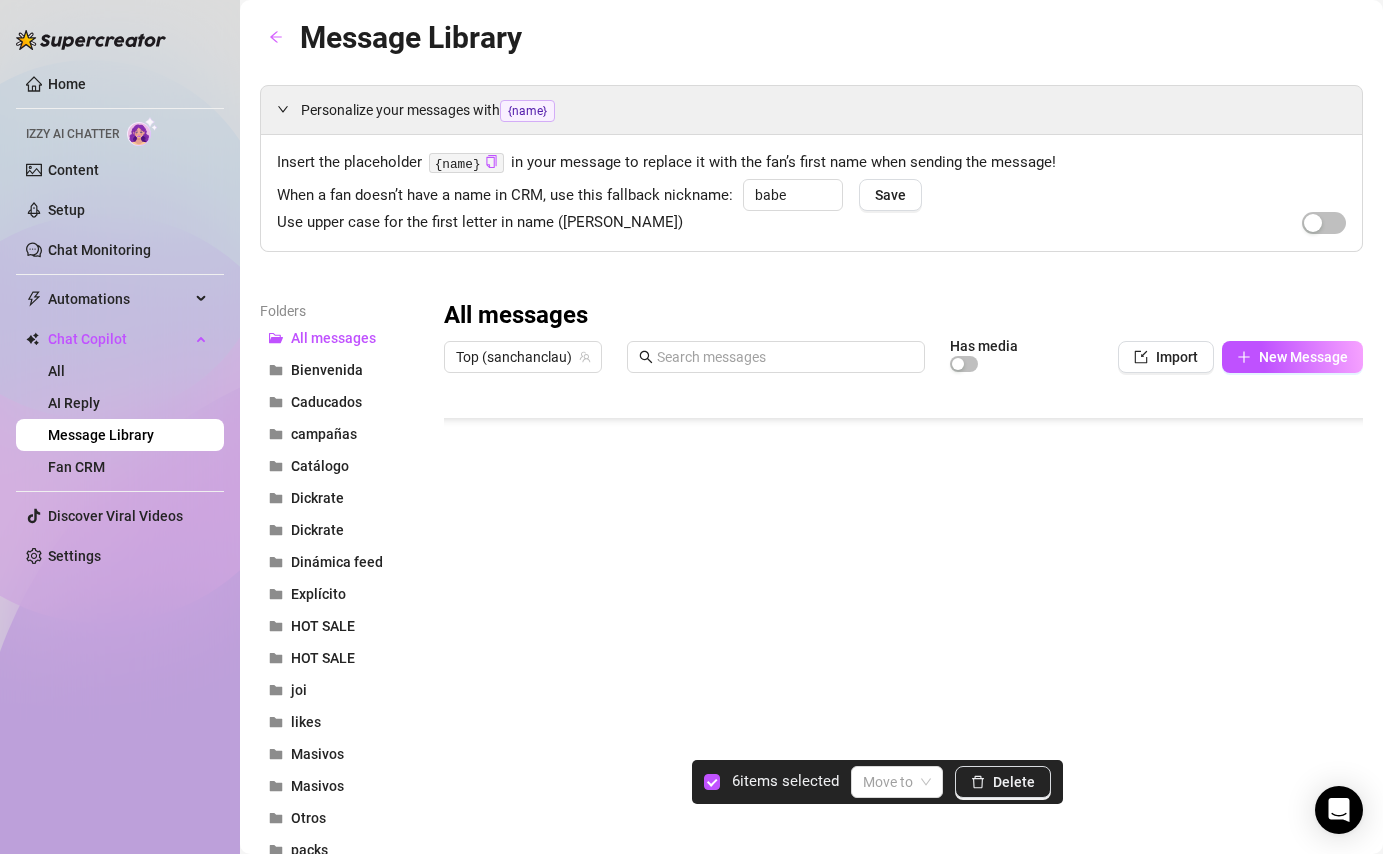 click at bounding box center (903, 605) 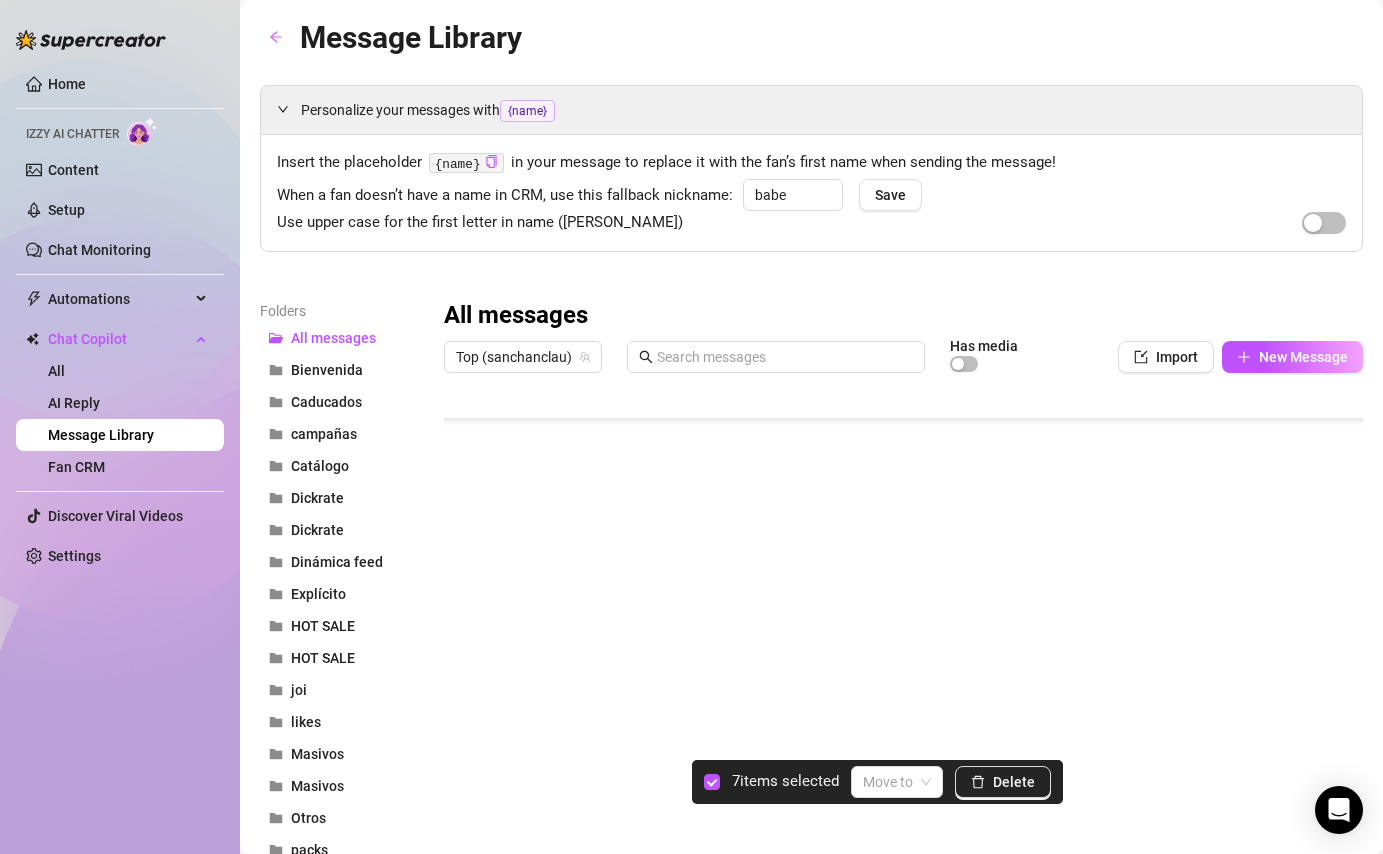 click at bounding box center [903, 605] 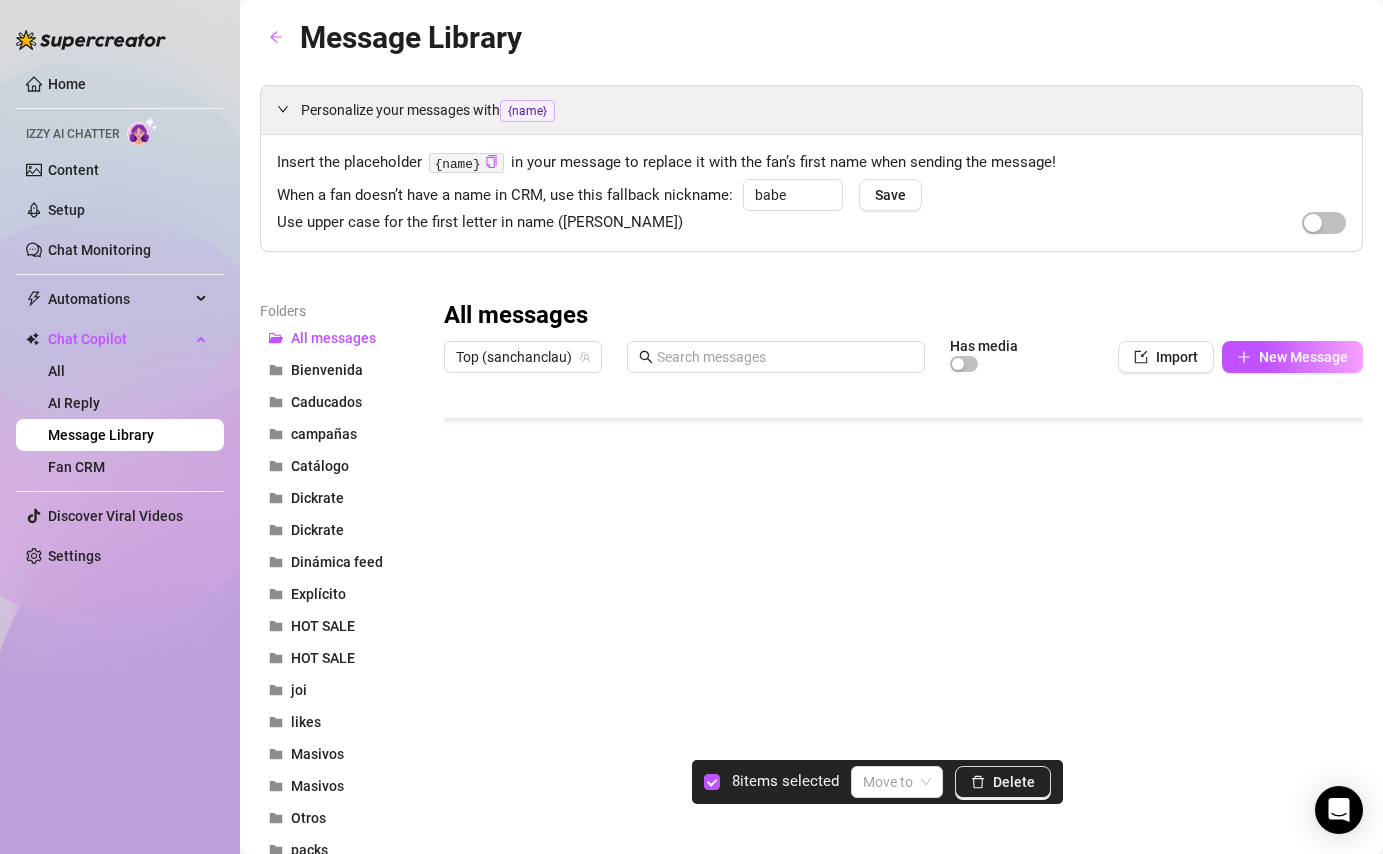 click at bounding box center [903, 605] 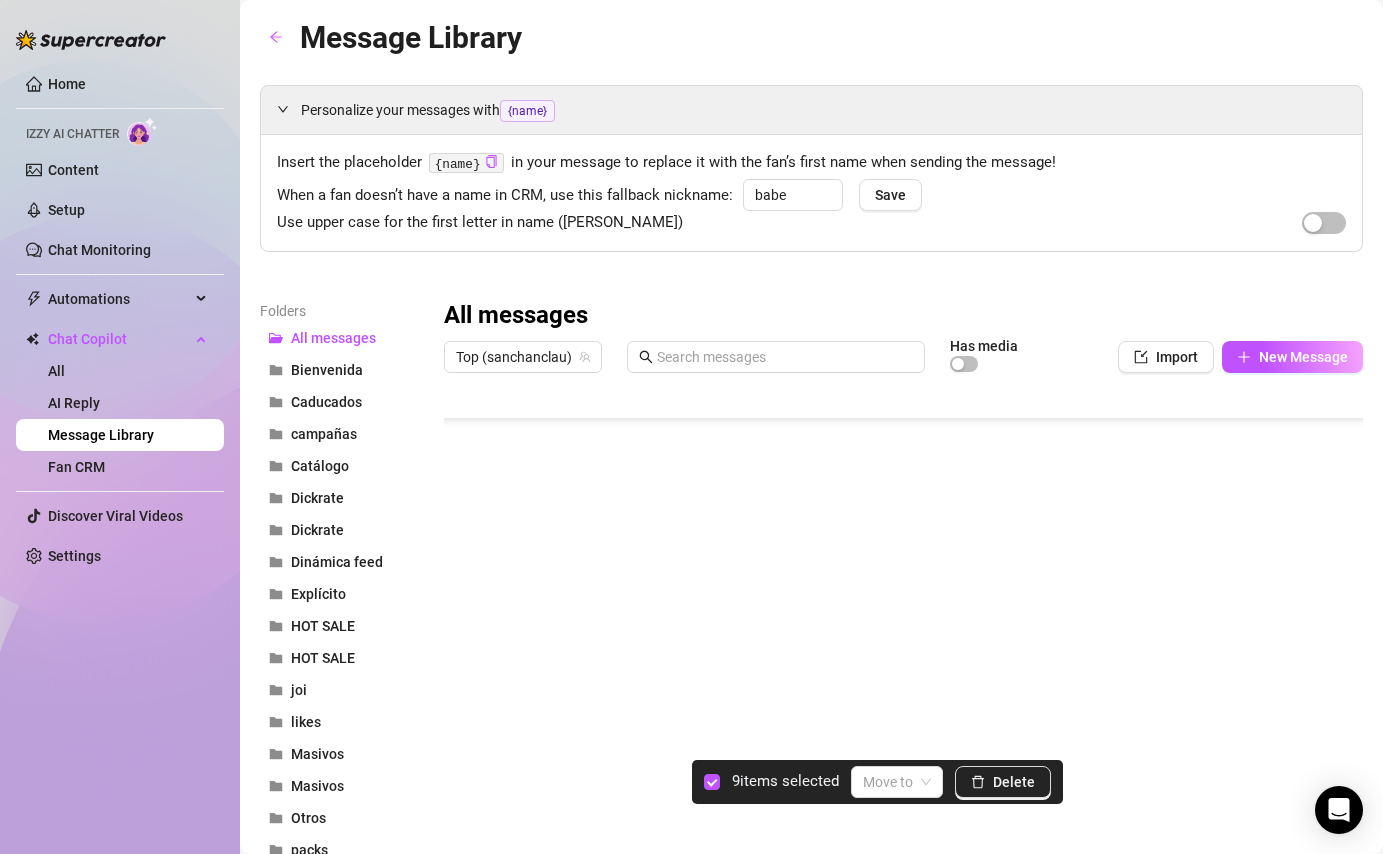 scroll, scrollTop: 2229, scrollLeft: 0, axis: vertical 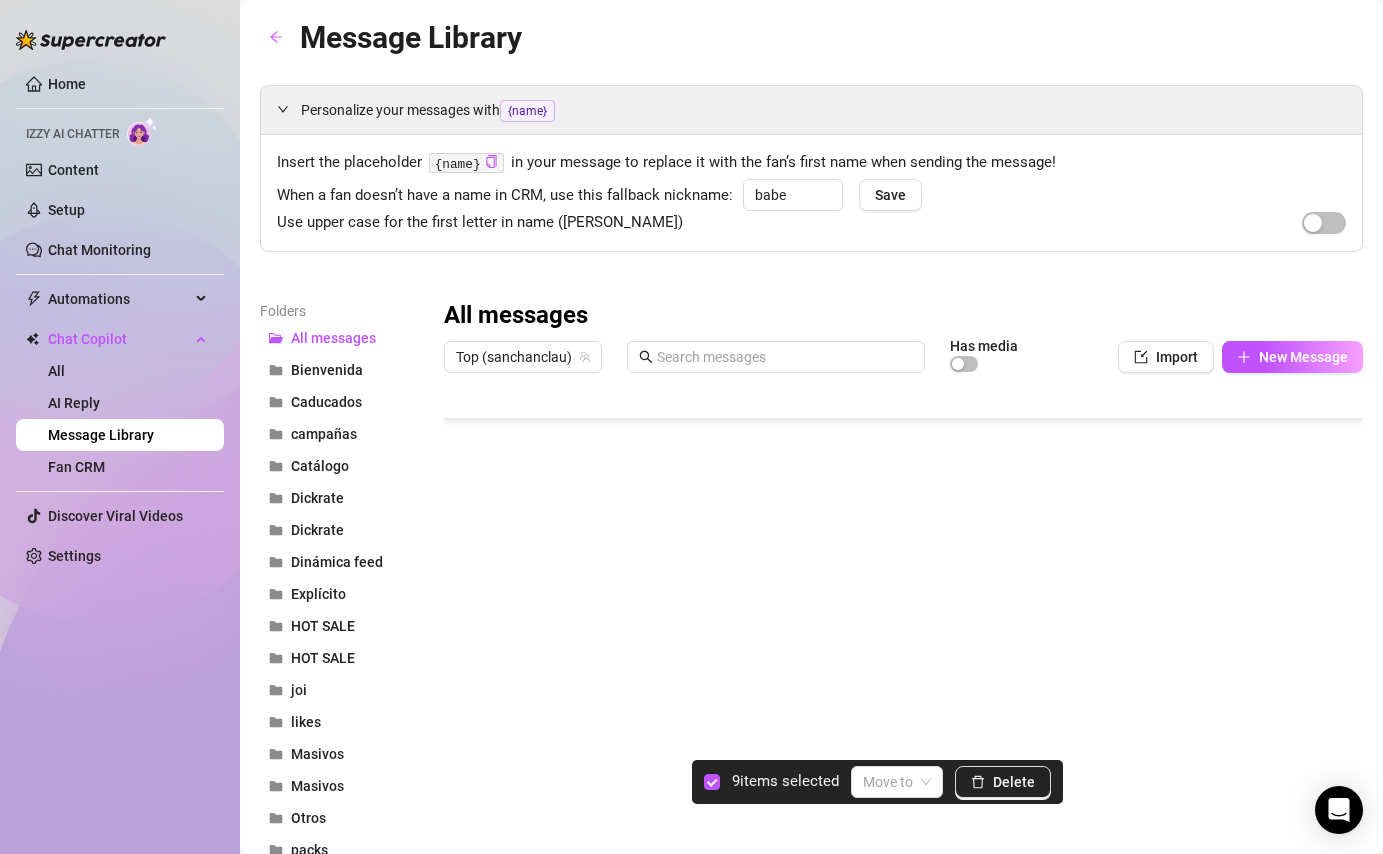 click at bounding box center (903, 605) 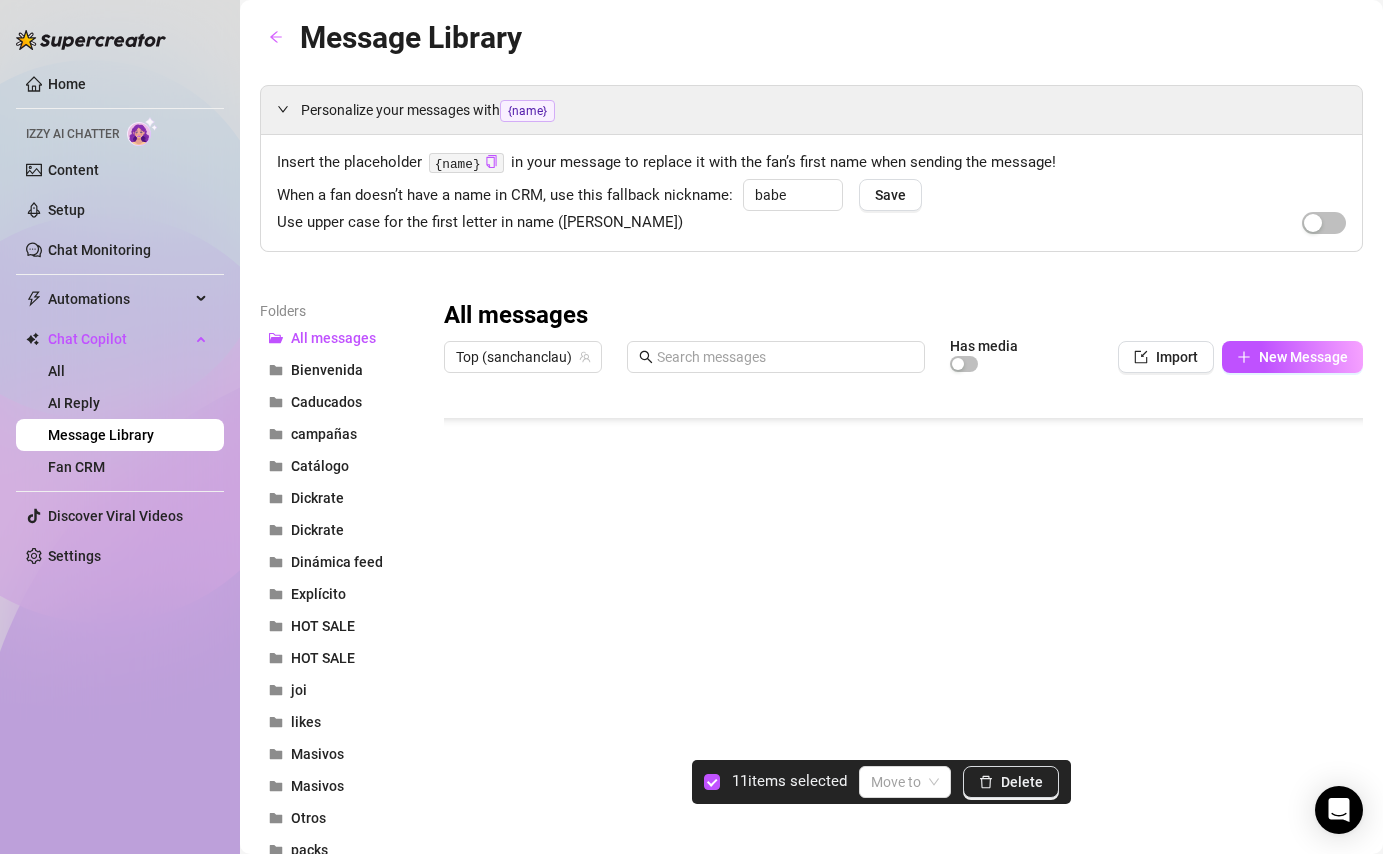 click at bounding box center [903, 605] 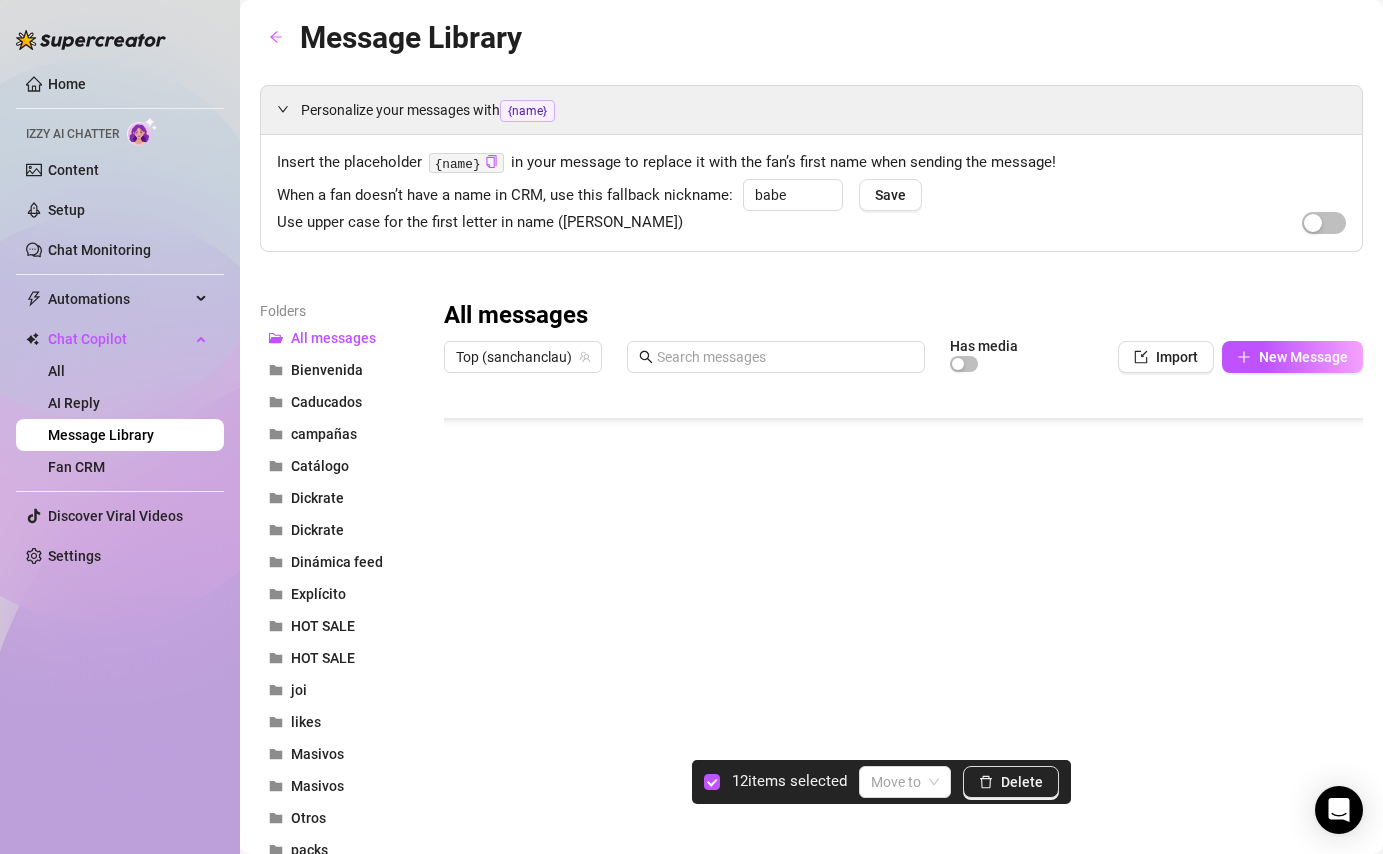 click at bounding box center (903, 605) 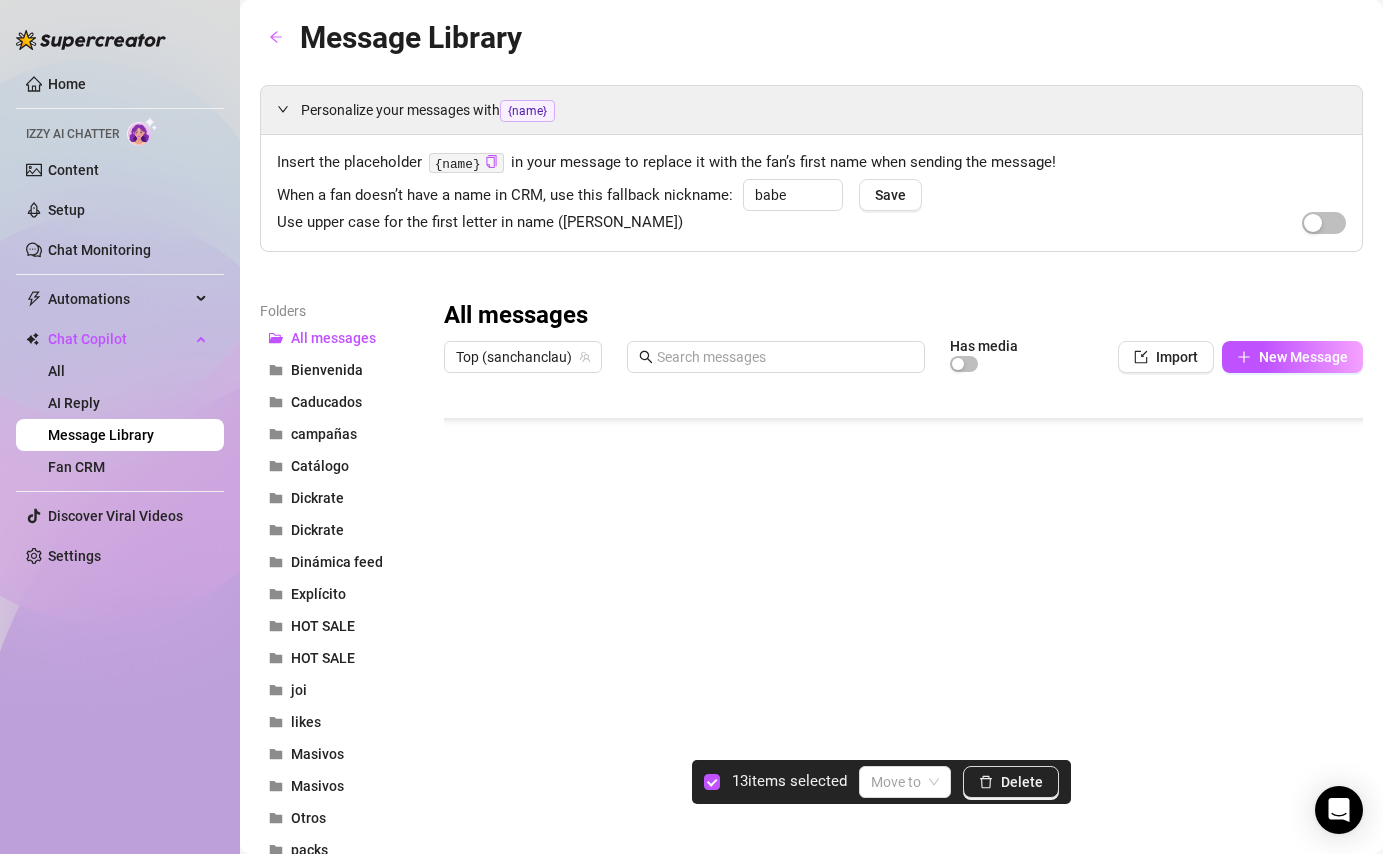 scroll, scrollTop: 2049, scrollLeft: 0, axis: vertical 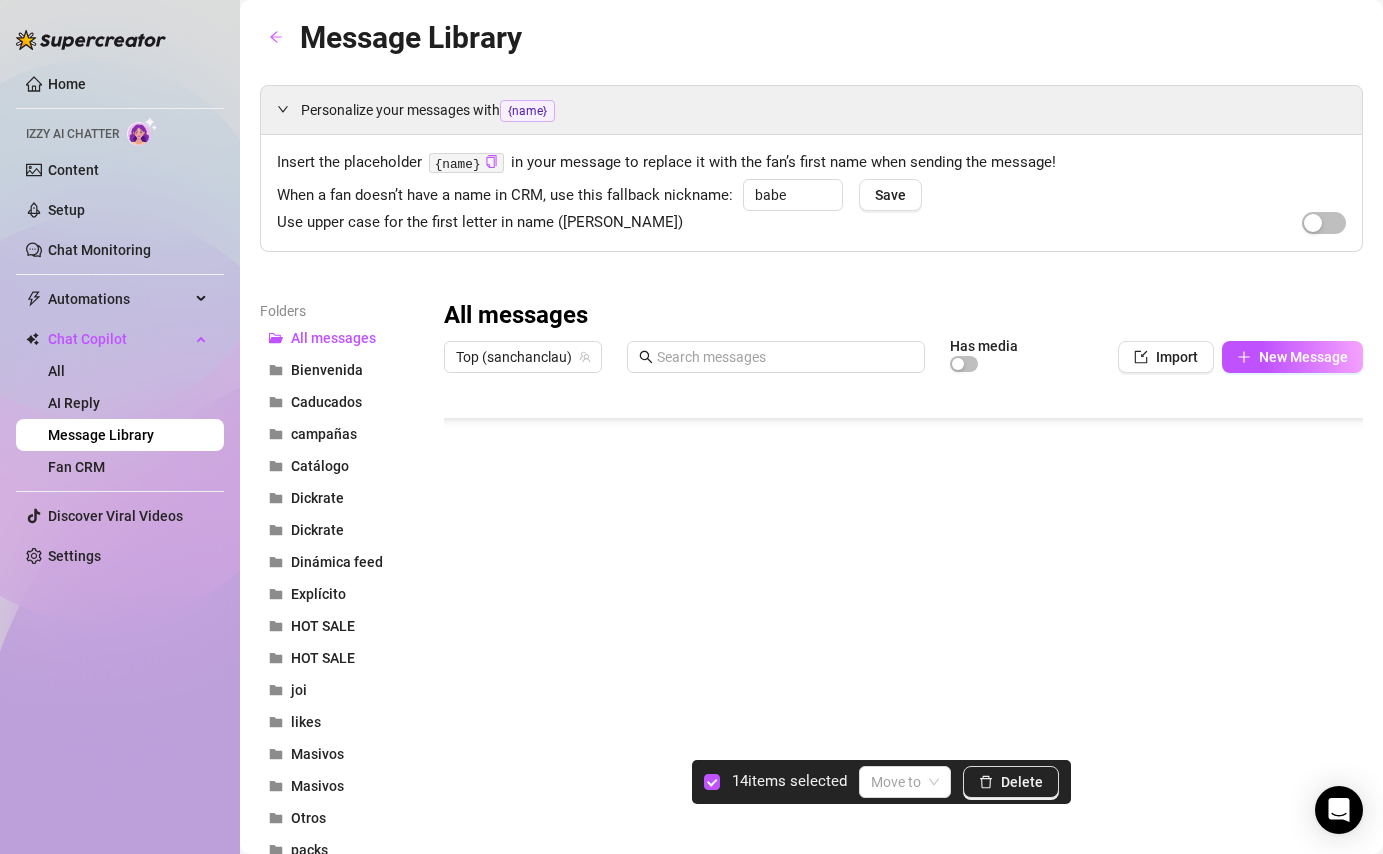 click at bounding box center [903, 605] 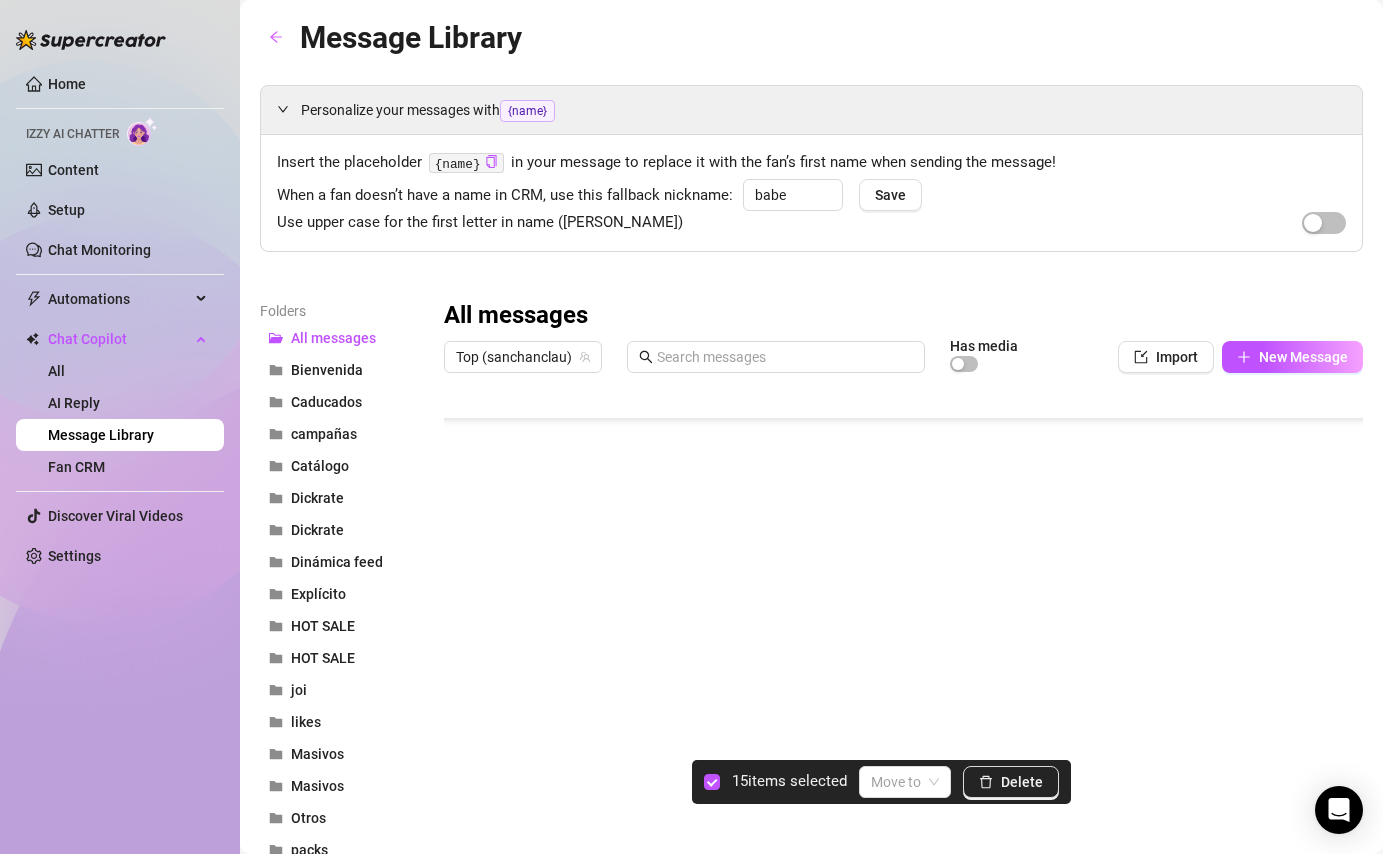 scroll, scrollTop: 1934, scrollLeft: 0, axis: vertical 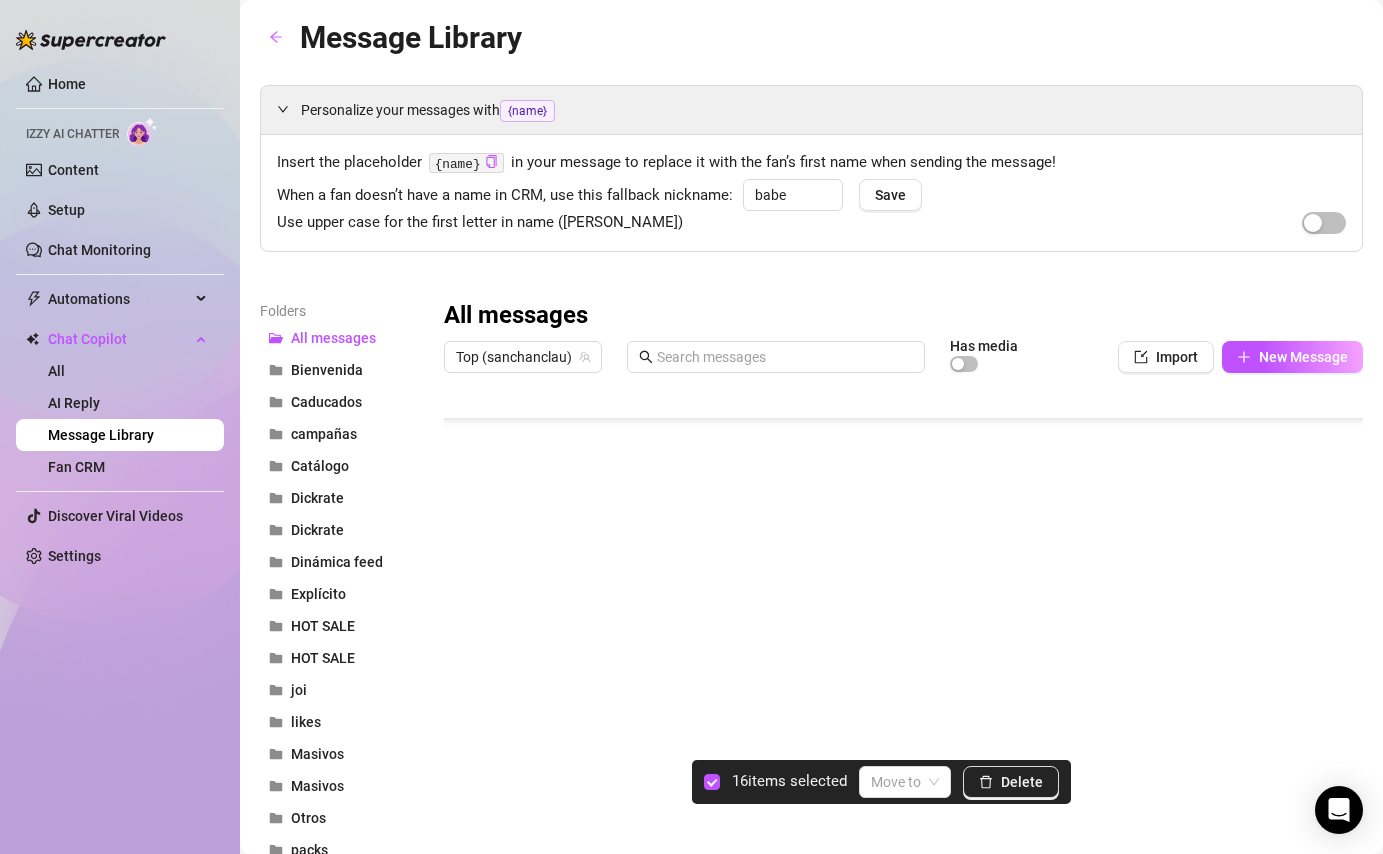 click at bounding box center [903, 605] 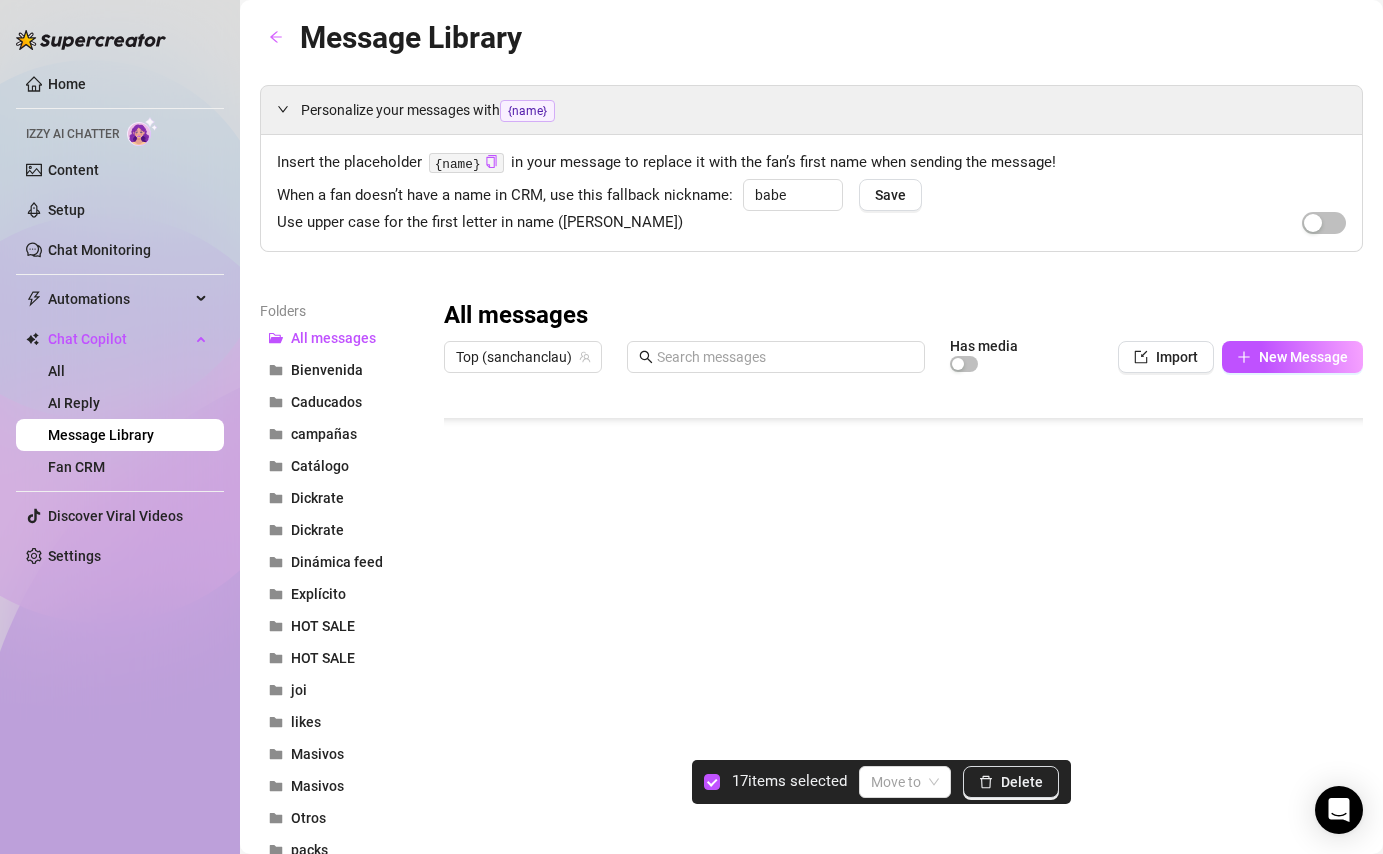 click at bounding box center (903, 605) 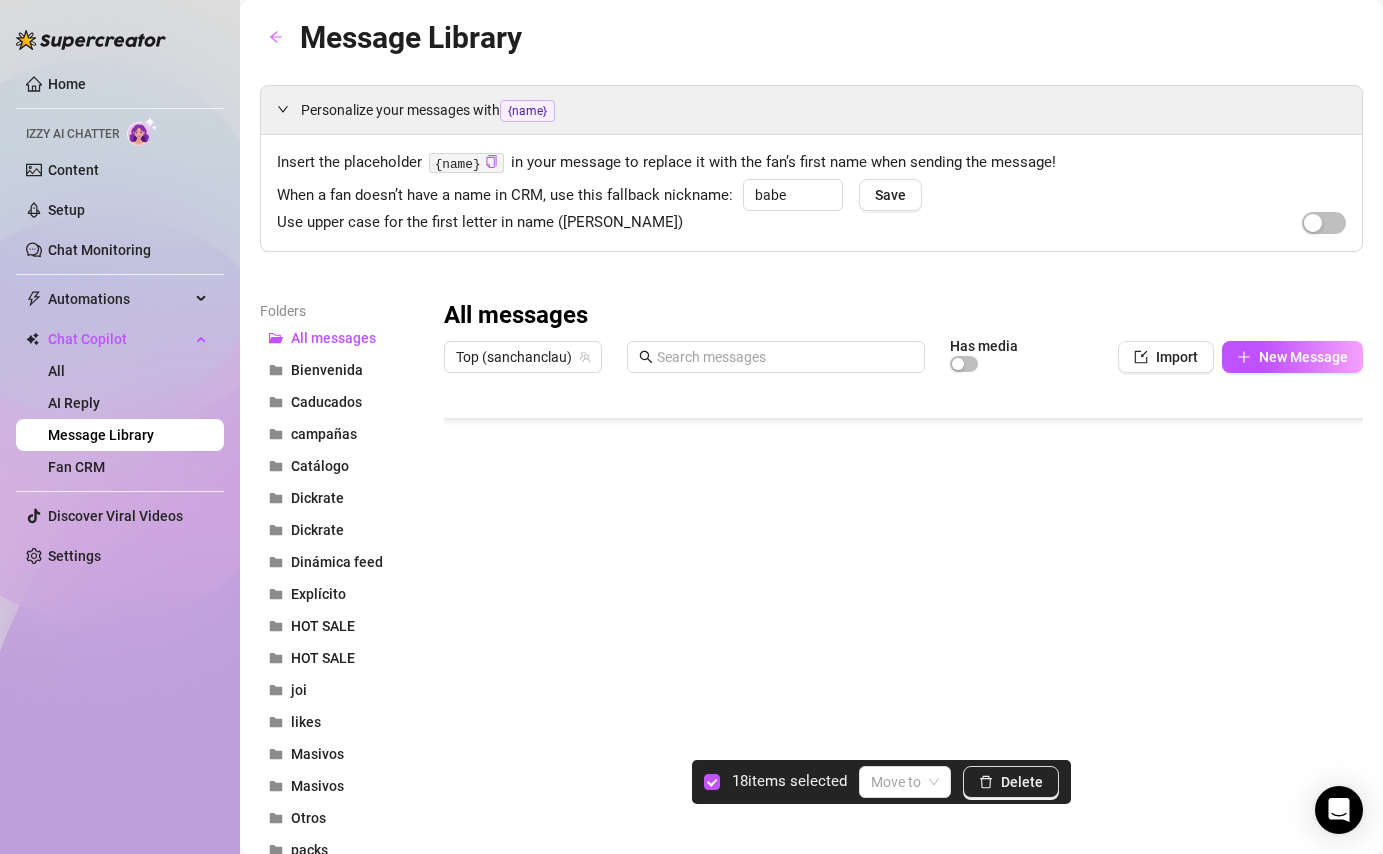 click at bounding box center (903, 605) 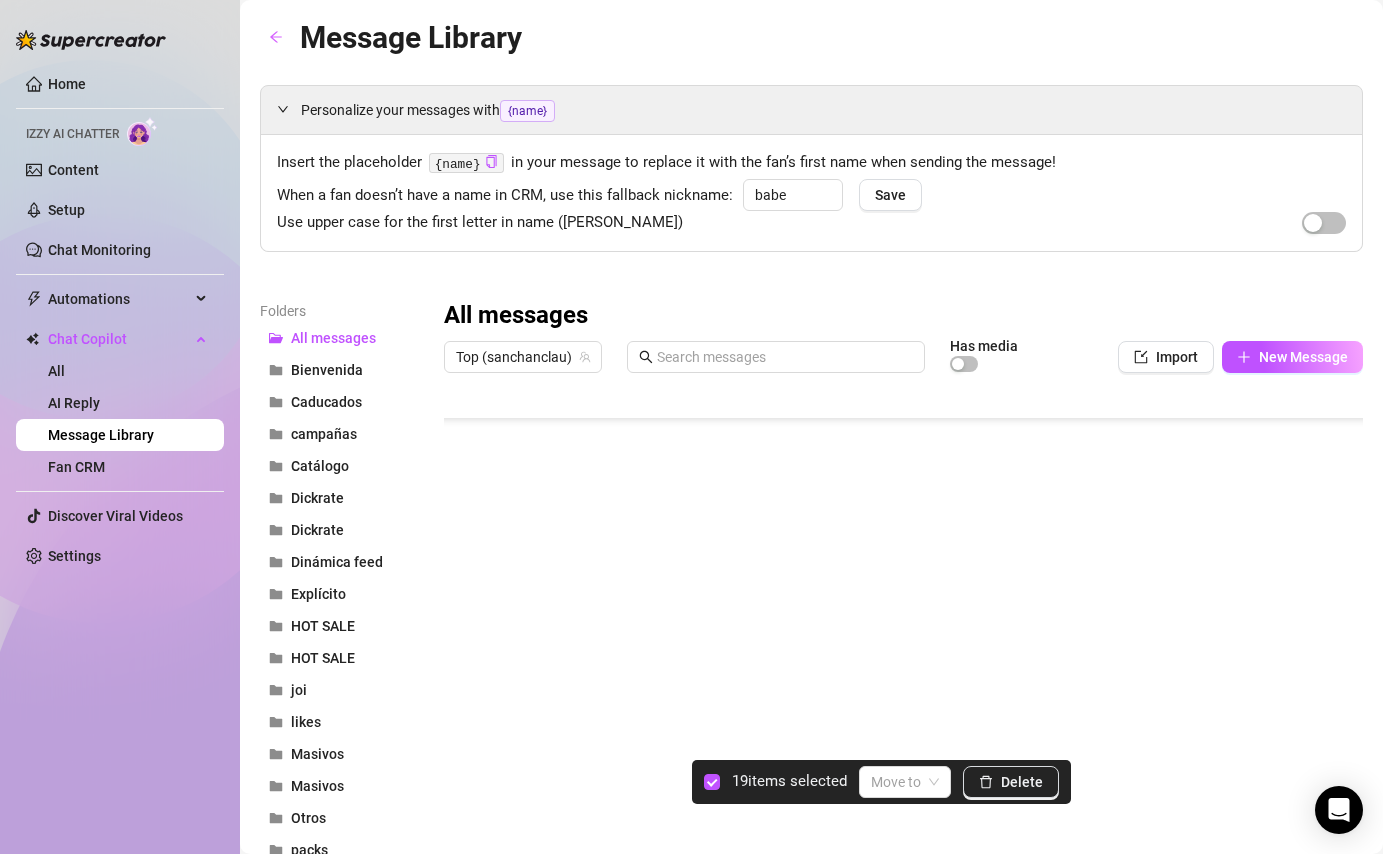 click at bounding box center (903, 605) 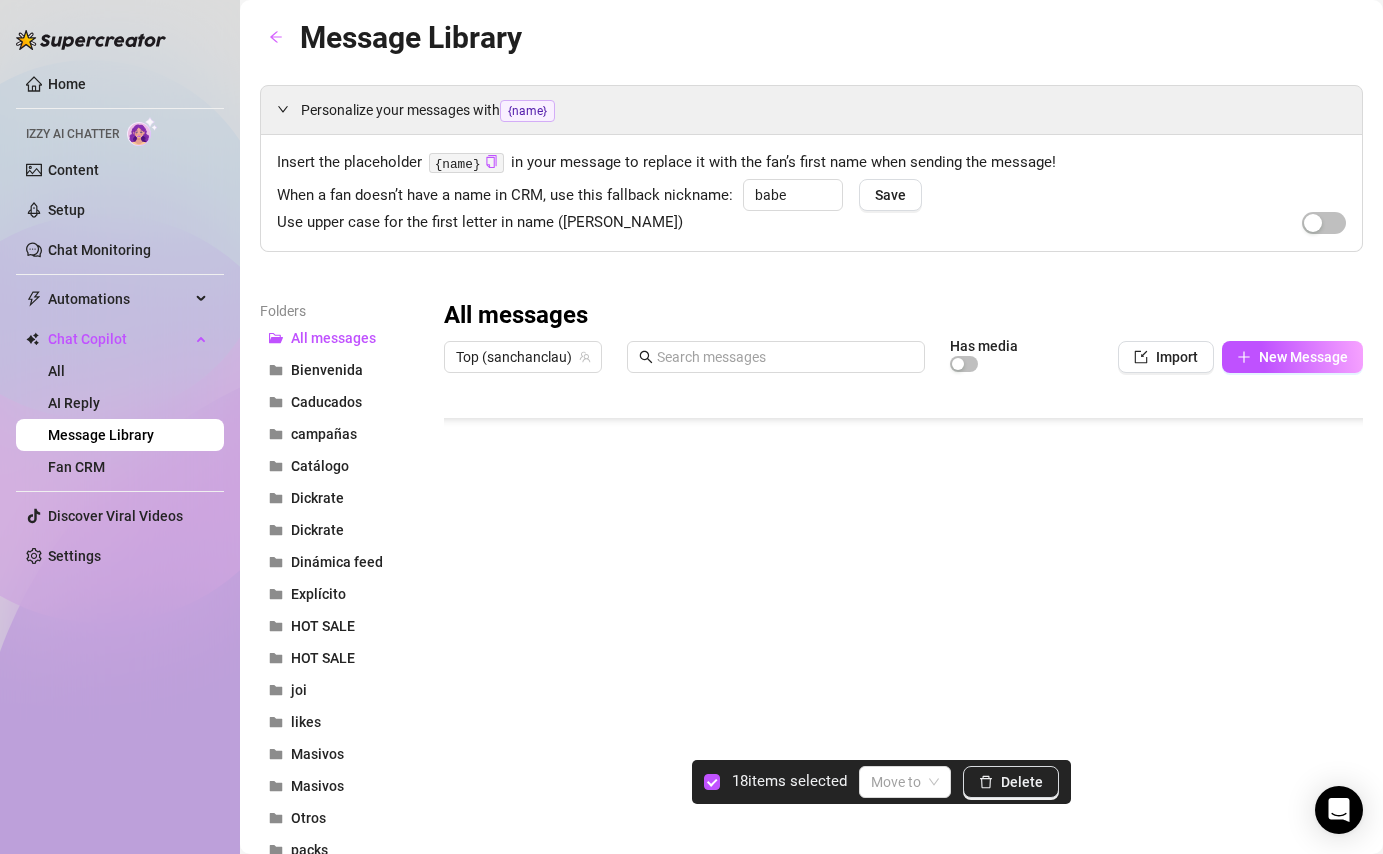 click at bounding box center [903, 605] 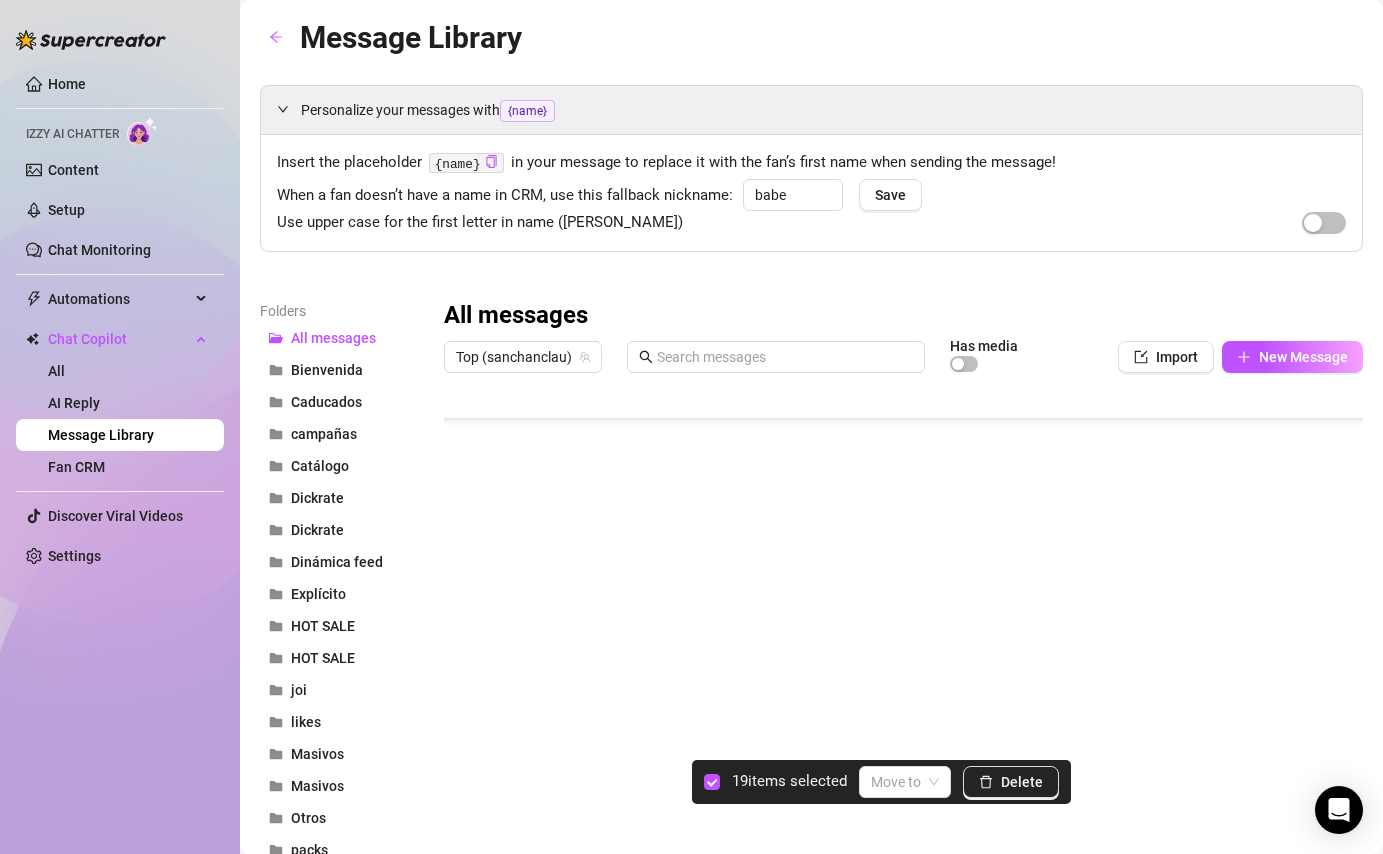 scroll, scrollTop: 1772, scrollLeft: 0, axis: vertical 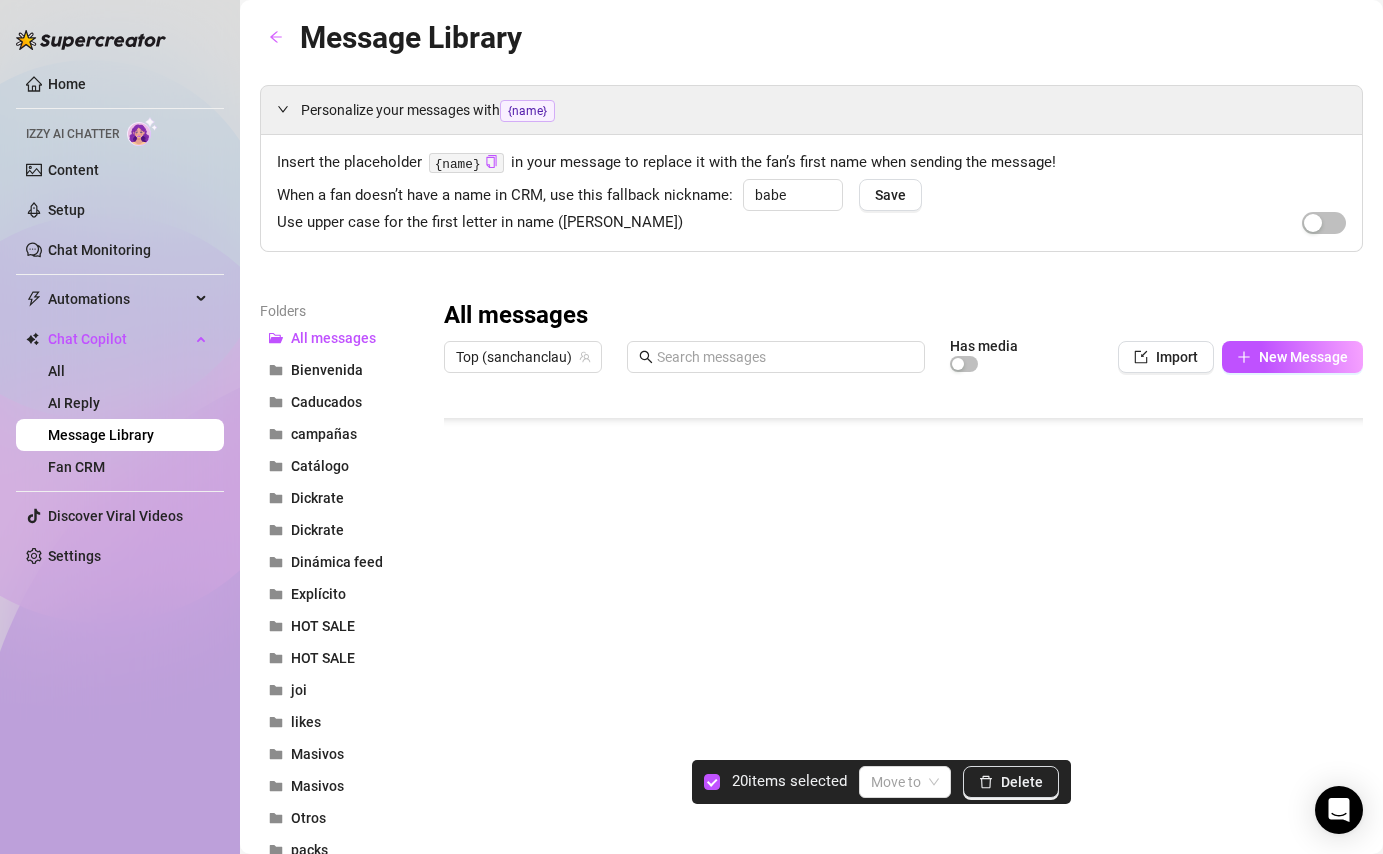 click at bounding box center [903, 605] 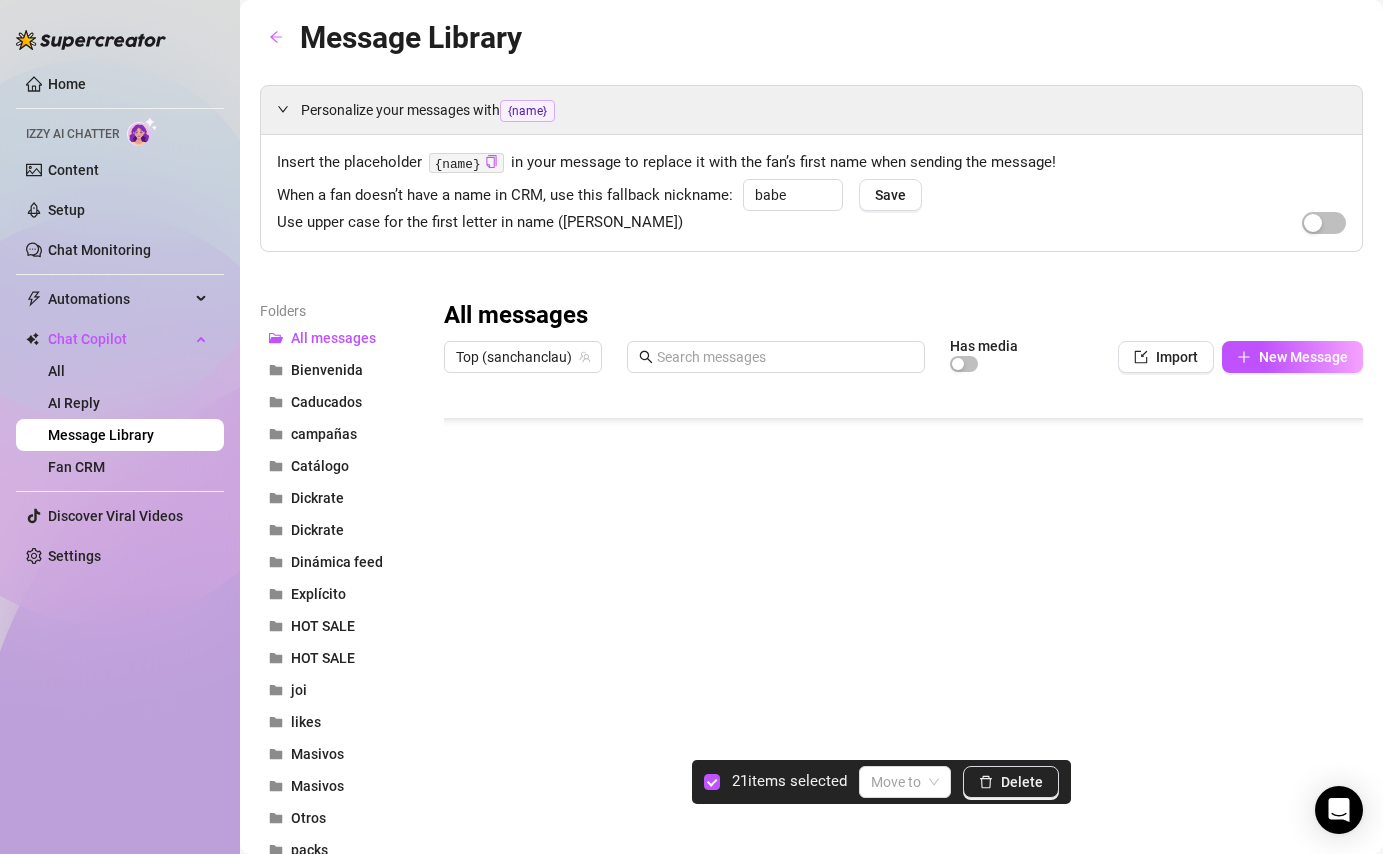 click at bounding box center (903, 605) 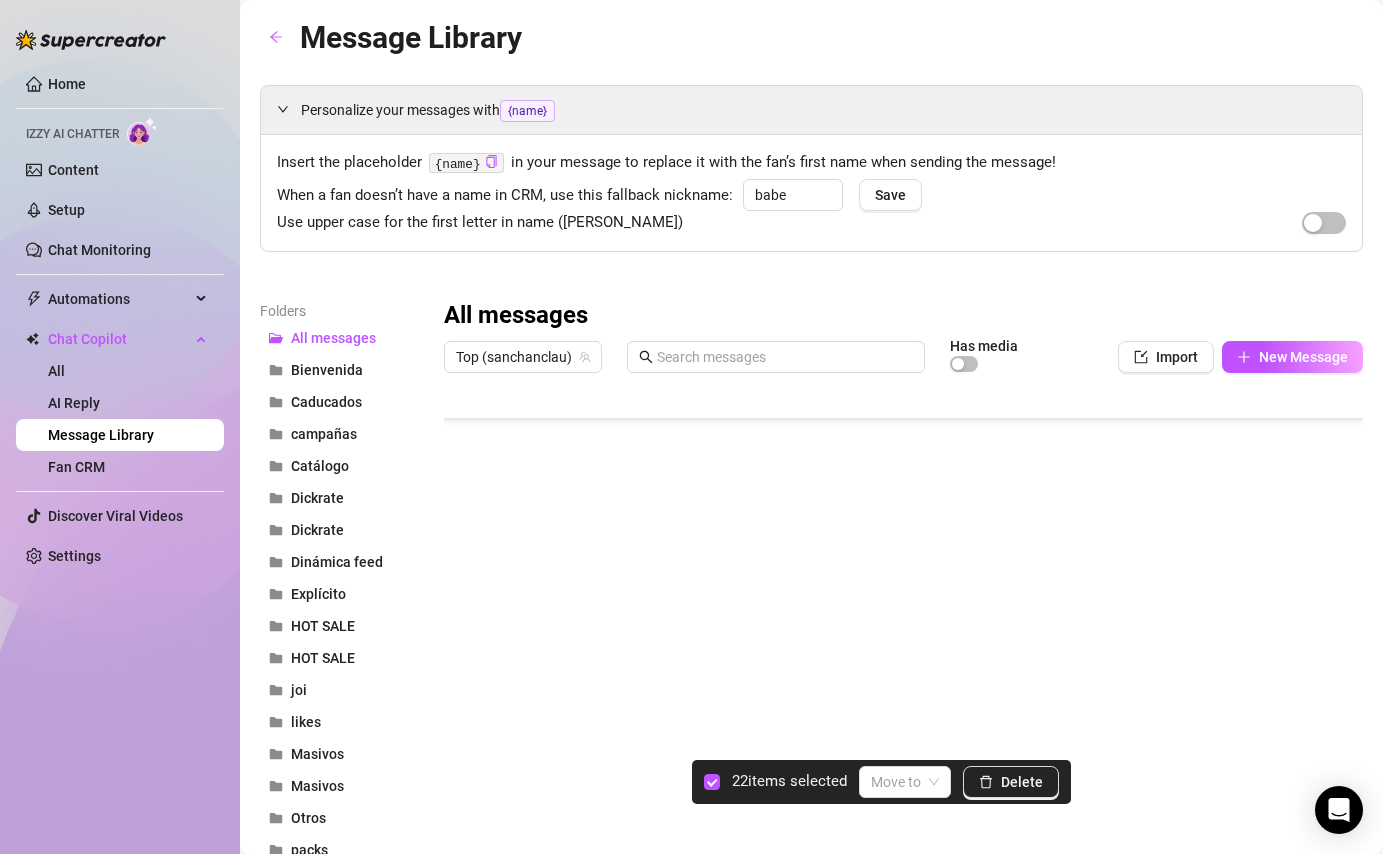 click at bounding box center [903, 605] 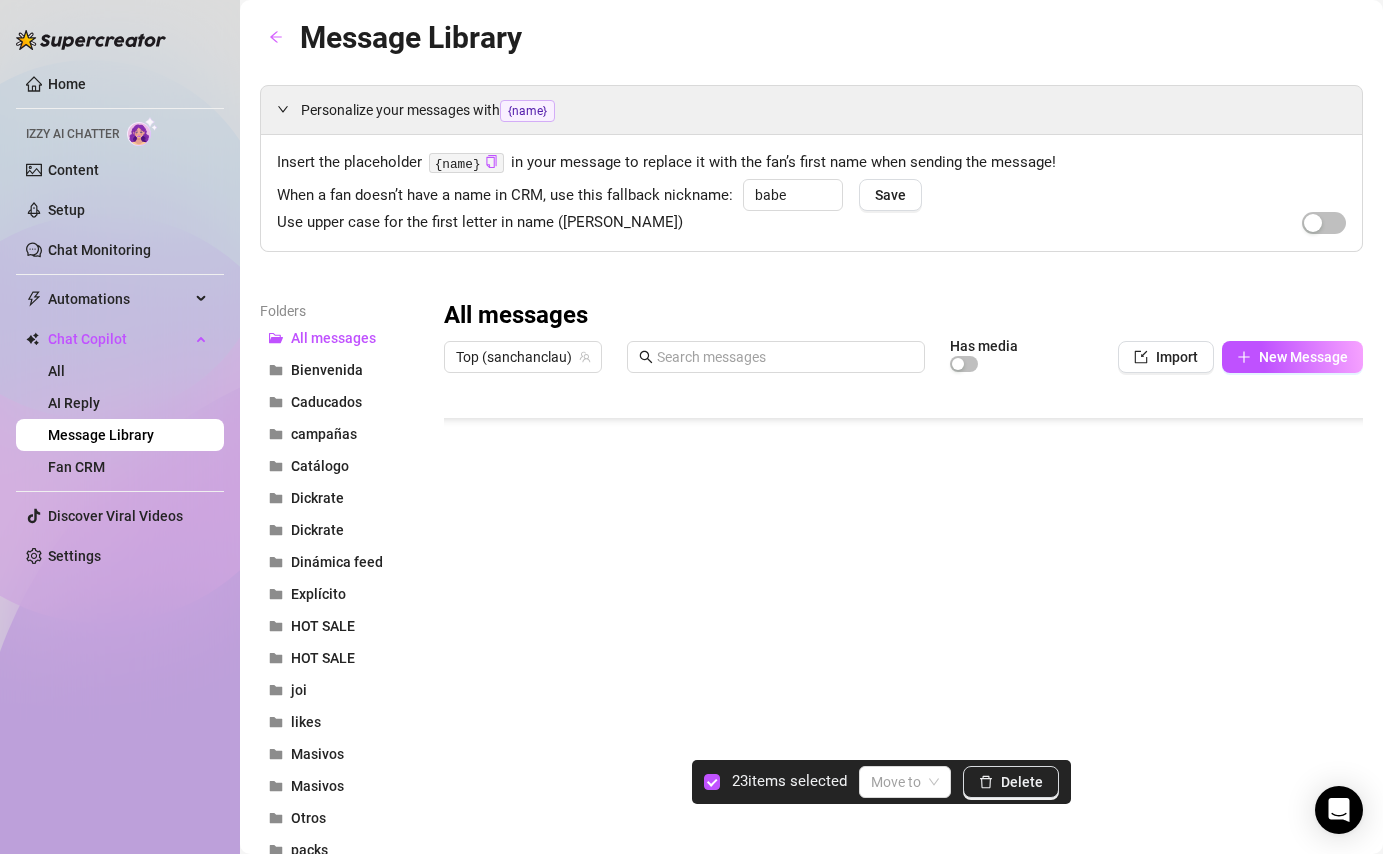 scroll, scrollTop: 1604, scrollLeft: 0, axis: vertical 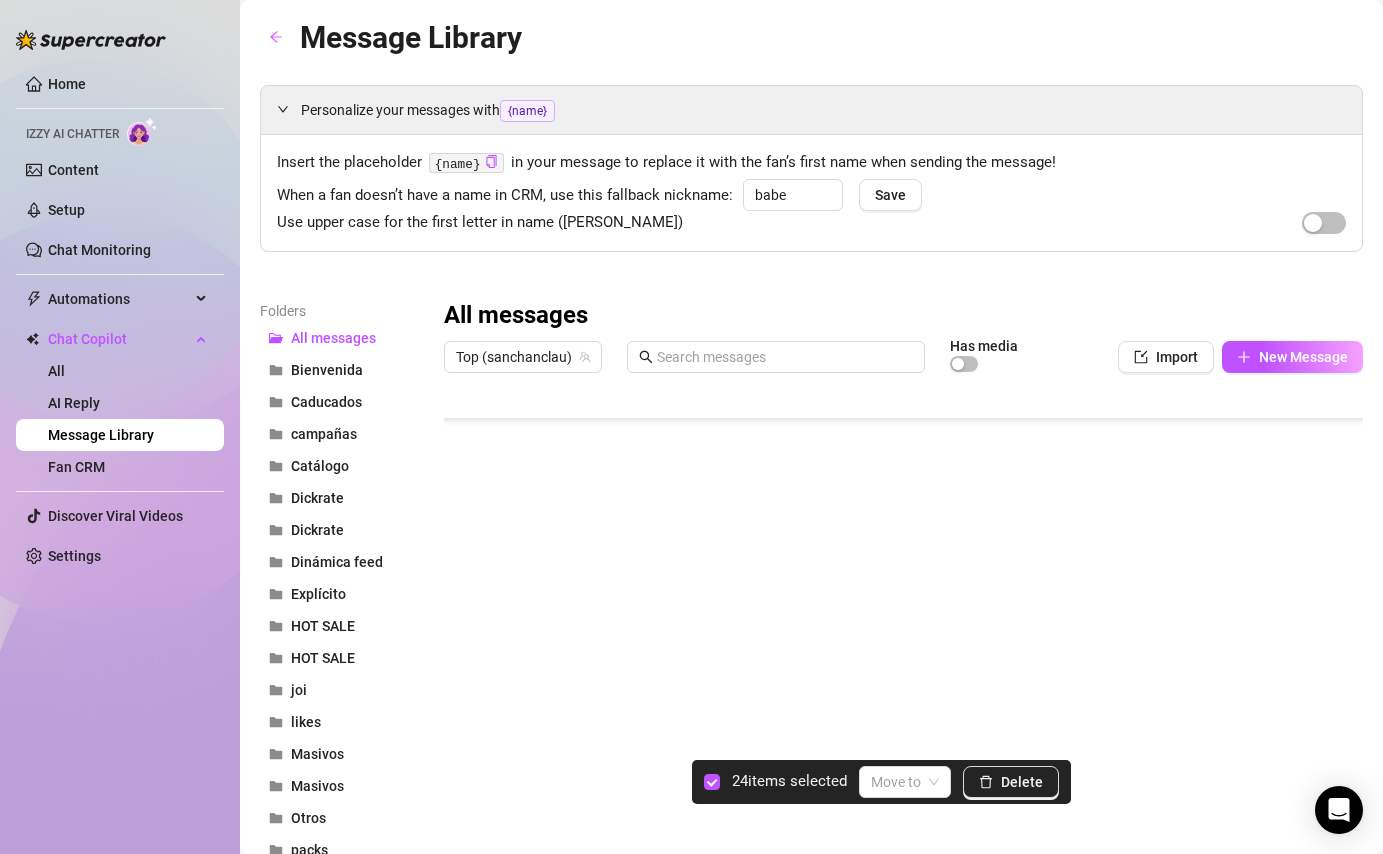 click at bounding box center (903, 605) 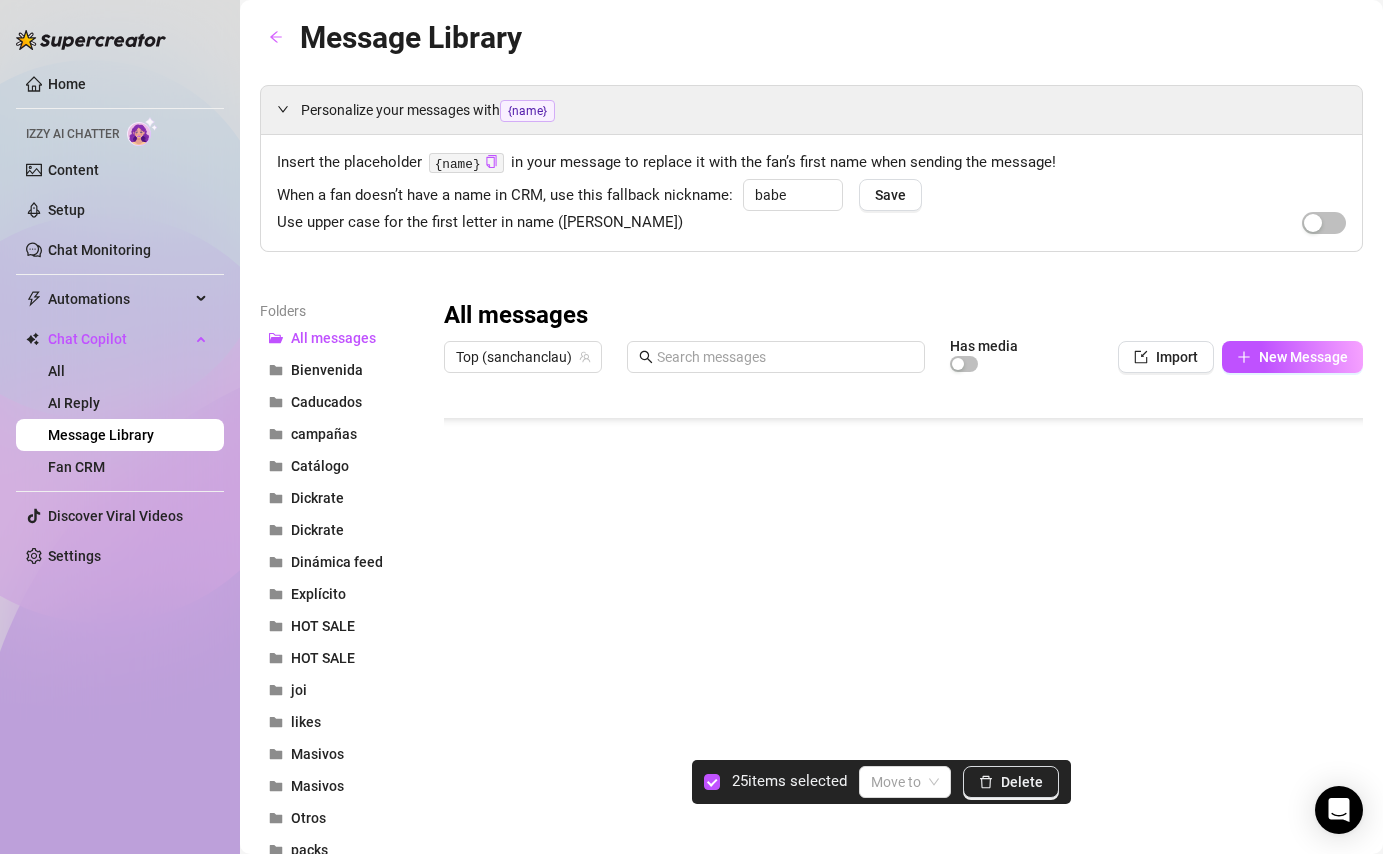 scroll, scrollTop: 1538, scrollLeft: 0, axis: vertical 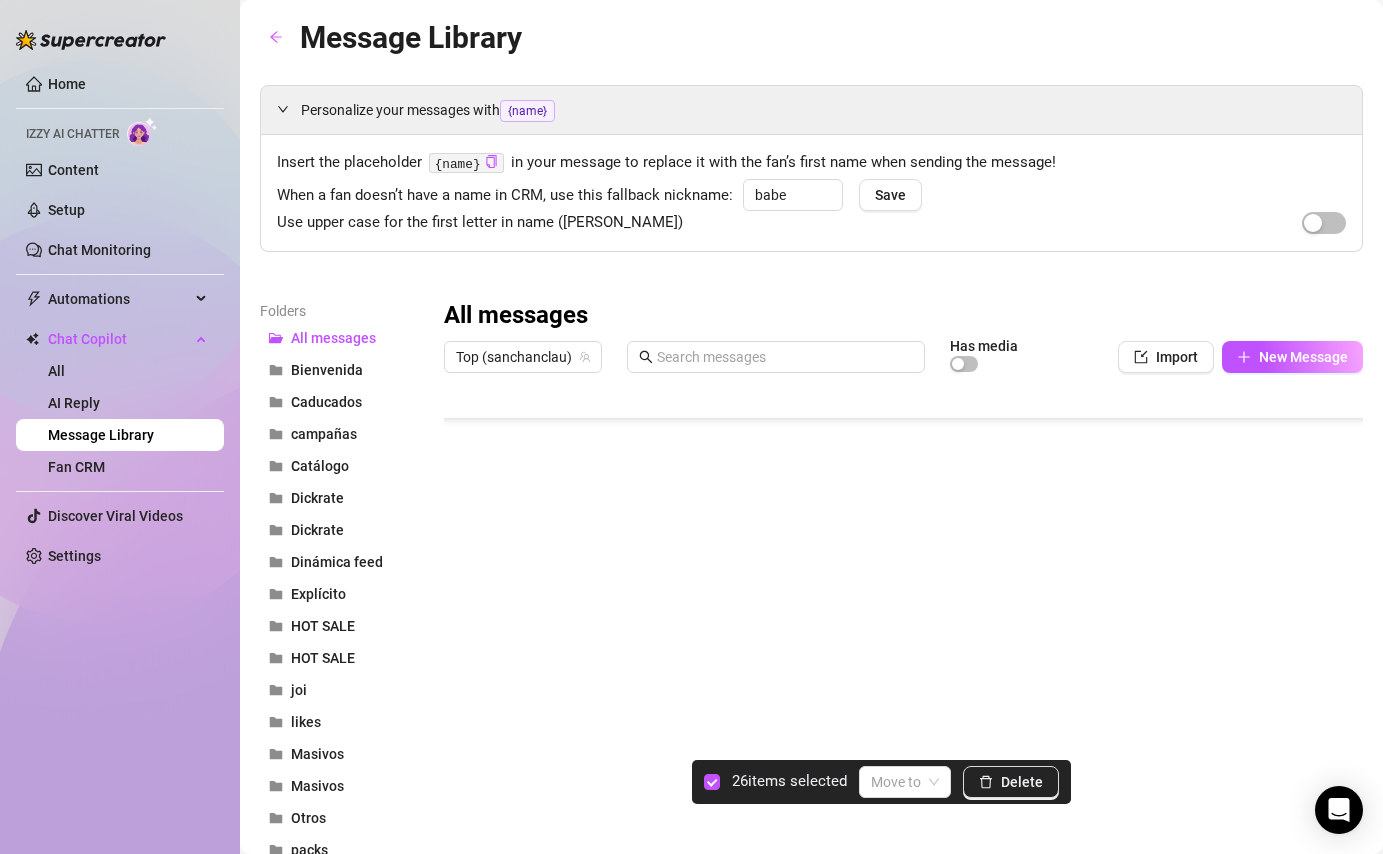 click at bounding box center [903, 605] 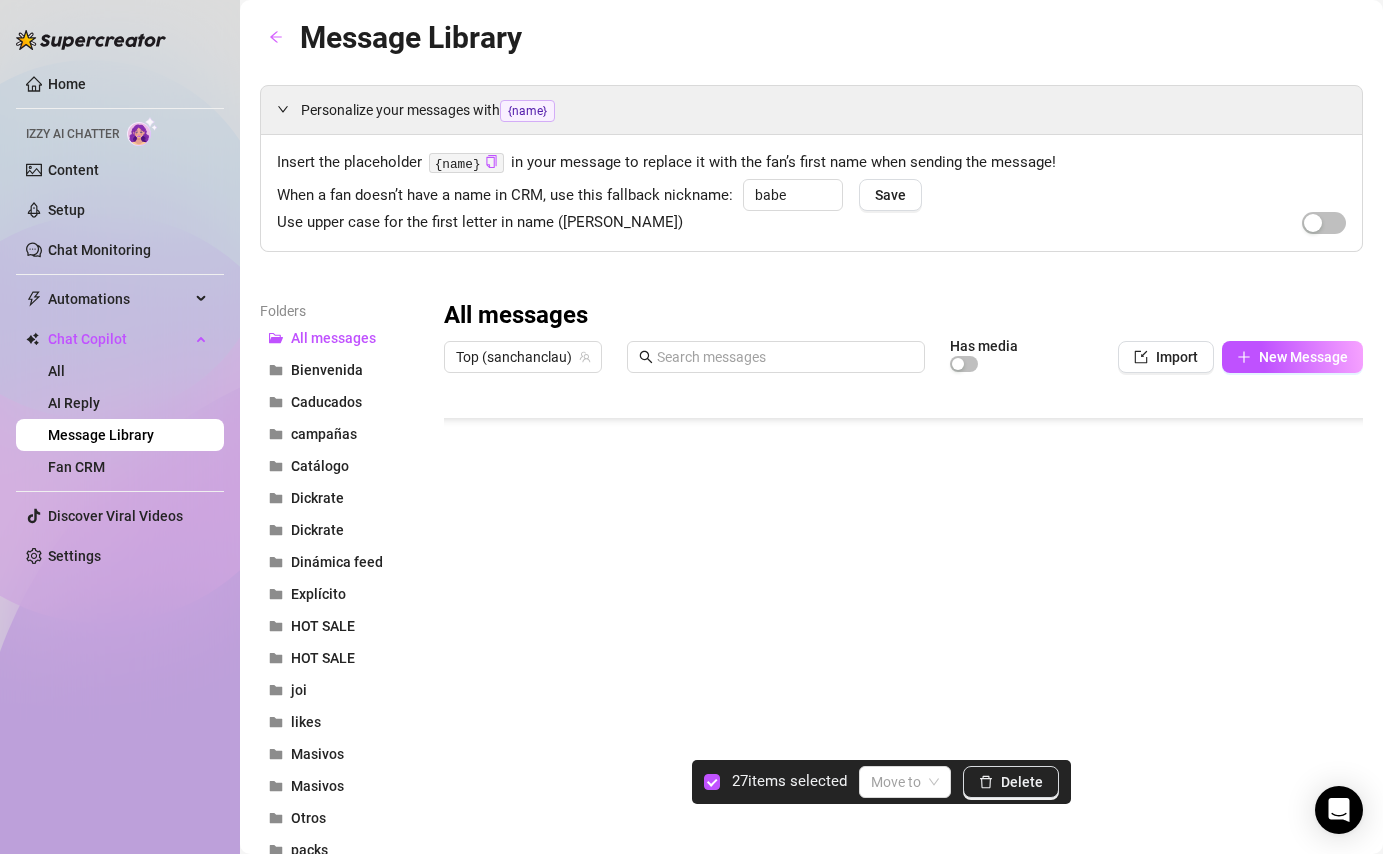 scroll, scrollTop: 1455, scrollLeft: 0, axis: vertical 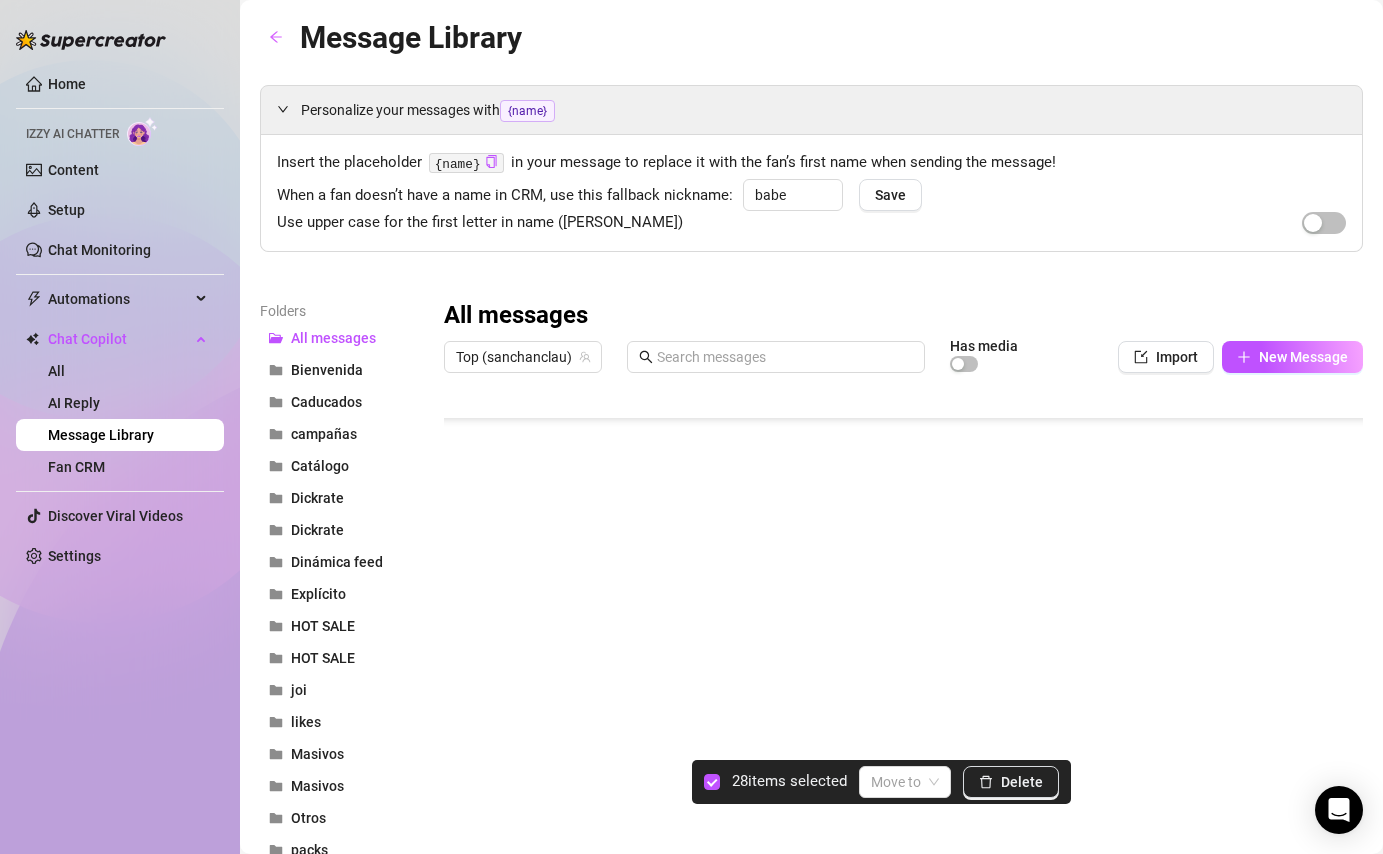 click at bounding box center [903, 605] 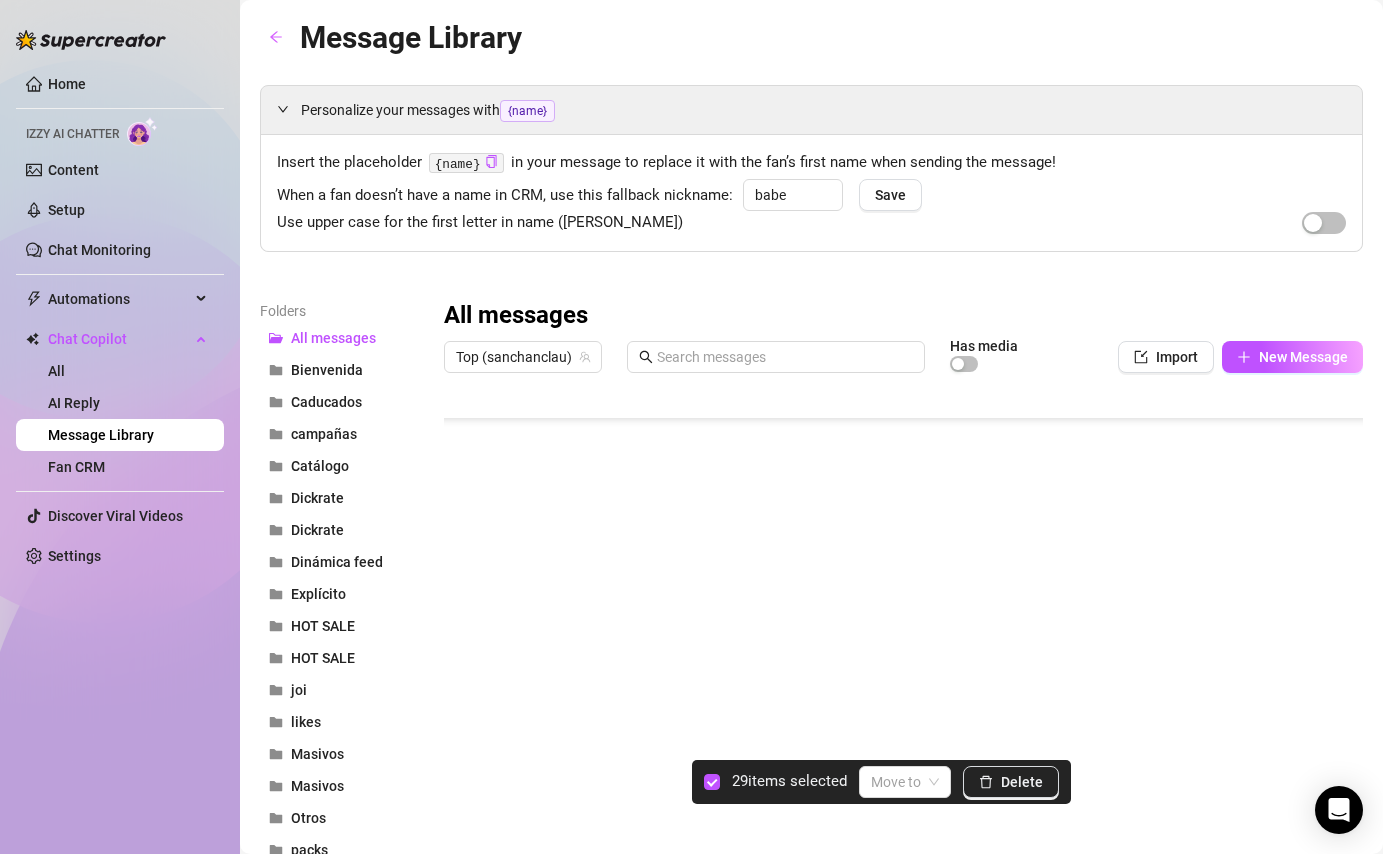 click at bounding box center (903, 605) 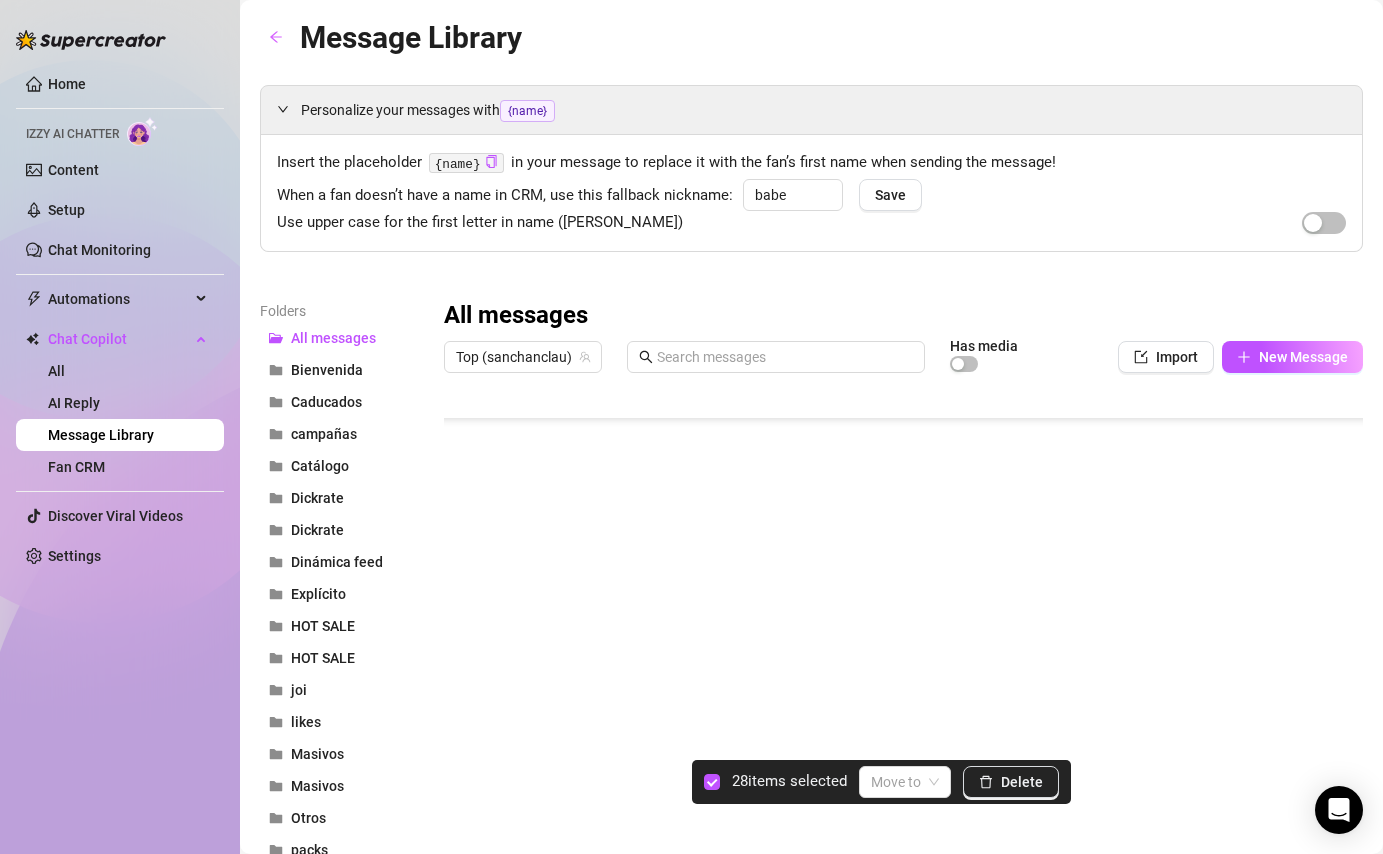scroll, scrollTop: 1386, scrollLeft: 0, axis: vertical 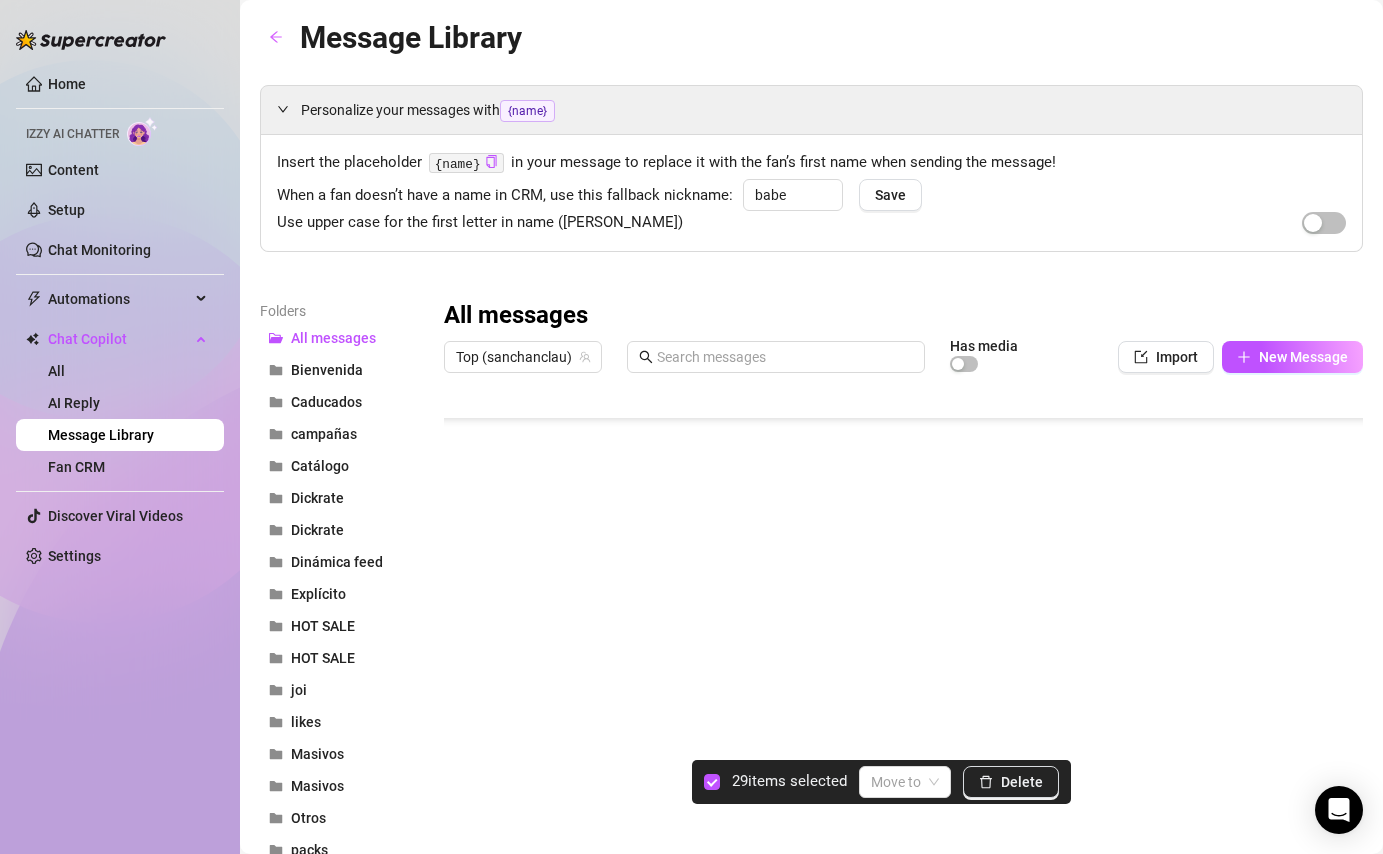 click at bounding box center (903, 605) 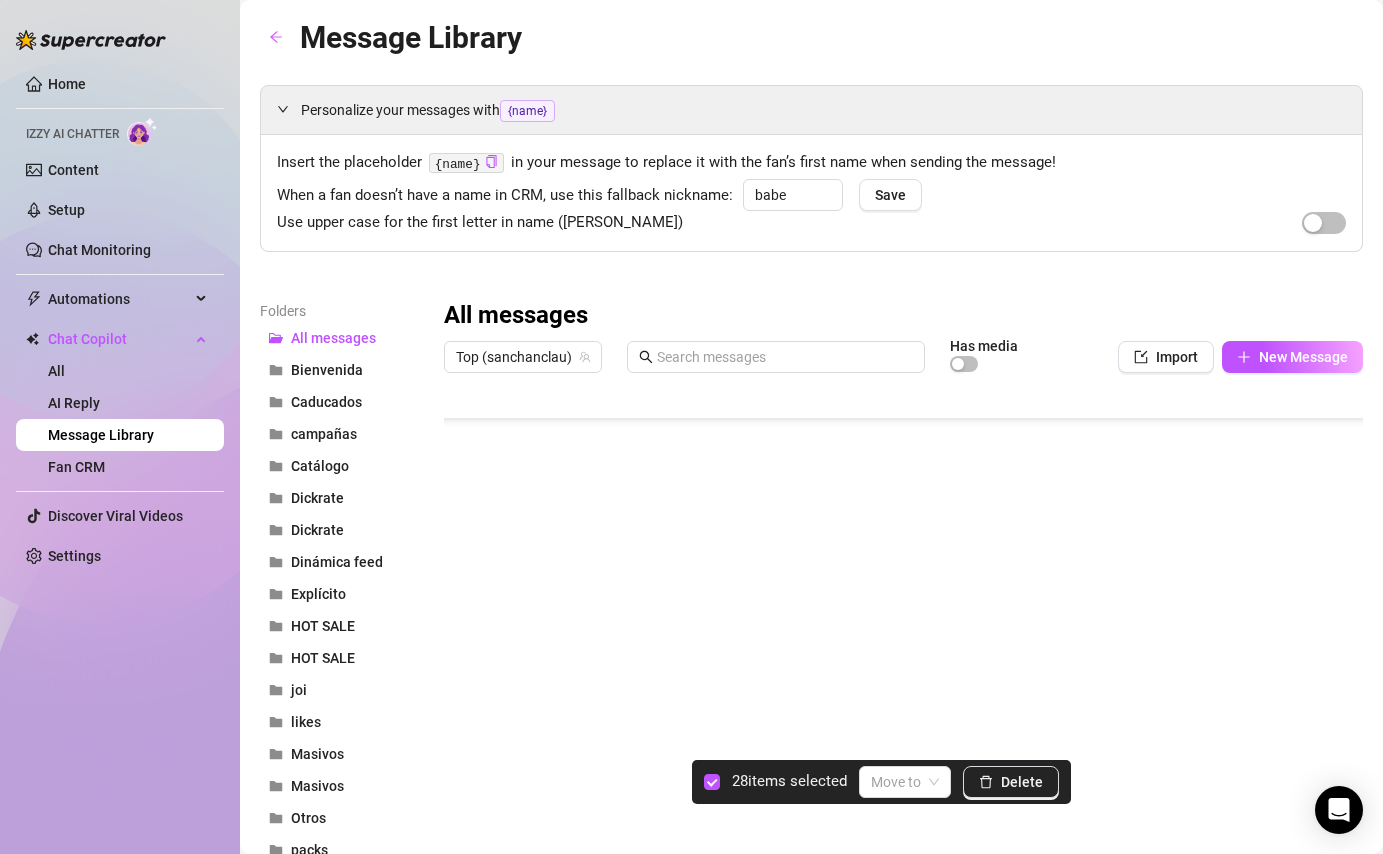 scroll, scrollTop: 1334, scrollLeft: 0, axis: vertical 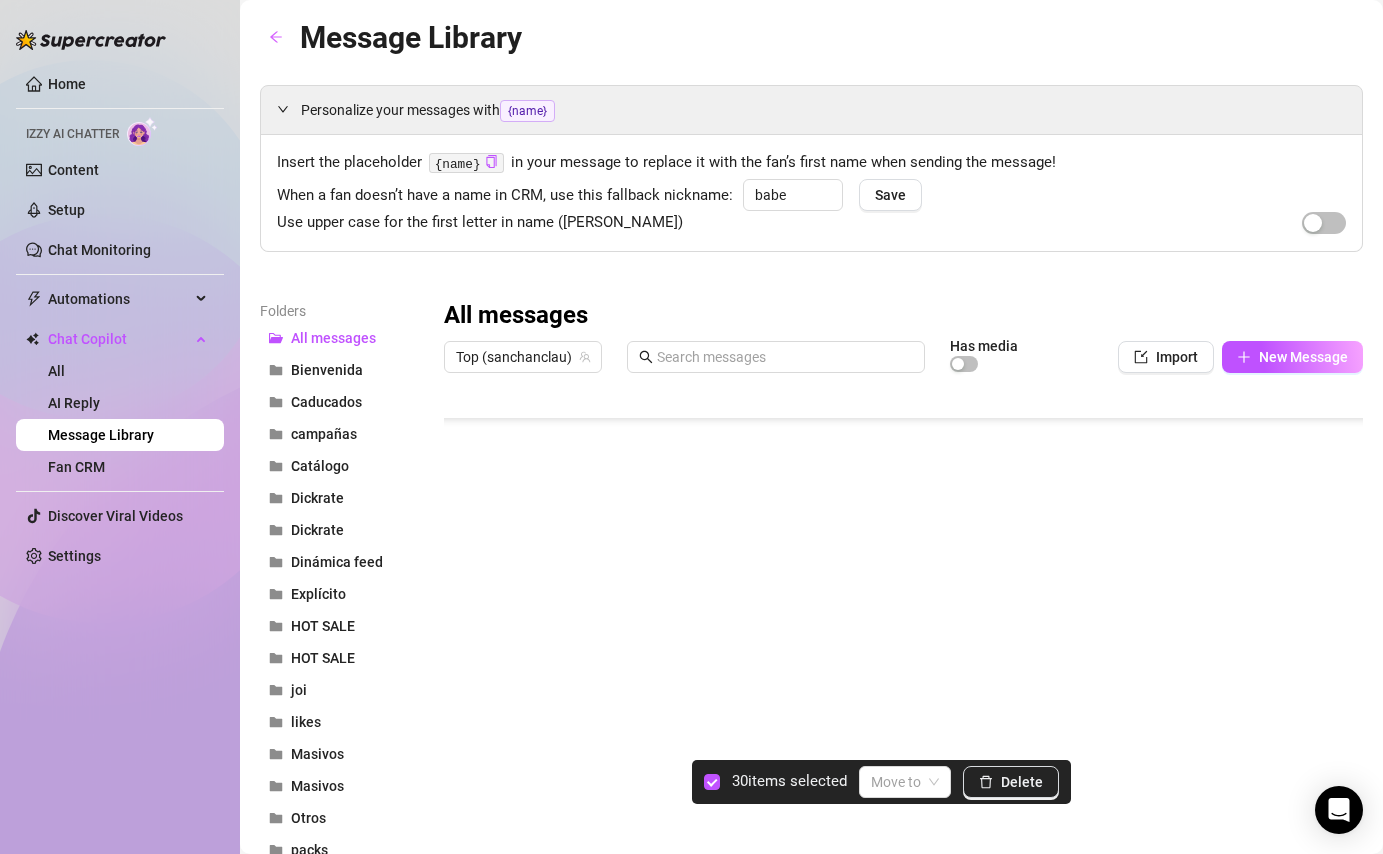 click at bounding box center [903, 605] 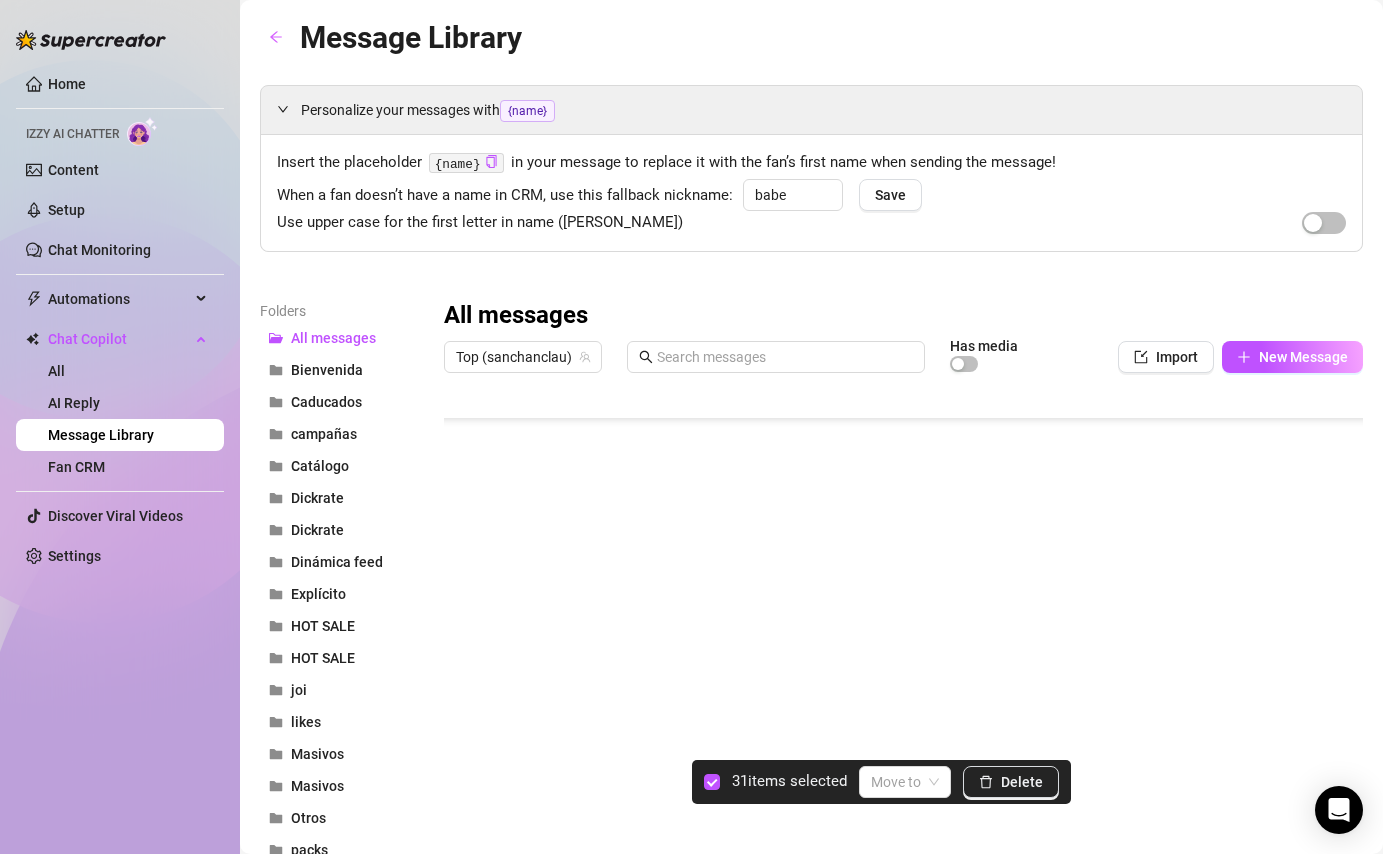click at bounding box center (903, 605) 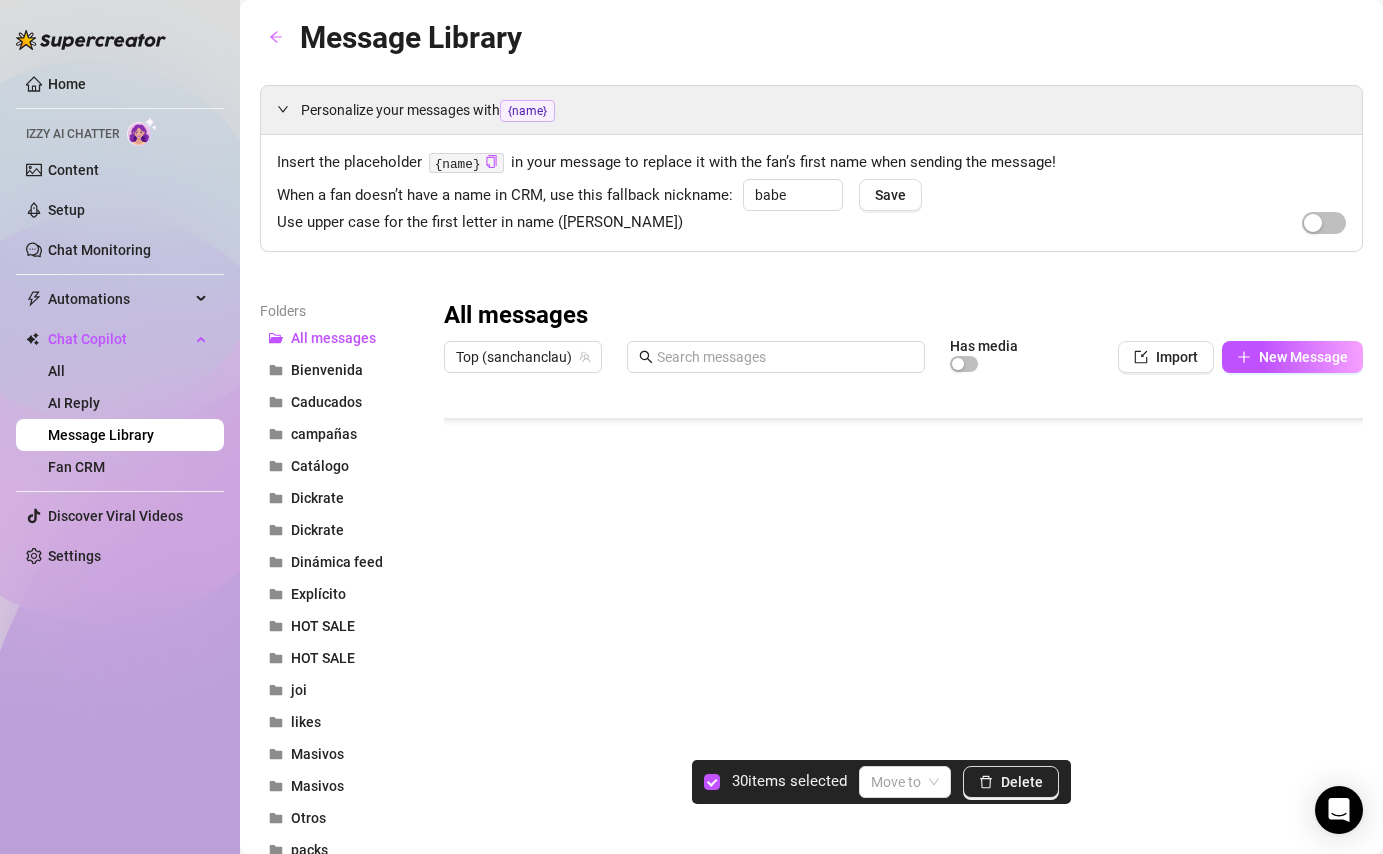 click at bounding box center [903, 605] 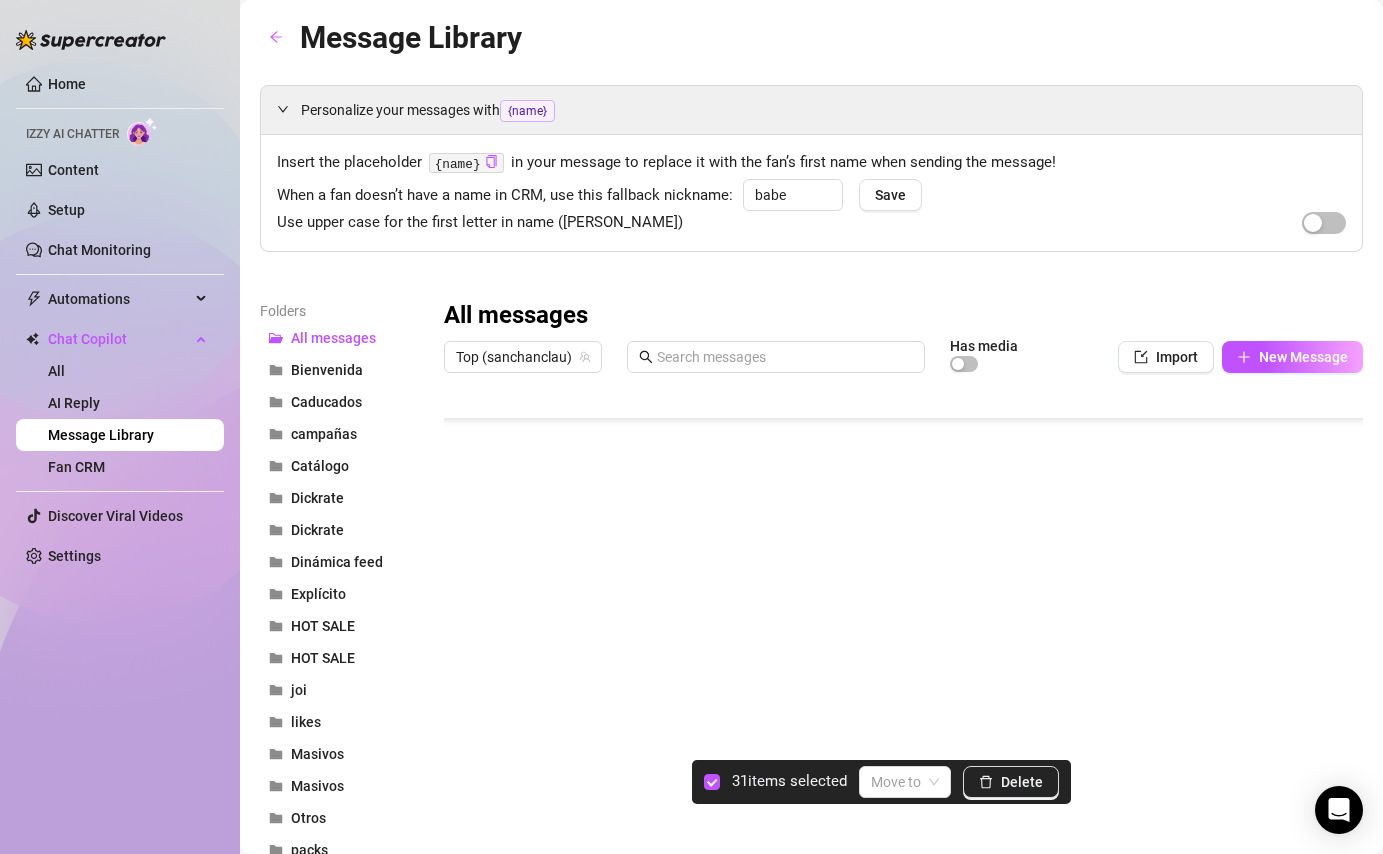 click at bounding box center (903, 605) 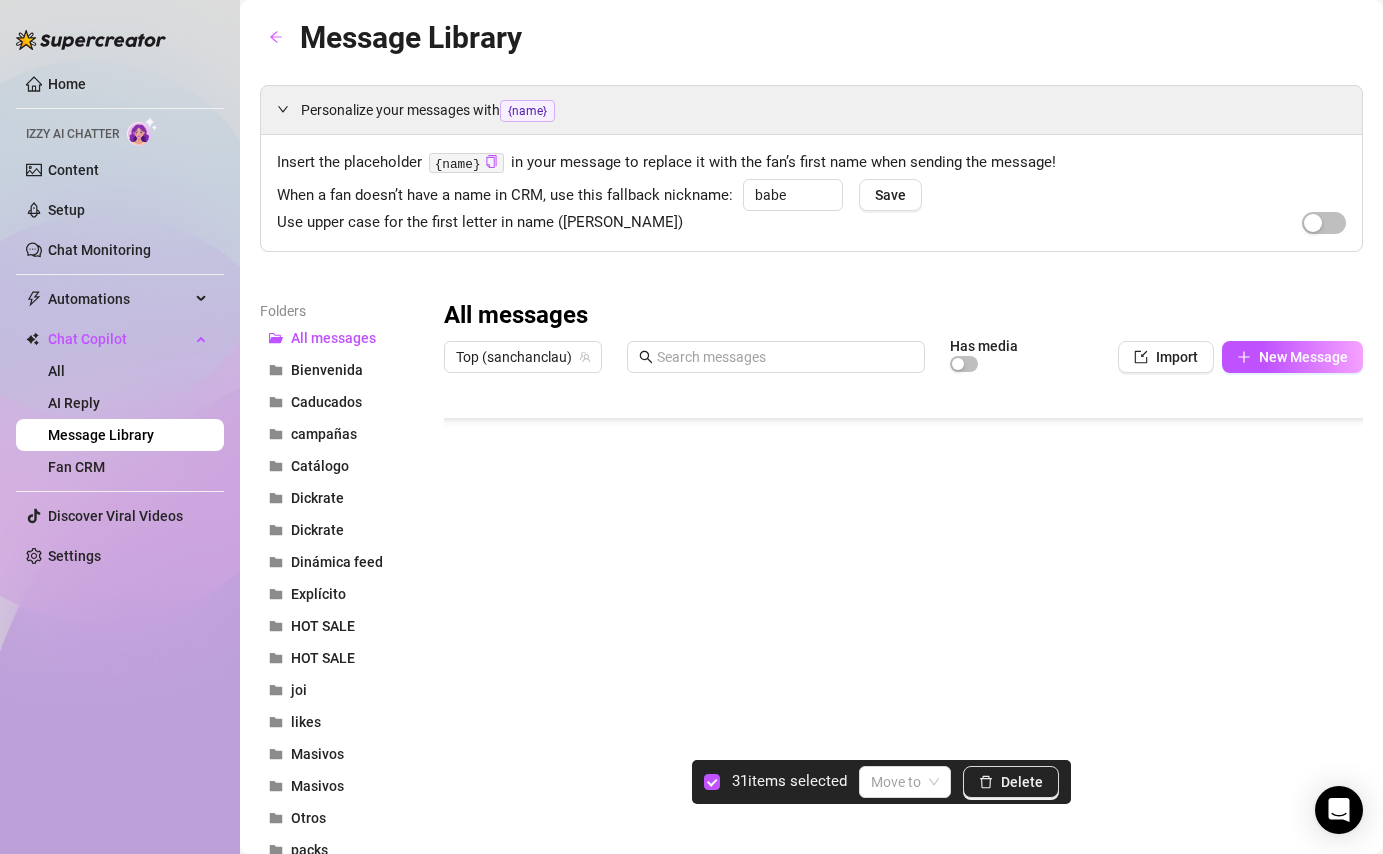 click at bounding box center [903, 605] 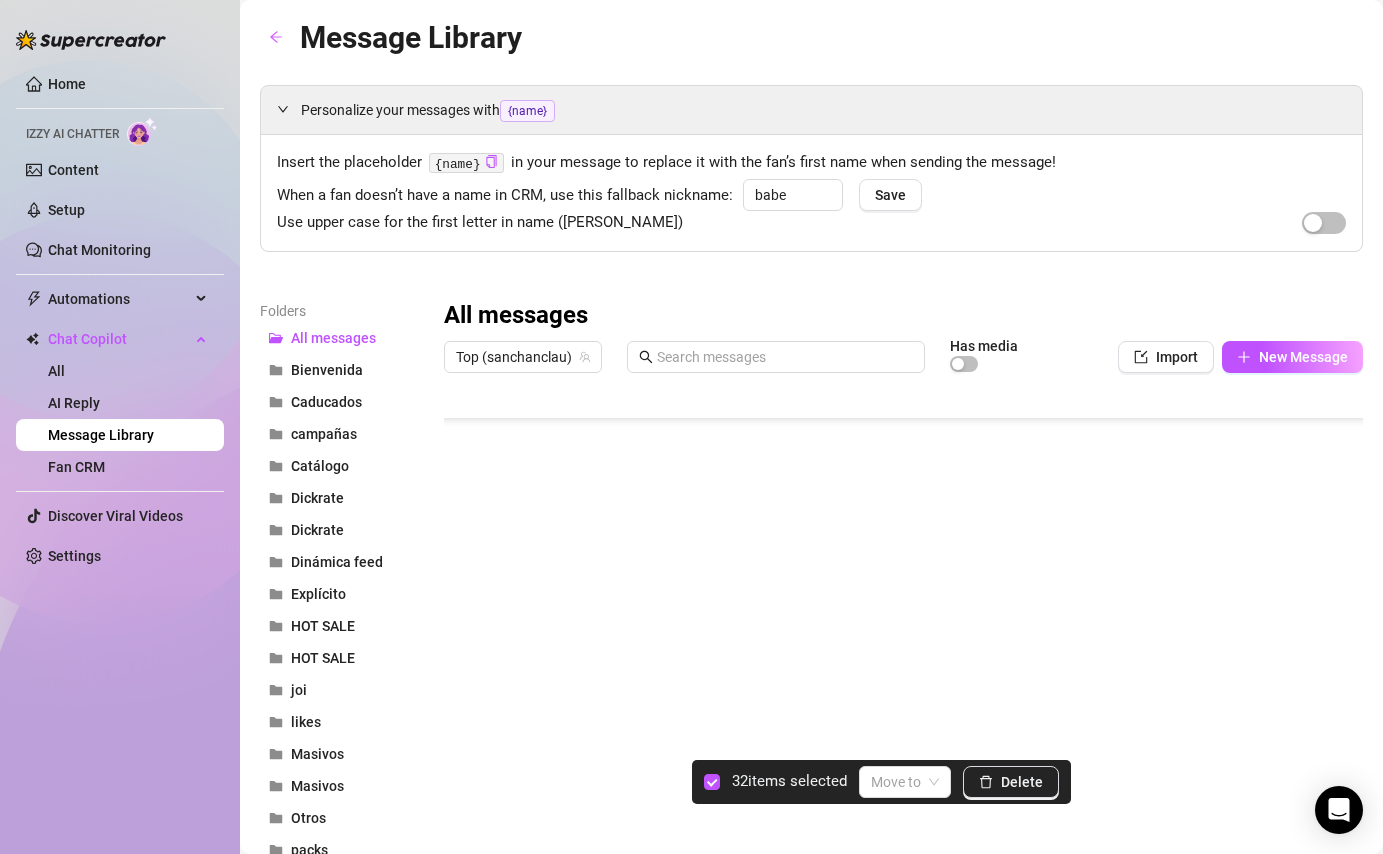 scroll, scrollTop: 1099, scrollLeft: 0, axis: vertical 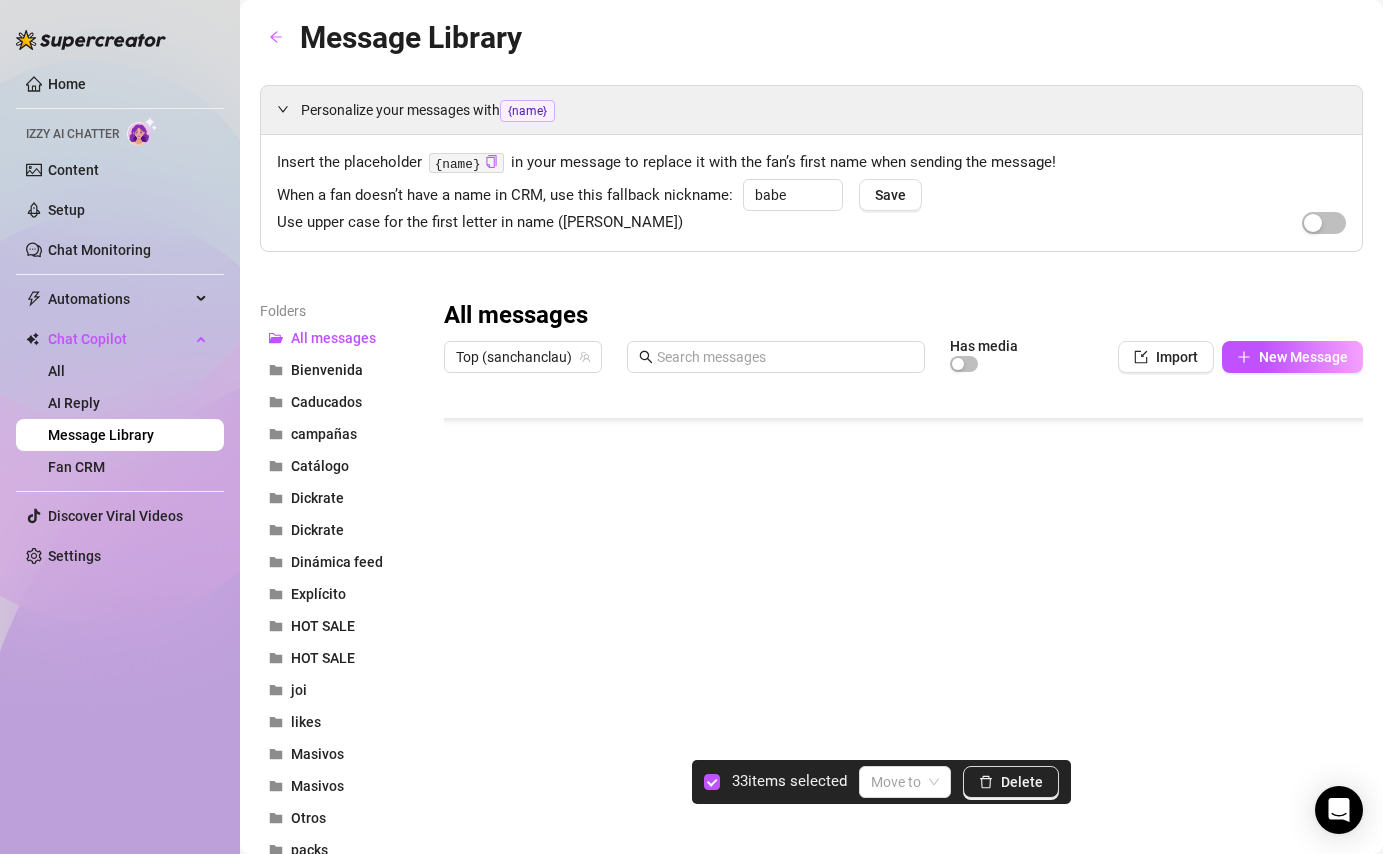 click at bounding box center (903, 605) 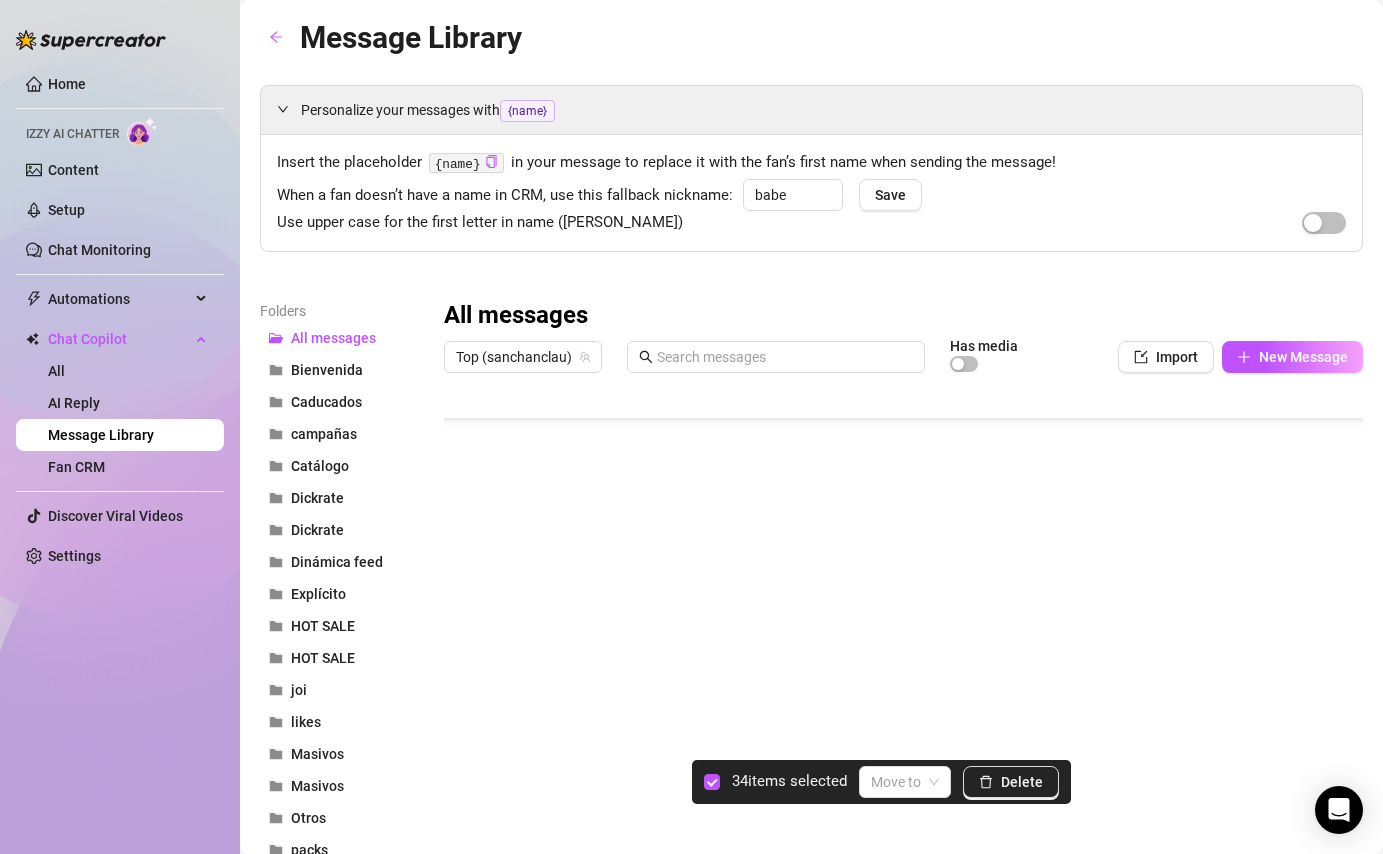 scroll, scrollTop: 955, scrollLeft: 0, axis: vertical 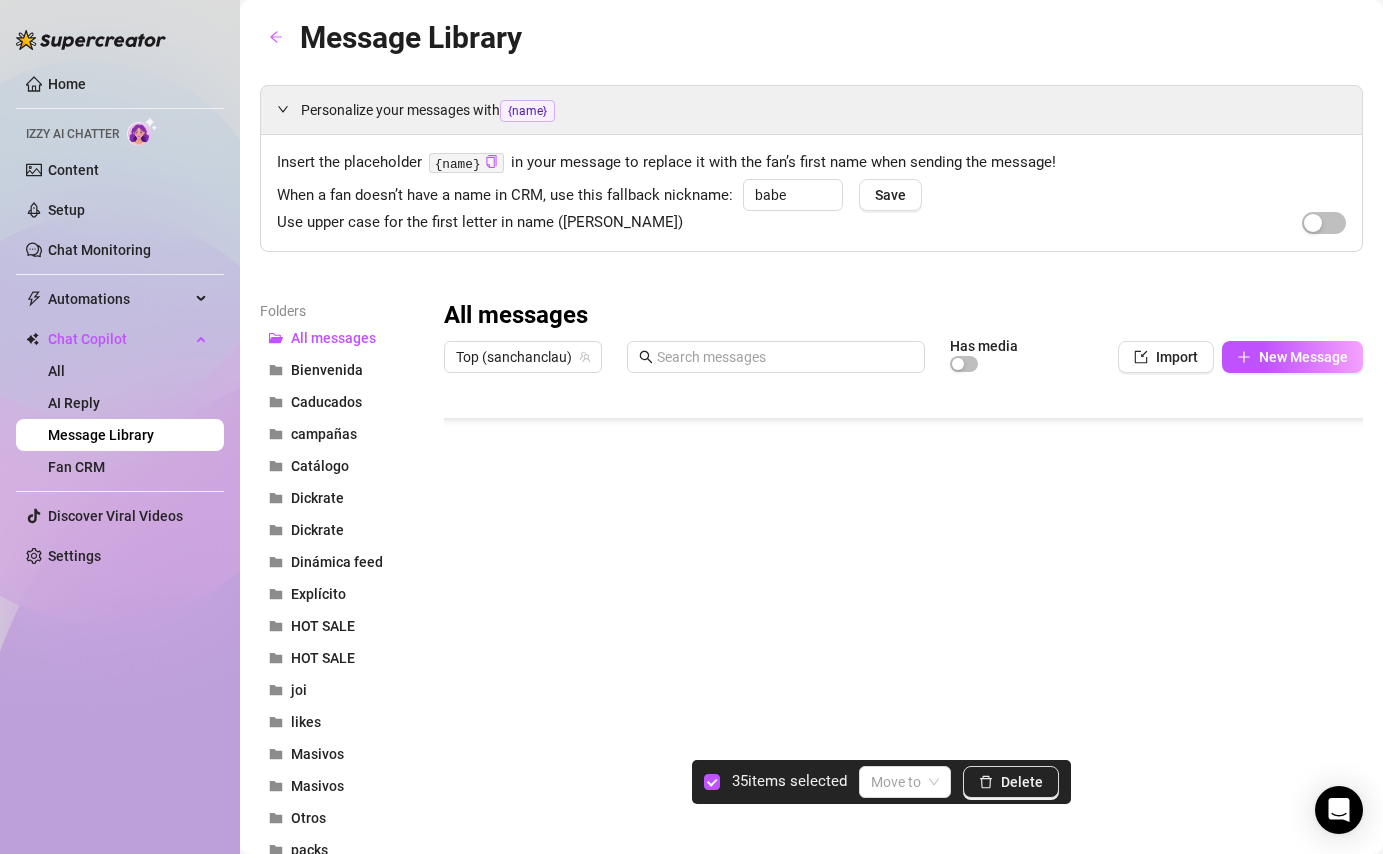 click at bounding box center [903, 605] 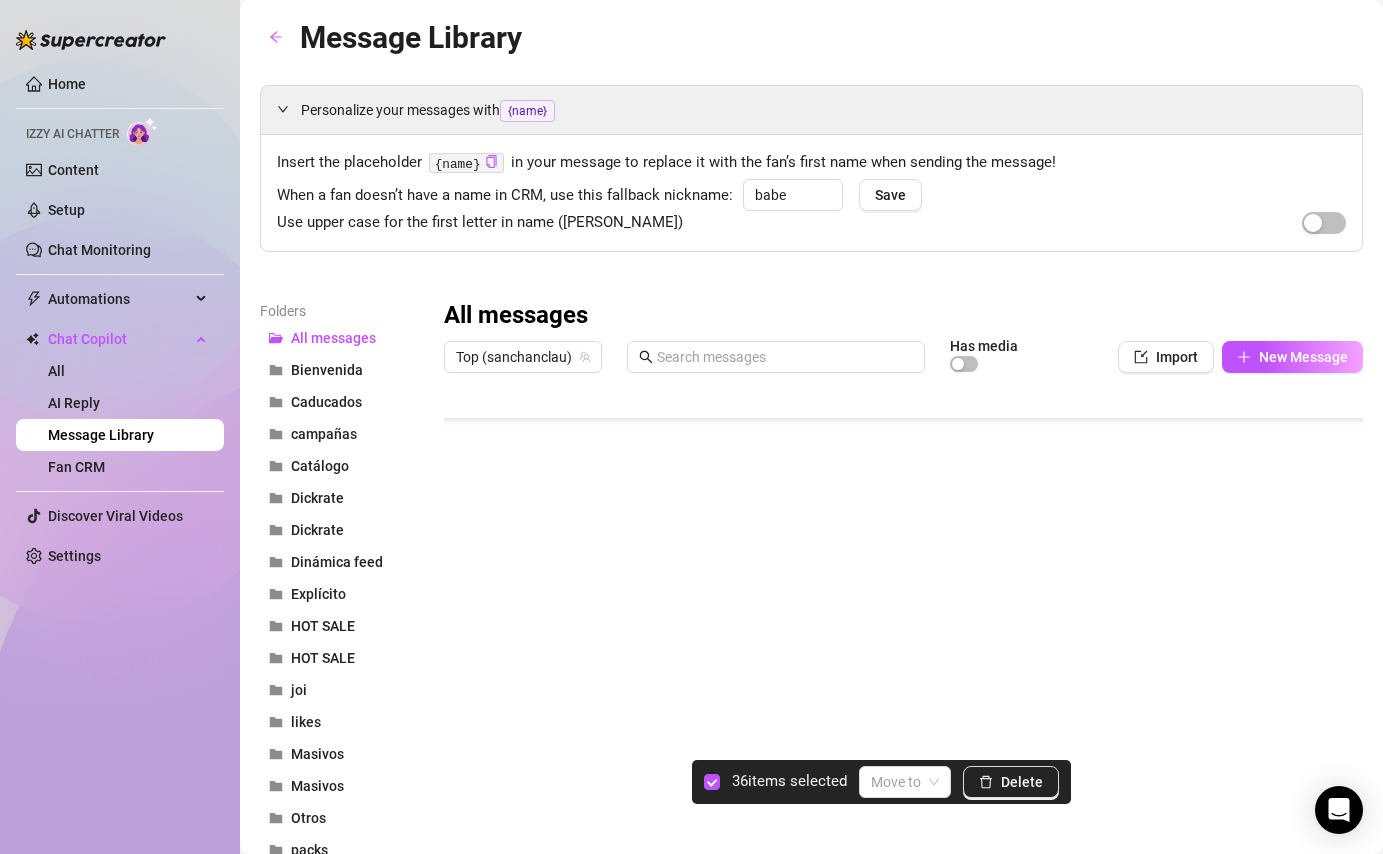click at bounding box center (903, 605) 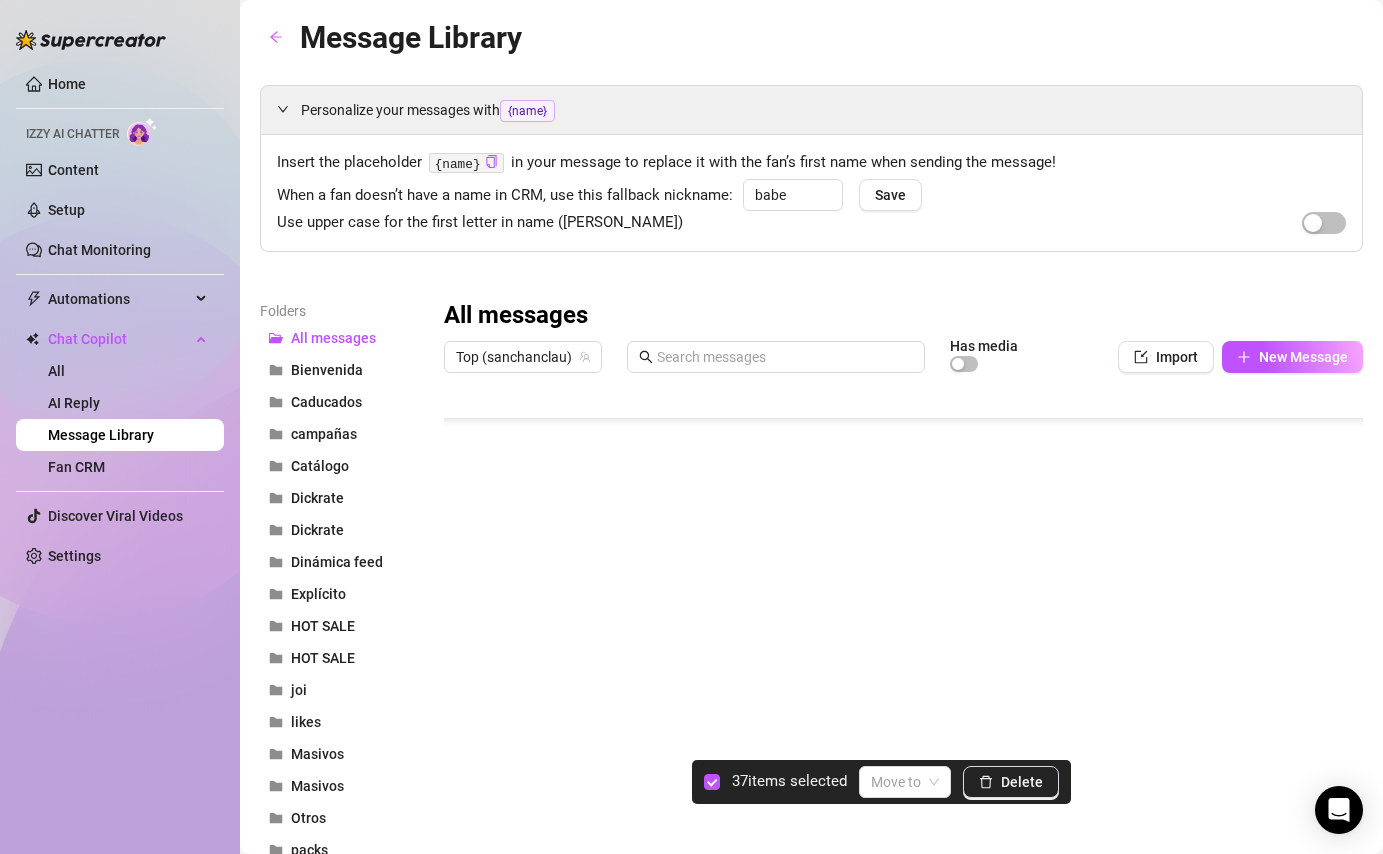 click at bounding box center [903, 605] 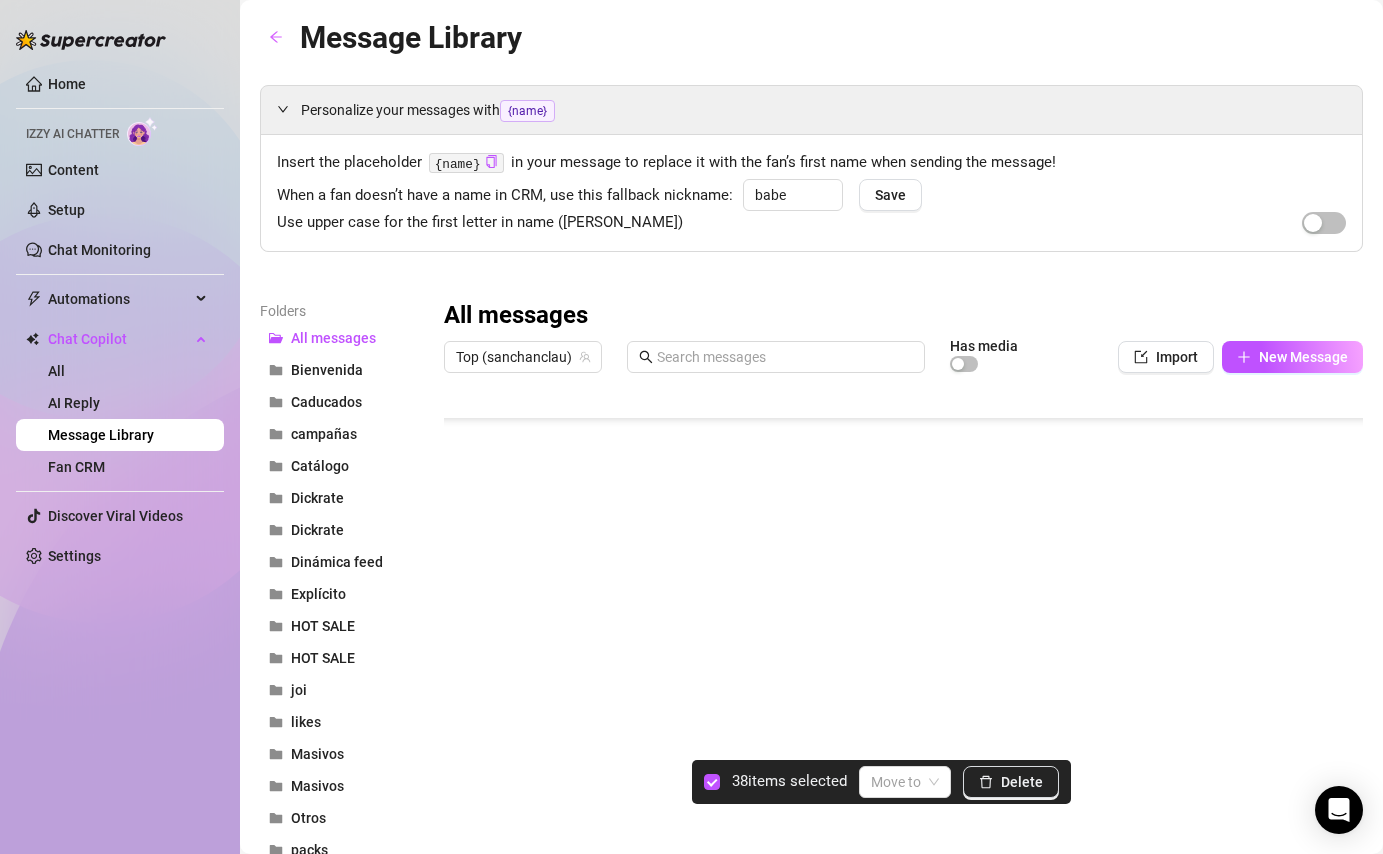 click at bounding box center [903, 605] 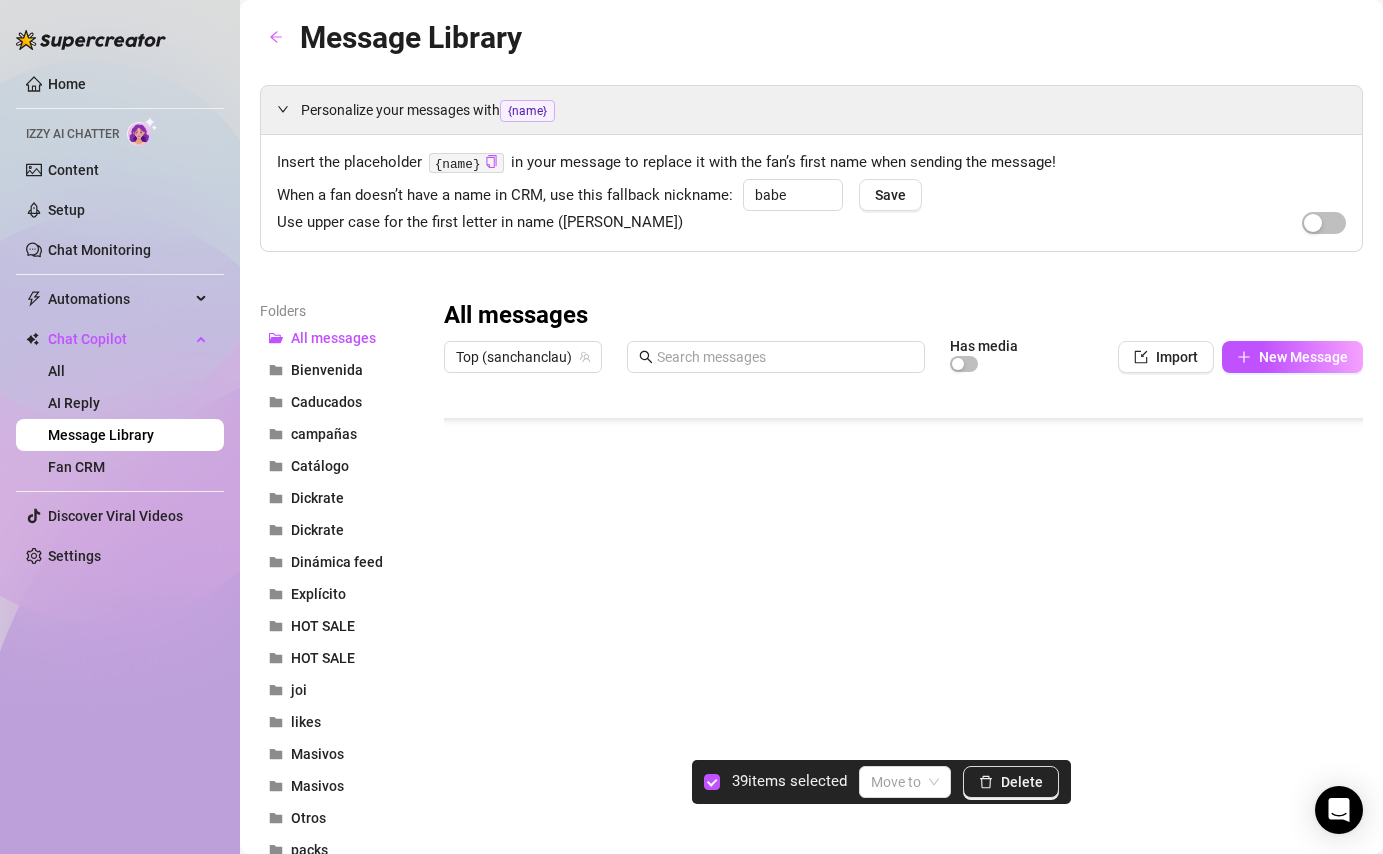 scroll, scrollTop: 635, scrollLeft: 0, axis: vertical 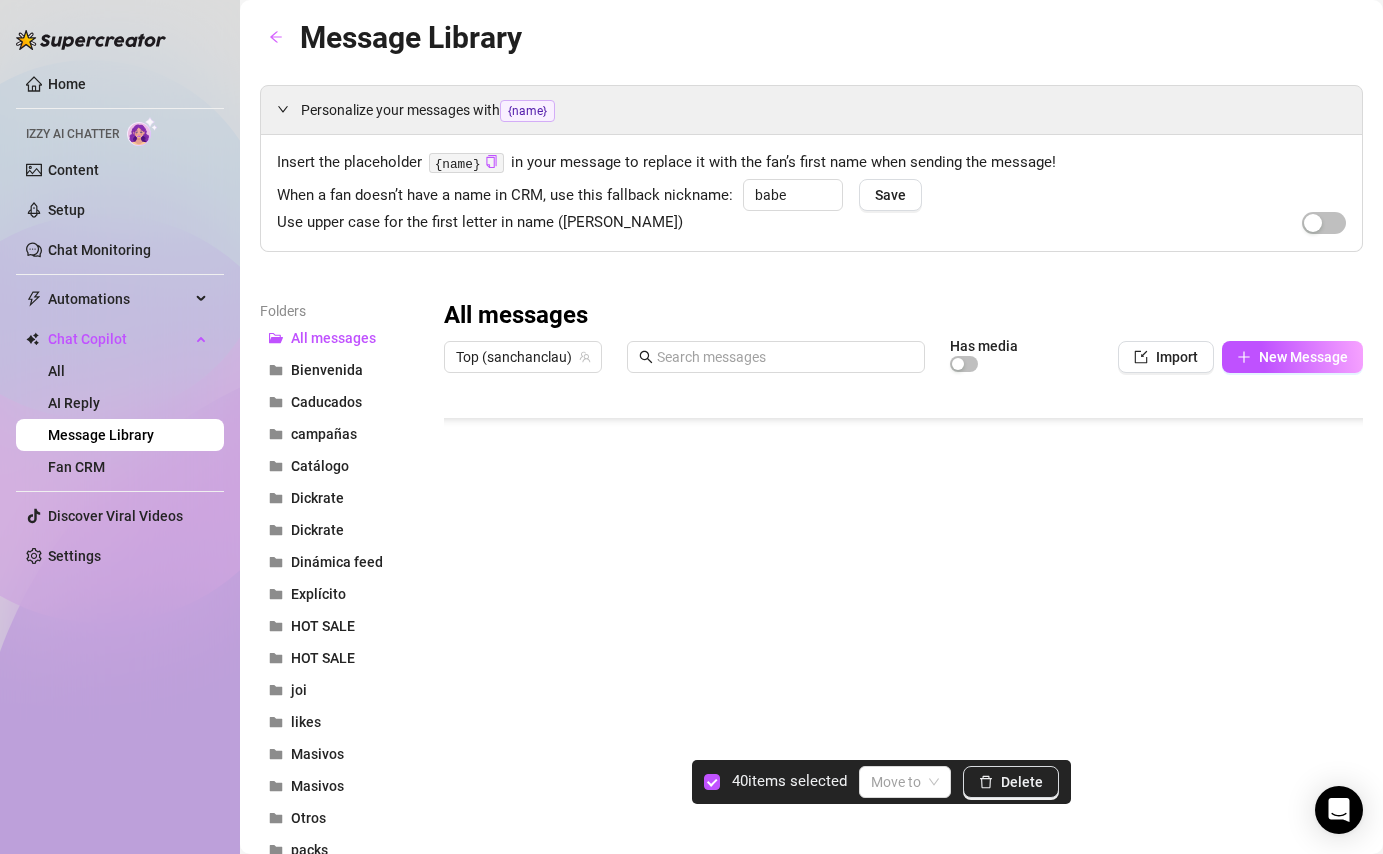 click at bounding box center [903, 605] 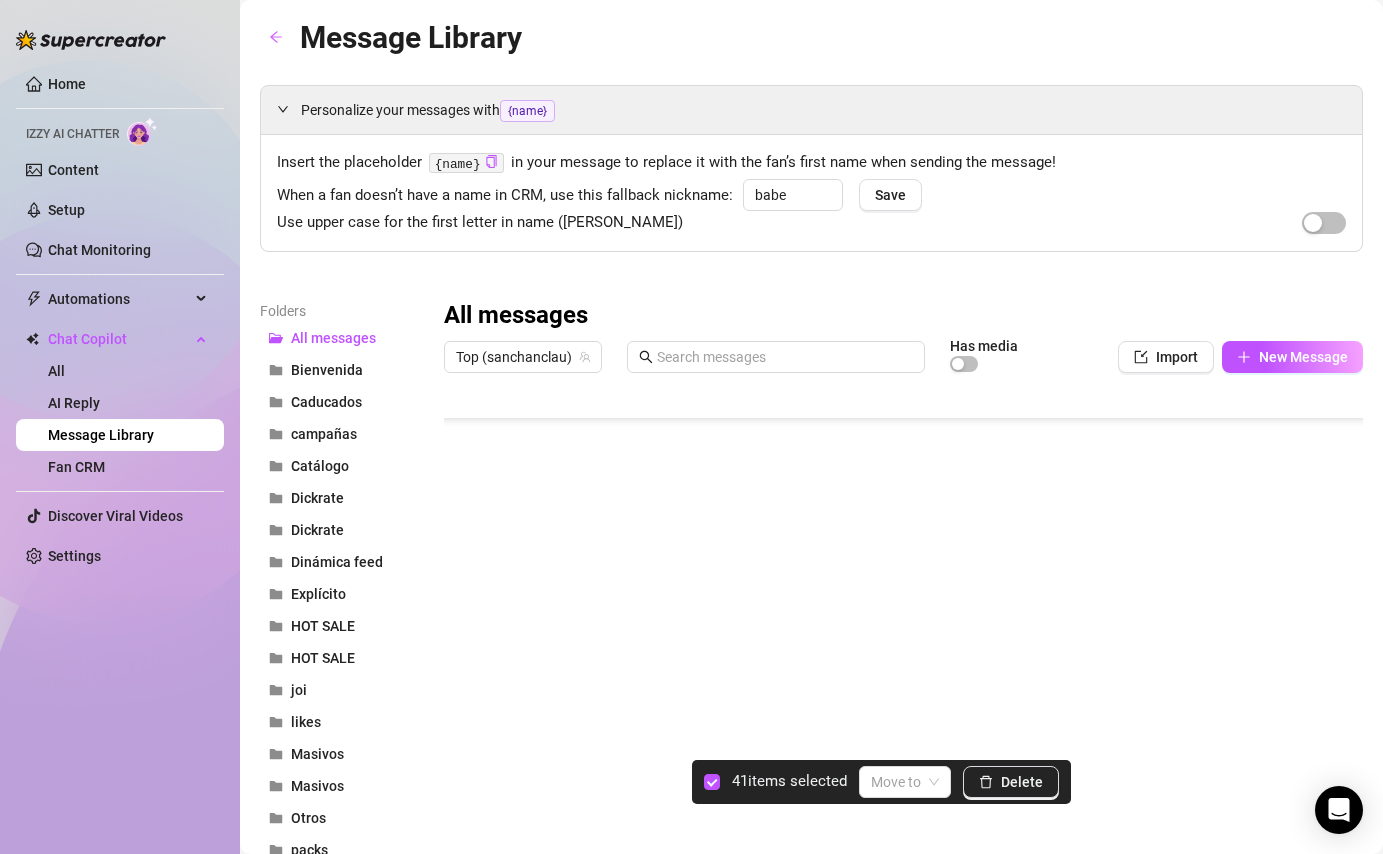 click at bounding box center (903, 605) 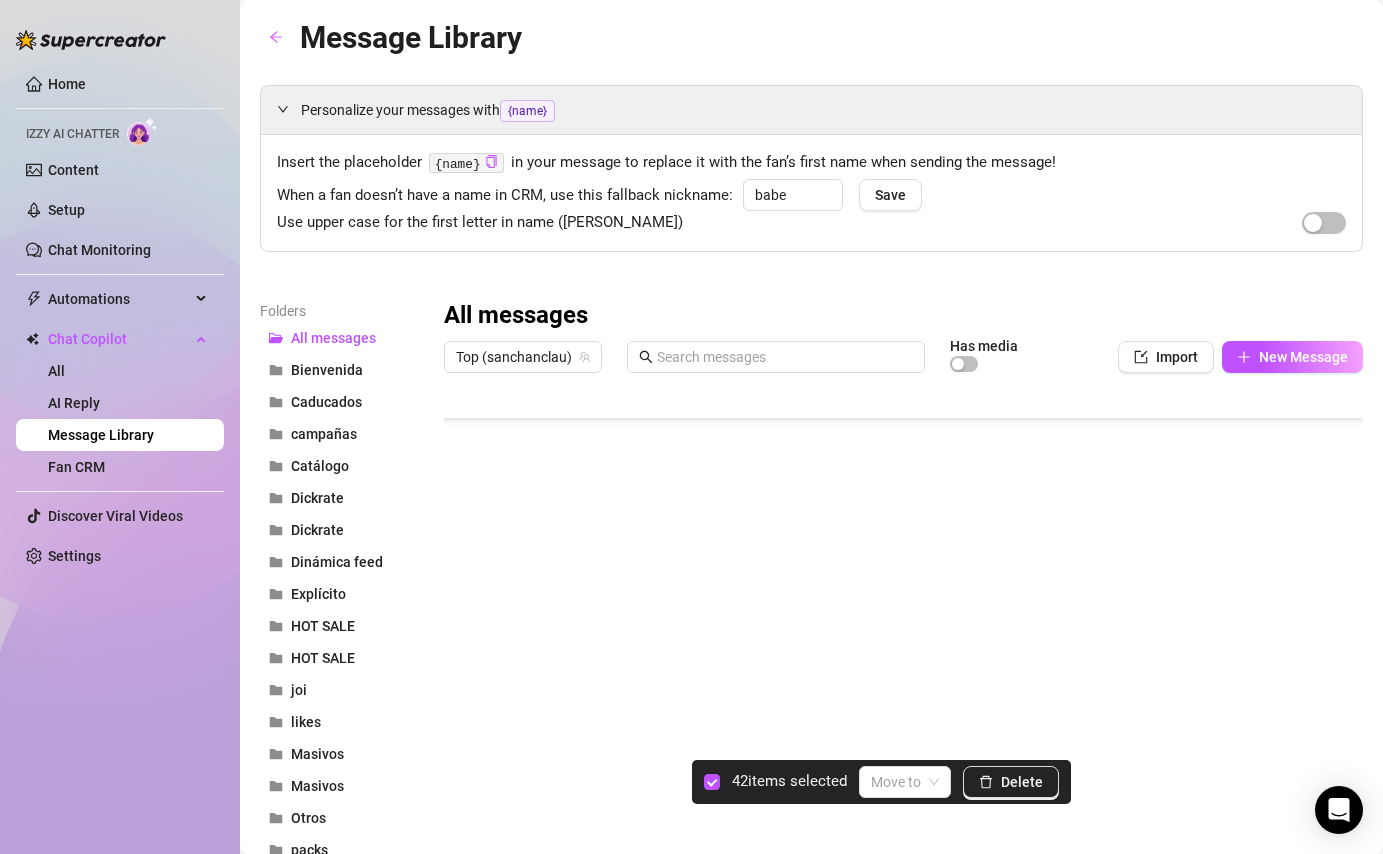 click at bounding box center [903, 605] 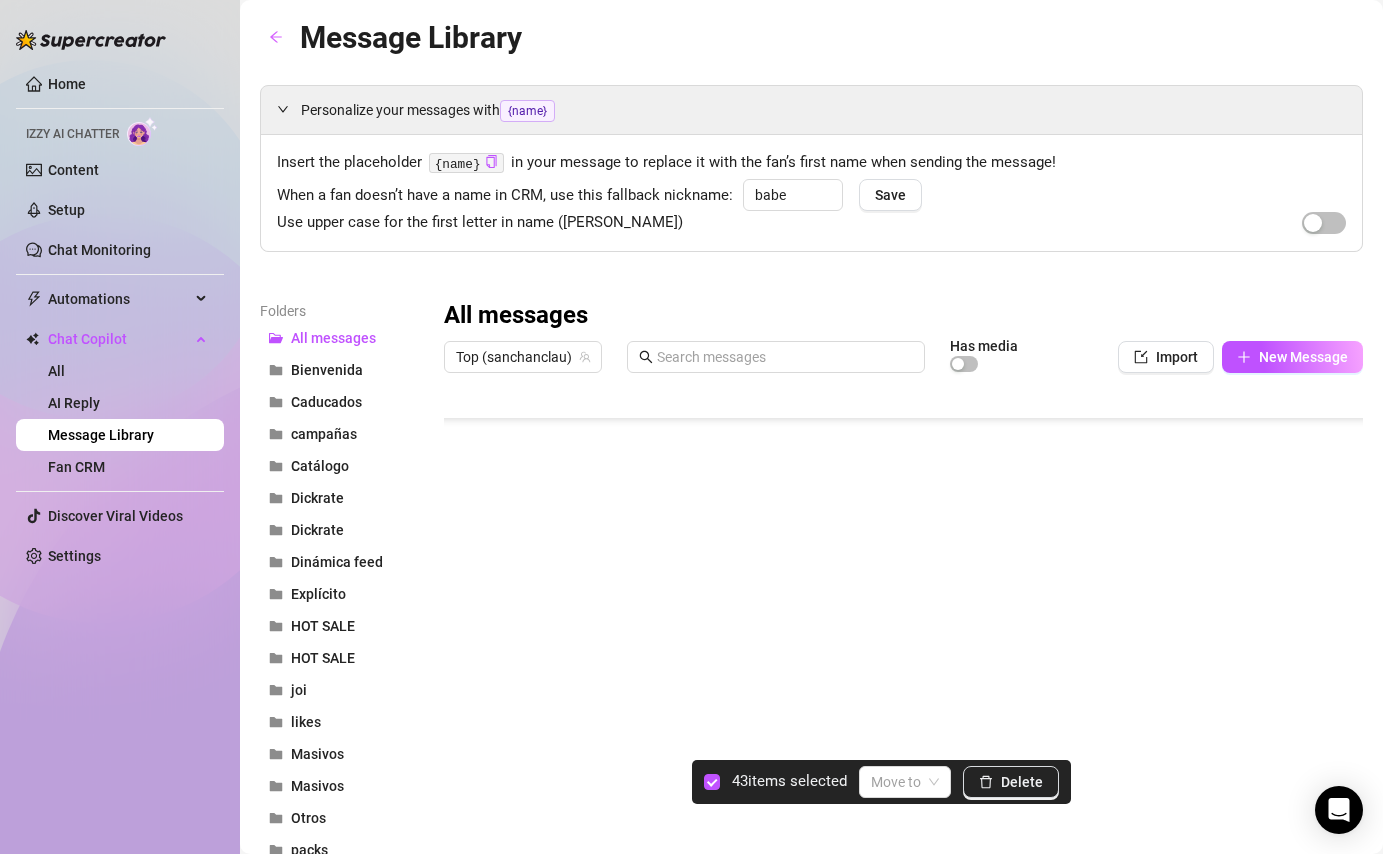 click at bounding box center [903, 605] 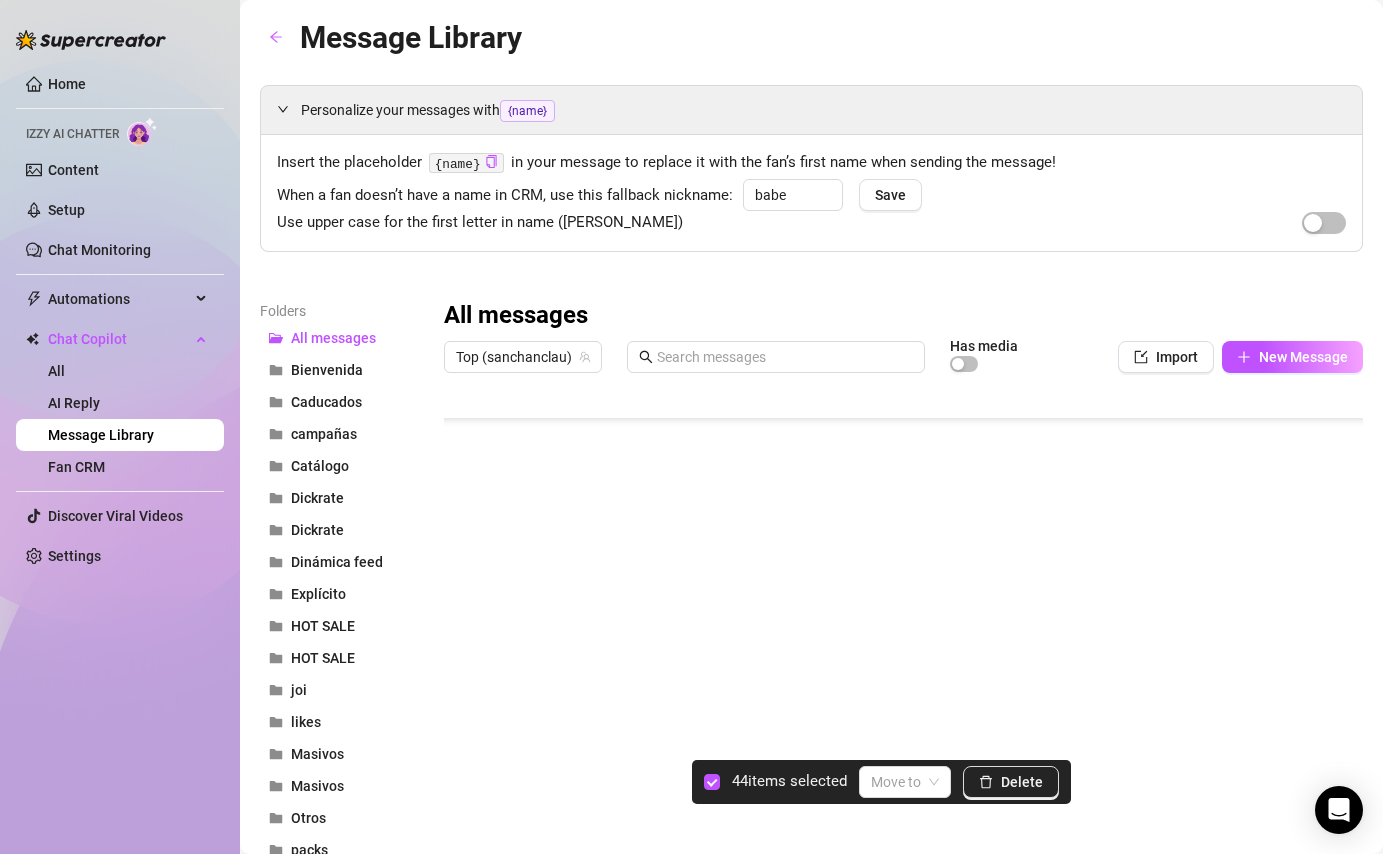 click at bounding box center [903, 605] 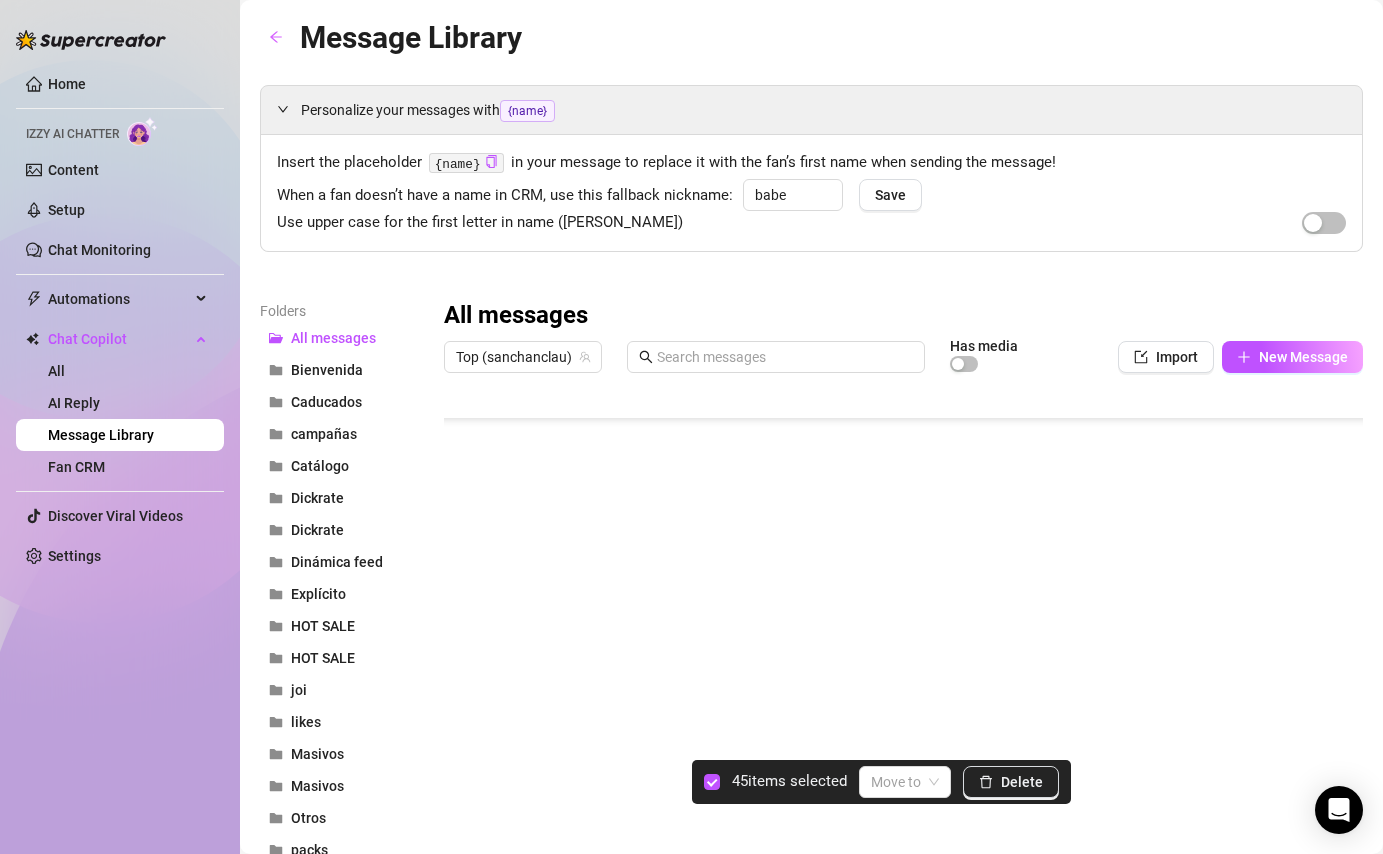 scroll, scrollTop: 349, scrollLeft: 0, axis: vertical 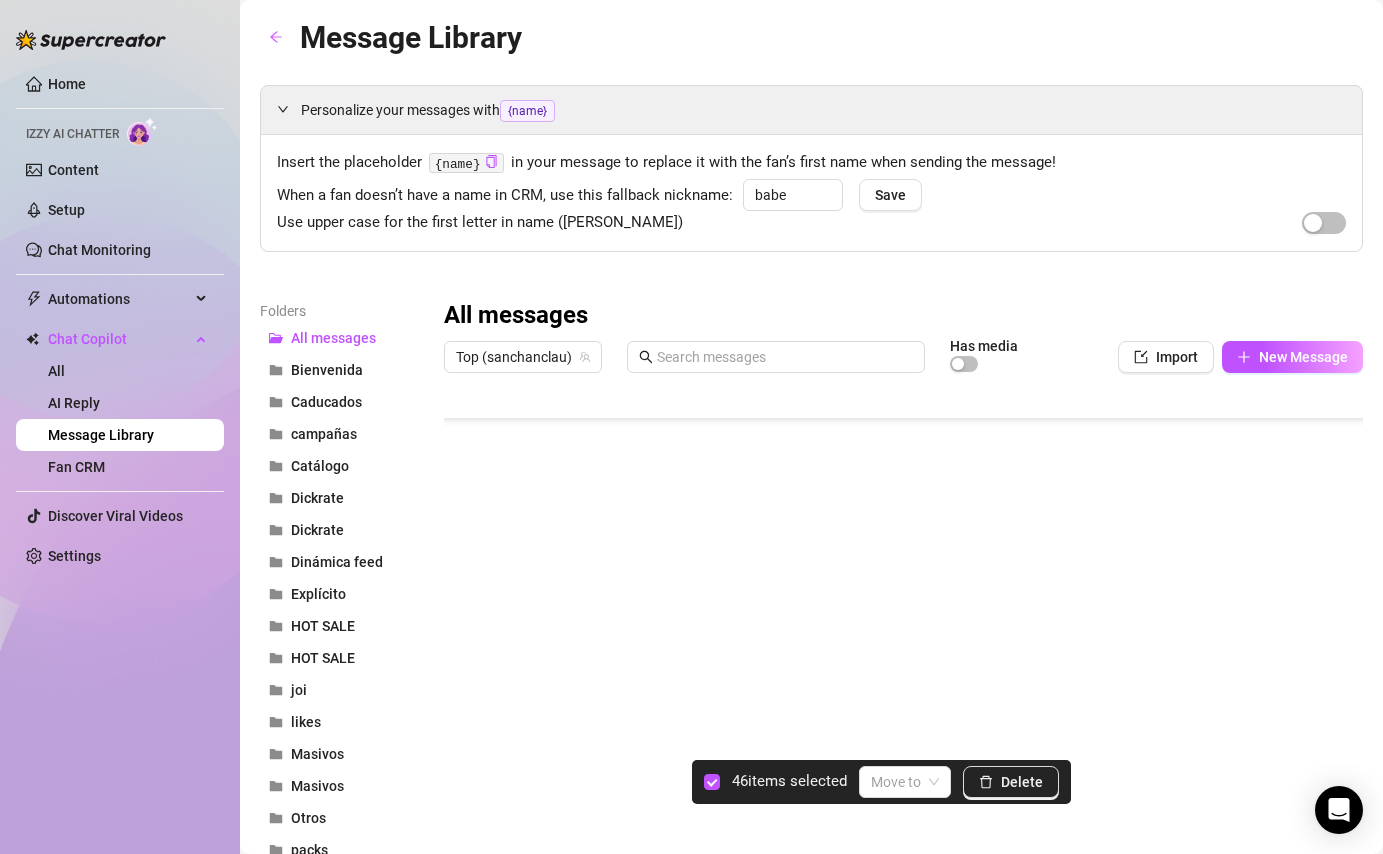 click at bounding box center [903, 605] 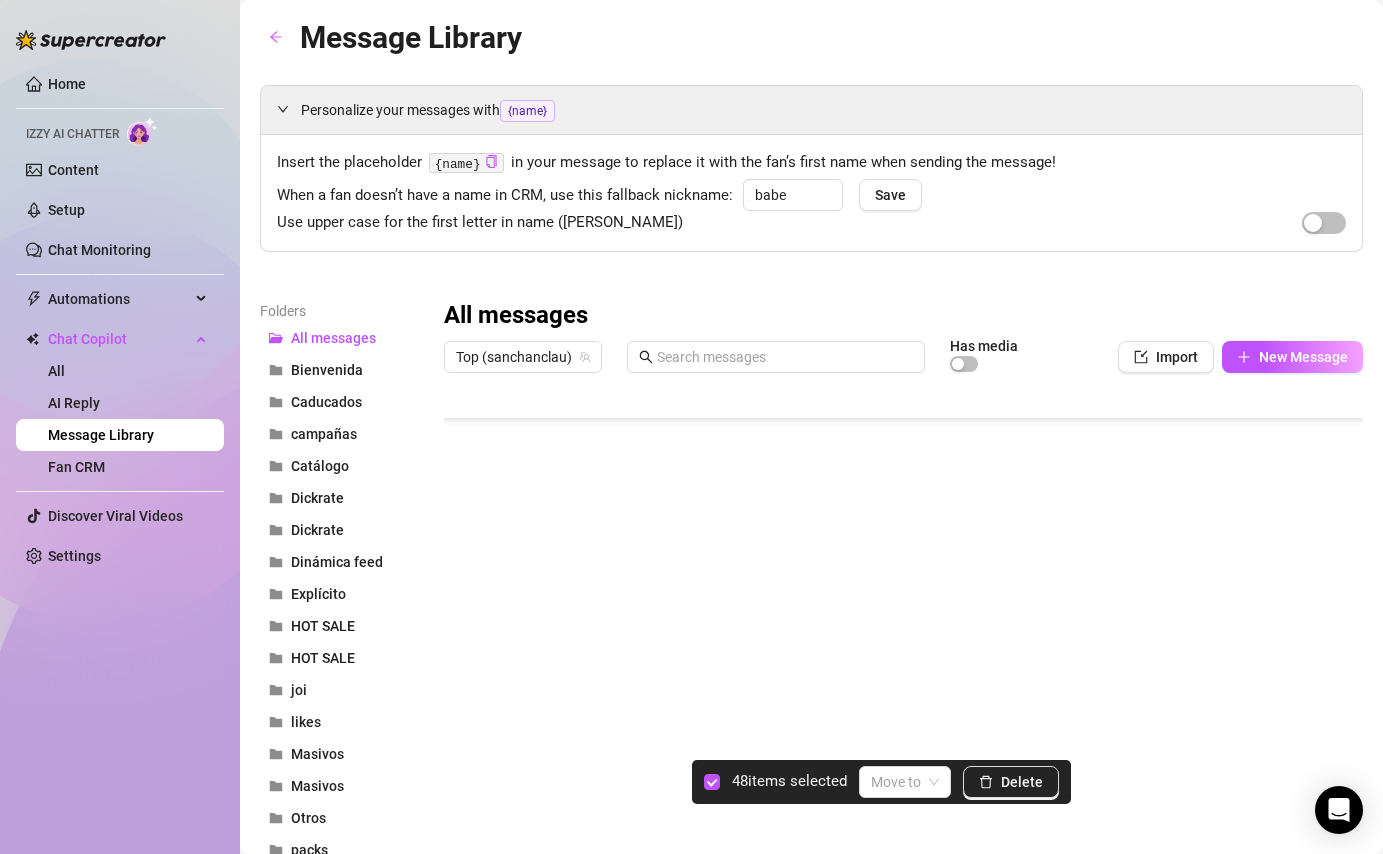 click at bounding box center (903, 605) 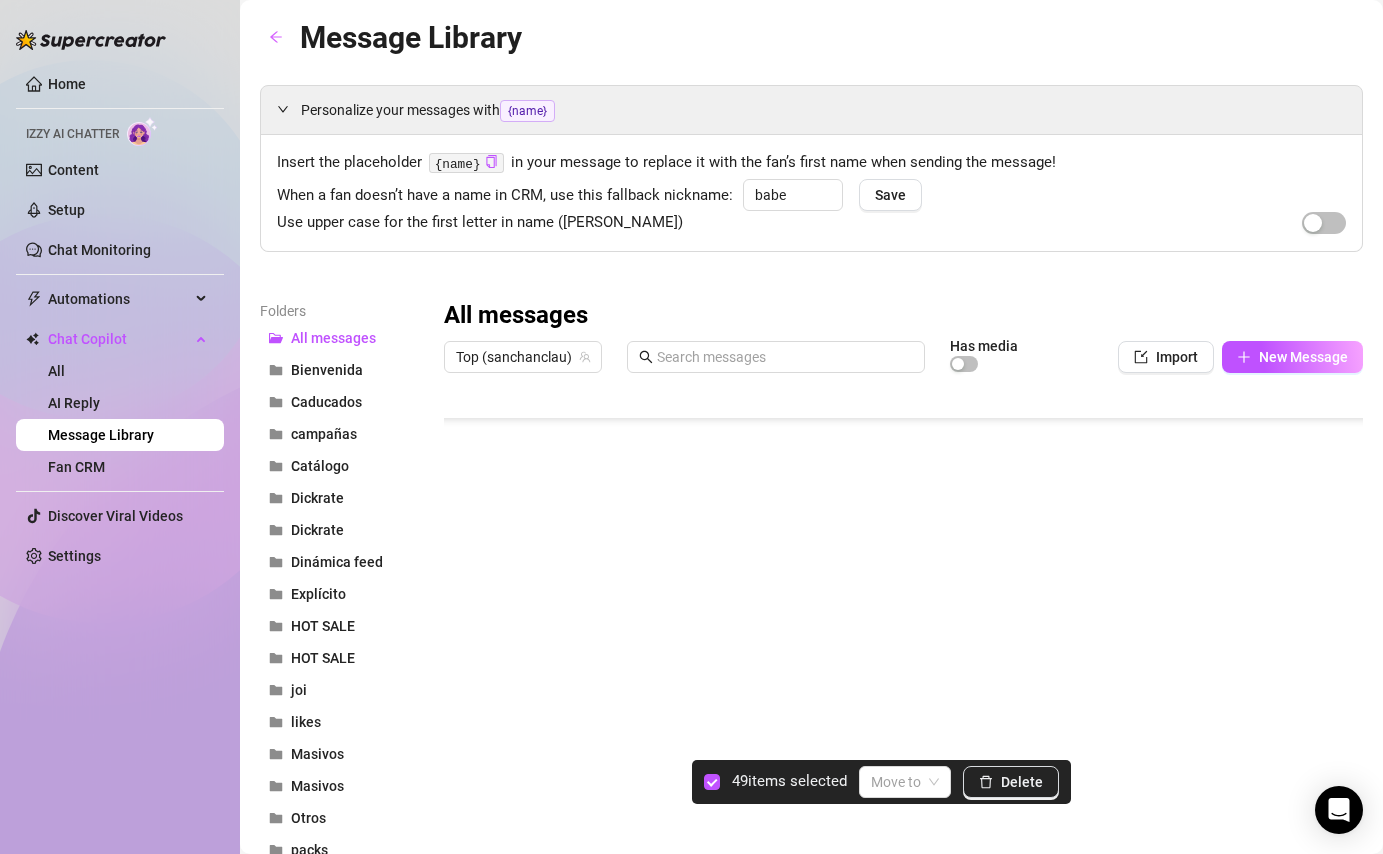 scroll, scrollTop: 247, scrollLeft: 0, axis: vertical 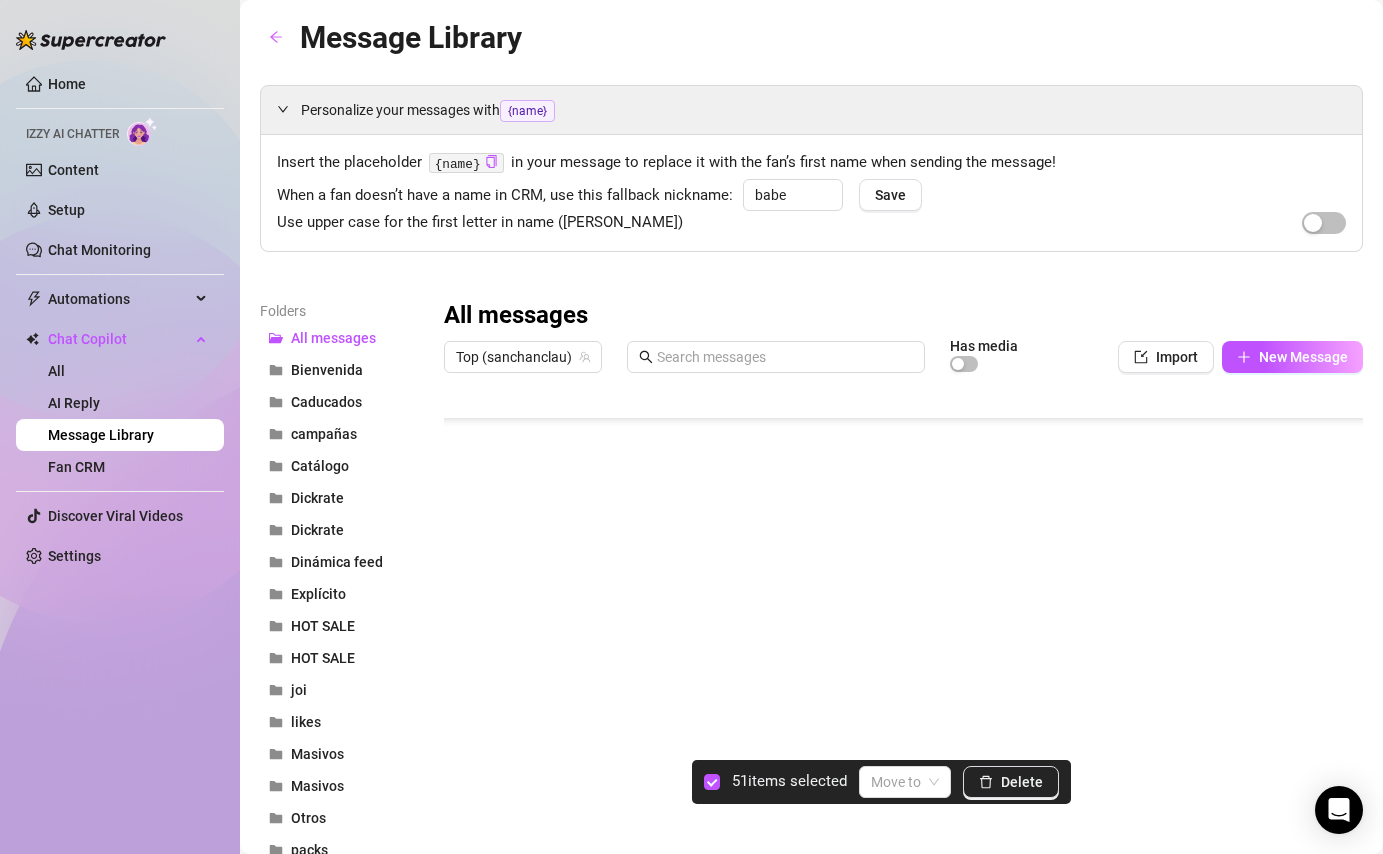click at bounding box center [903, 605] 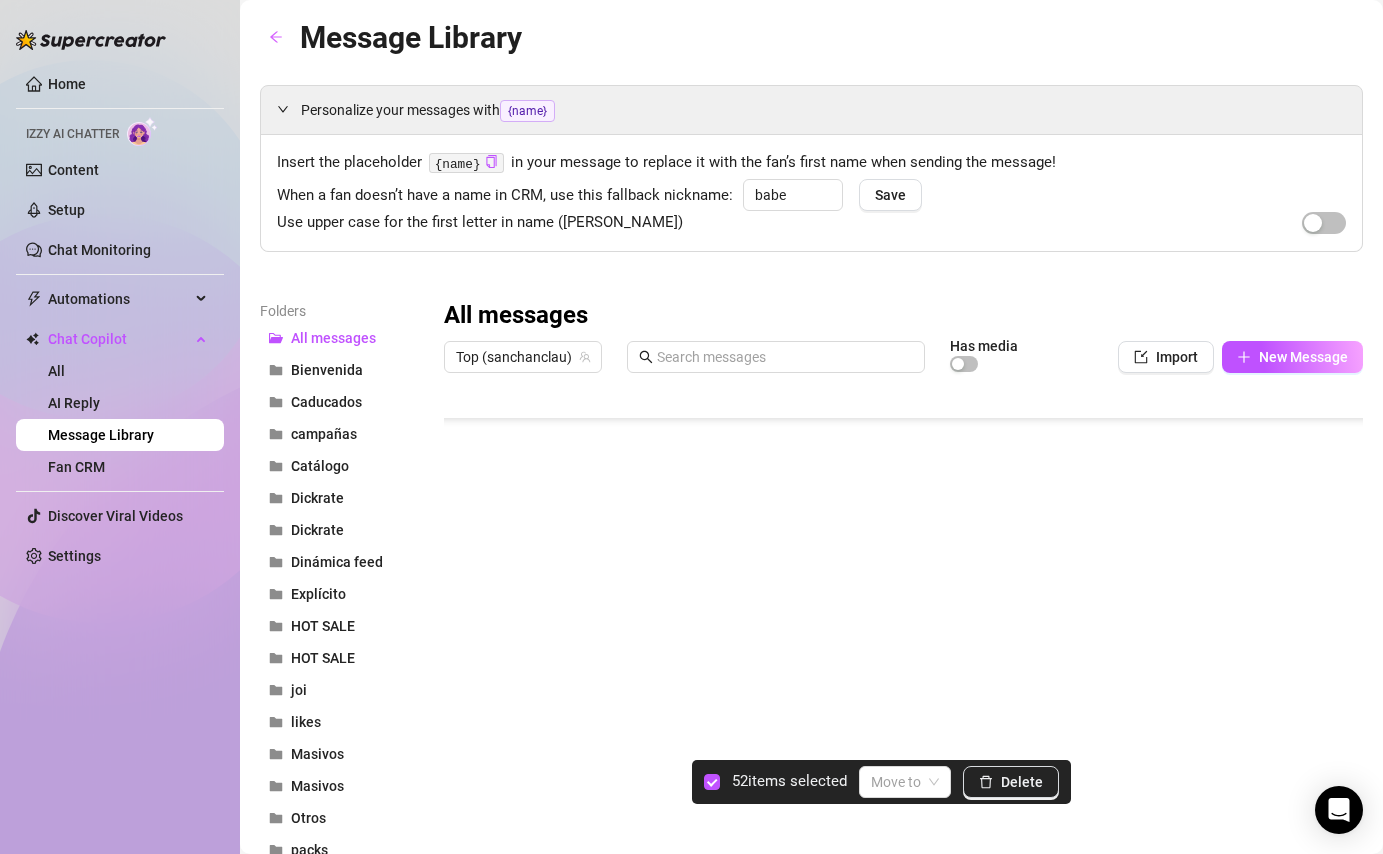 click at bounding box center [903, 605] 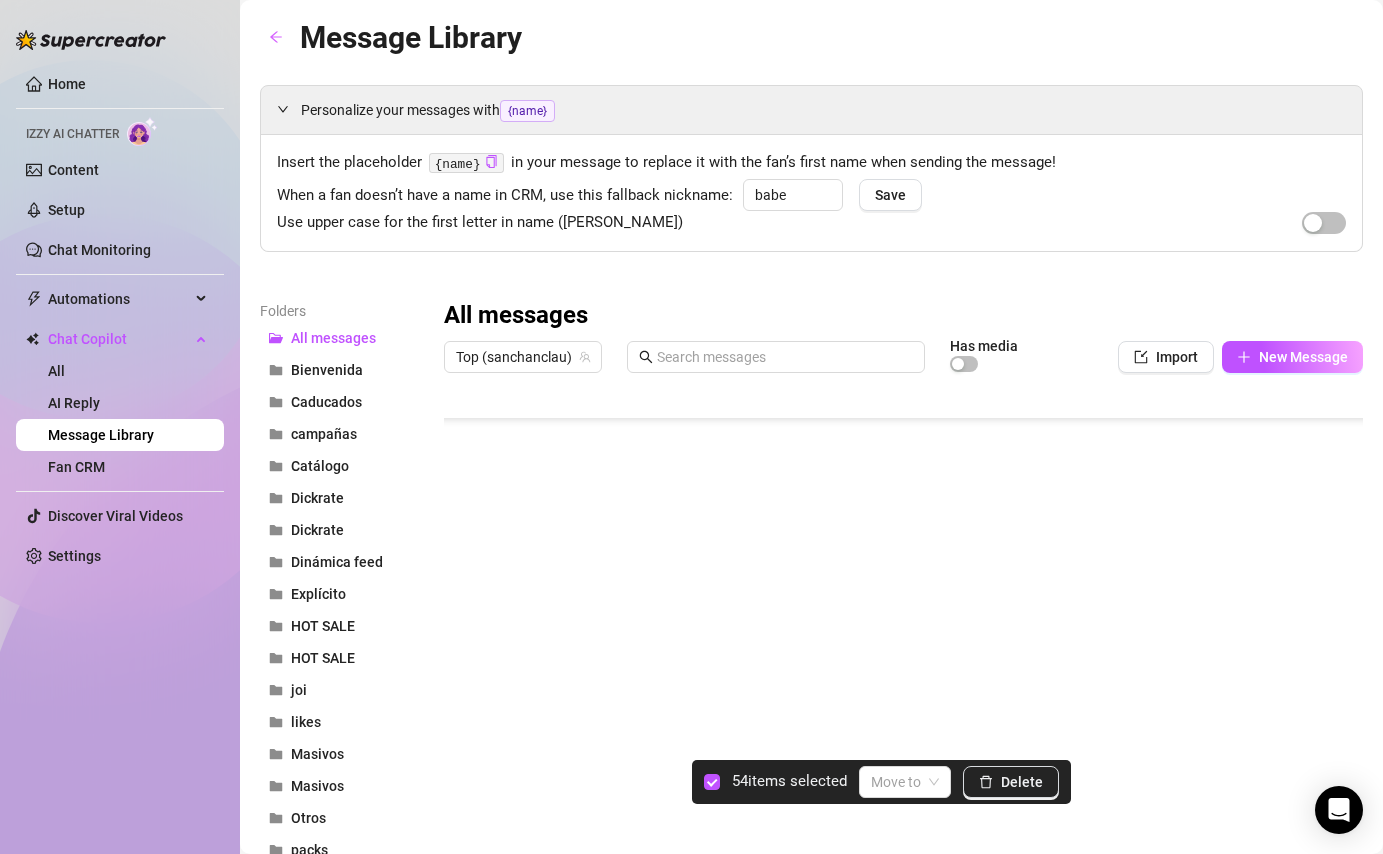 click at bounding box center (903, 605) 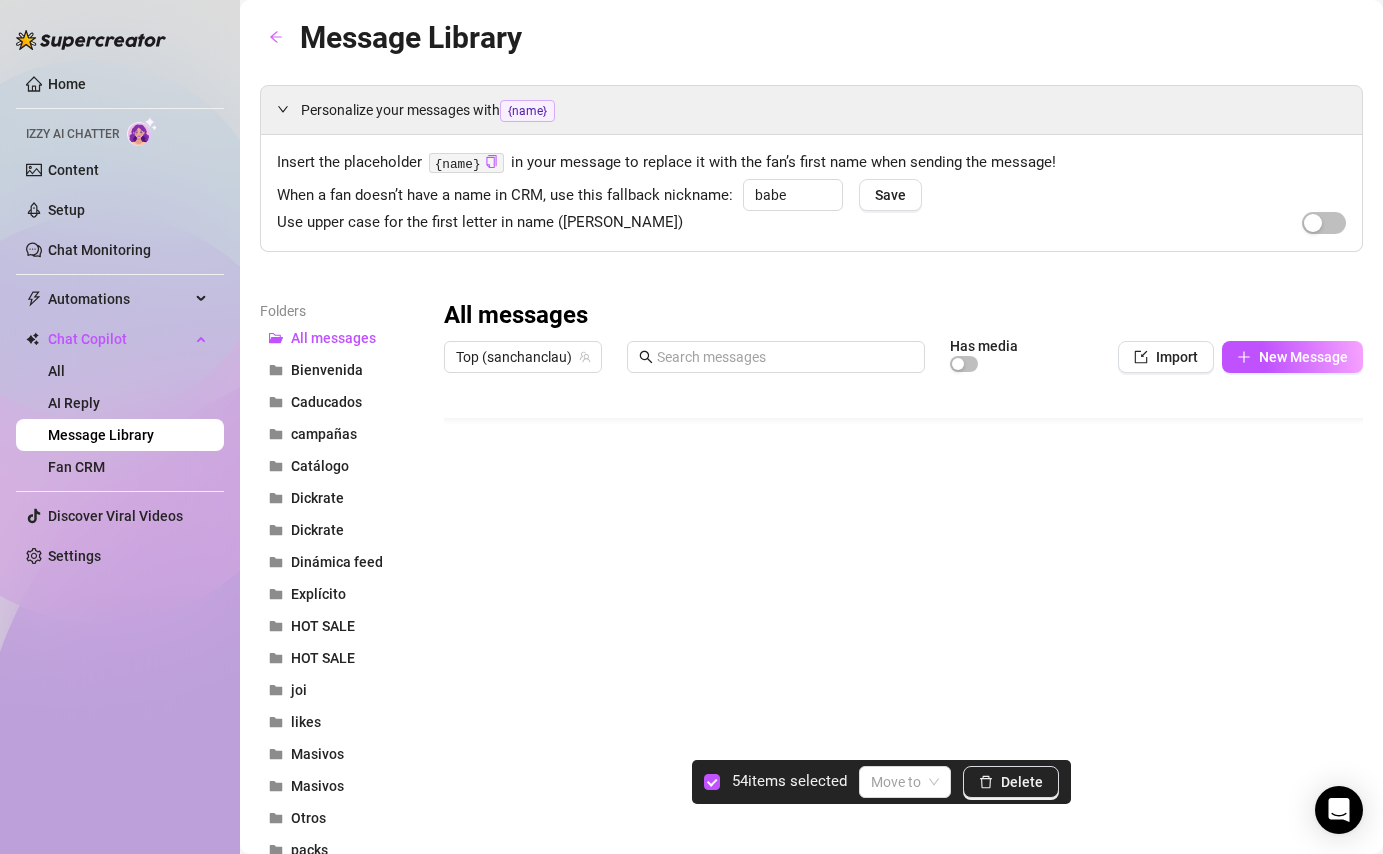 scroll, scrollTop: 49, scrollLeft: 0, axis: vertical 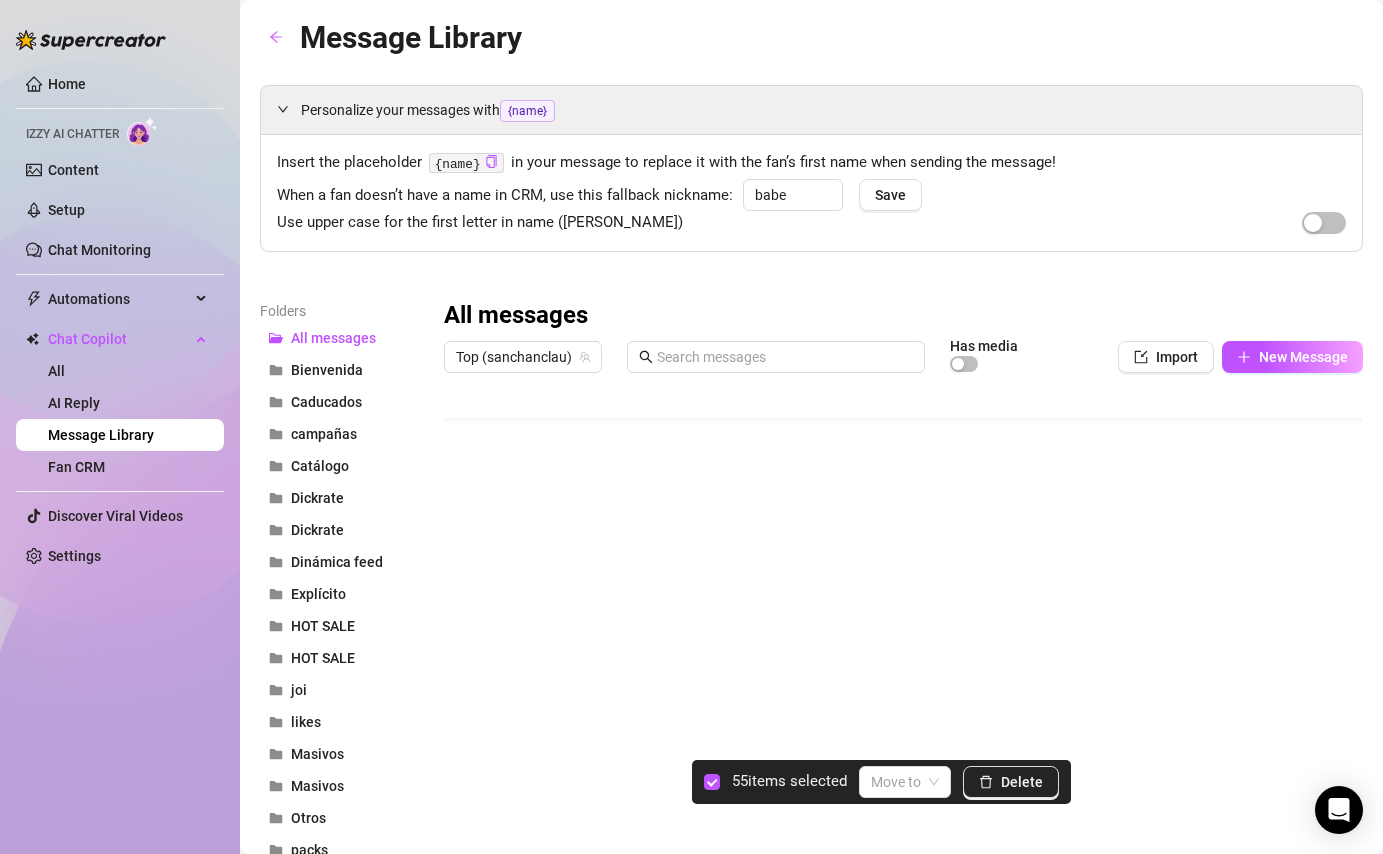 click at bounding box center [903, 605] 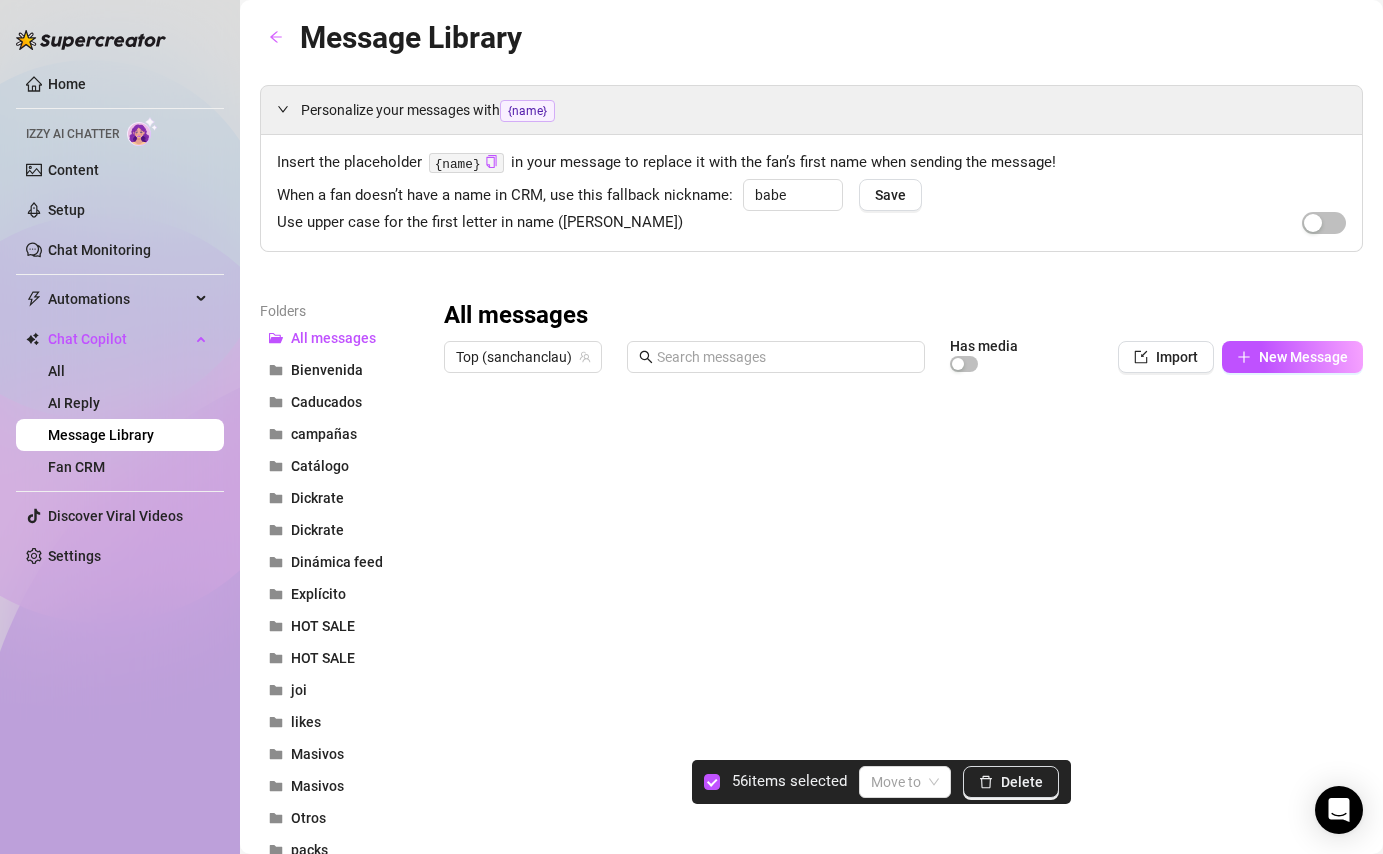 scroll, scrollTop: 0, scrollLeft: 0, axis: both 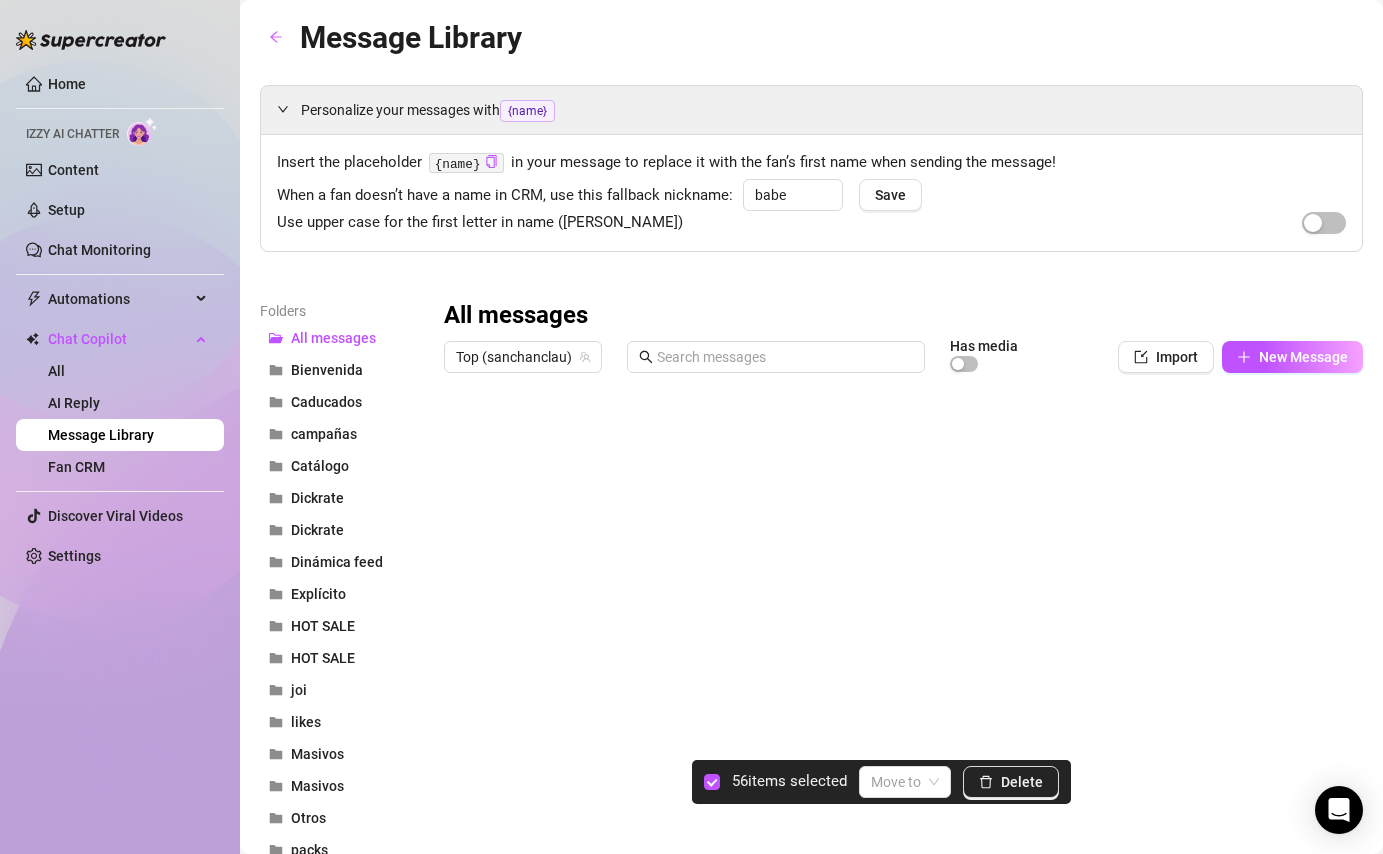 click at bounding box center (903, 605) 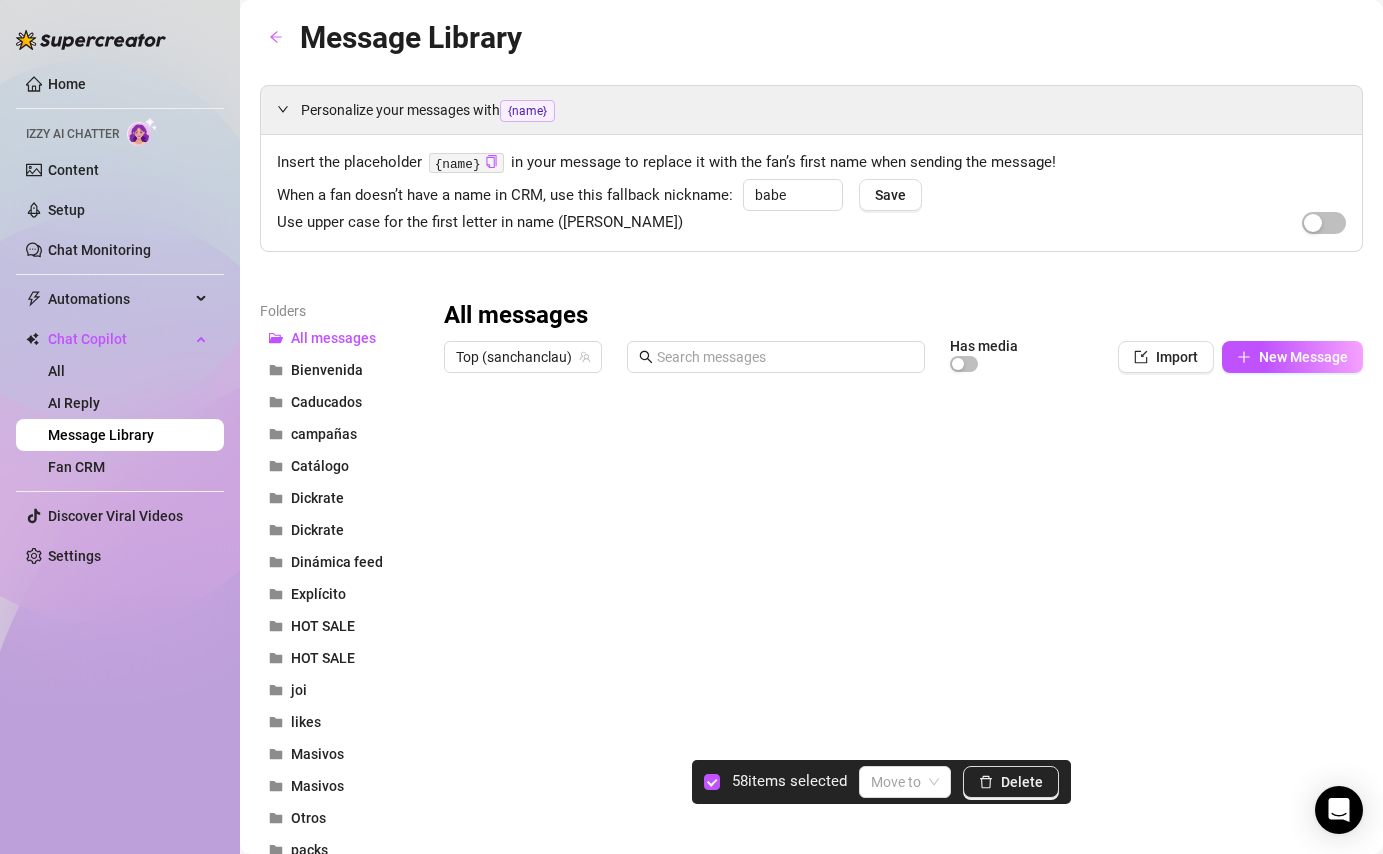 click at bounding box center (903, 605) 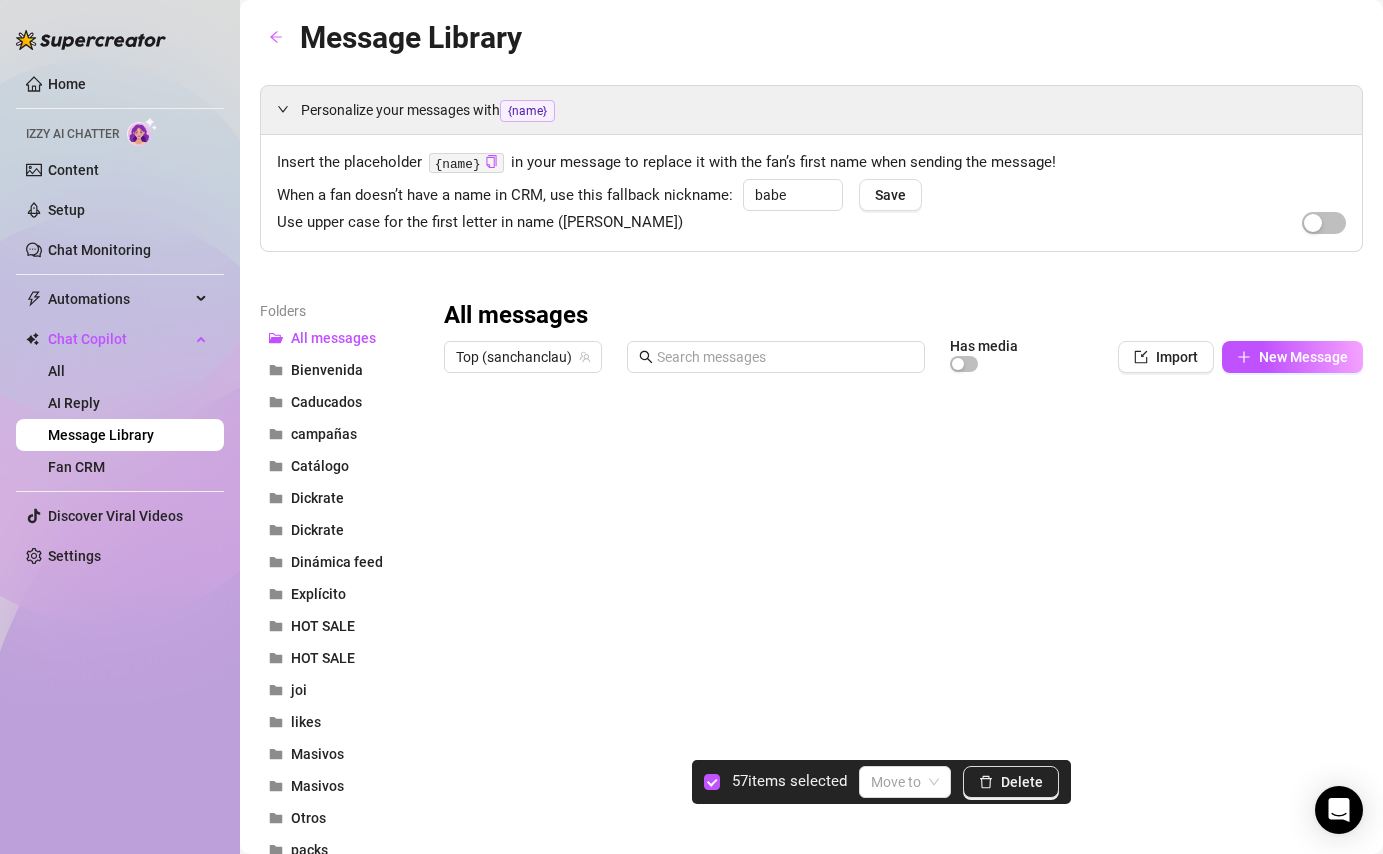 click at bounding box center (903, 605) 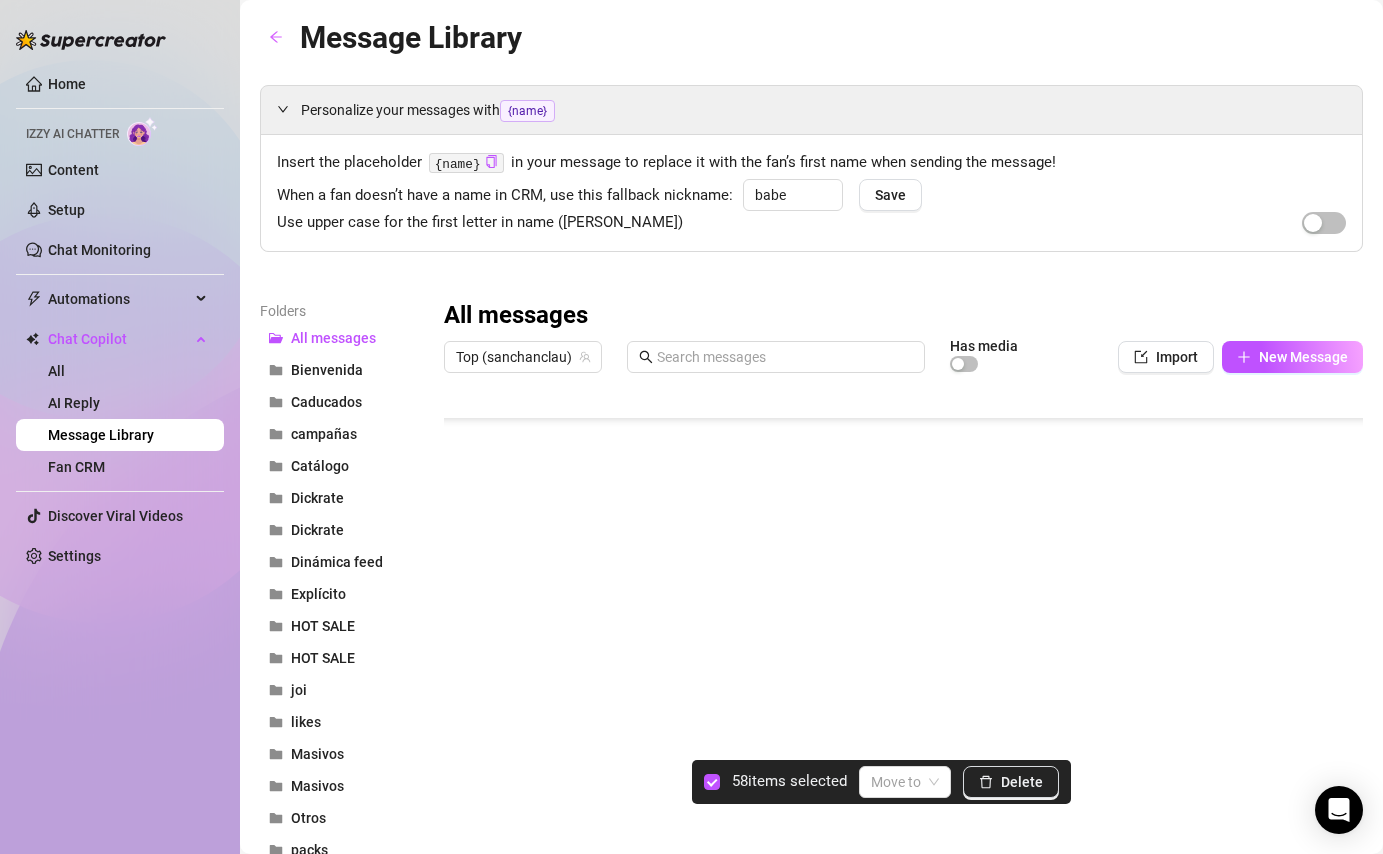 scroll, scrollTop: 2400, scrollLeft: 0, axis: vertical 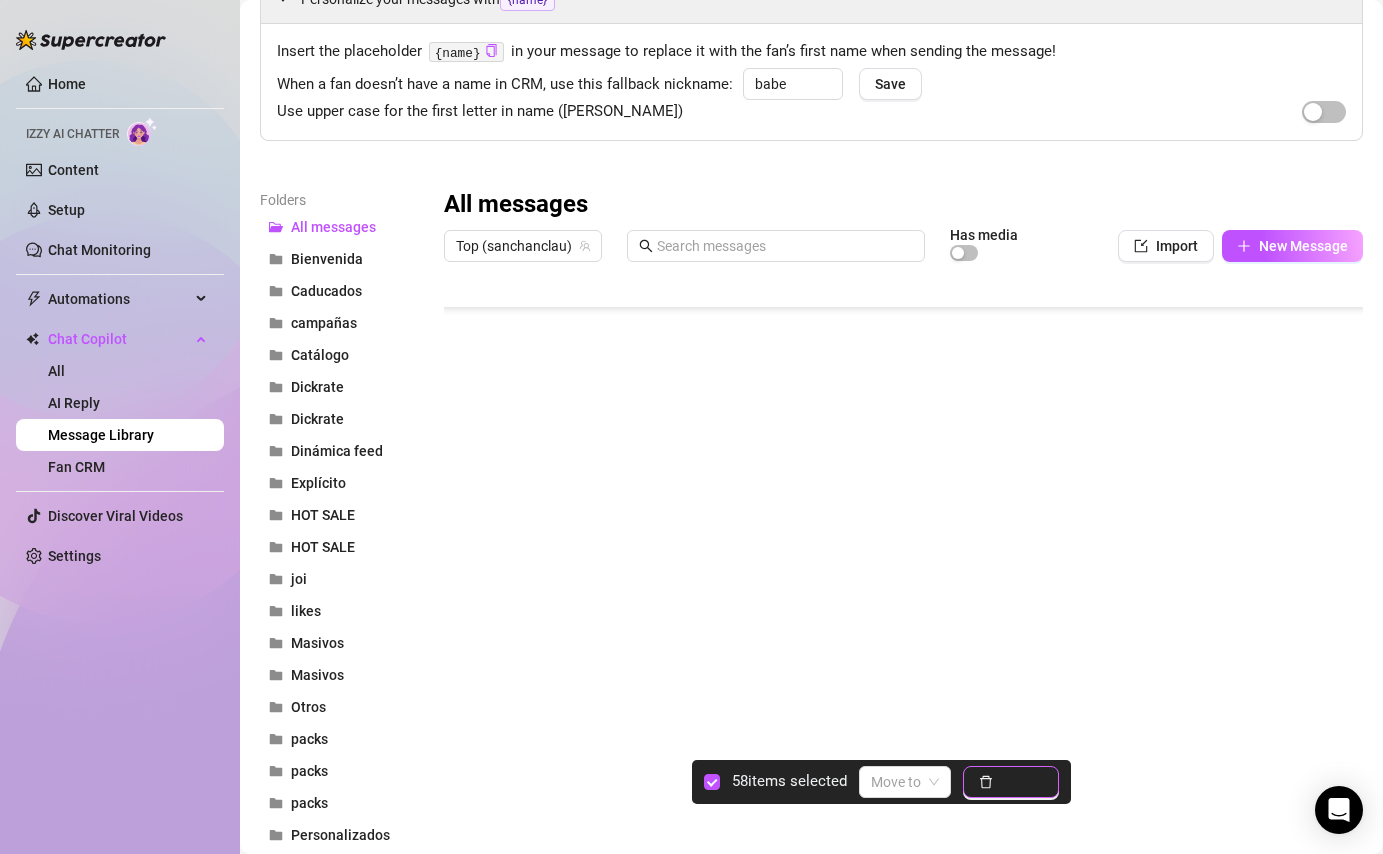 click on "Delete" at bounding box center (1022, 782) 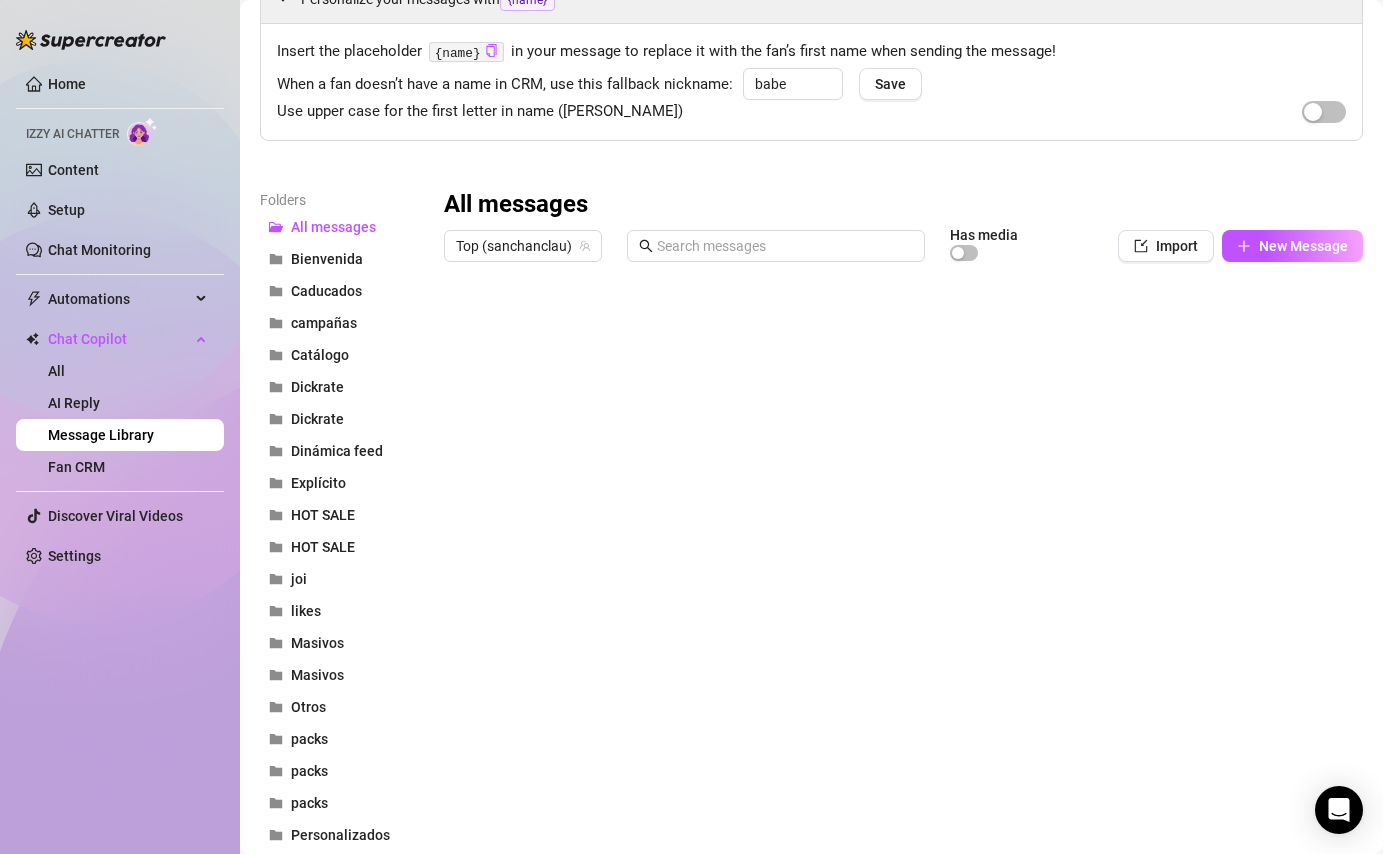 scroll, scrollTop: 80, scrollLeft: 0, axis: vertical 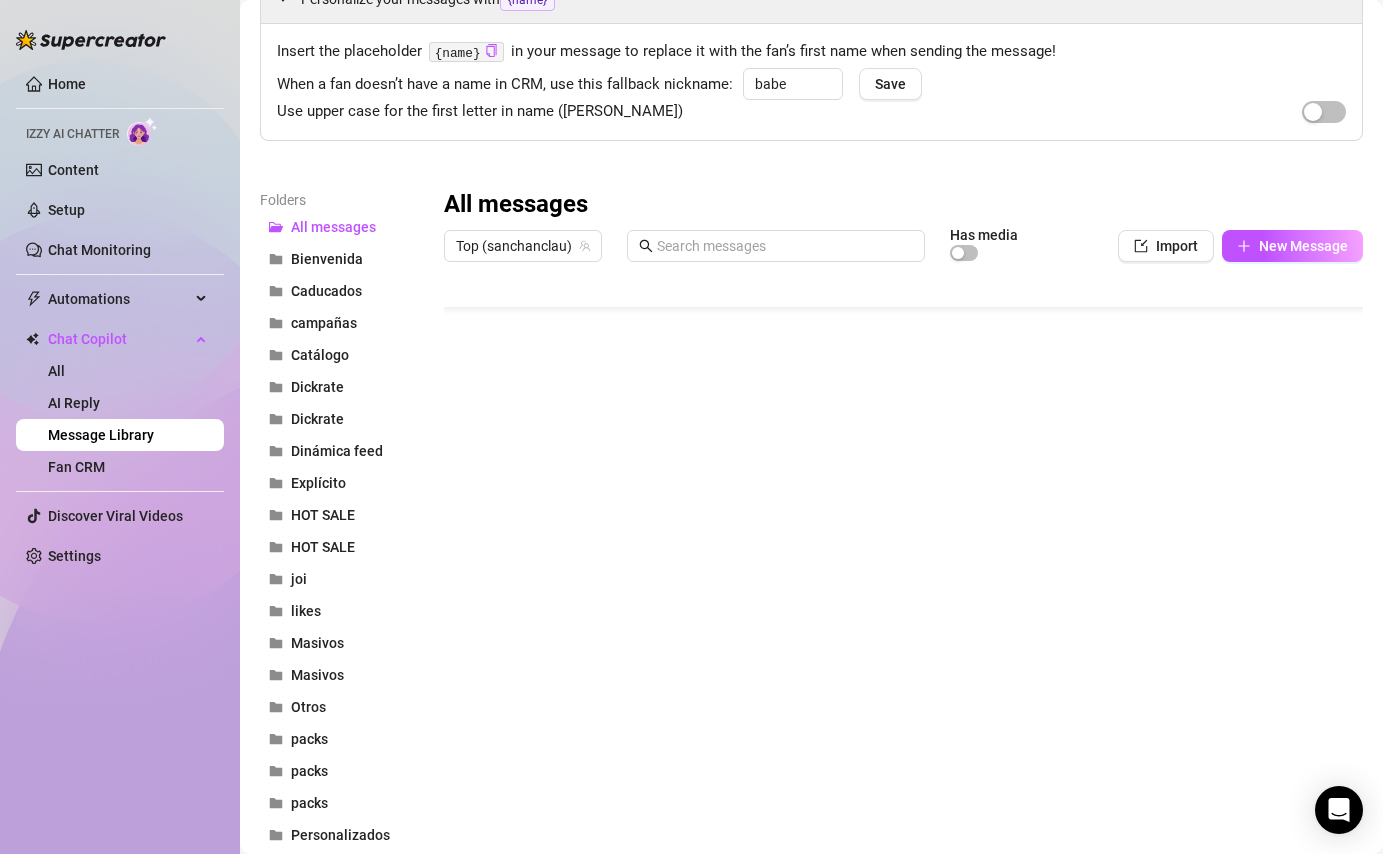 click at bounding box center [903, 494] 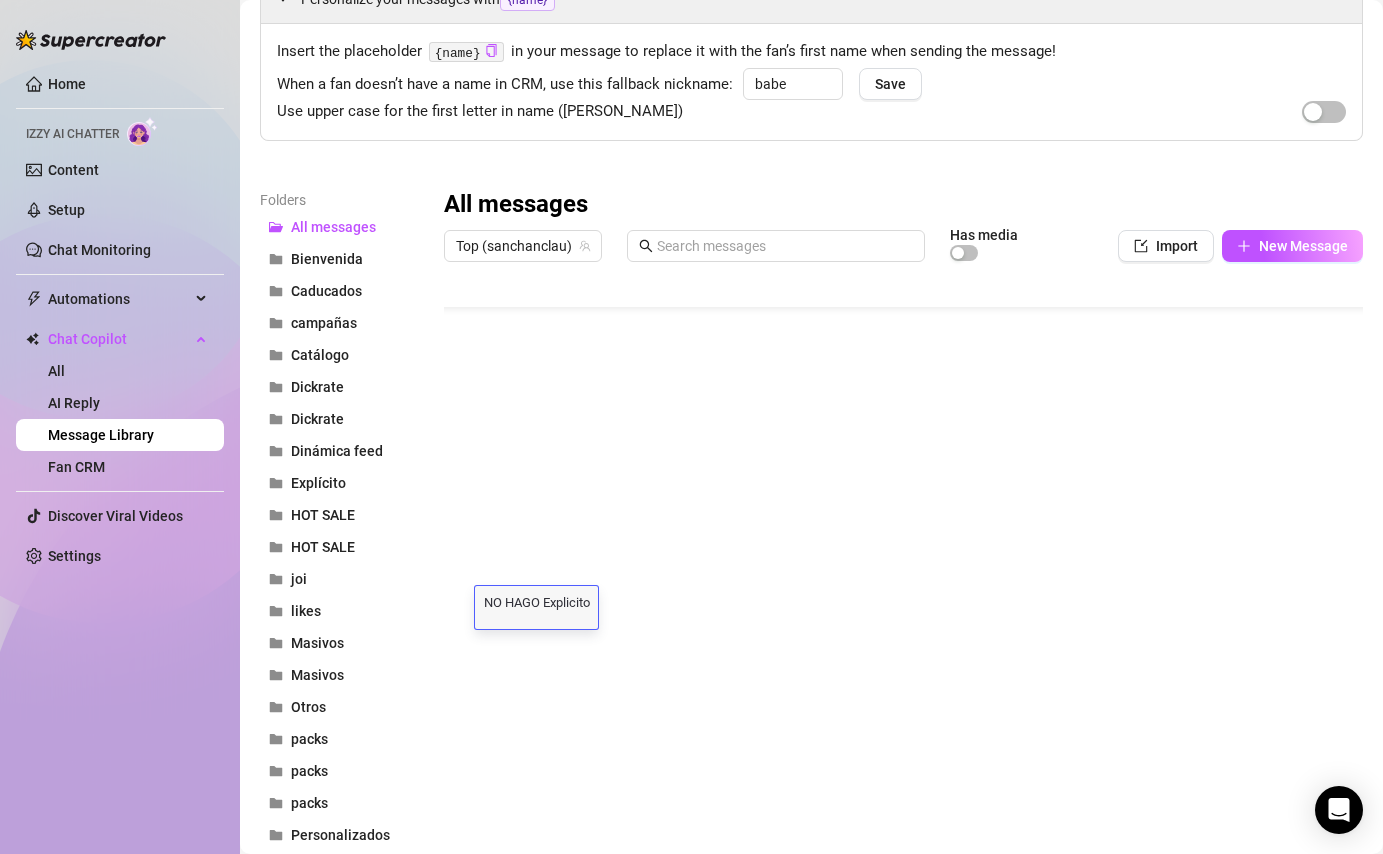 scroll, scrollTop: 0, scrollLeft: 0, axis: both 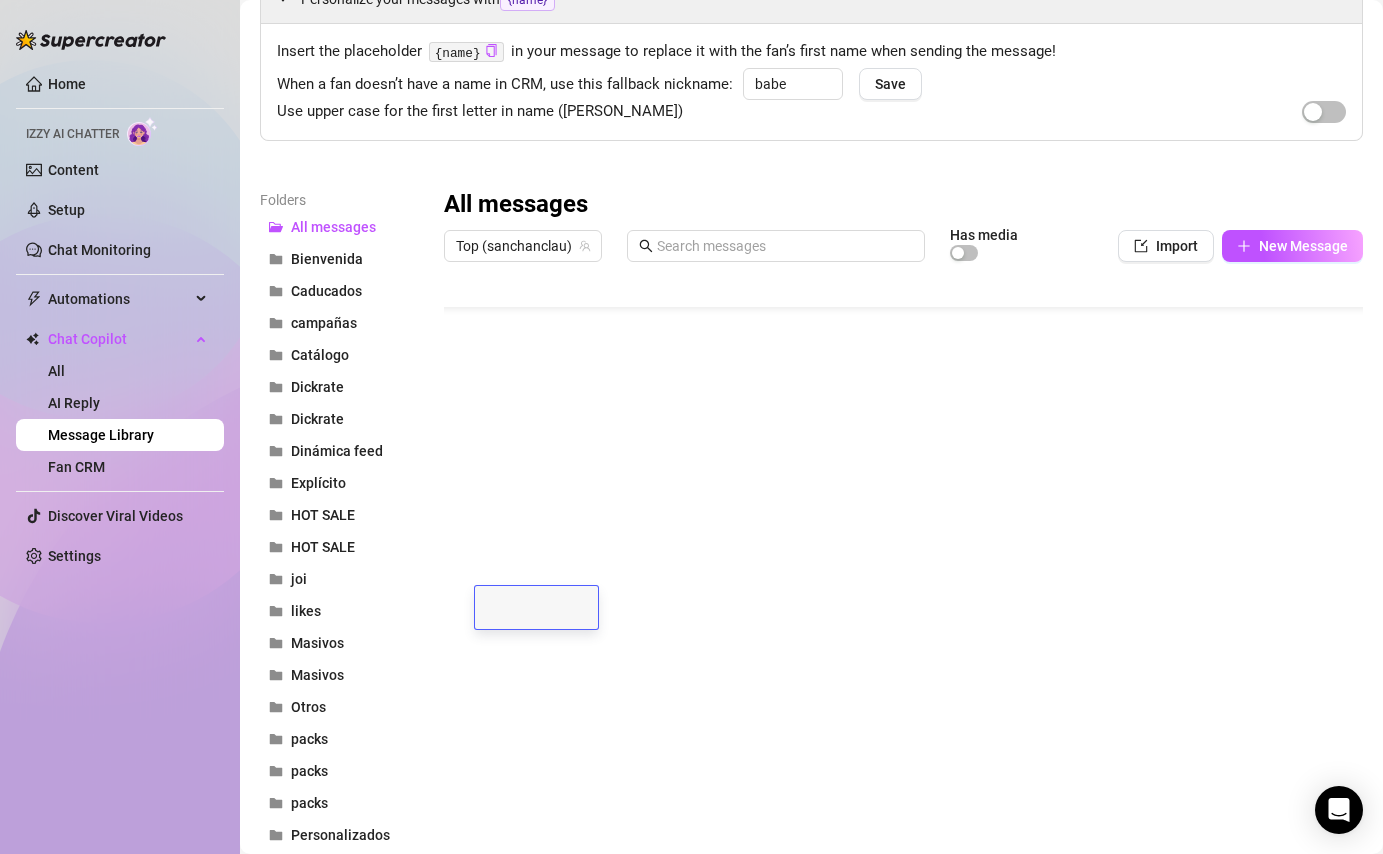 click at bounding box center [536, 607] 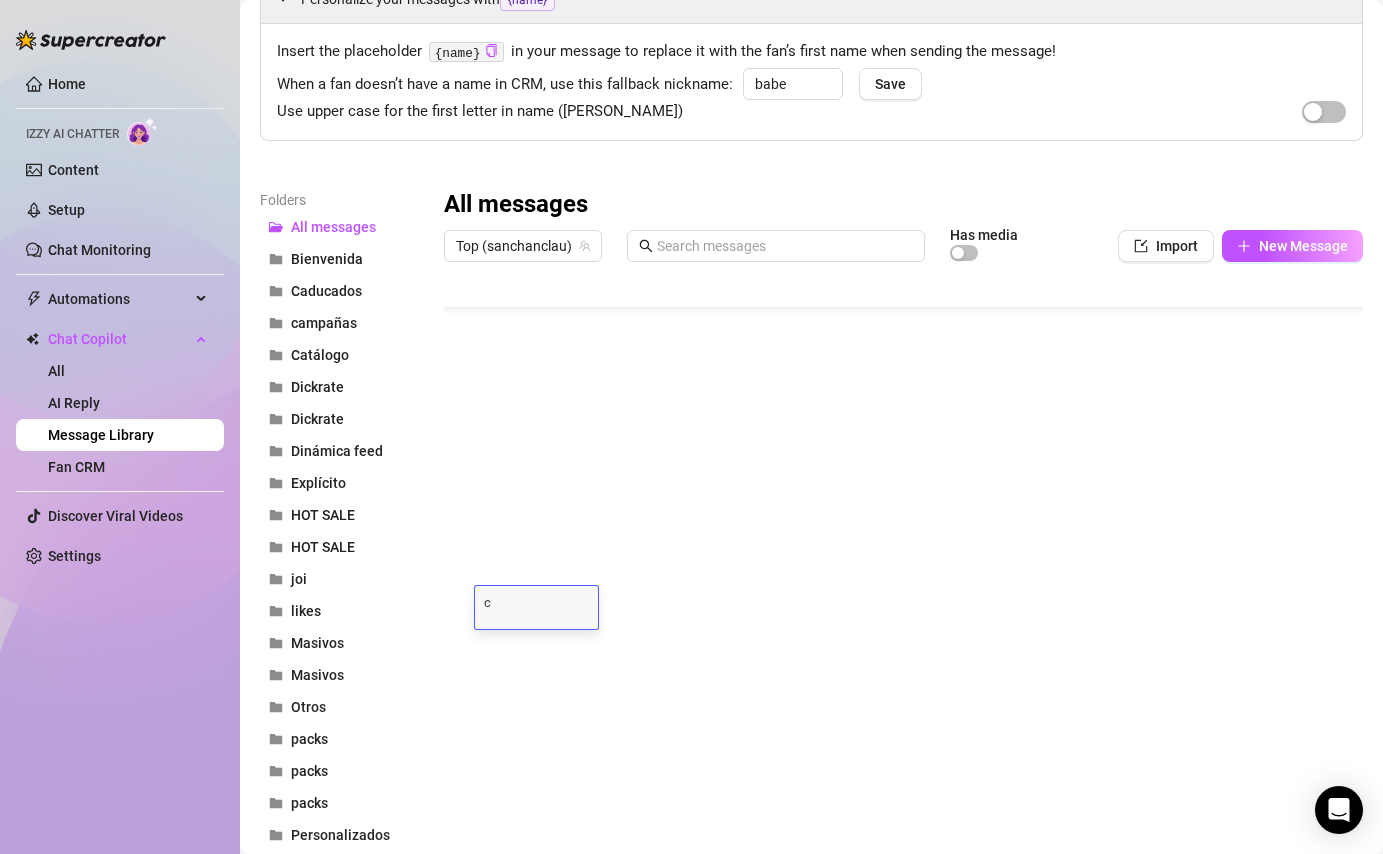 scroll, scrollTop: 0, scrollLeft: 0, axis: both 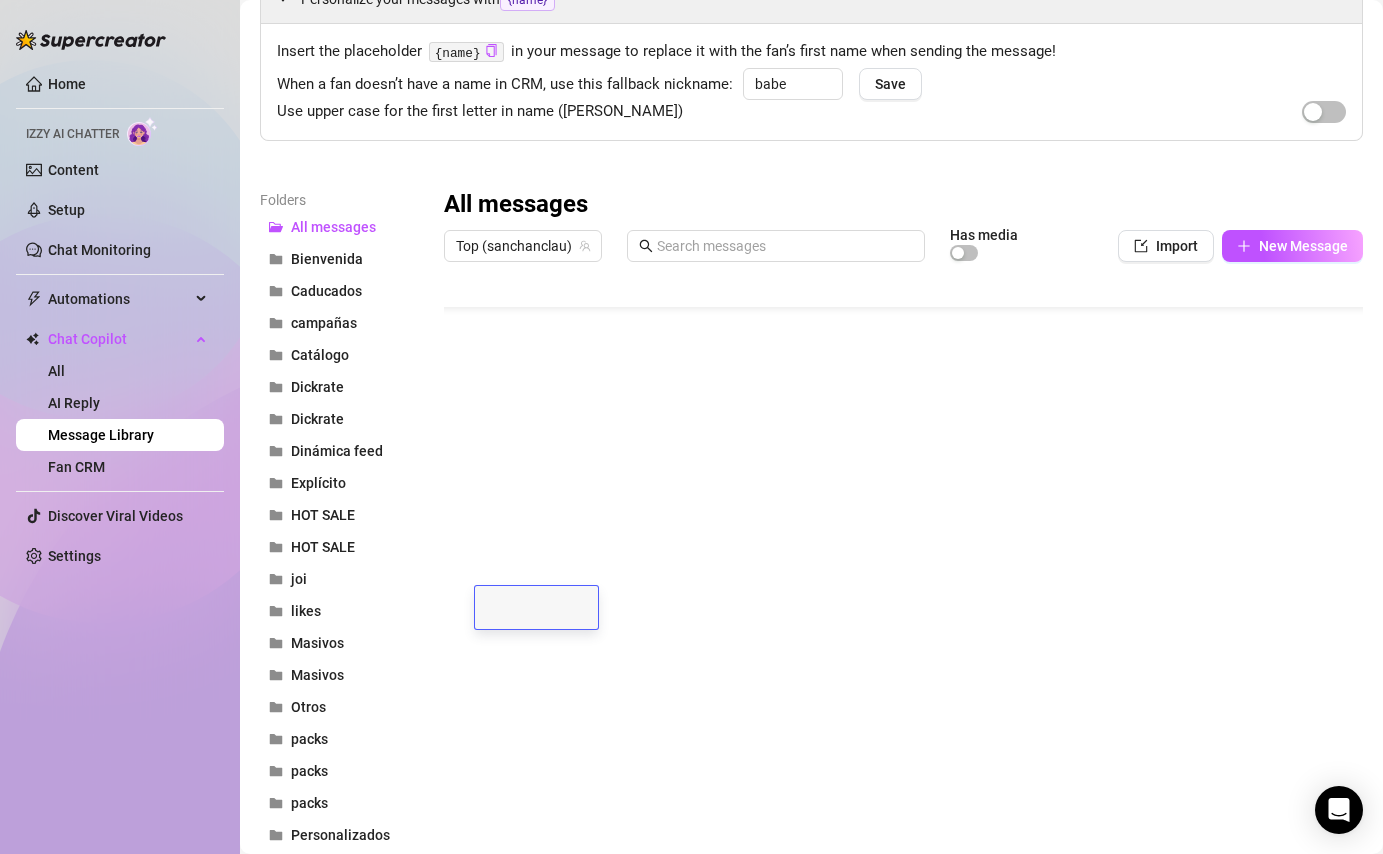 type on "C" 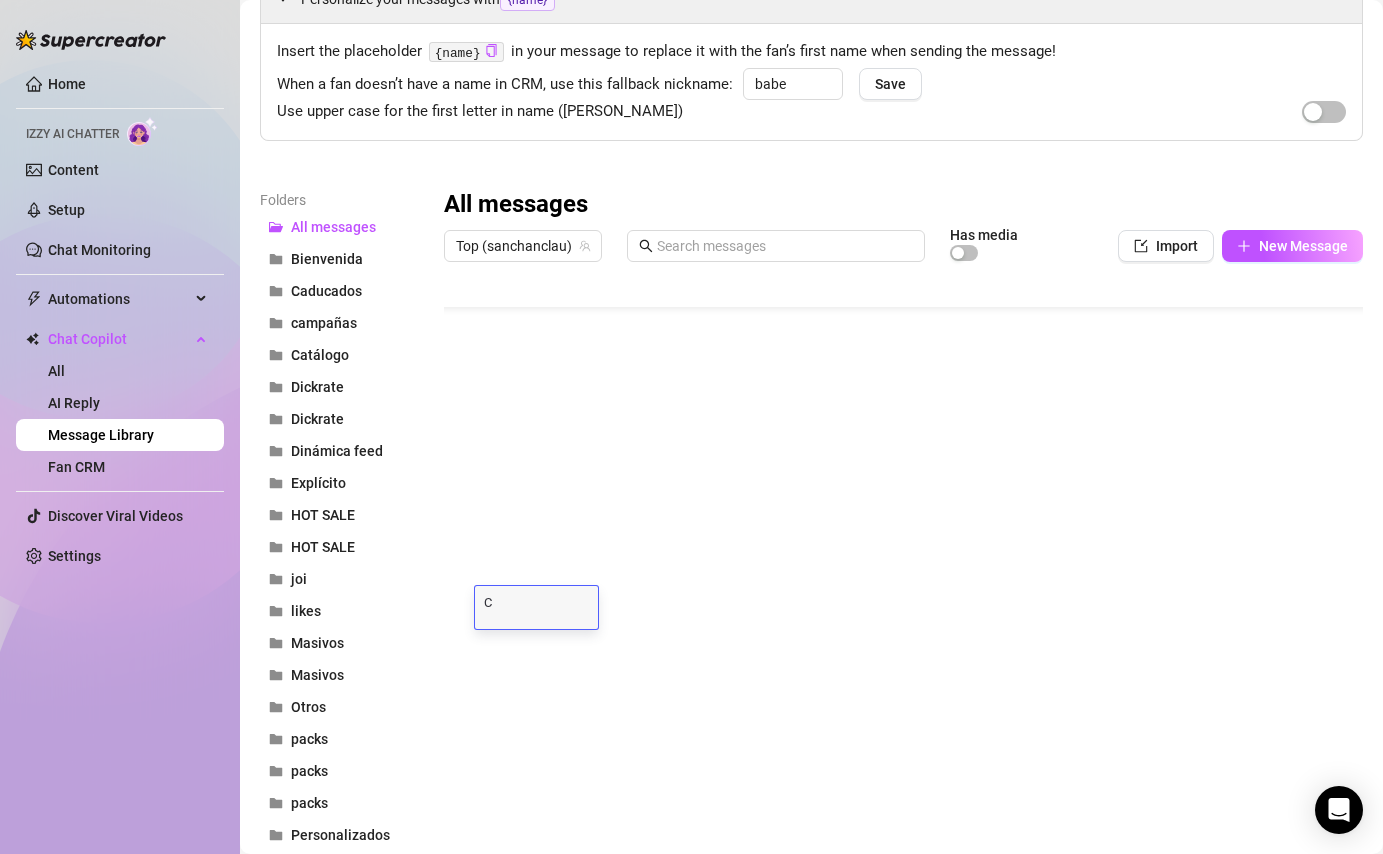 scroll, scrollTop: 0, scrollLeft: 0, axis: both 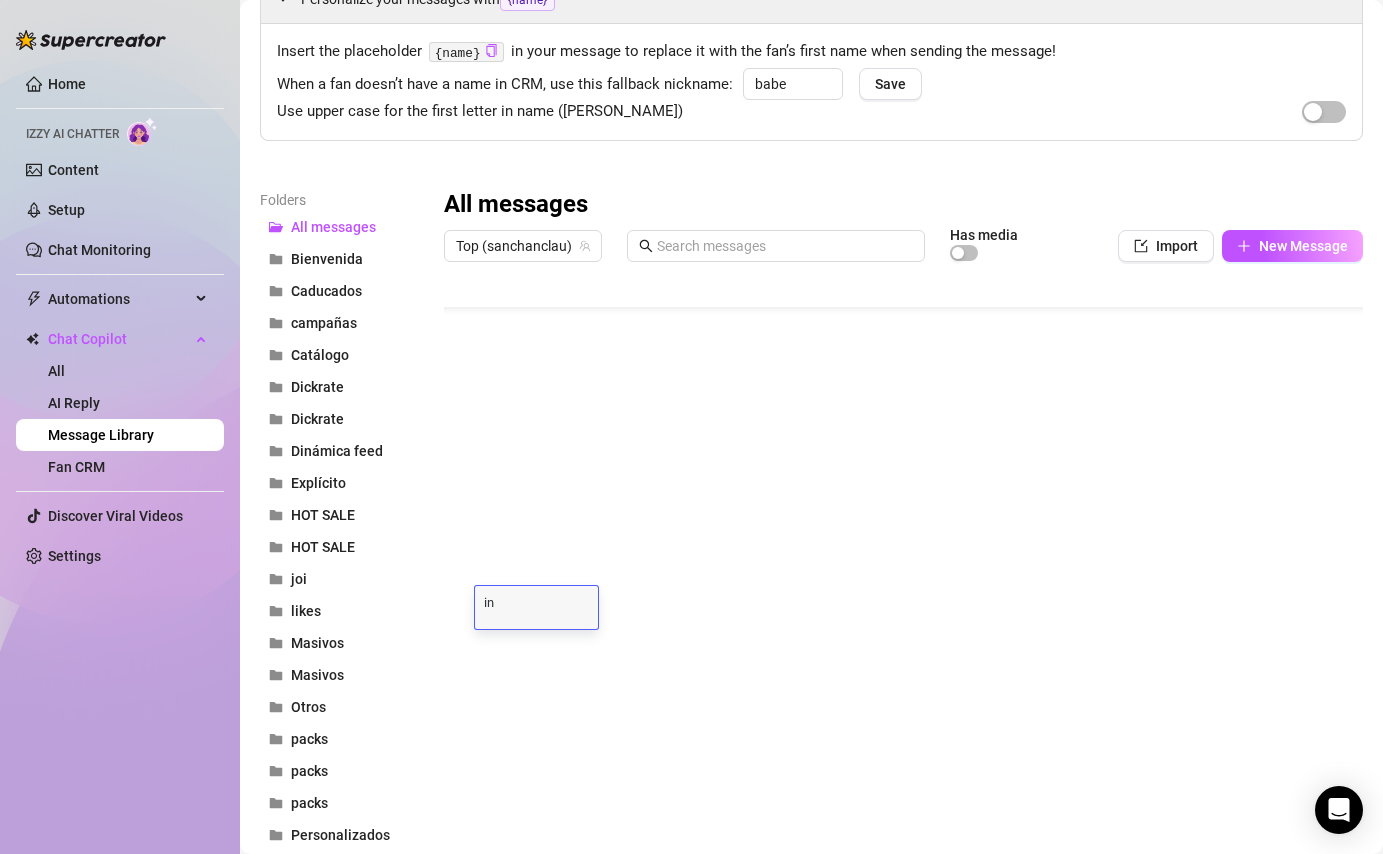 type on "d" 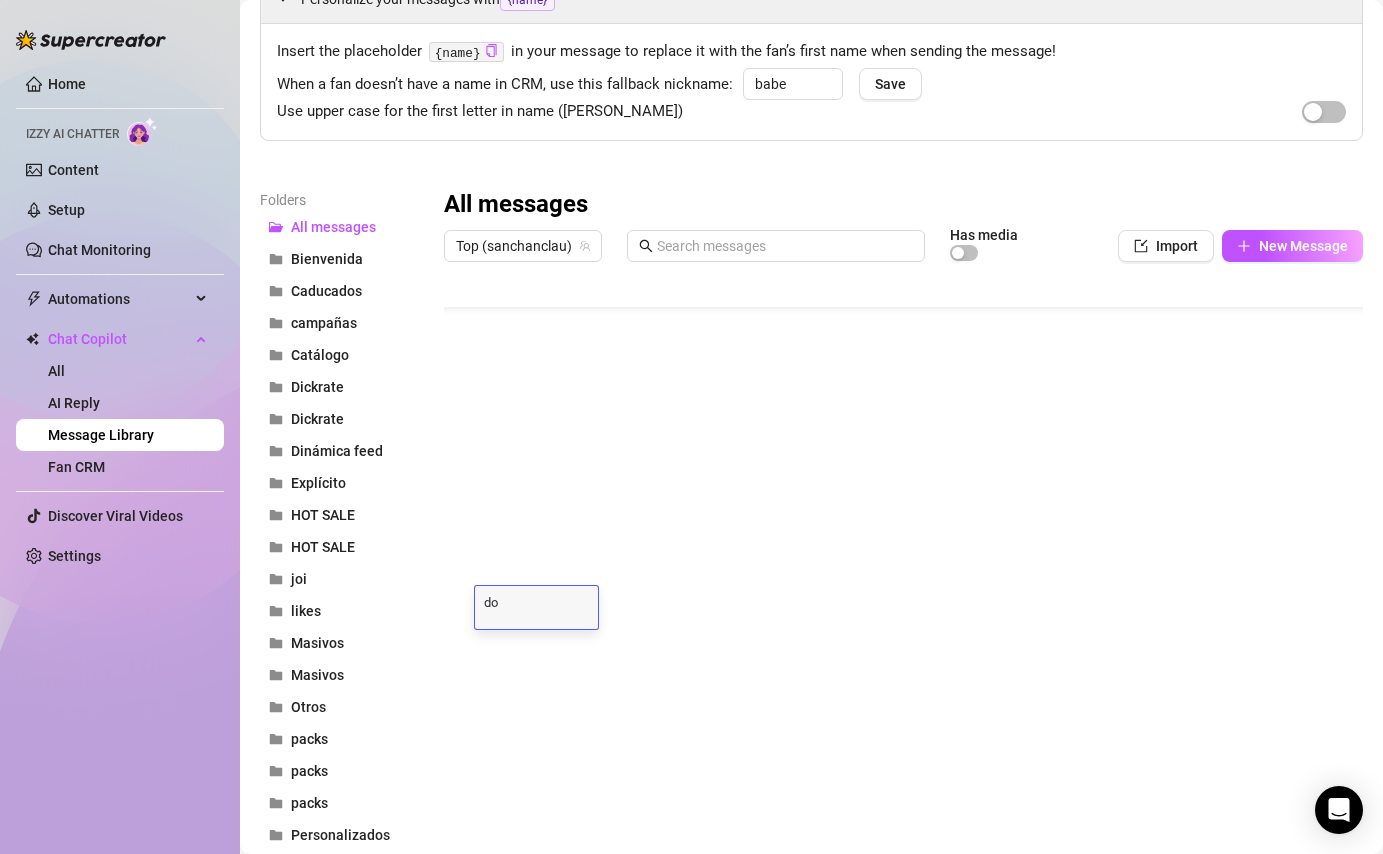 type 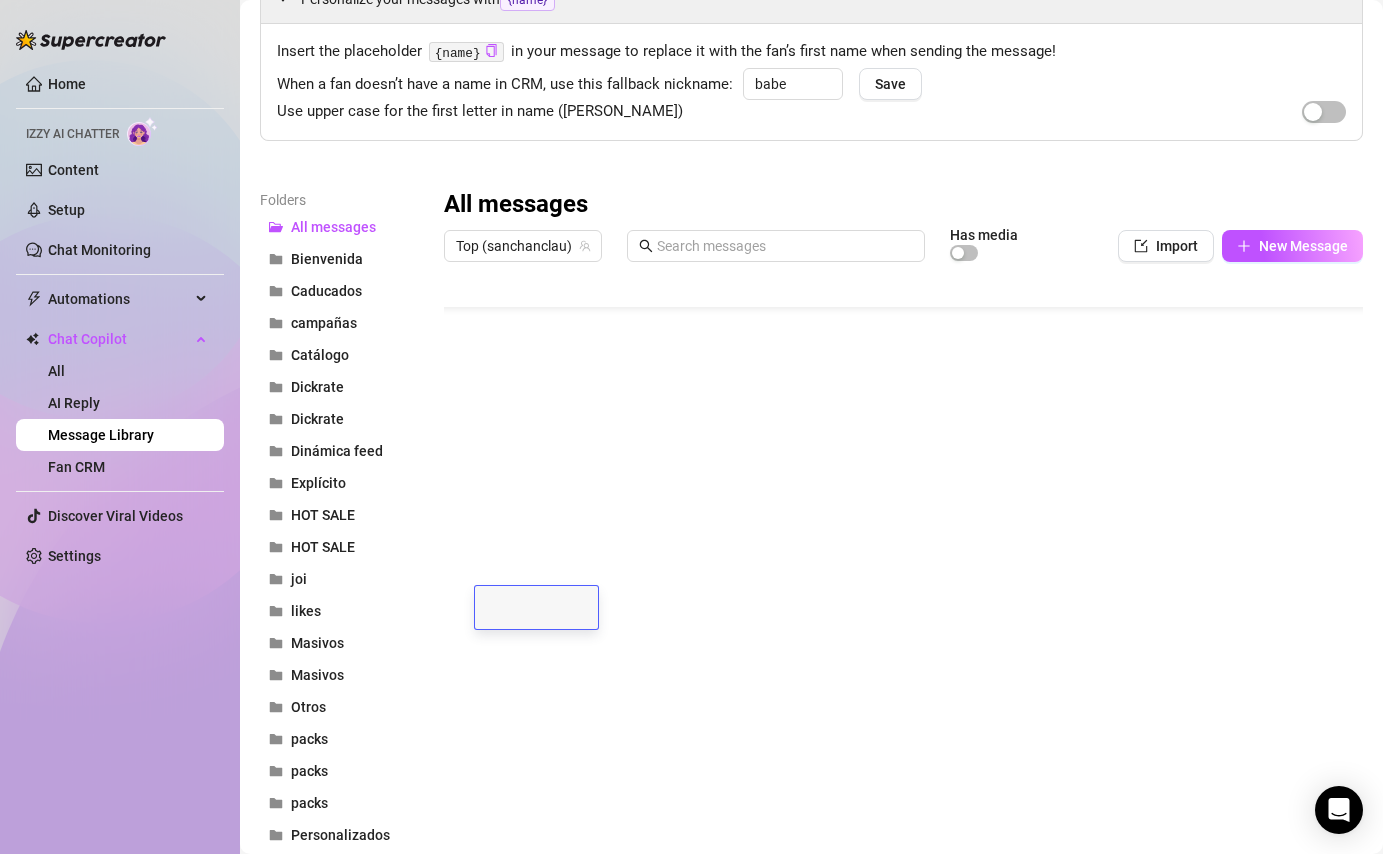 type on "C" 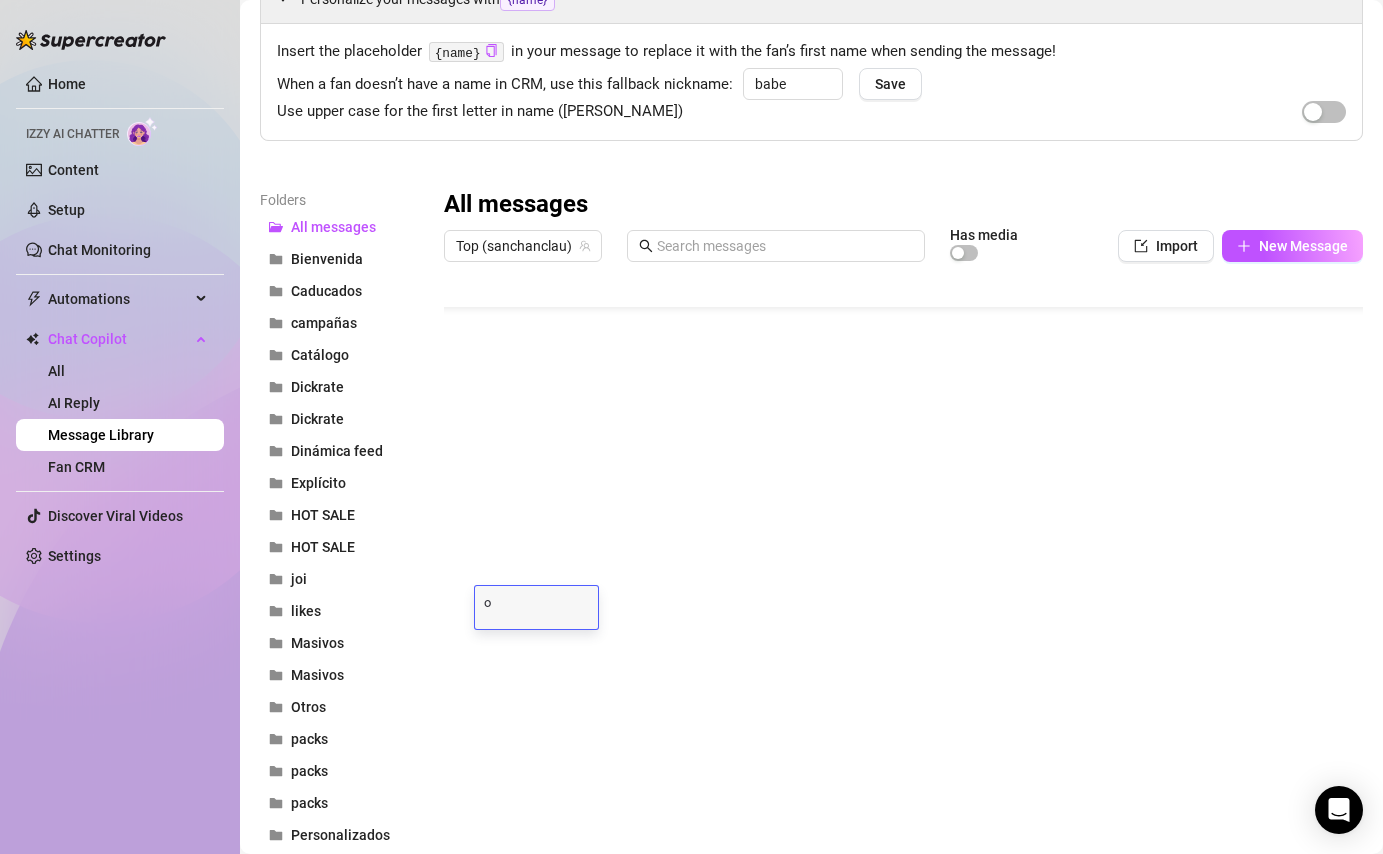 type on "n" 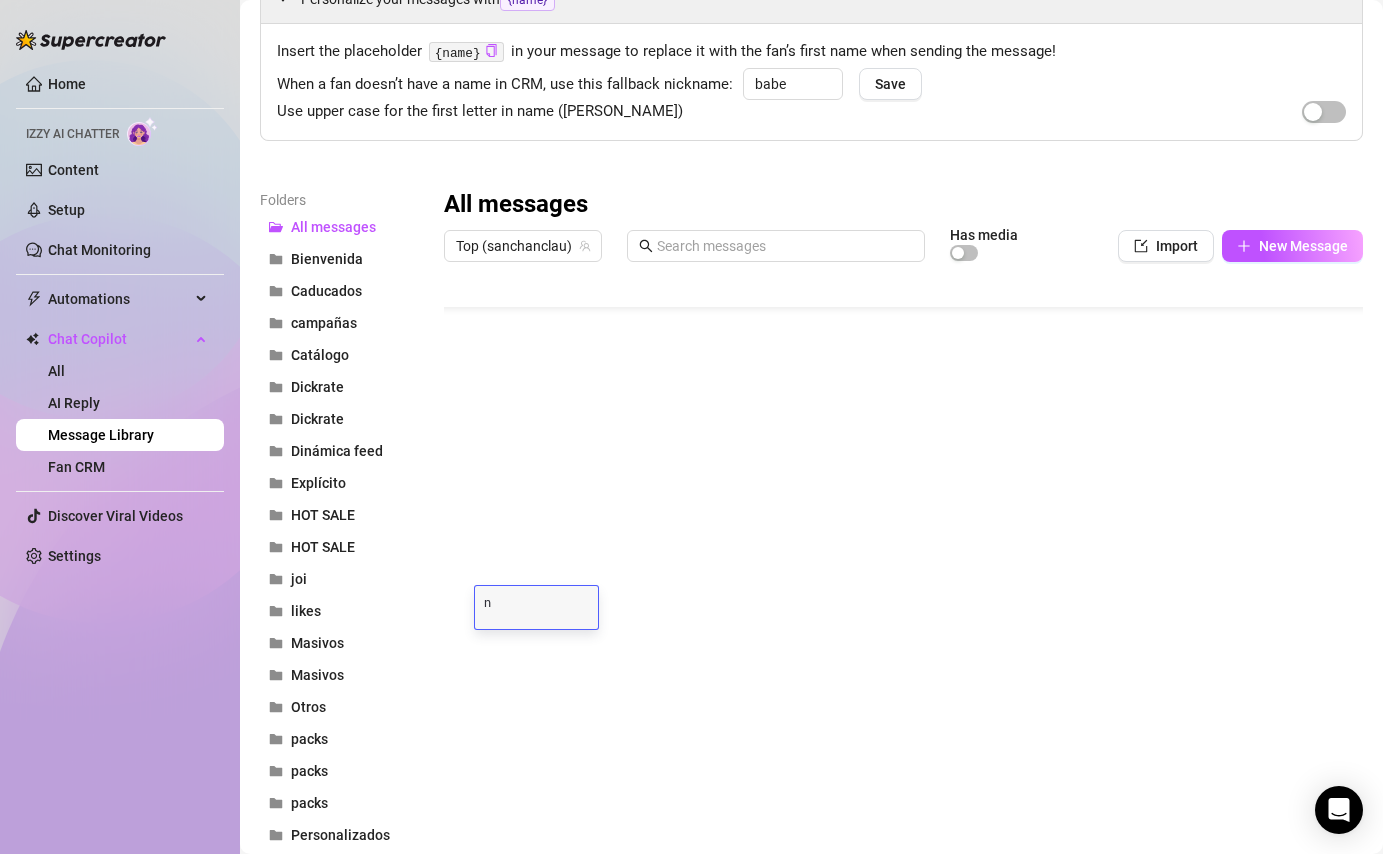 type 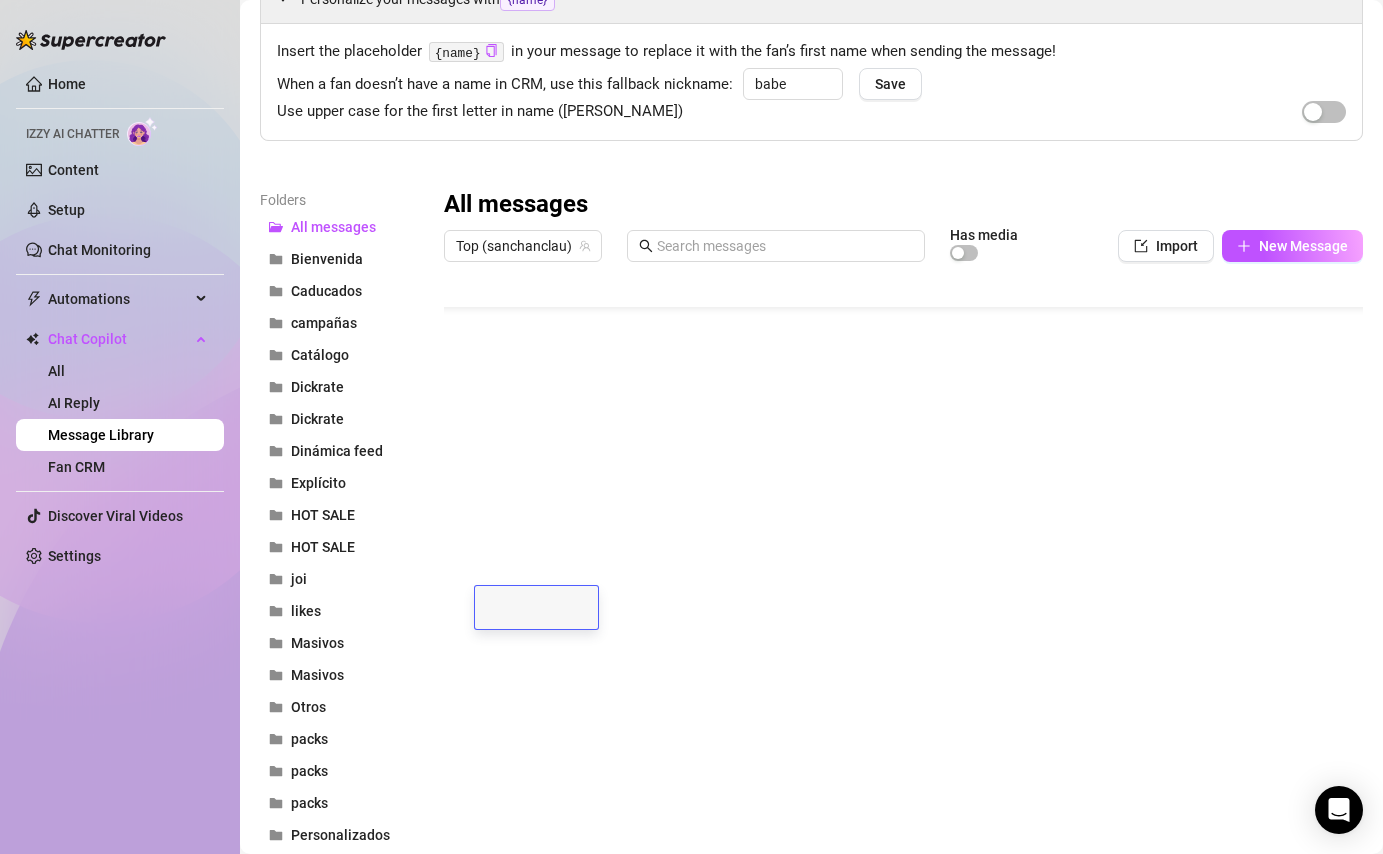 click on "Folders All messages Bienvenida Caducados campañas Catálogo  Dickrate Dickrate Dinámica feed Explícito HOT SALE HOT SALE joi likes Masivos  Masivos  Otros packs packs packs Personalizados  regalo bienvenida Regalos Regalos Sexting Sexting Tarjetas VIP tarjetazos Tarjetazos venta Venta Videollamadas New folder All messages Top (sanchanclau) Has media Import New Message Title Text Media $ AI Pricing Accounts Caducados Bebé, tienes la sub caducada 💔😢 Recuerda que para que sigamos hablando debes tener la sub activa ❤️ false #1 Tarjetazos Holaa guapo :3 Muchas gracias por apoyarme comprando mi contenido ❤️ Solo por ser nuevo, el contenido será entregado 7 días para evitar la reversión del dinero 🥺  Esto es solo porque eres nuevo, después de los 7 días, no tendrás que volver a esperar y recibirás todo inmediatamente owo 👉🏻👈🏻 Gracias por tu comprensión ❤️ false #2 Tarjetazos false Cuando mandan dickpick no solicitada [PERSON_NAME] lo que pienso de esa foto que me mandaste 🥵 35" at bounding box center (811, 720) 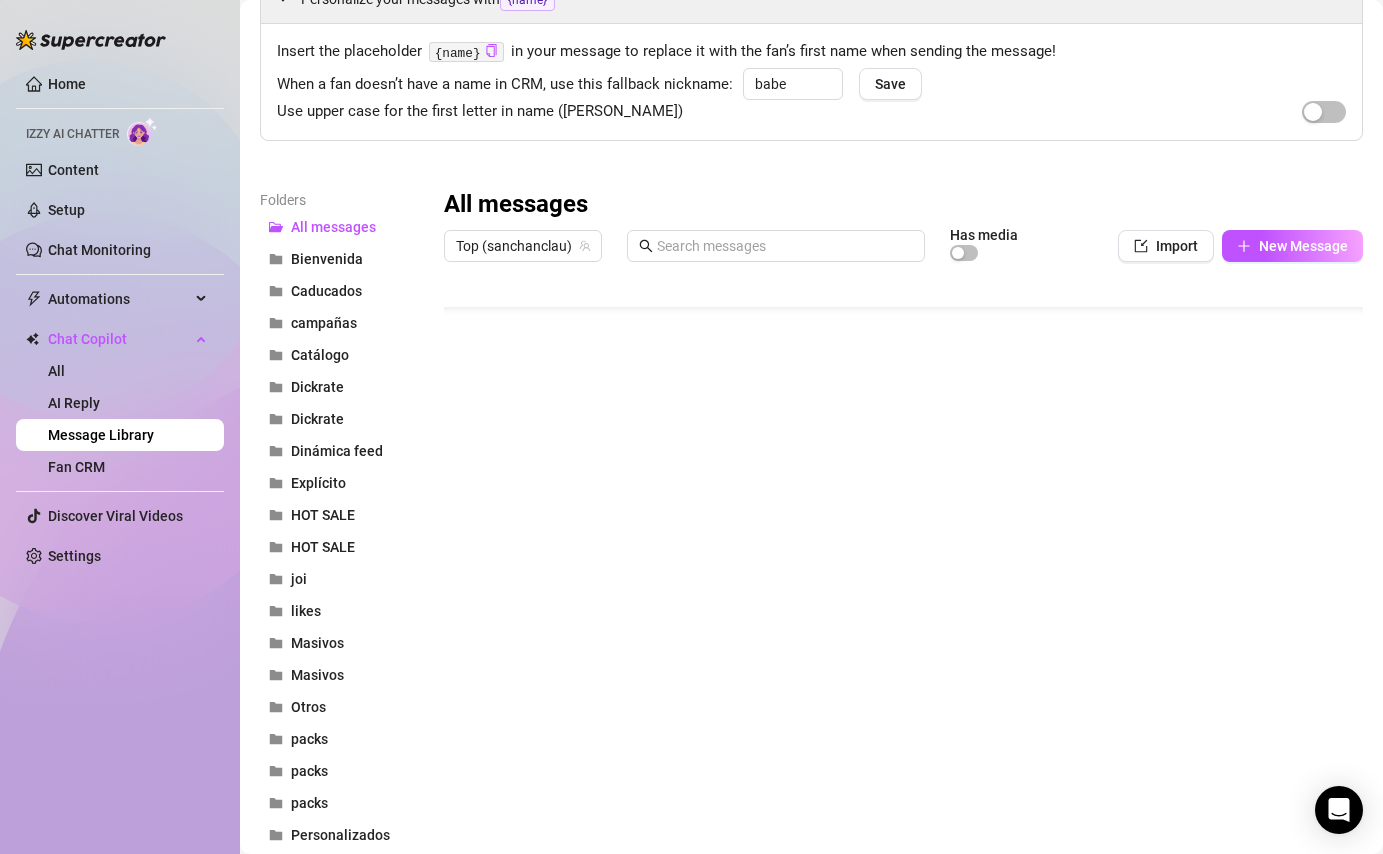 click at bounding box center [903, 494] 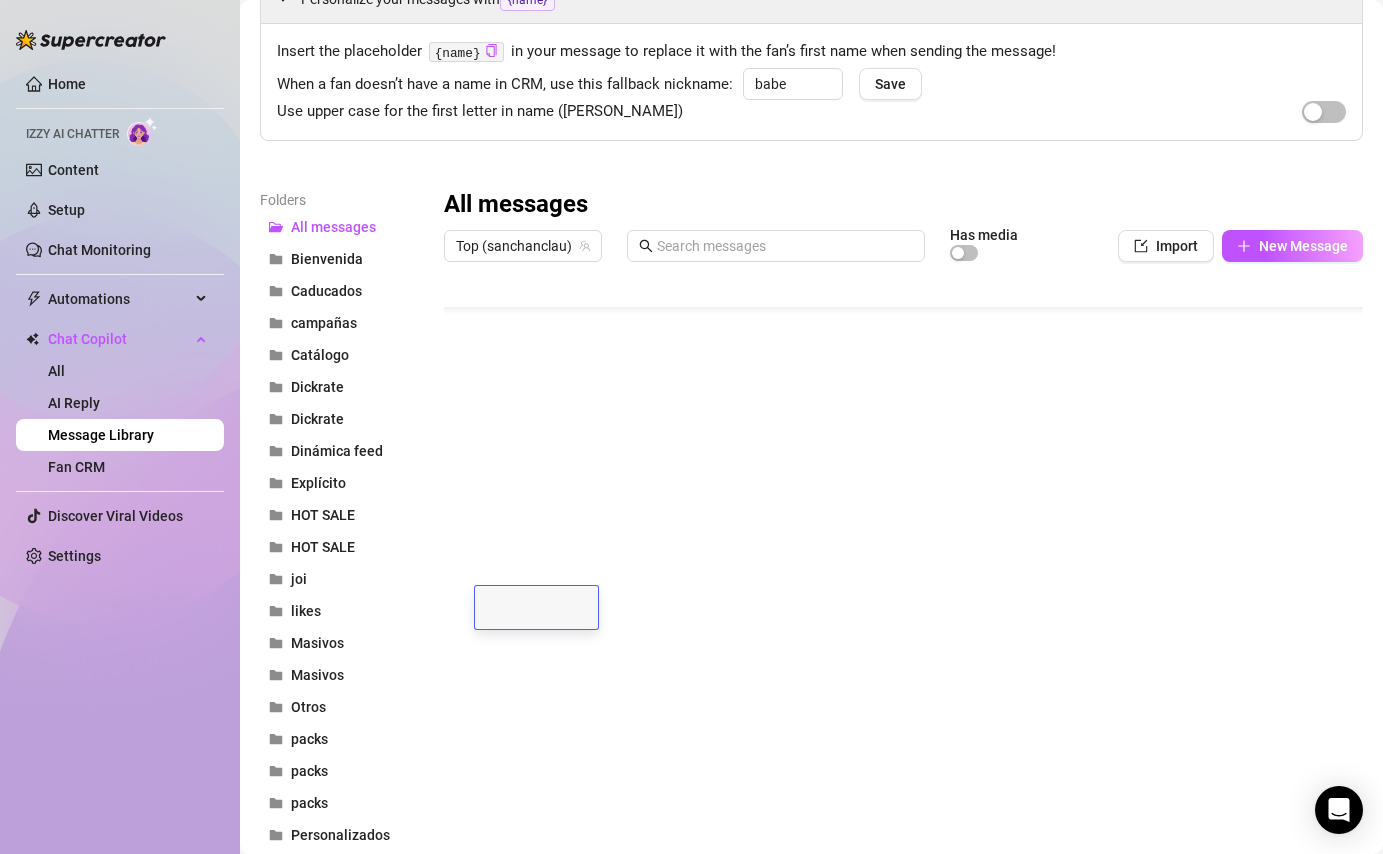type 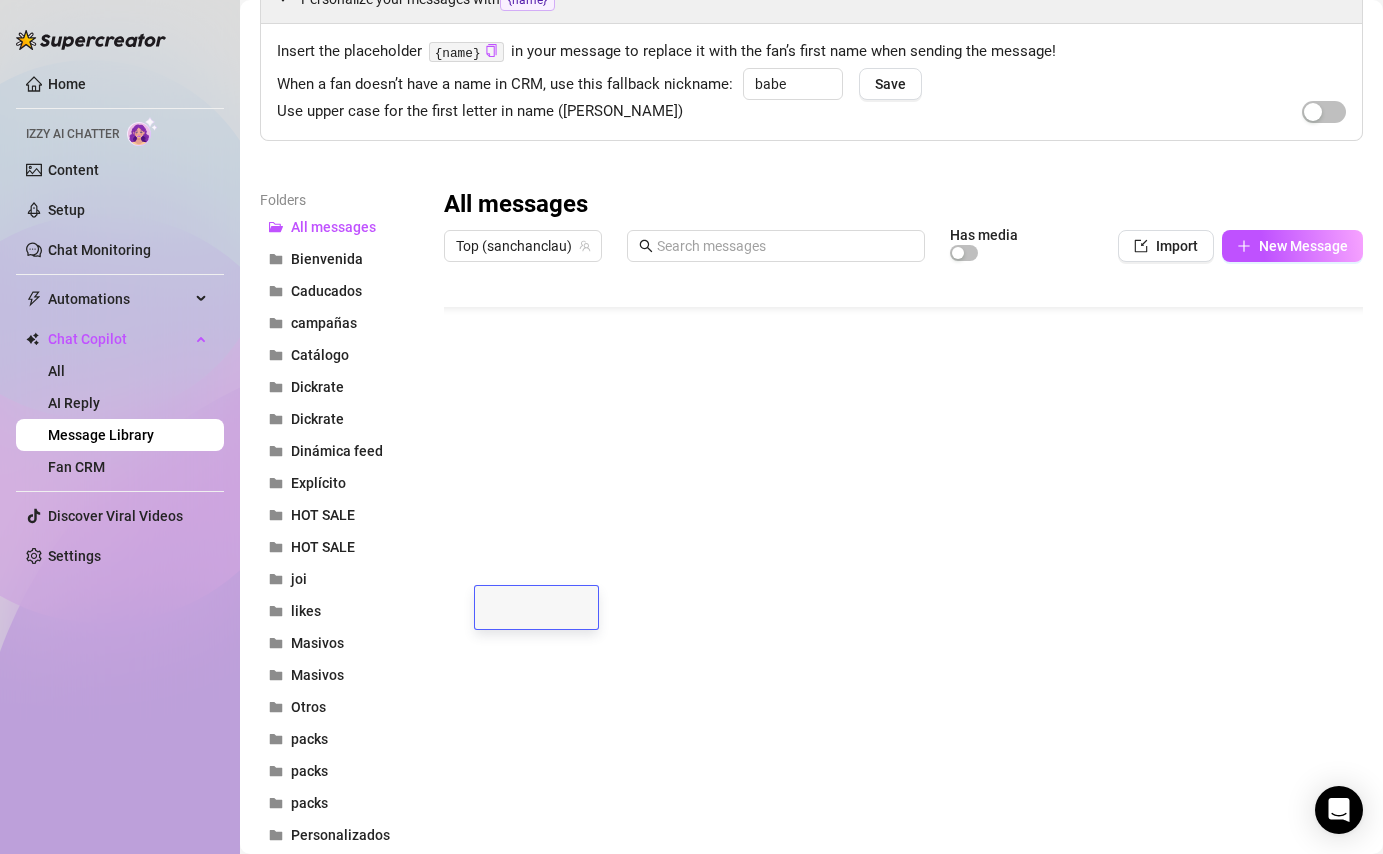 click on "Folders All messages Bienvenida Caducados campañas Catálogo  Dickrate Dickrate Dinámica feed Explícito HOT SALE HOT SALE joi likes Masivos  Masivos  Otros packs packs packs Personalizados  regalo bienvenida Regalos Regalos Sexting Sexting Tarjetas VIP tarjetazos Tarjetazos venta Venta Videollamadas New folder All messages Top (sanchanclau) Has media Import New Message Title Text Media $ AI Pricing Accounts Caducados Bebé, tienes la sub caducada 💔😢 Recuerda que para que sigamos hablando debes tener la sub activa ❤️ false #1 Tarjetazos Holaa guapo :3 Muchas gracias por apoyarme comprando mi contenido ❤️ Solo por ser nuevo, el contenido será entregado 7 días para evitar la reversión del dinero 🥺  Esto es solo porque eres nuevo, después de los 7 días, no tendrás que volver a esperar y recibirás todo inmediatamente owo 👉🏻👈🏻 Gracias por tu comprensión ❤️ false #2 Tarjetazos false Cuando mandan dickpick no solicitada [PERSON_NAME] lo que pienso de esa foto que me mandaste 🥵 35" at bounding box center (811, 720) 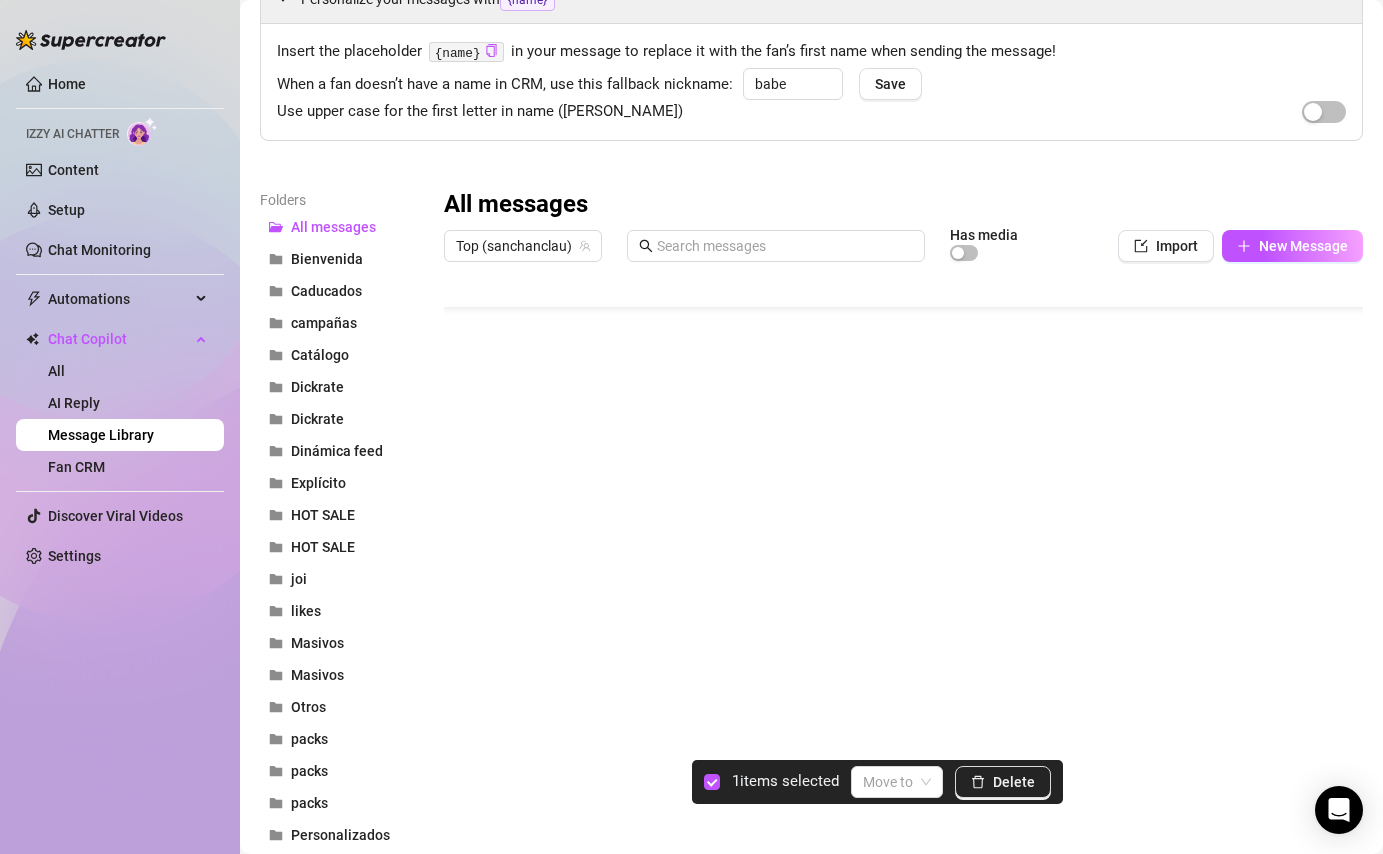 click at bounding box center (903, 494) 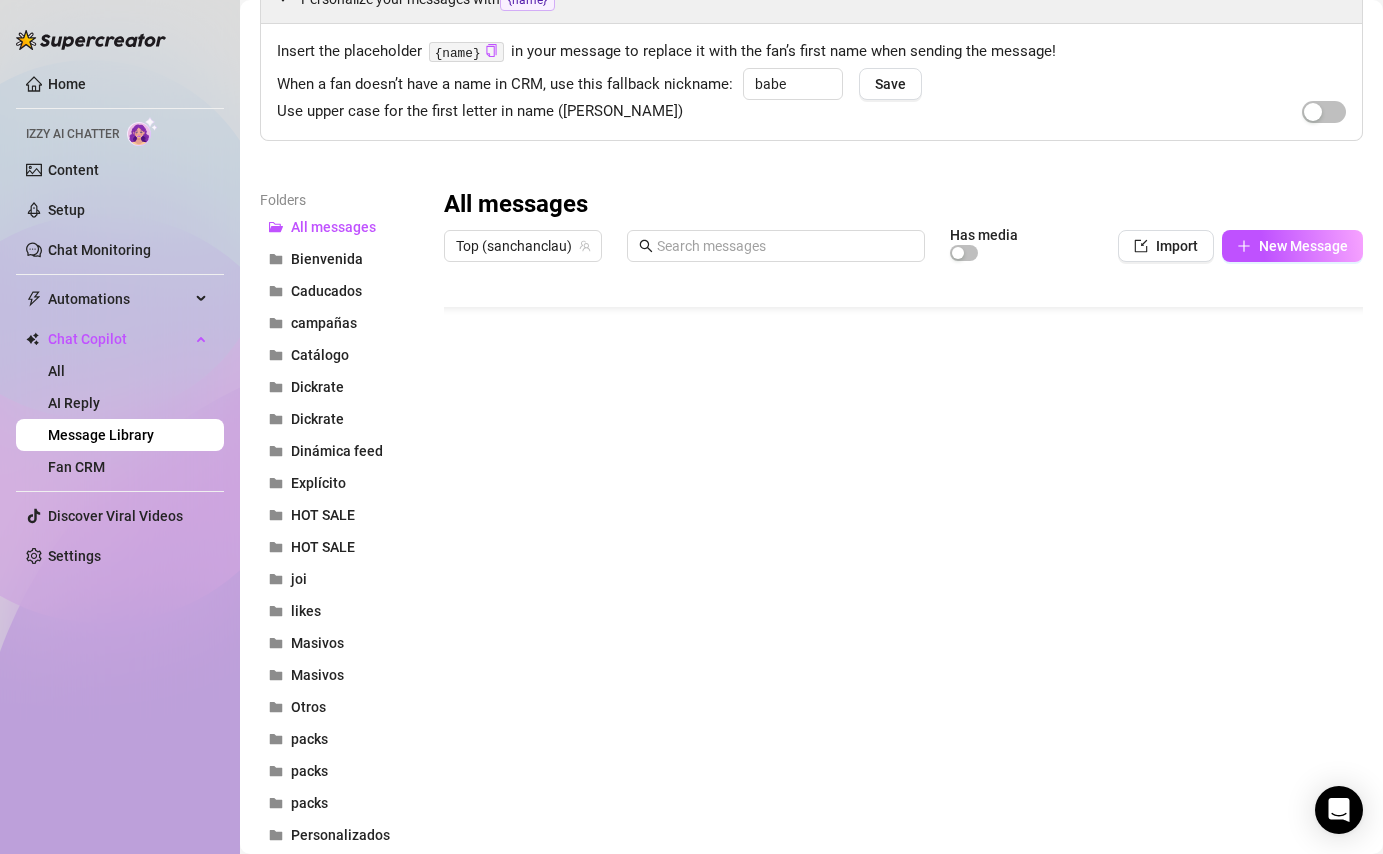 click at bounding box center [903, 494] 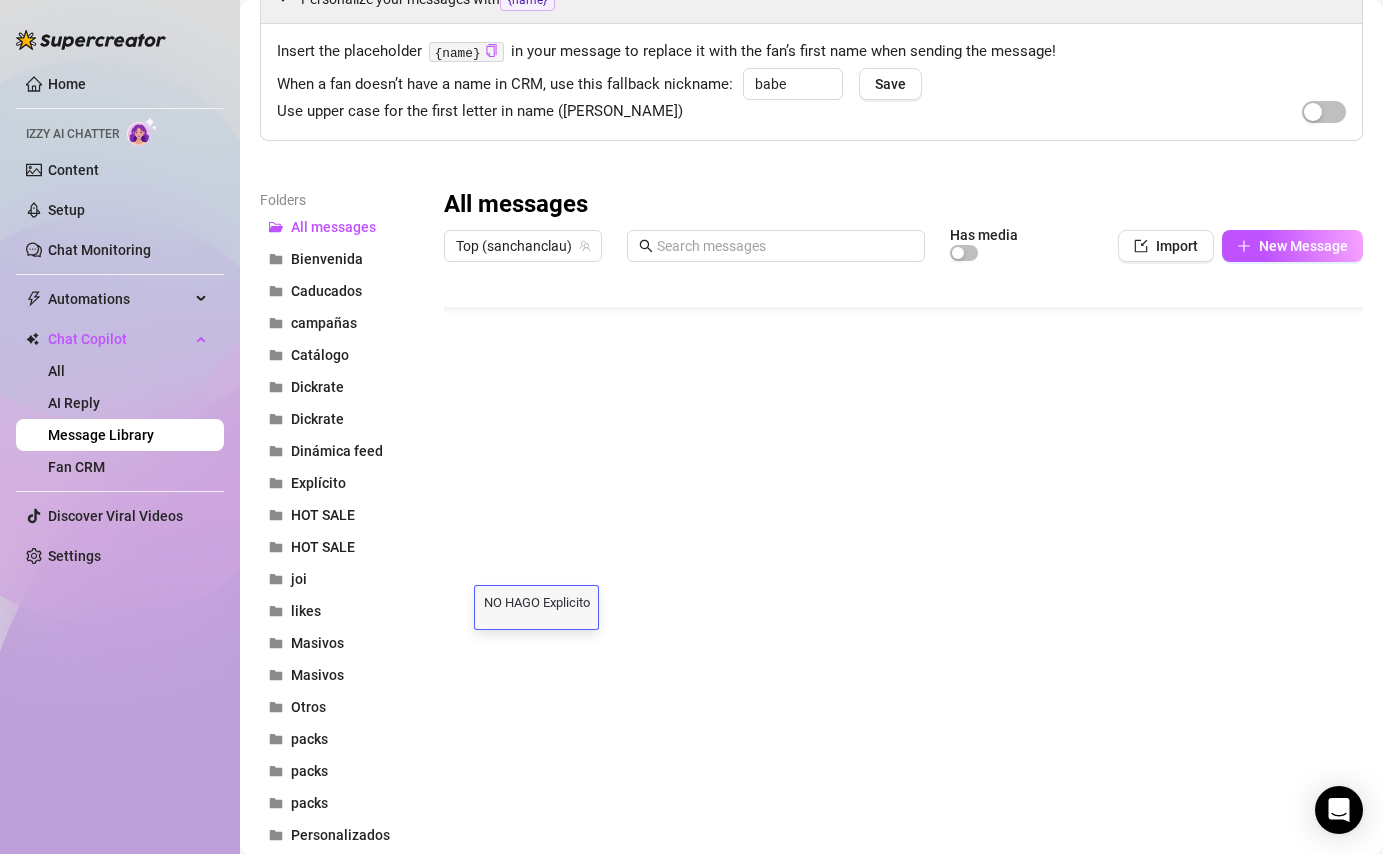 click on "NO HAGO Explicito
NO HAGO Explicito" at bounding box center [536, 607] 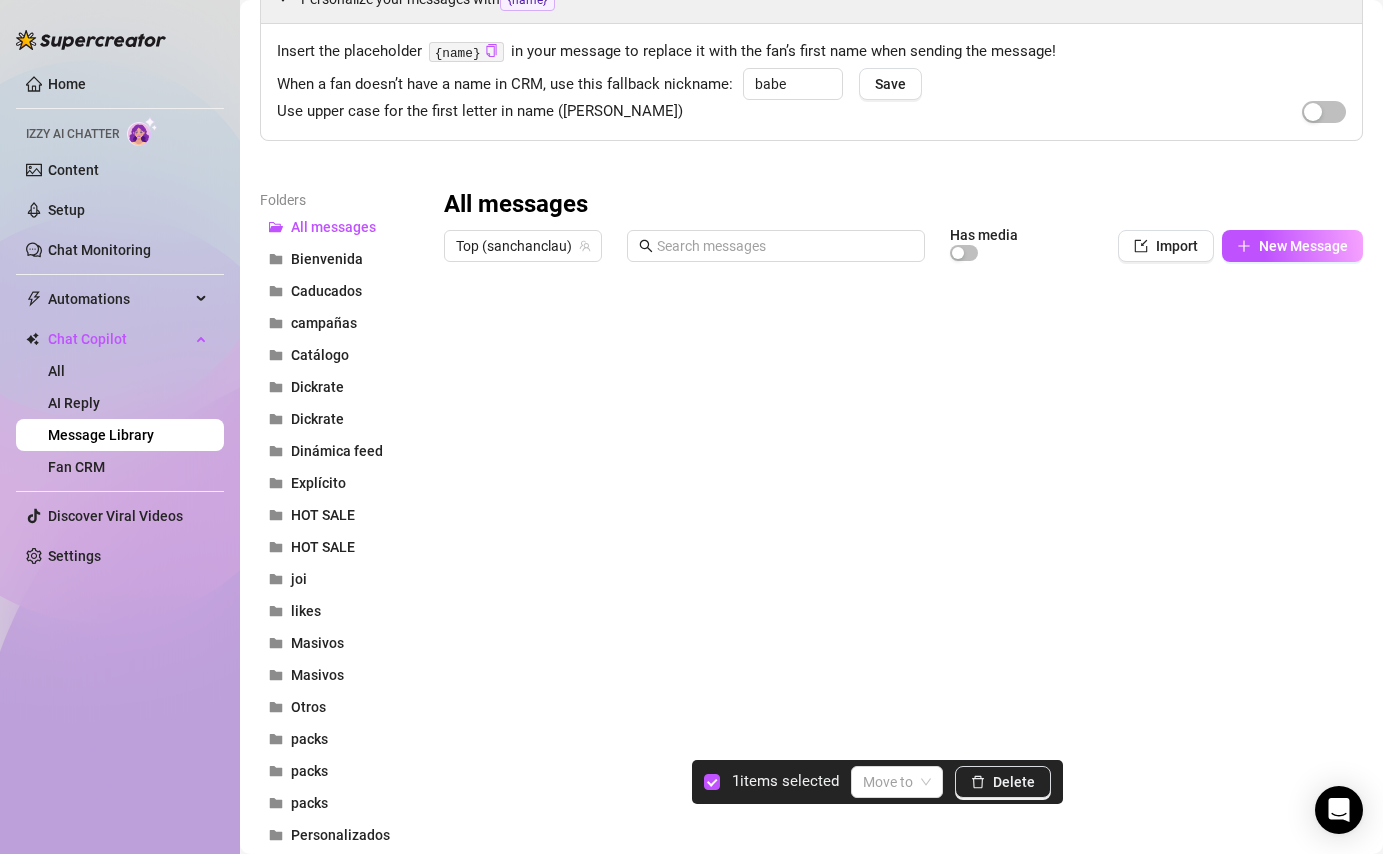 click at bounding box center [903, 494] 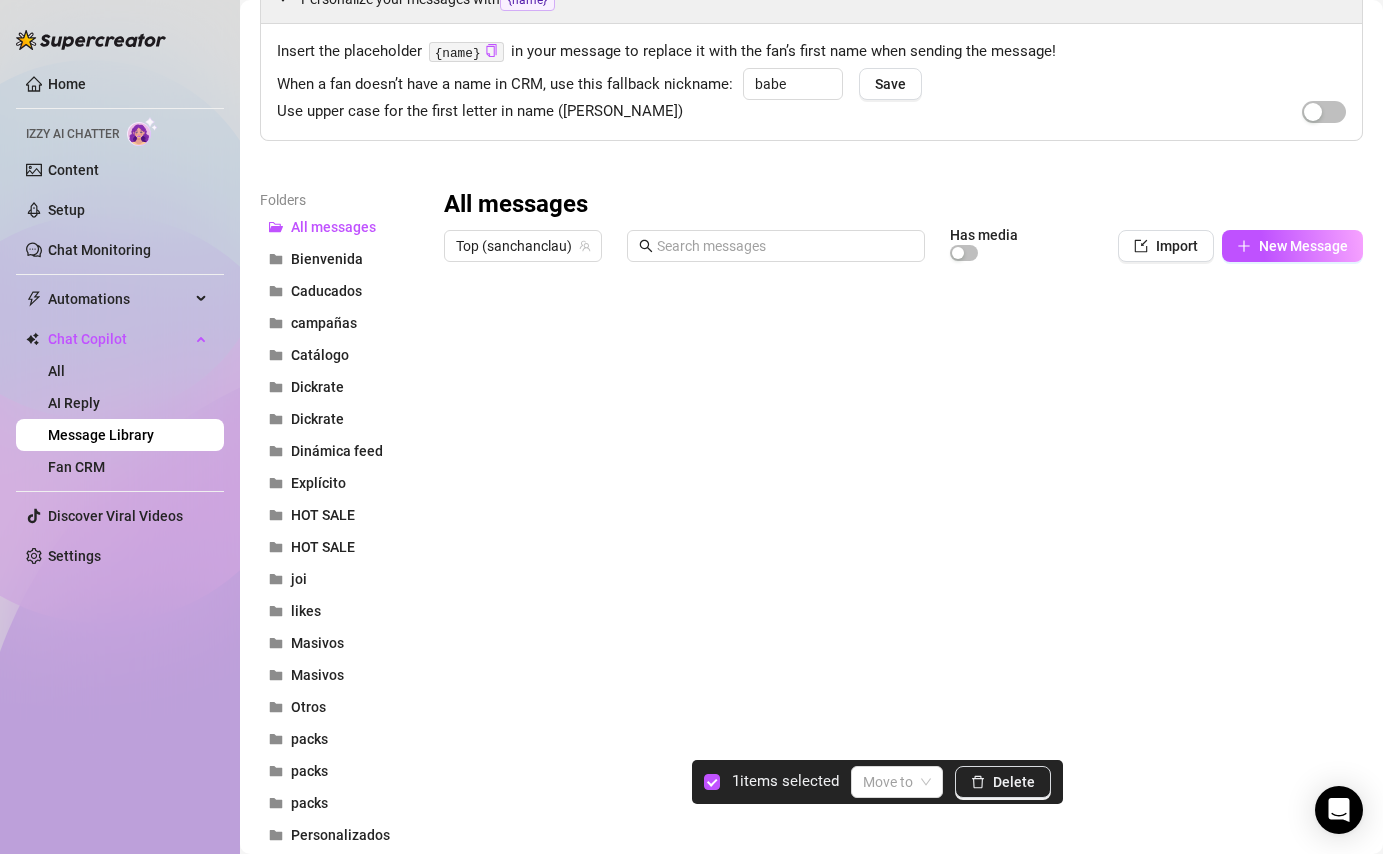 click on "Folders All messages Bienvenida Caducados campañas Catálogo  Dickrate Dickrate Dinámica feed Explícito HOT SALE HOT SALE joi likes Masivos  Masivos  Otros packs packs packs Personalizados  regalo bienvenida Regalos Regalos Sexting Sexting Tarjetas VIP tarjetazos Tarjetazos venta Venta Videollamadas New folder All messages Top (sanchanclau) Has media Import New Message Title Text Media $ AI Pricing Accounts Envío de contenido es que only me recomienda enviarlo después de unos días ❤️ pero te prometo que sí te llega todo todo el contenido que compras 🥰 false Sanchan Venta te gusta también el color de mis pezoncitos? 25 false Caducados Bebé, tienes la sub caducada 💔😢 Recuerda que para que sigamos hablando debes tener la sub activa ❤️ false #1 Tarjetazos false #2 Tarjetazos Holaa bebito owo ❤️ Aquí tienes todo lo que te debía 🫣💦 Después [PERSON_NAME][DATE], ya nunca más tendrás que volver a esperar para recibir el contenido 🥺 Gracias por tu paciencia, eres increíble 🫶🏻❤️" at bounding box center (811, 720) 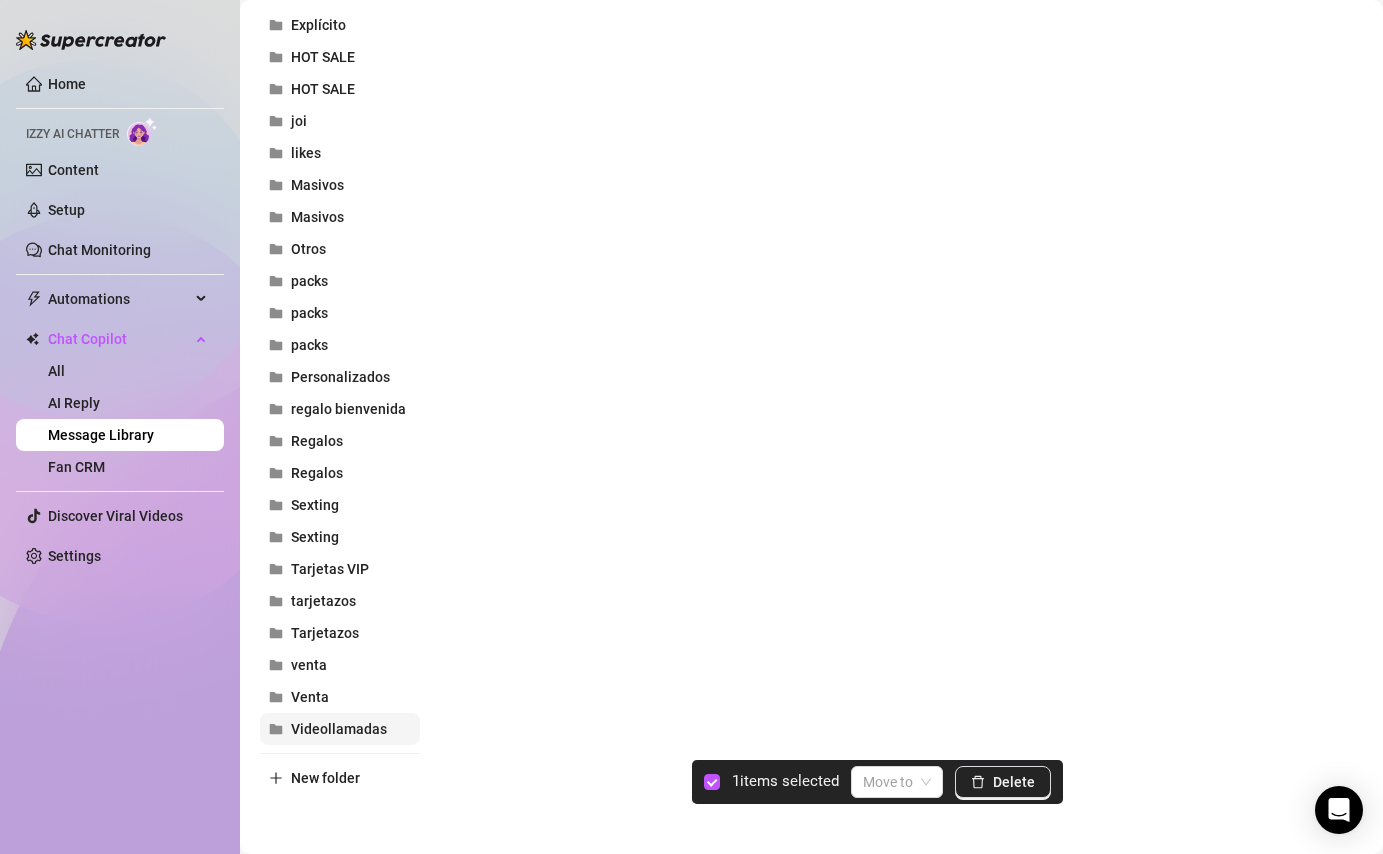 click on "Videollamadas" at bounding box center (339, 729) 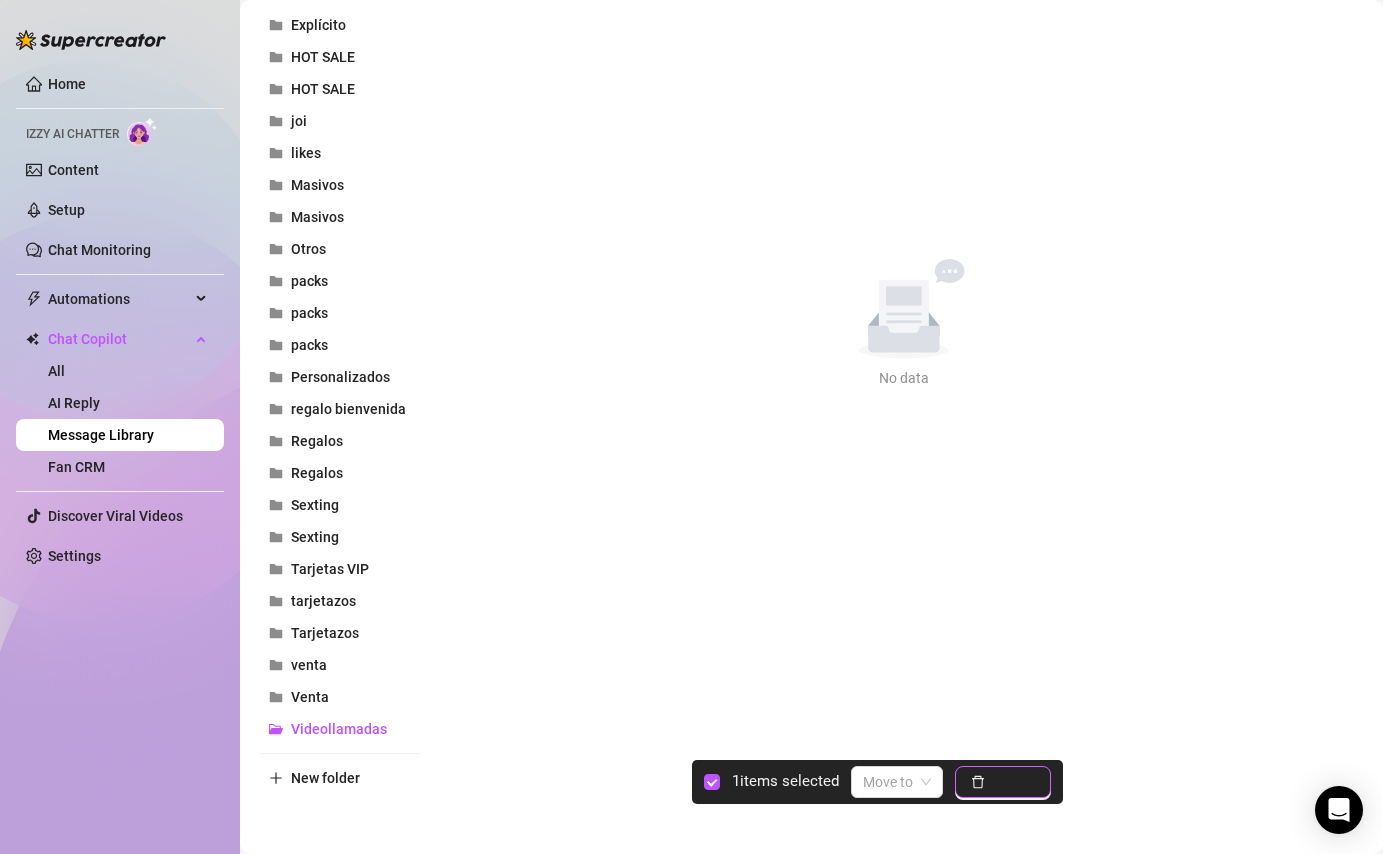 click on "Delete" at bounding box center (1003, 782) 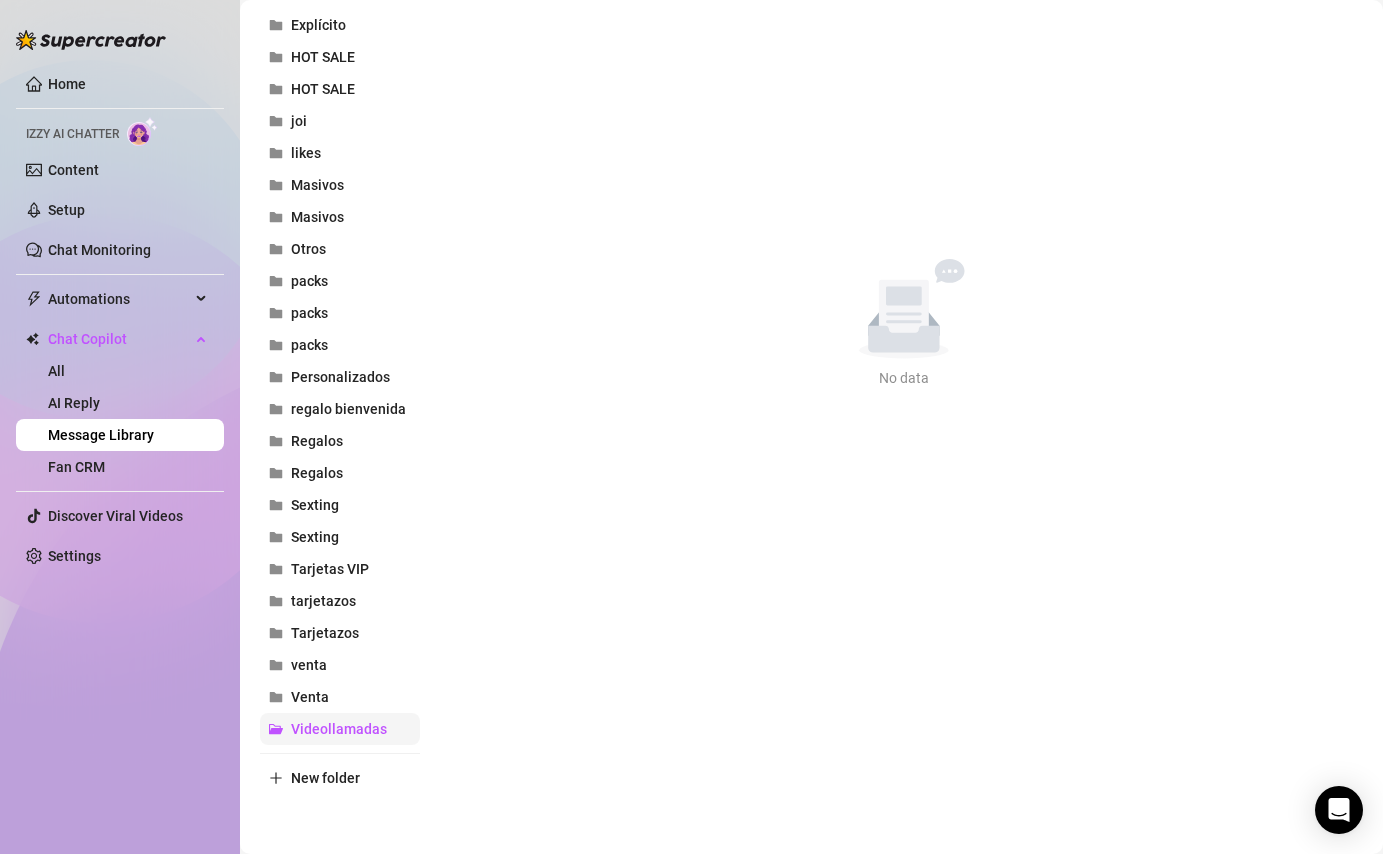 click on "Videollamadas" at bounding box center (340, 729) 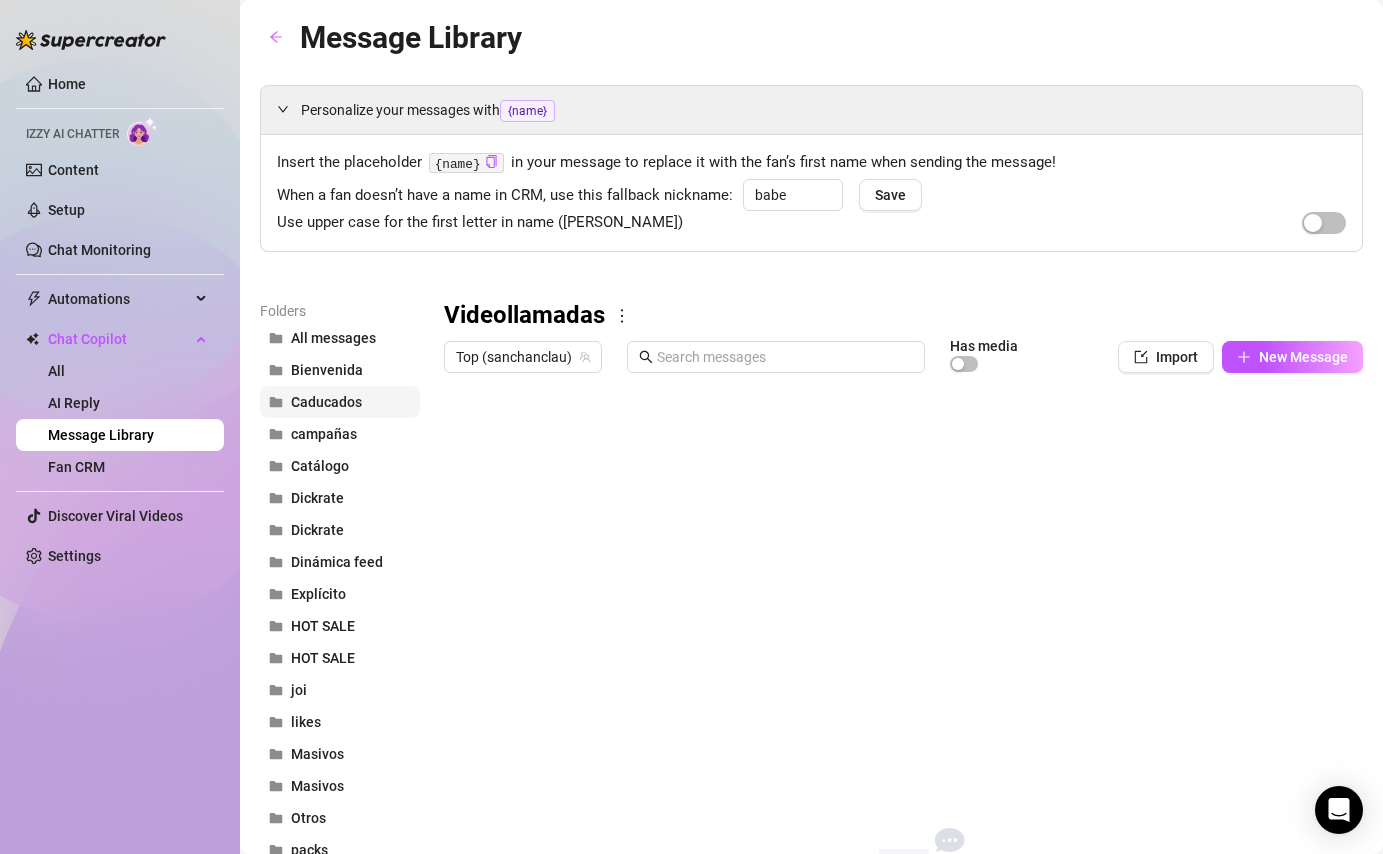 click on "Caducados" at bounding box center [340, 402] 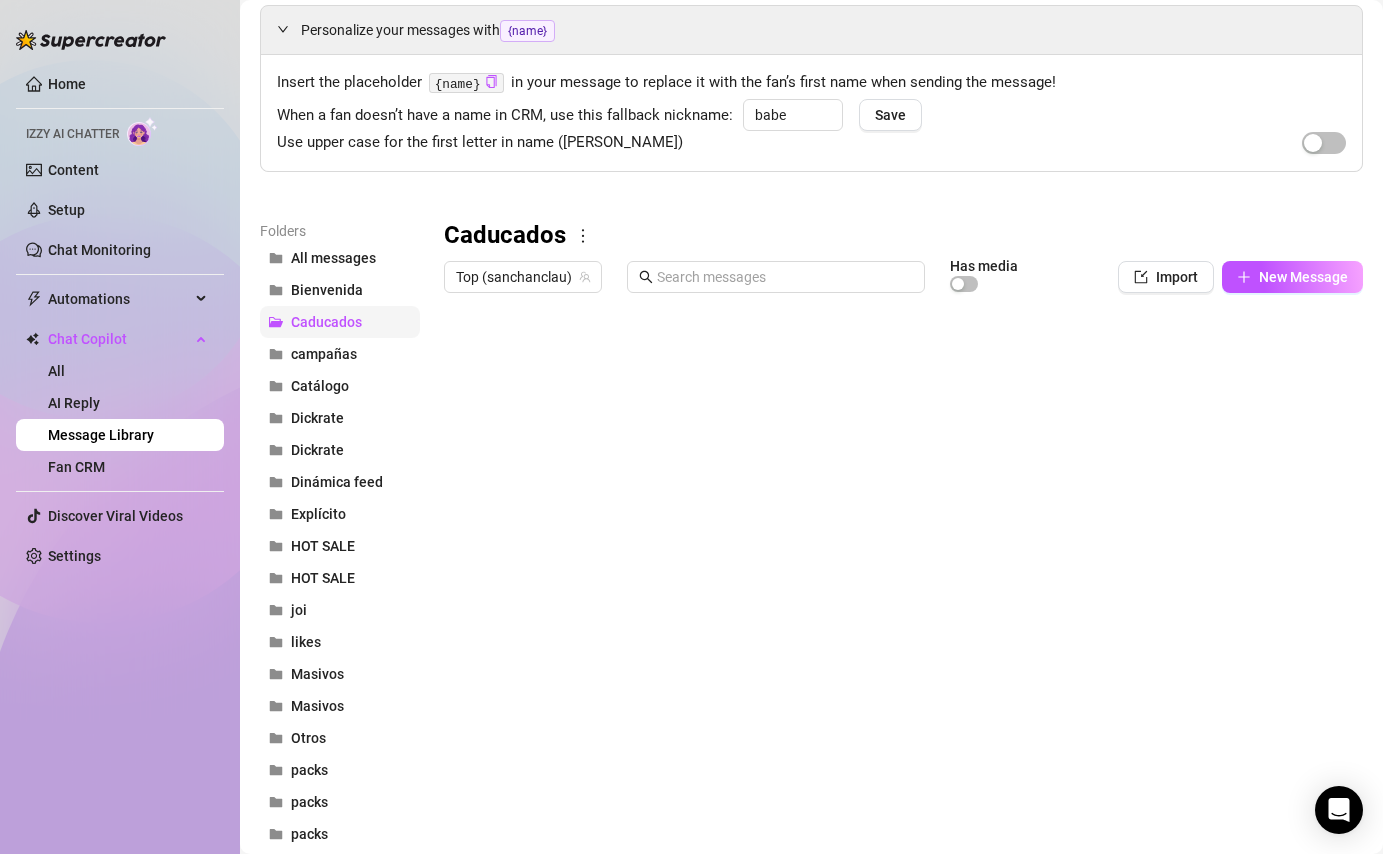 click on "Dickrate" at bounding box center (340, 418) 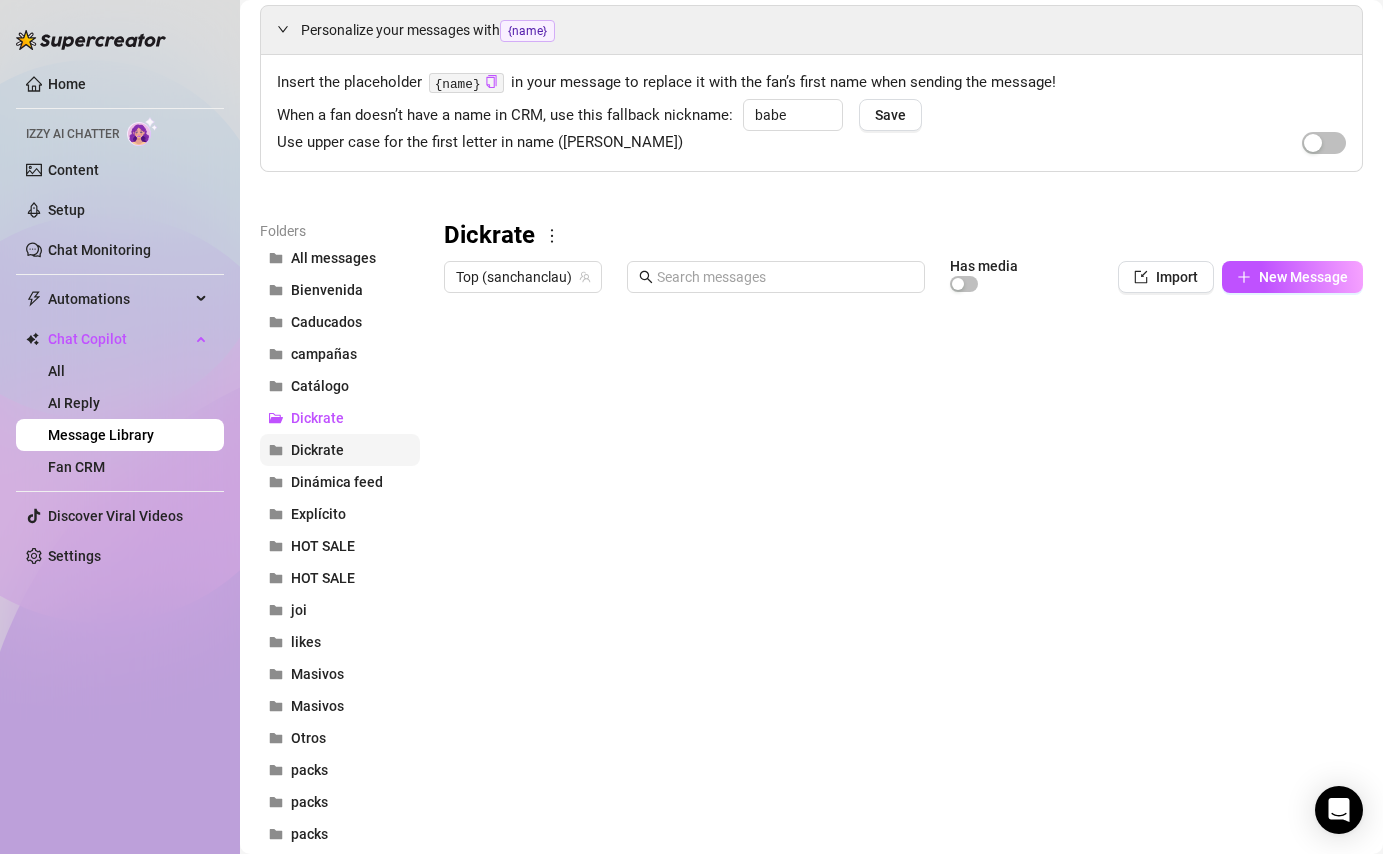 click on "Dickrate" at bounding box center (317, 450) 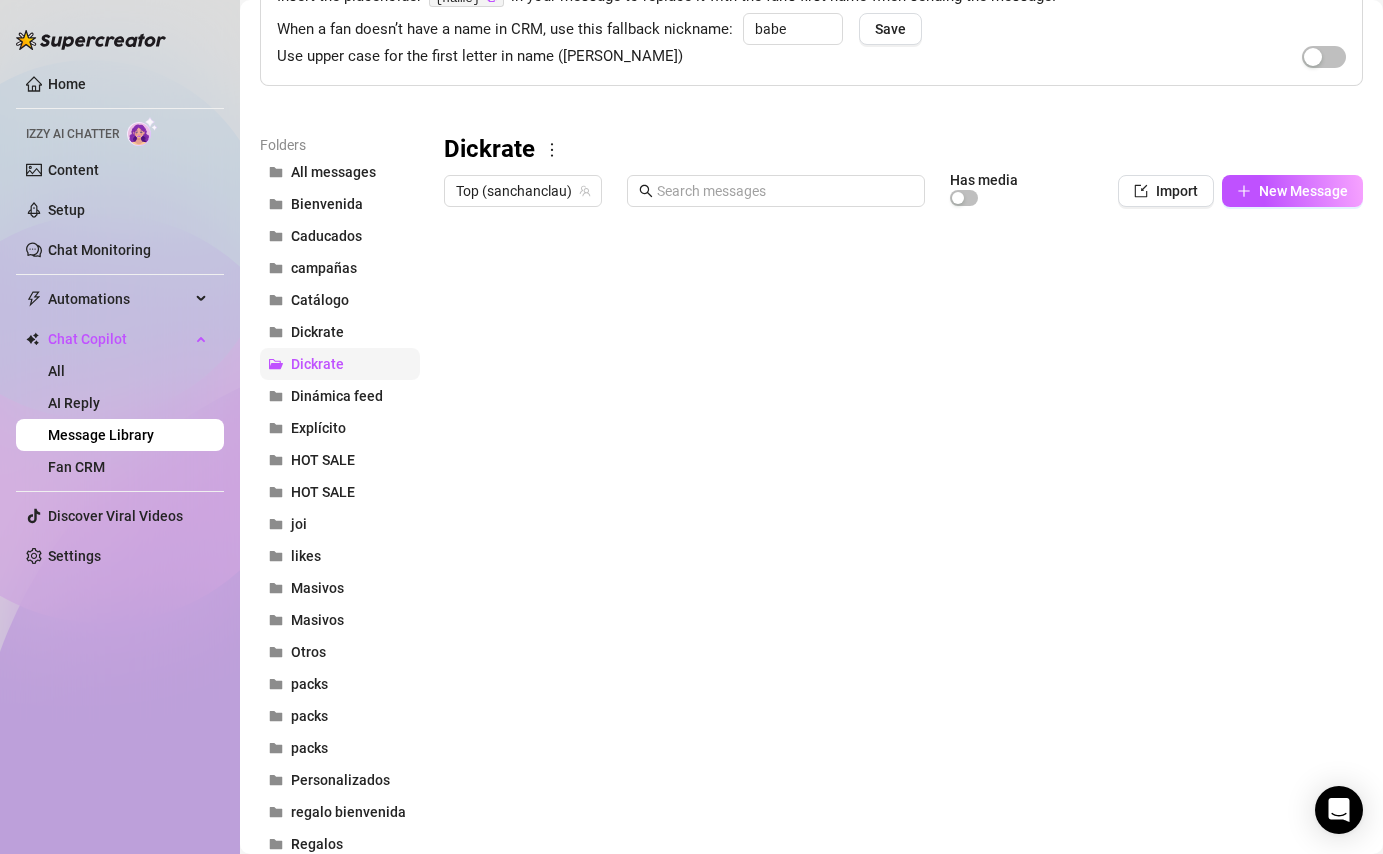 click on "HOT SALE" at bounding box center (323, 460) 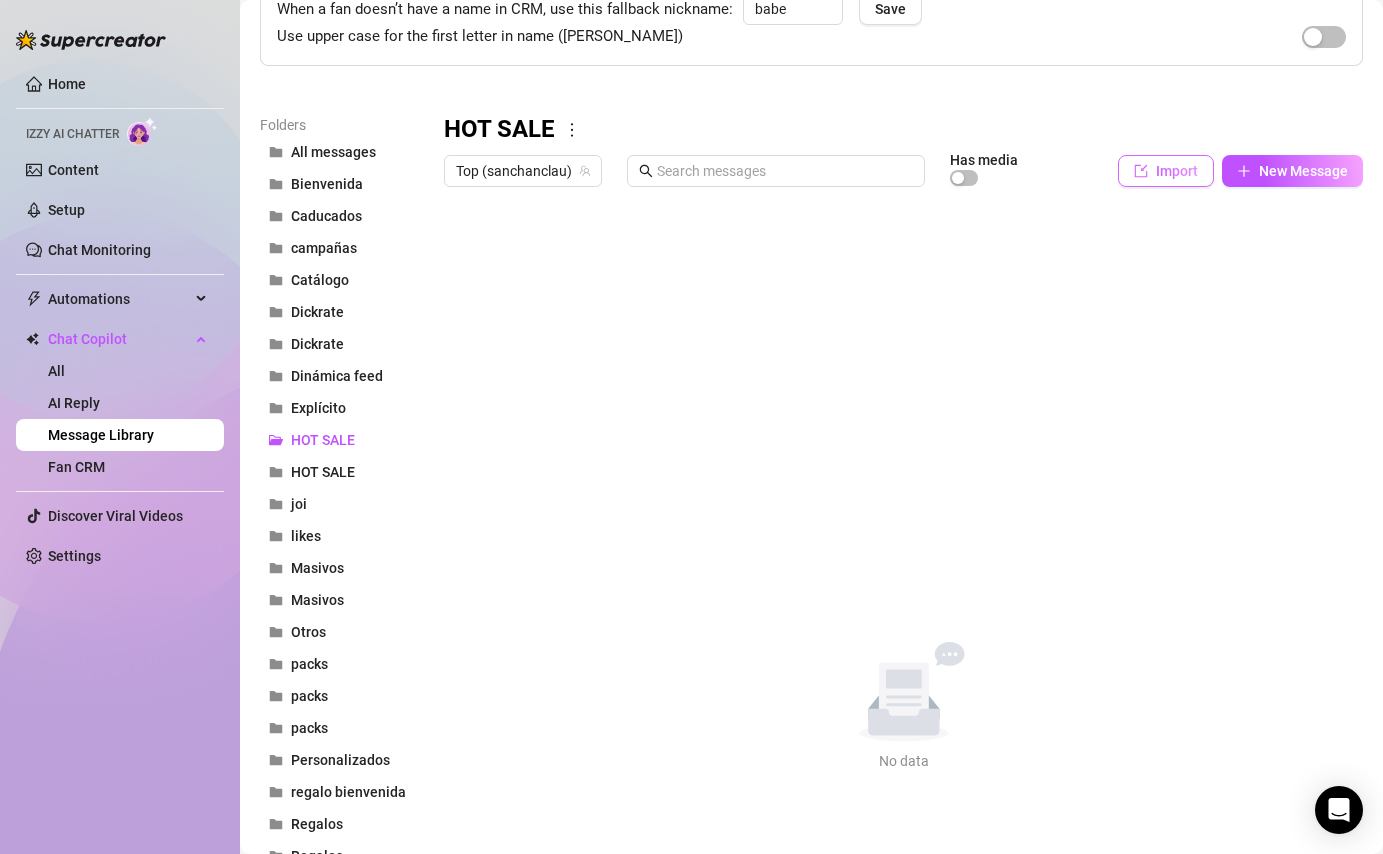 click on "Import" at bounding box center (1177, 171) 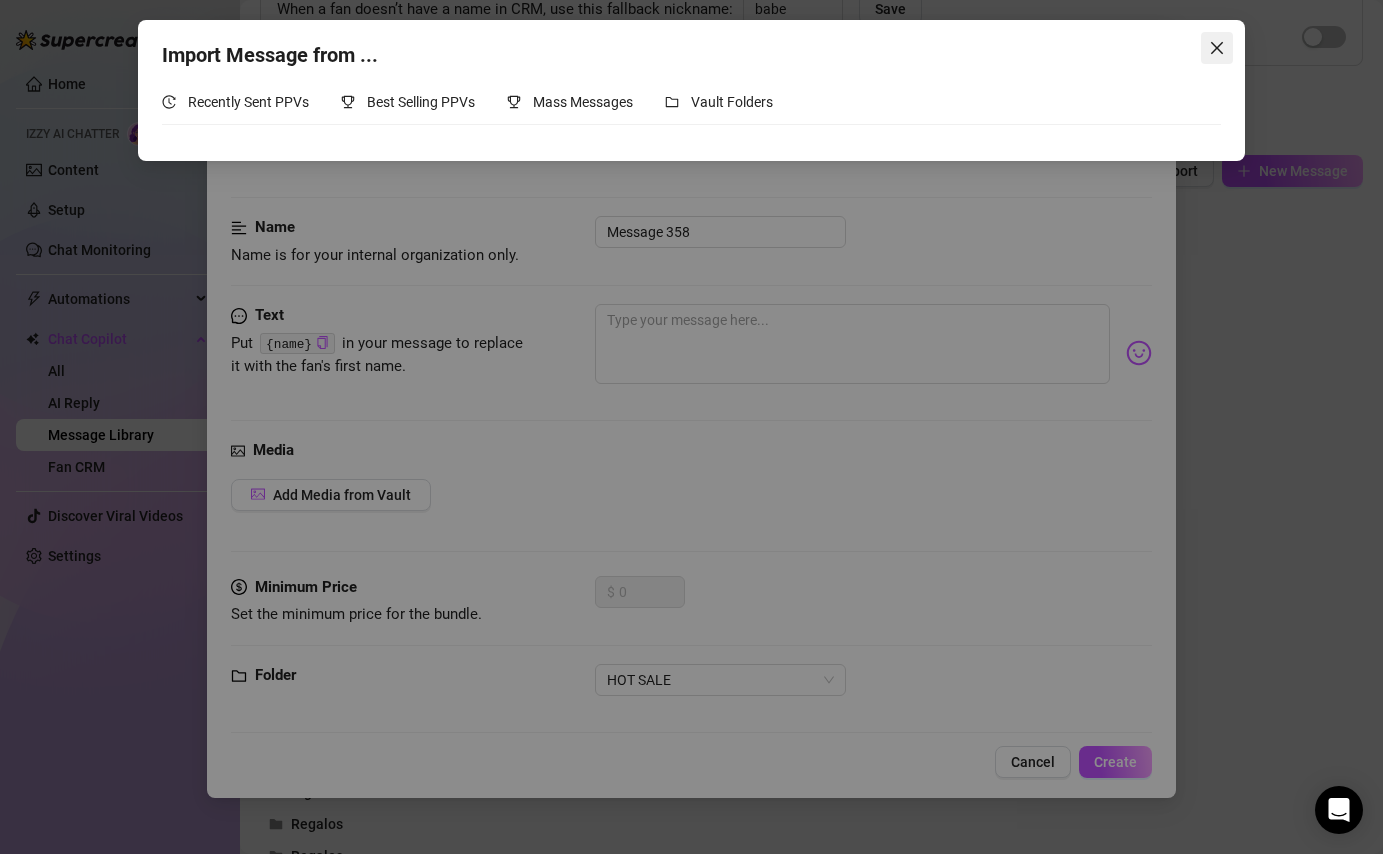 click 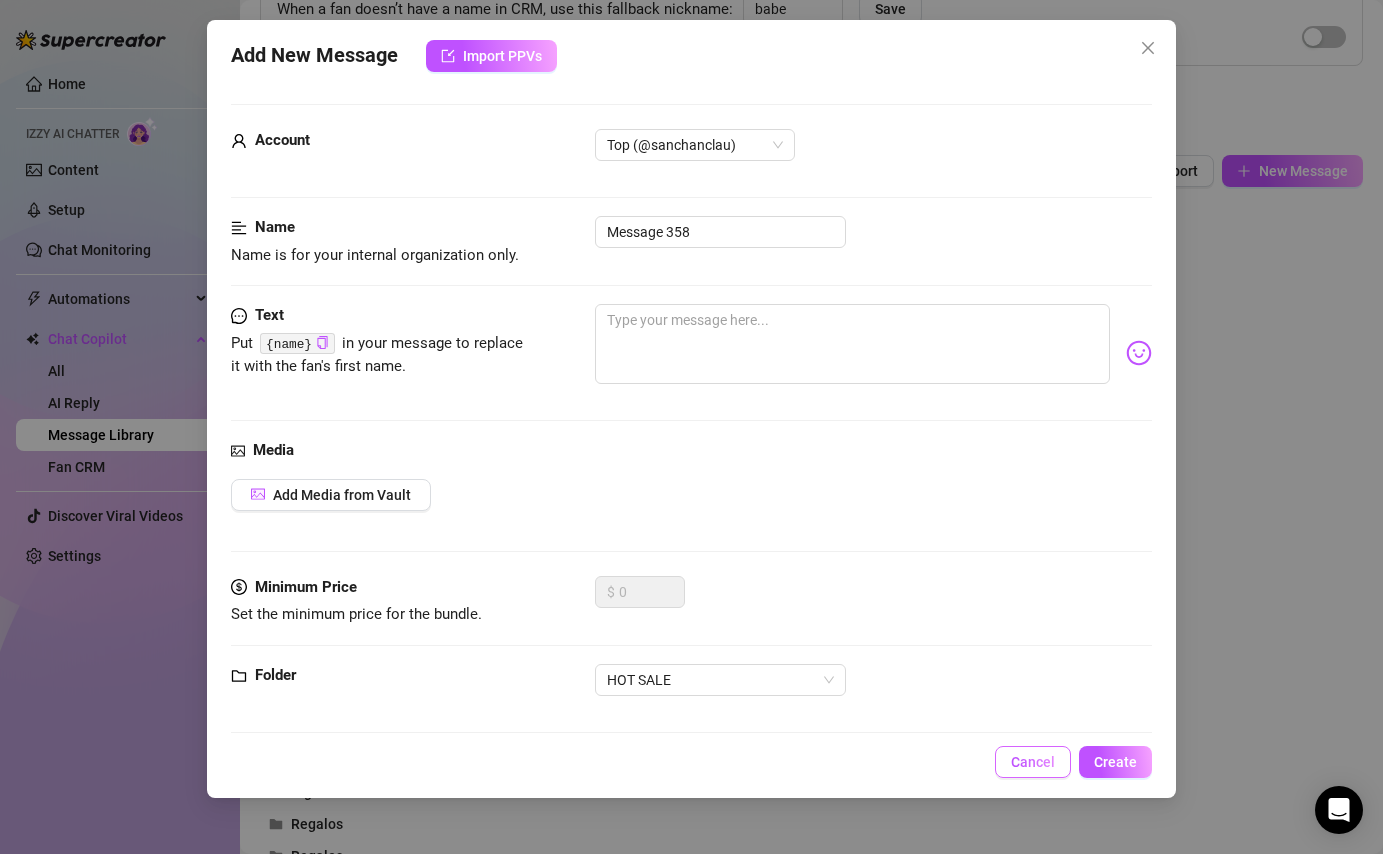 click on "Cancel" at bounding box center (1033, 762) 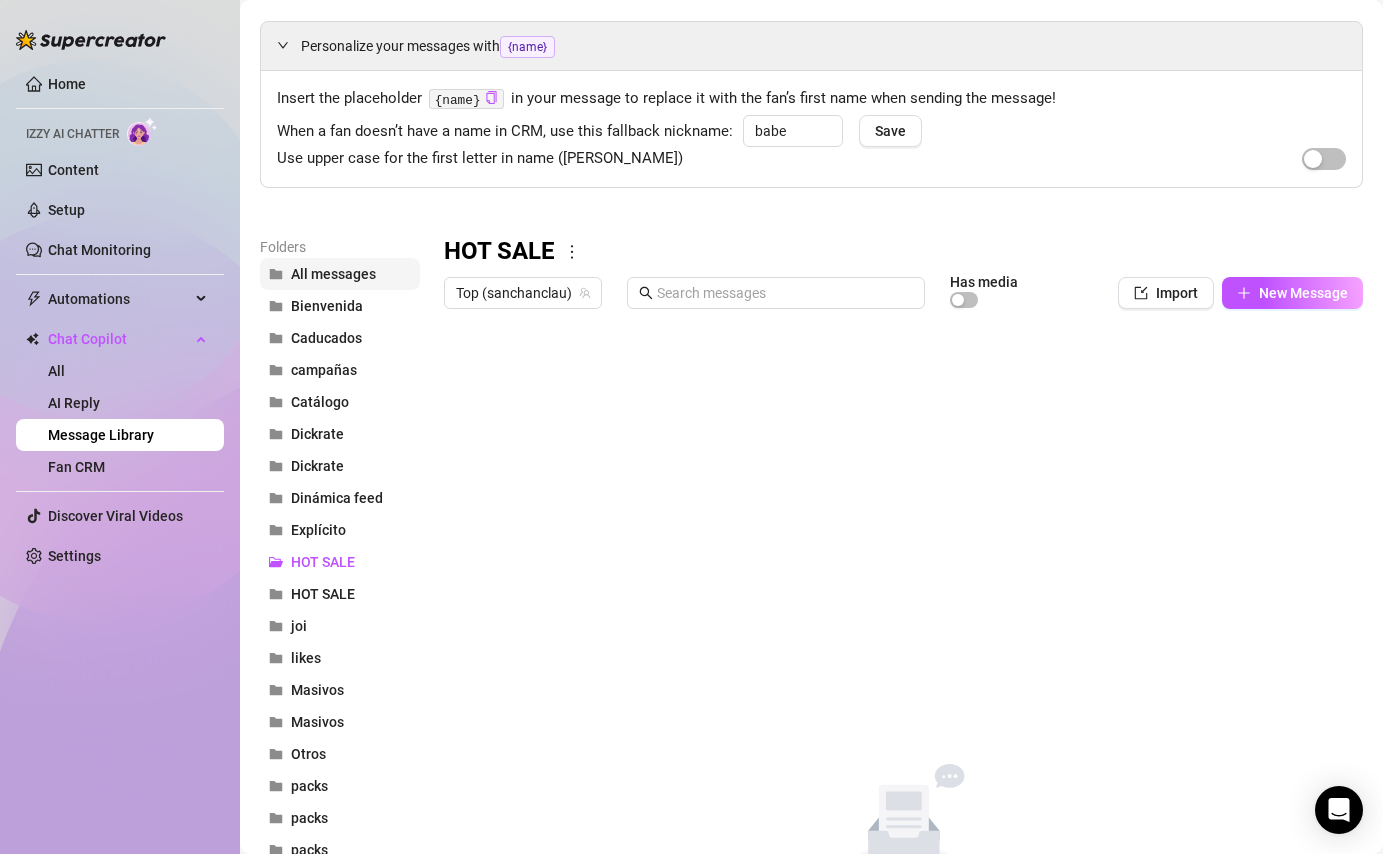 click on "All messages" at bounding box center (333, 274) 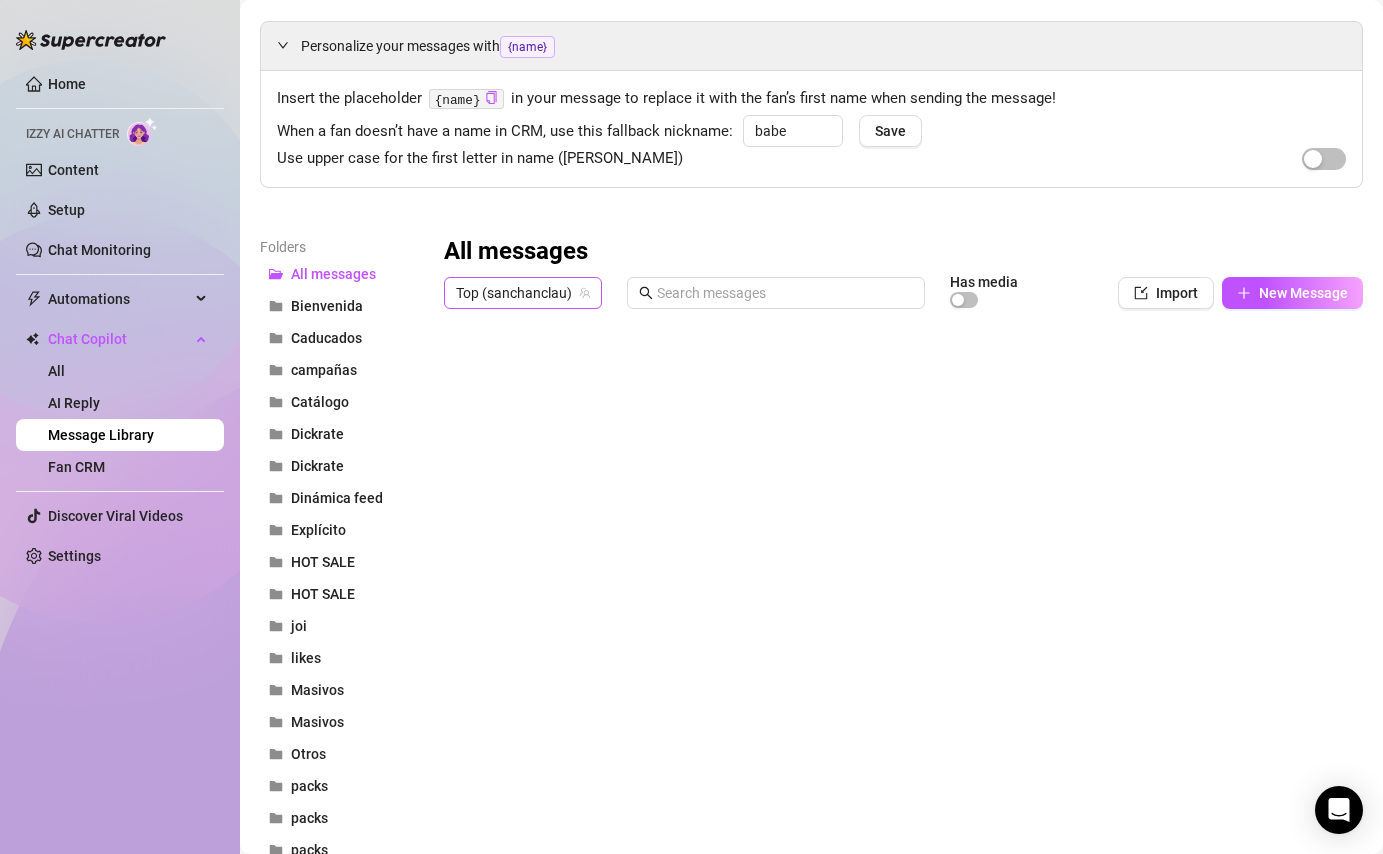 click on "Top (sanchanclau)" at bounding box center [523, 293] 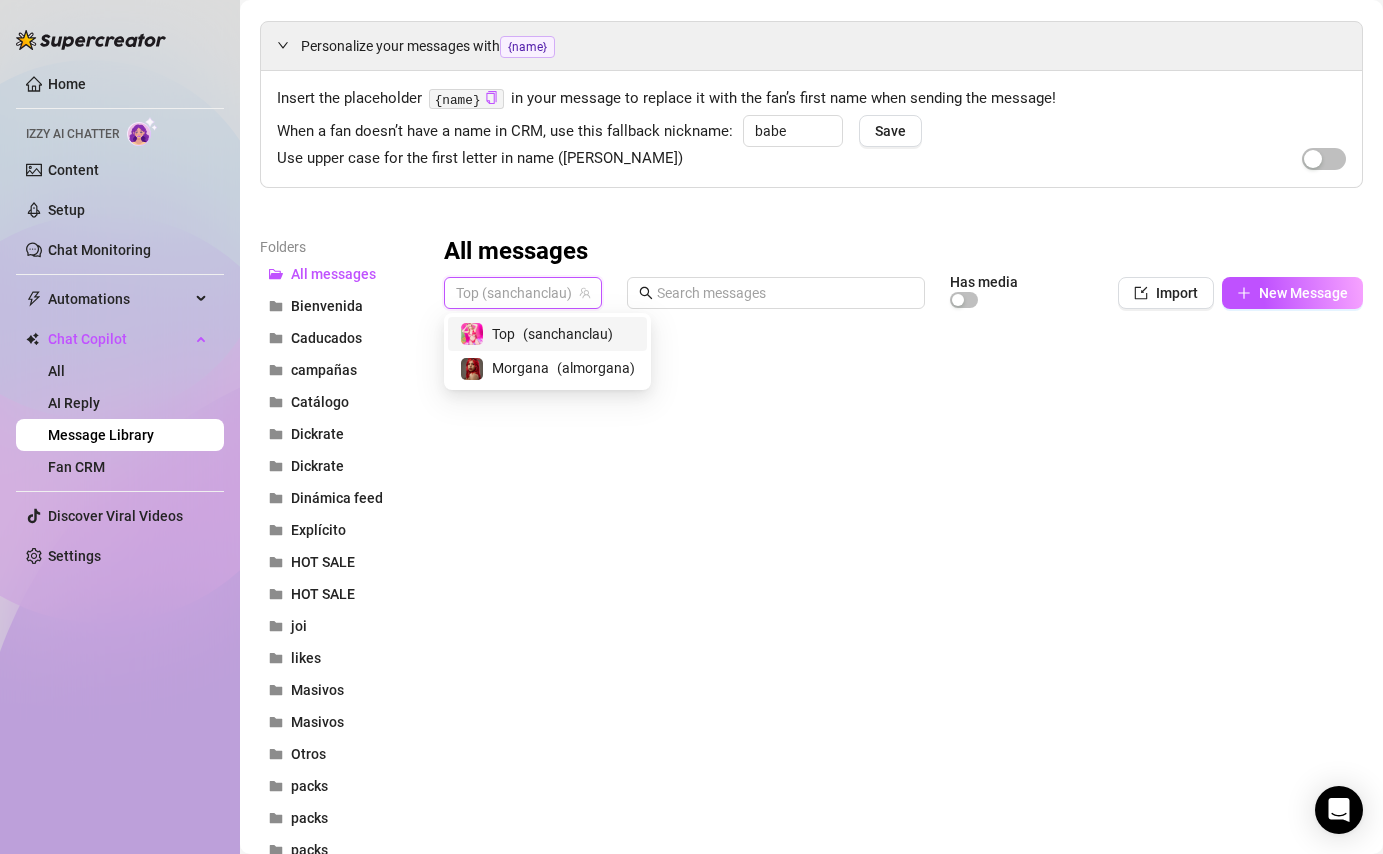 click on "Top (sanchanclau)" at bounding box center [523, 293] 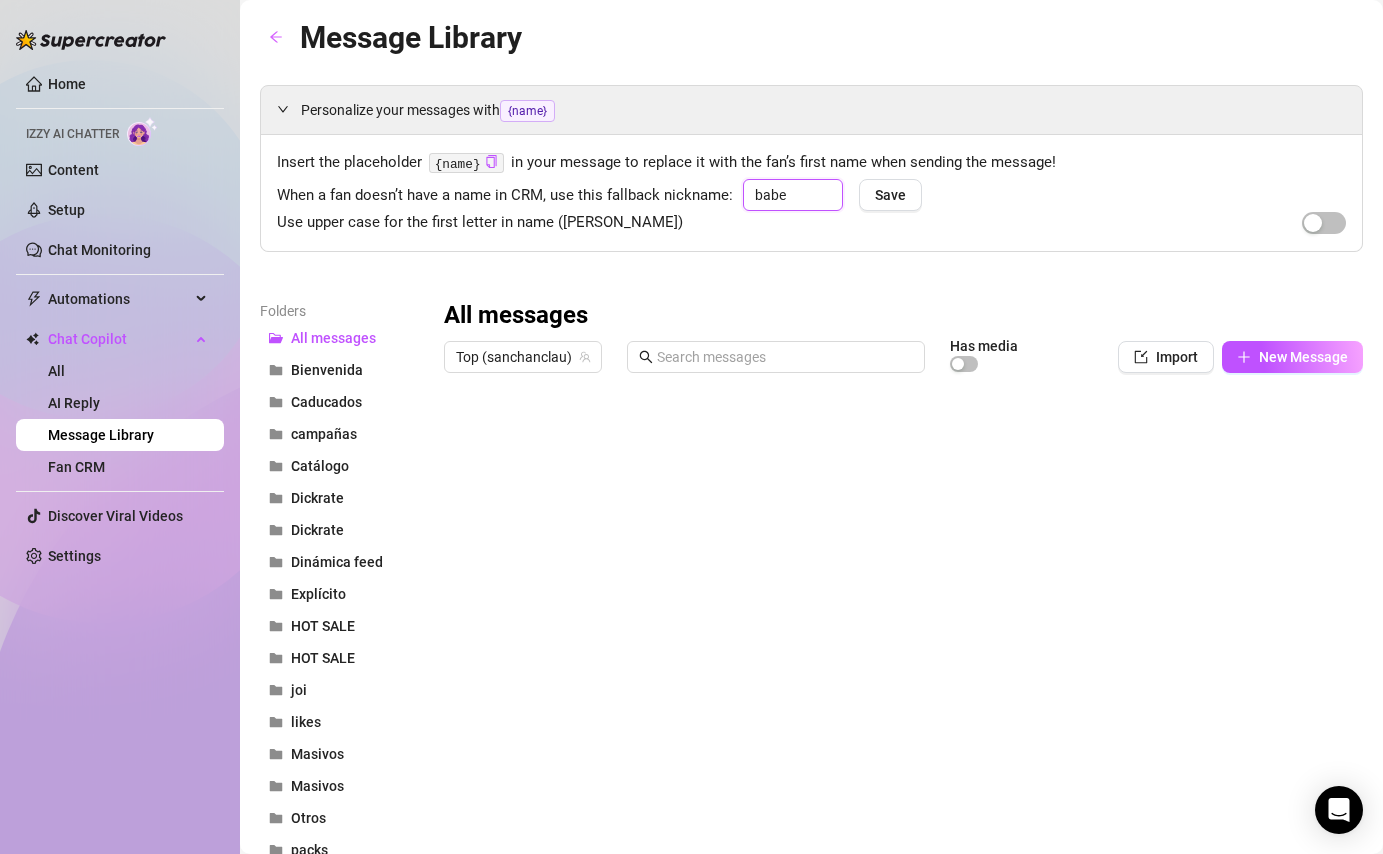 click on "babe" at bounding box center [793, 195] 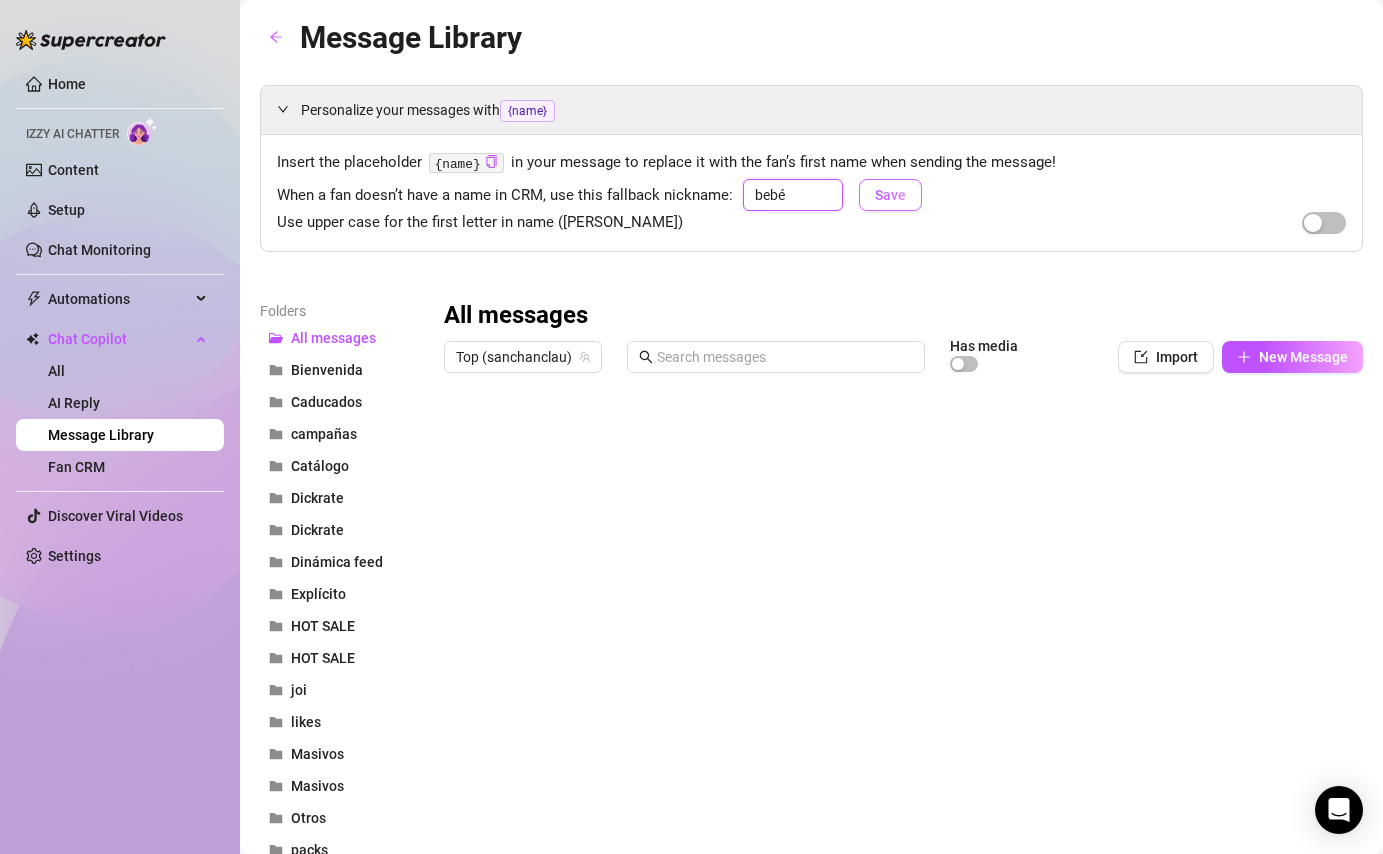 type on "bebé" 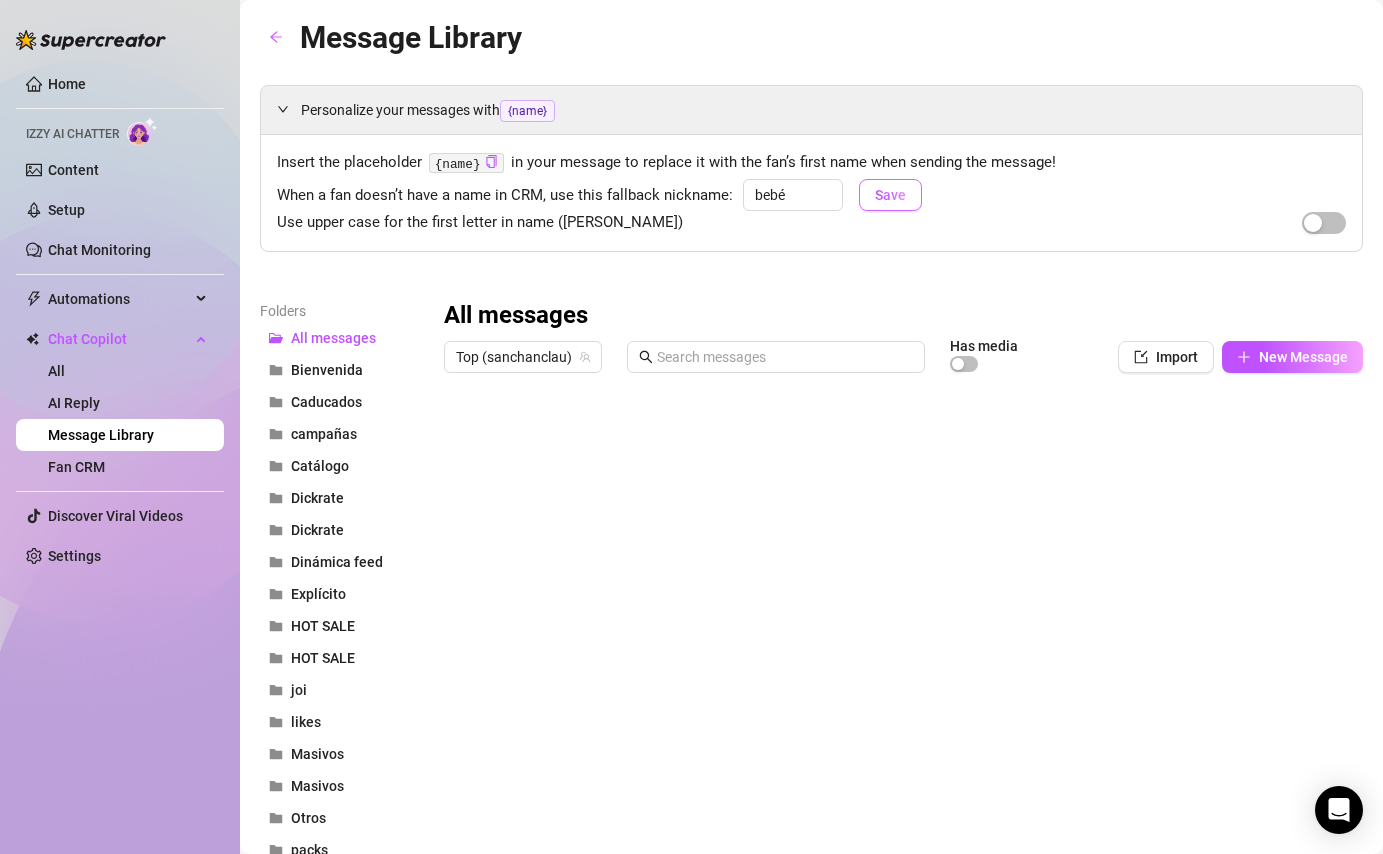 click on "Save" at bounding box center [890, 195] 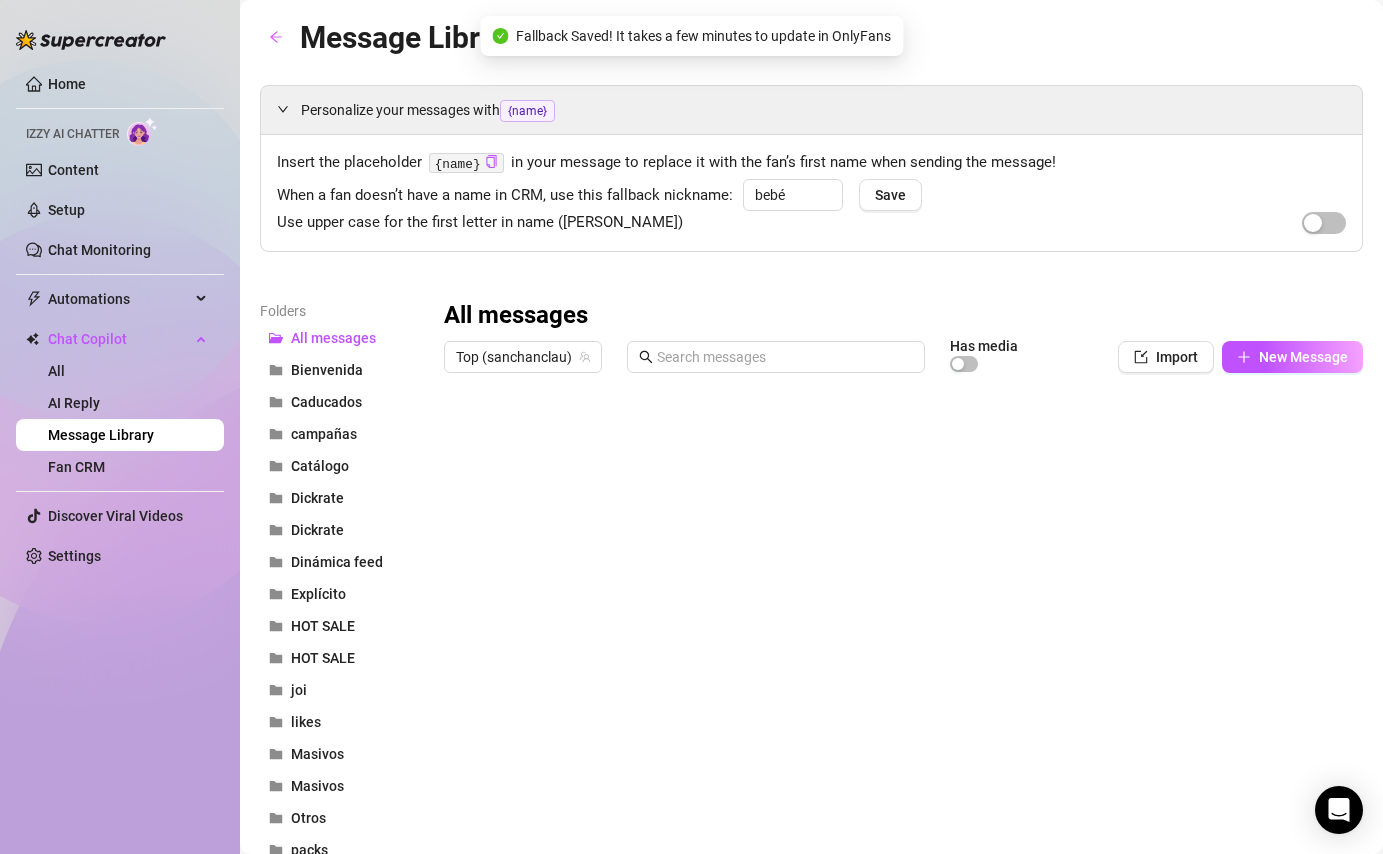 click on "All messages" at bounding box center [903, 316] 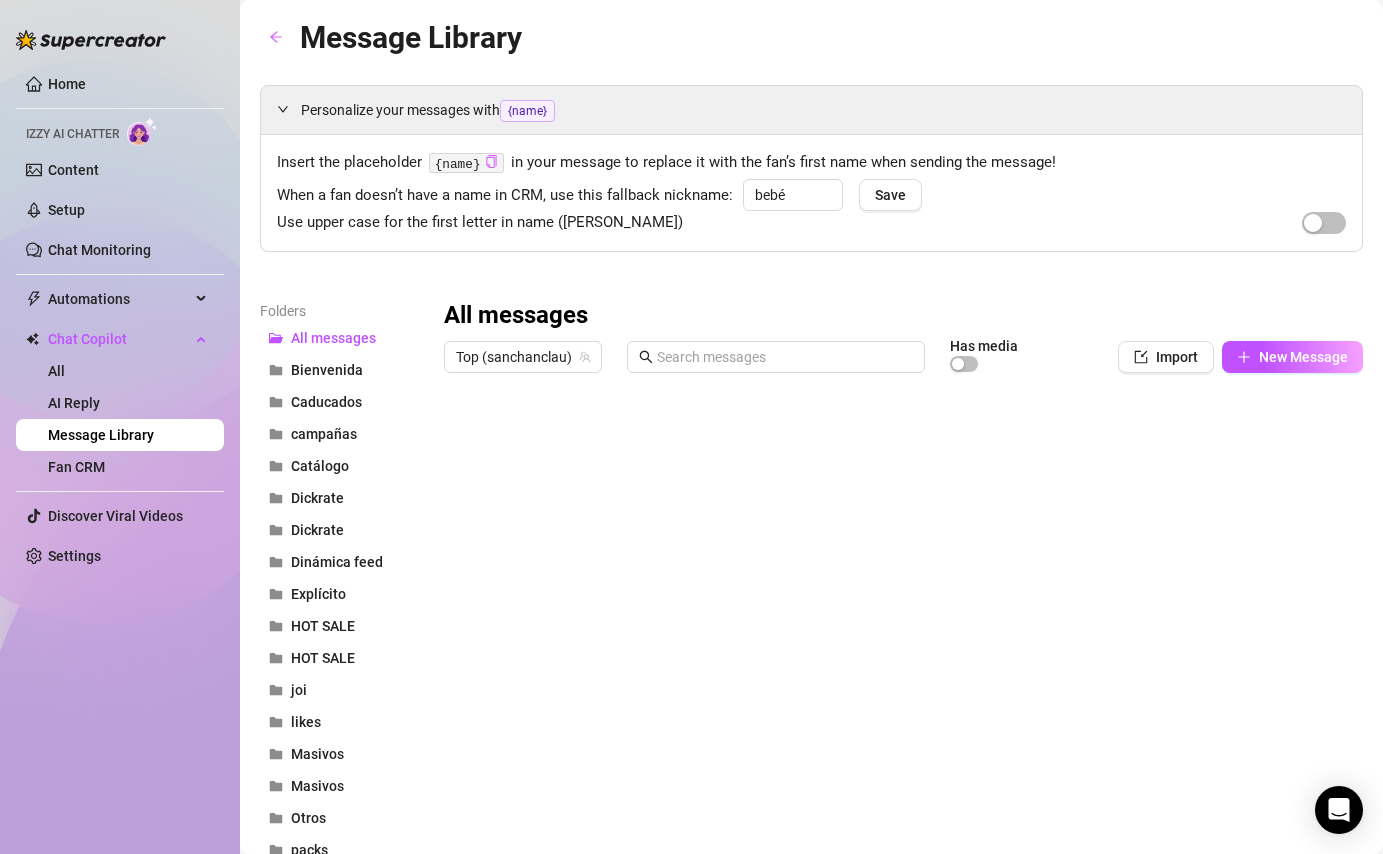 click 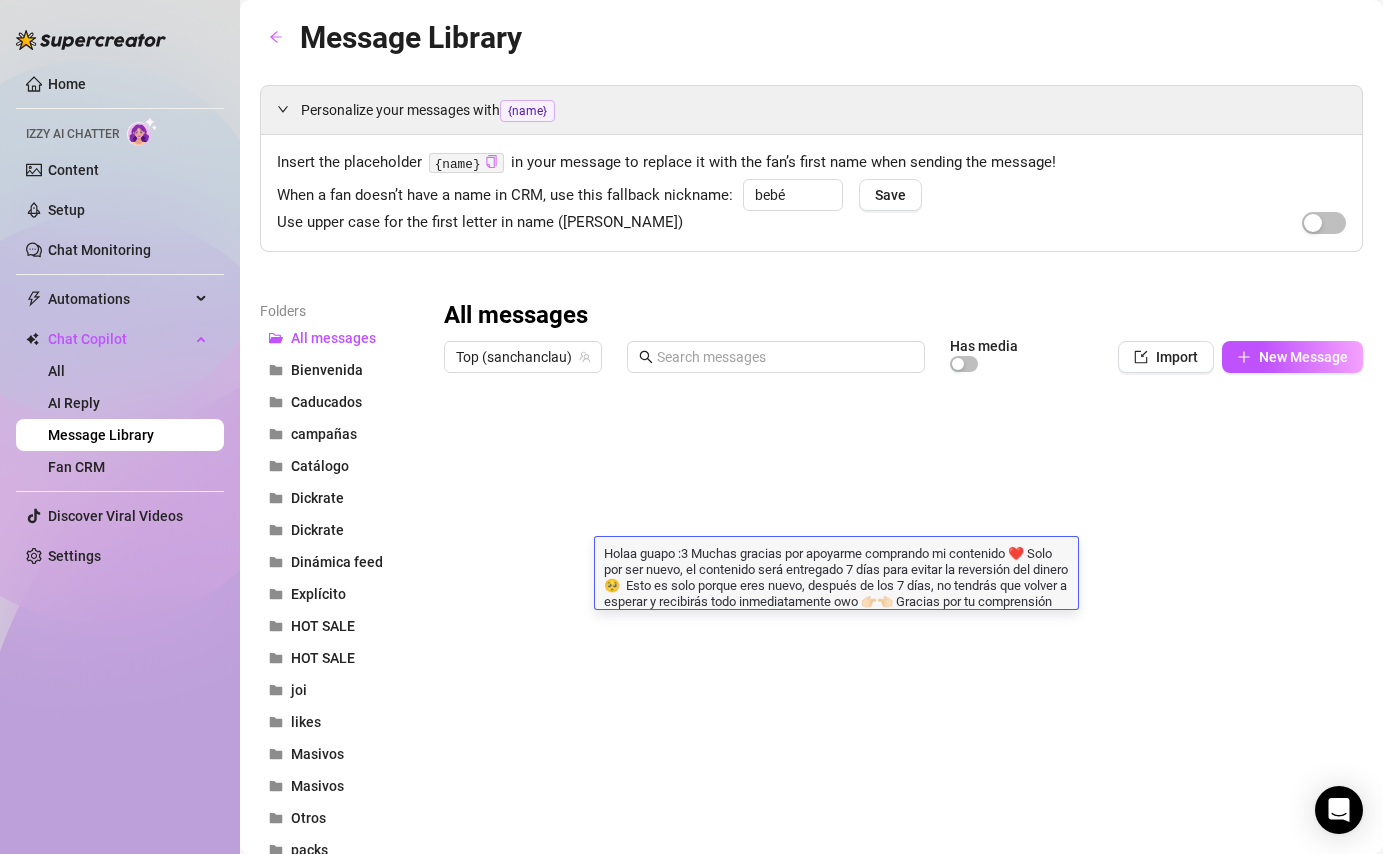 click on "Holaa guapo :3 Muchas gracias por apoyarme comprando mi contenido ❤️ Solo por ser nuevo, el contenido será entregado 7 días para evitar la reversión del dinero 🥺  Esto es solo porque eres nuevo, después de los 7 días, no tendrás que volver a esperar y recibirás todo inmediatamente owo 👉🏻👈🏻 Gracias por tu comprensión ❤️" at bounding box center (836, 576) 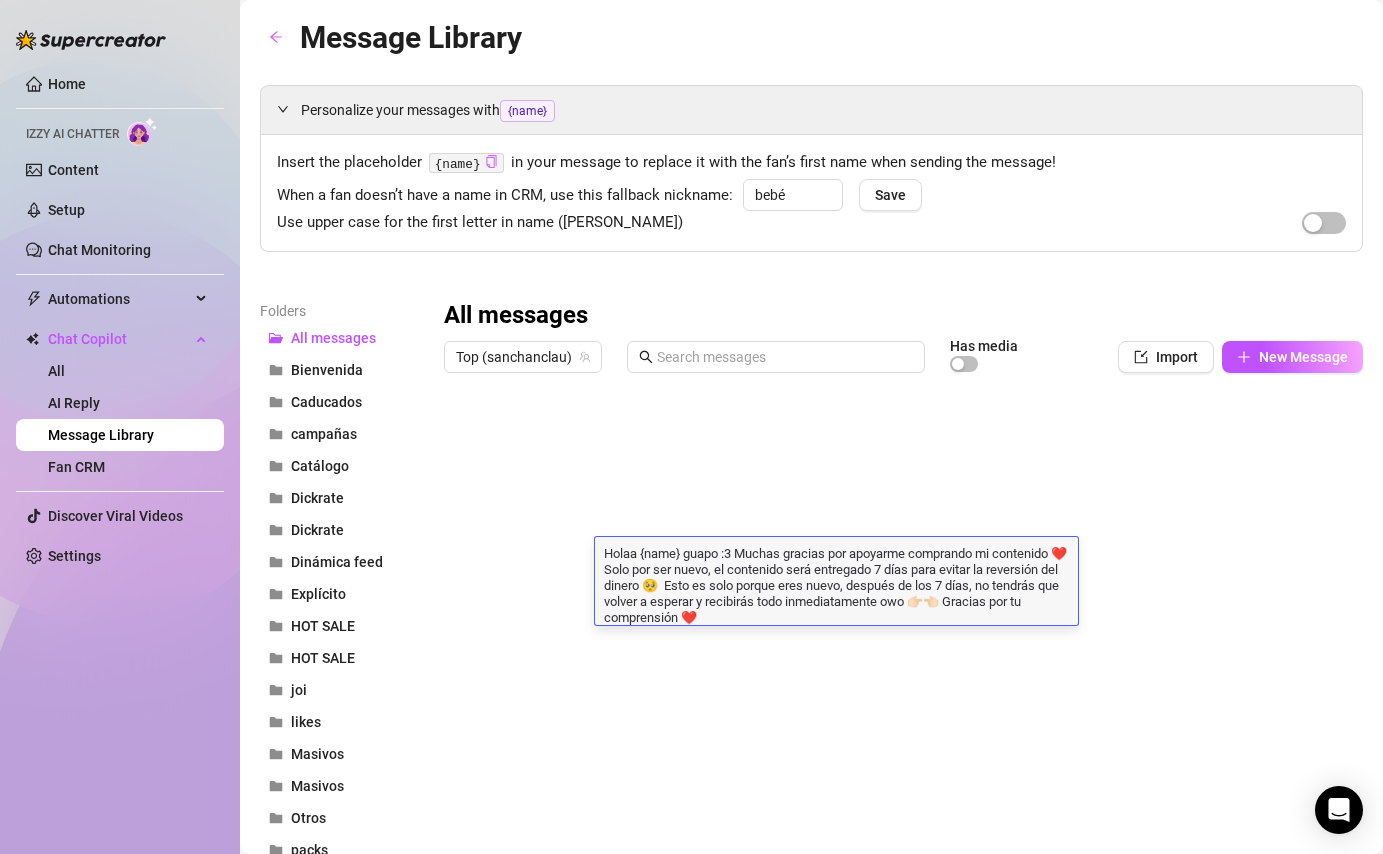 click on "Holaa {name} guapo :3 Muchas gracias por apoyarme comprando mi contenido ❤️ Solo por ser nuevo, el contenido será entregado 7 días para evitar la reversión del dinero 🥺  Esto es solo porque eres nuevo, después de los 7 días, no tendrás que volver a esperar y recibirás todo inmediatamente owo 👉🏻👈🏻 Gracias por tu comprensión ❤️" at bounding box center (836, 584) 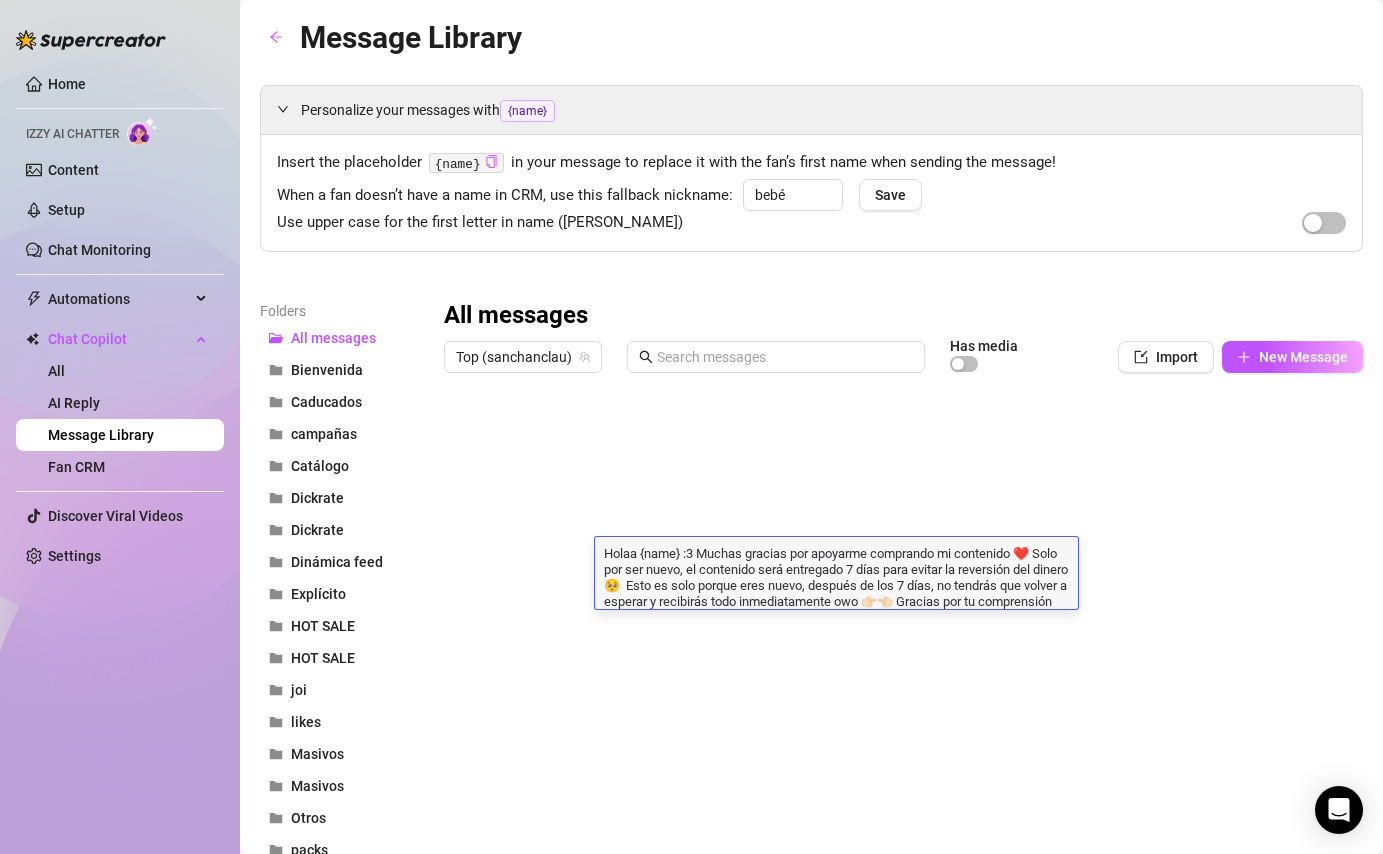 click on "Holaa {name} :3 Muchas gracias por apoyarme comprando mi contenido ❤️ Solo por ser nuevo, el contenido será entregado 7 días para evitar la reversión del dinero 🥺  Esto es solo porque eres nuevo, después de los 7 días, no tendrás que volver a esperar y recibirás todo inmediatamente owo 👉🏻👈🏻 Gracias por tu comprensión ❤️" at bounding box center [836, 576] 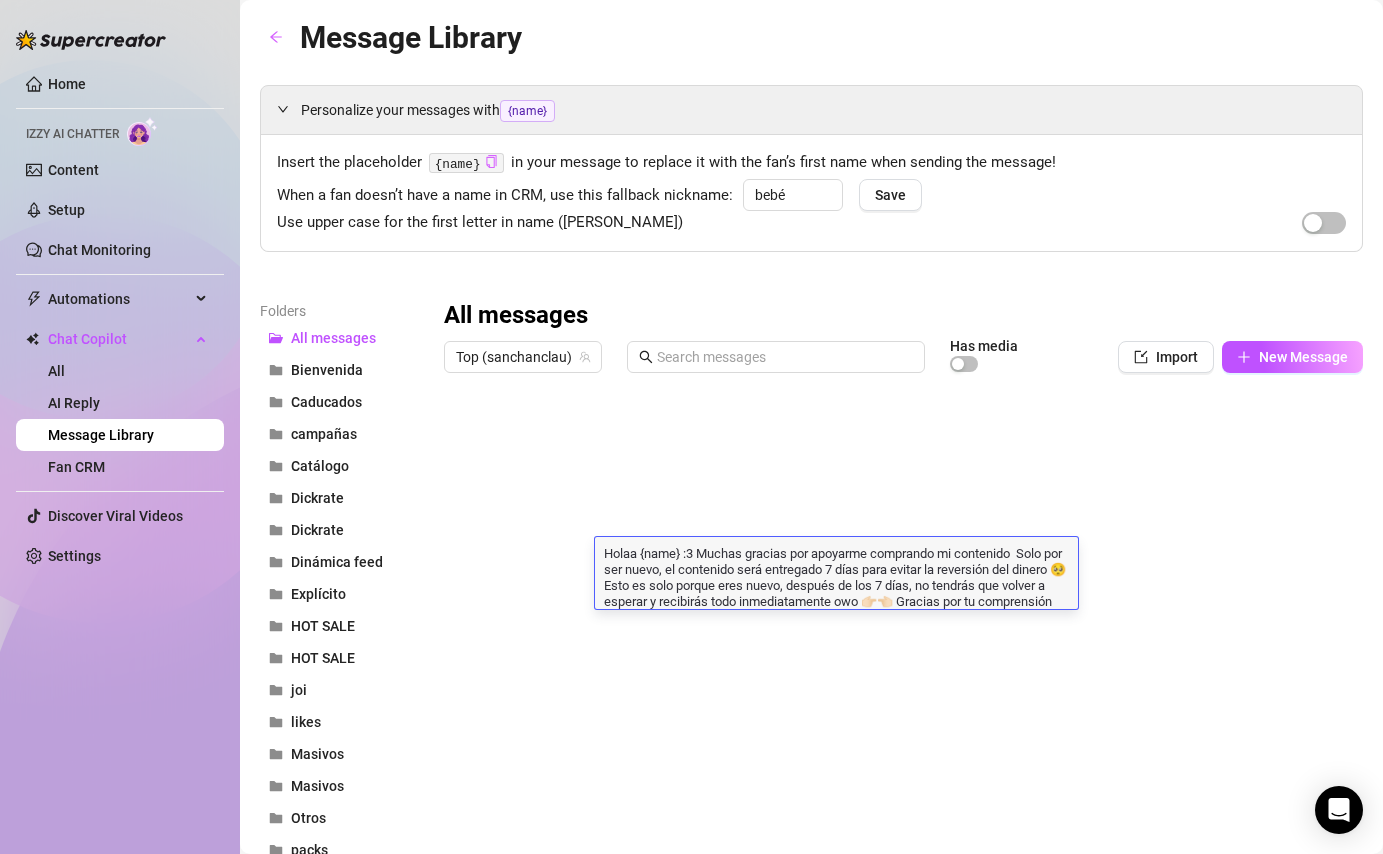 click on "Holaa {name} :3 Muchas gracias por apoyarme comprando mi contenido  Solo por ser nuevo, el contenido será entregado 7 días para evitar la reversión del dinero 🥺  Esto es solo porque eres nuevo, después de los 7 días, no tendrás que volver a esperar y recibirás todo inmediatamente owo 👉🏻👈🏻 Gracias por tu comprensión ❤️" at bounding box center (836, 576) 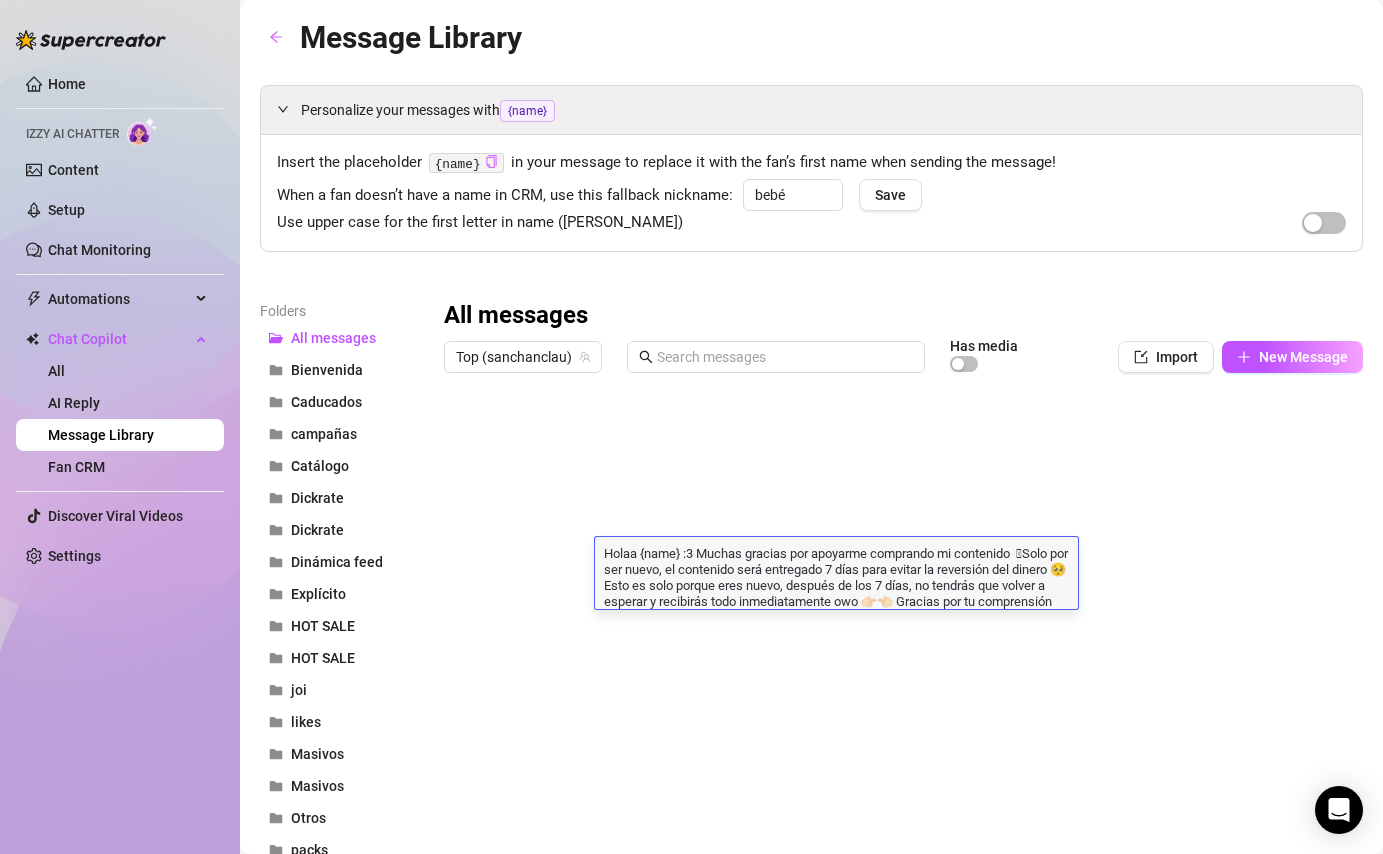 click on "Holaa {name} :3 Muchas gracias por apoyarme comprando mi contenido  🩷Solo por ser nuevo, el contenido será entregado 7 días para evitar la reversión del dinero 🥺  Esto es solo porque eres nuevo, después de los 7 días, no tendrás que volver a esperar y recibirás todo inmediatamente owo 👉🏻👈🏻 Gracias por tu comprensión ❤️" at bounding box center [836, 576] 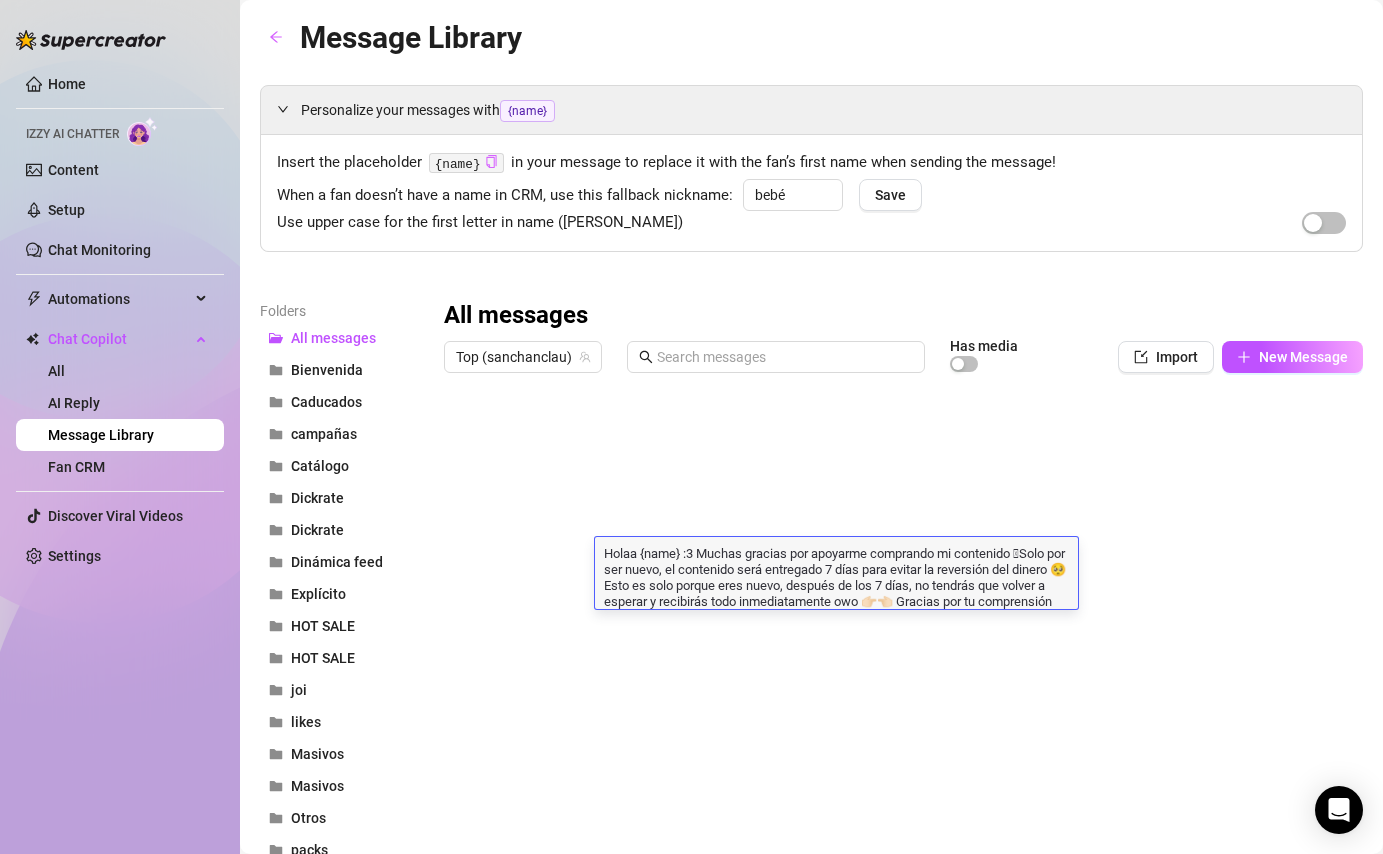 click on "Holaa {name} :3 Muchas gracias por apoyarme comprando mi contenido 🩷Solo por ser nuevo, el contenido será entregado 7 días para evitar la reversión del dinero 🥺  Esto es solo porque eres nuevo, después de los 7 días, no tendrás que volver a esperar y recibirás todo inmediatamente owo 👉🏻👈🏻 Gracias por tu comprensión ❤️" at bounding box center [836, 576] 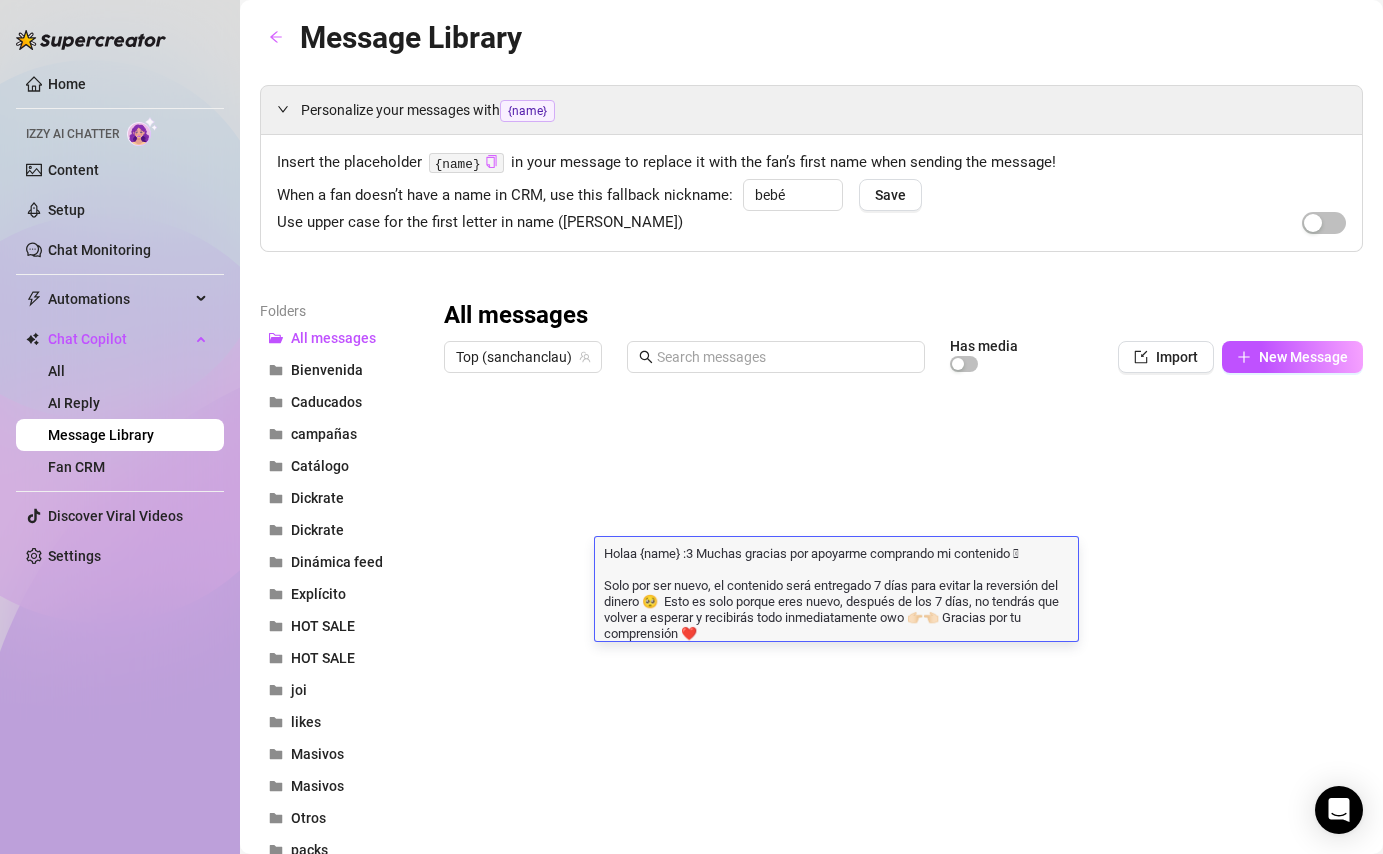 click on "Holaa {name} :3 Muchas gracias por apoyarme comprando mi contenido 🩷
Solo por ser nuevo, el contenido será entregado 7 días para evitar la reversión del dinero 🥺  Esto es solo porque eres nuevo, después de los 7 días, no tendrás que volver a esperar y recibirás todo inmediatamente owo 👉🏻👈🏻 Gracias por tu comprensión ❤️" at bounding box center (836, 592) 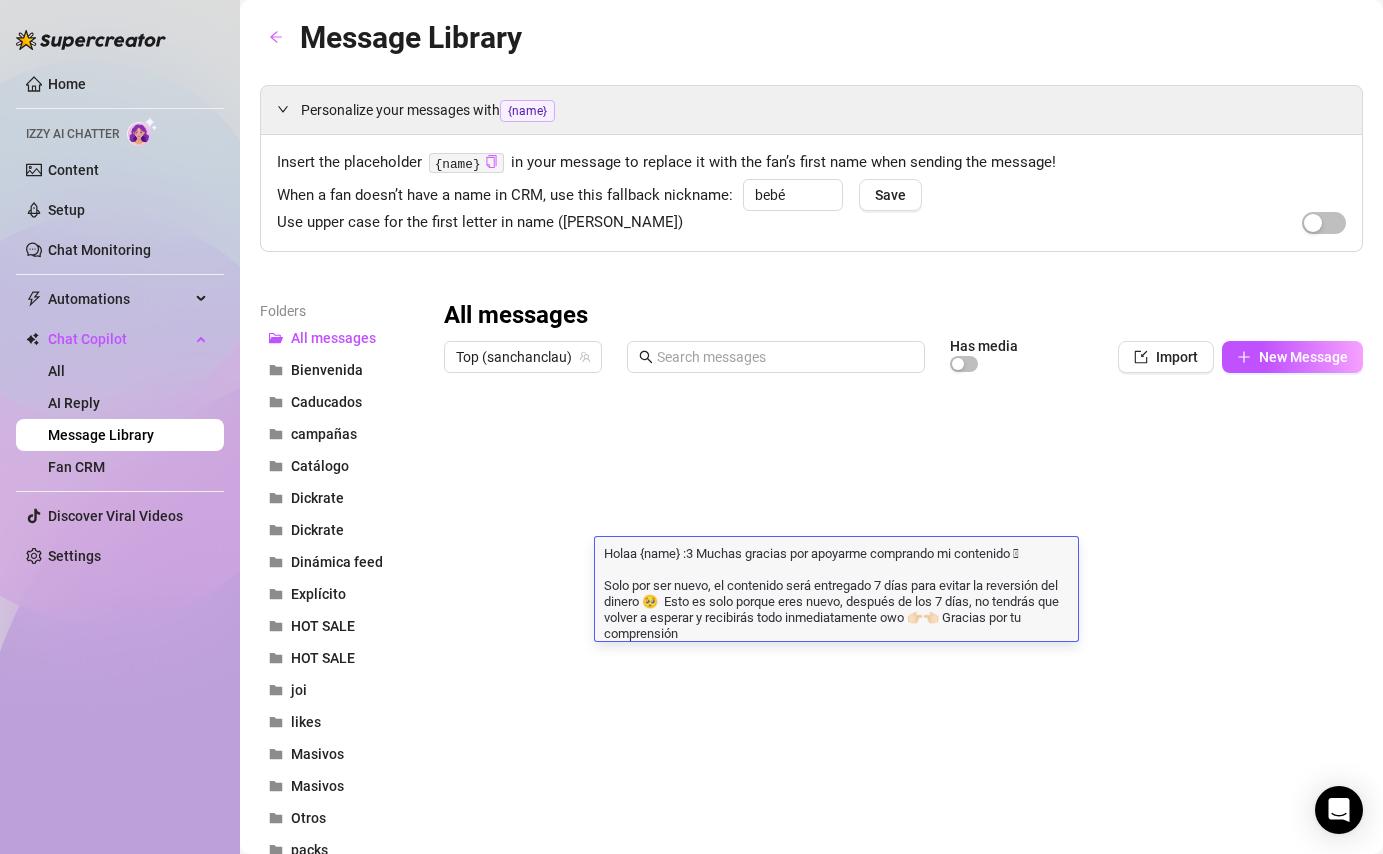 scroll, scrollTop: 0, scrollLeft: 0, axis: both 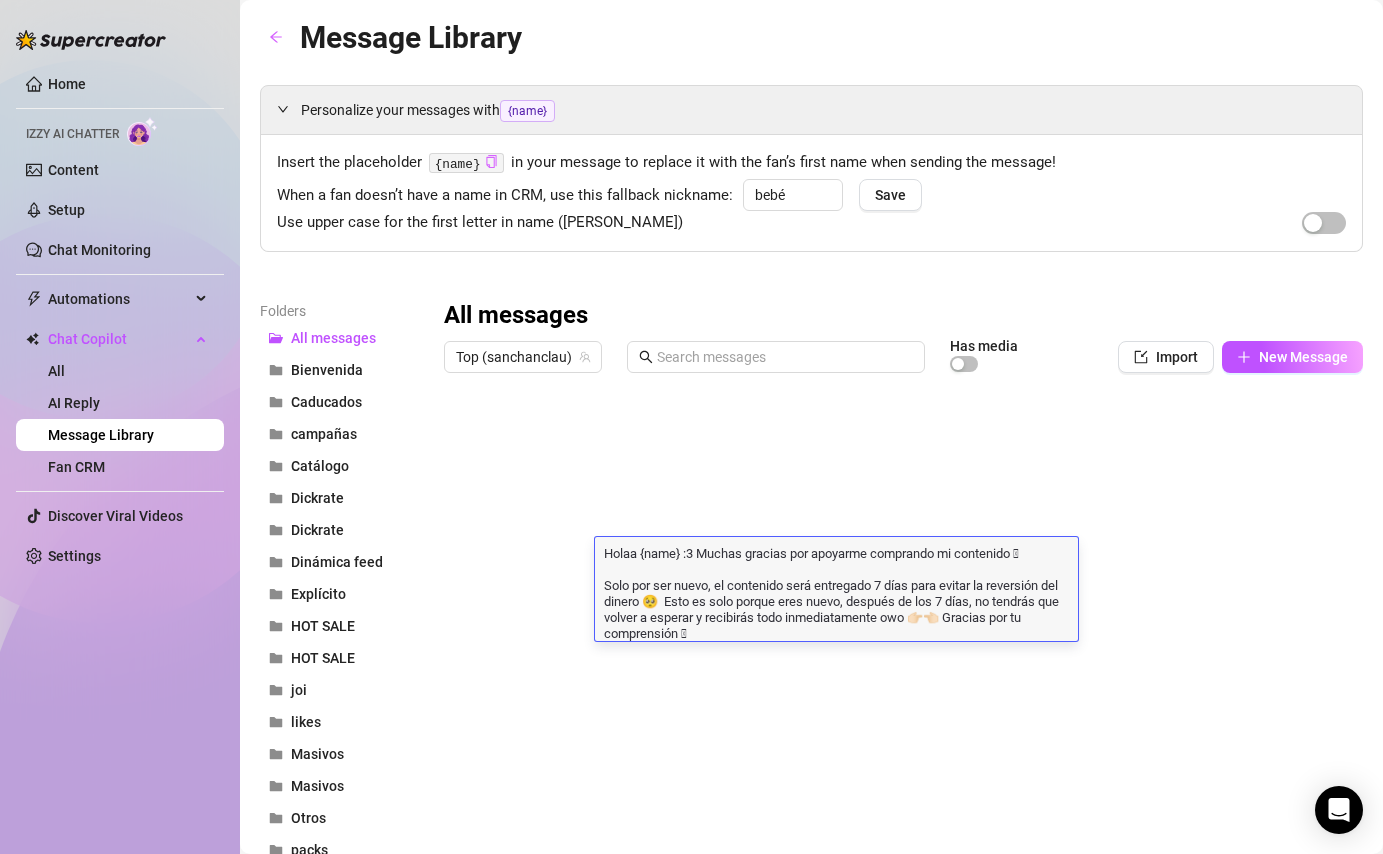 click on "Holaa {name} :3 Muchas gracias por apoyarme comprando mi contenido 🩷
Solo por ser nuevo, el contenido será entregado 7 días para evitar la reversión del dinero 🥺  Esto es solo porque eres nuevo, después de los 7 días, no tendrás que volver a esperar y recibirás todo inmediatamente owo 👉🏻👈🏻 Gracias por tu comprensión 🩷" at bounding box center (836, 592) 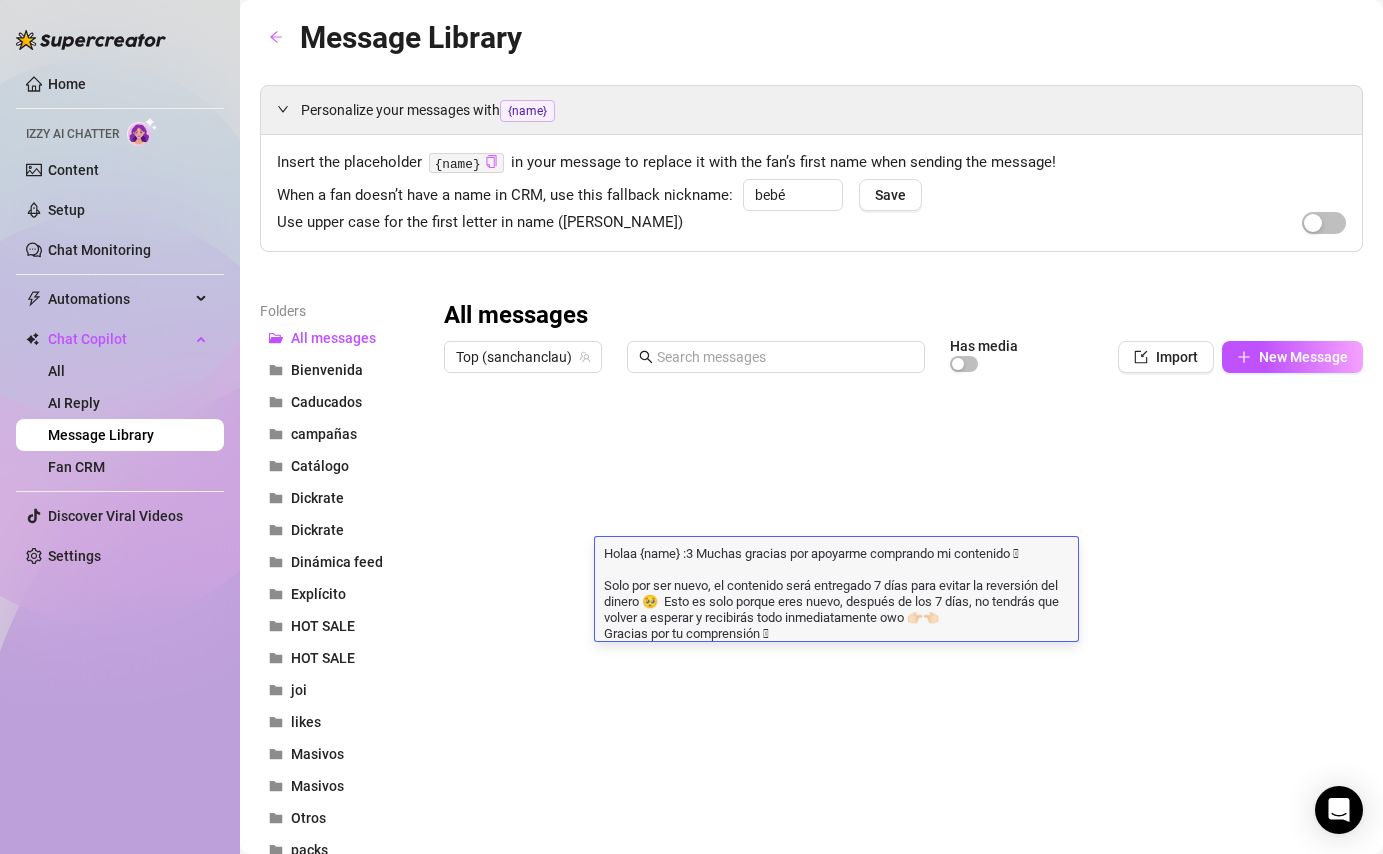 scroll, scrollTop: 0, scrollLeft: 0, axis: both 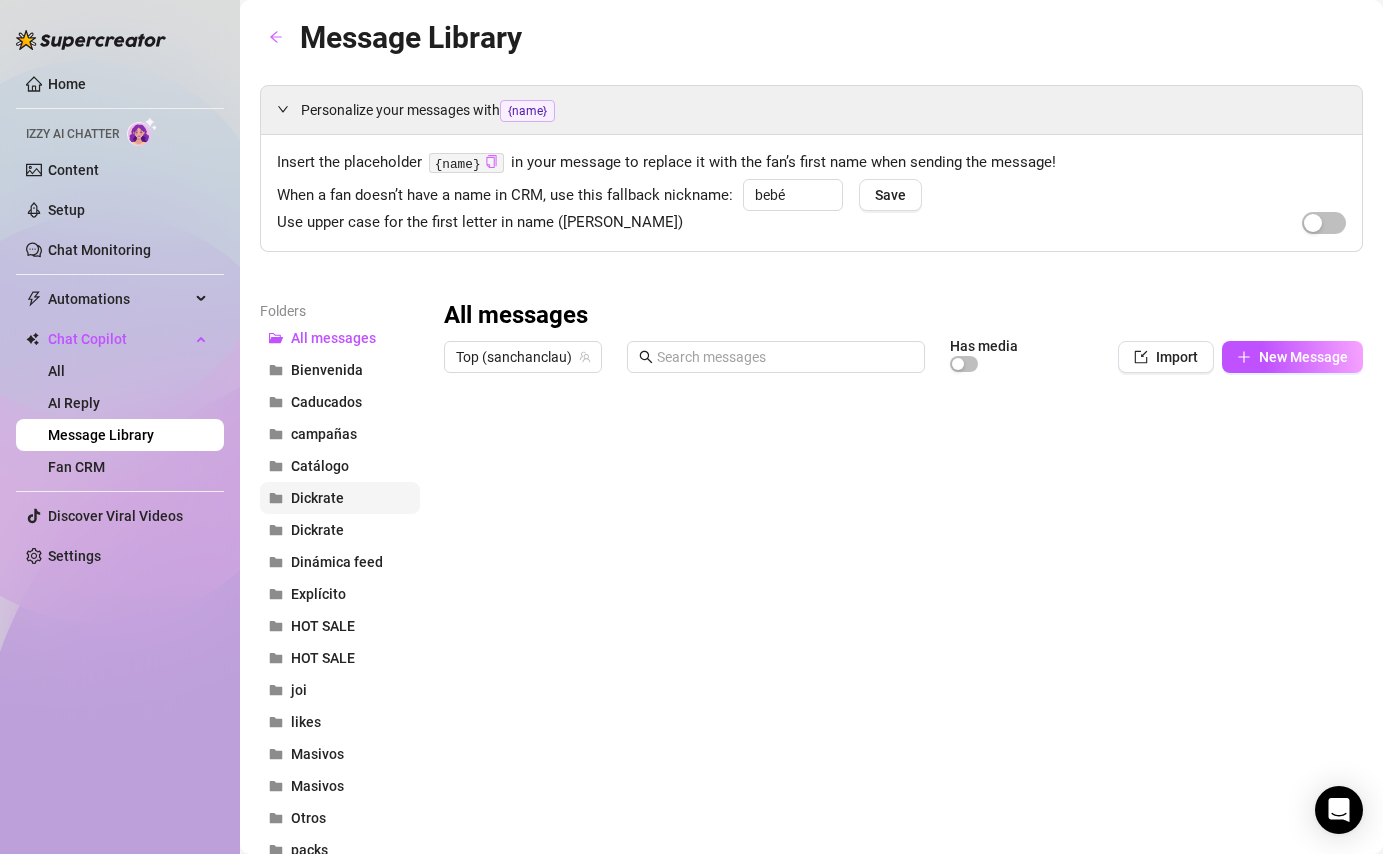 click on "Dickrate" at bounding box center [340, 498] 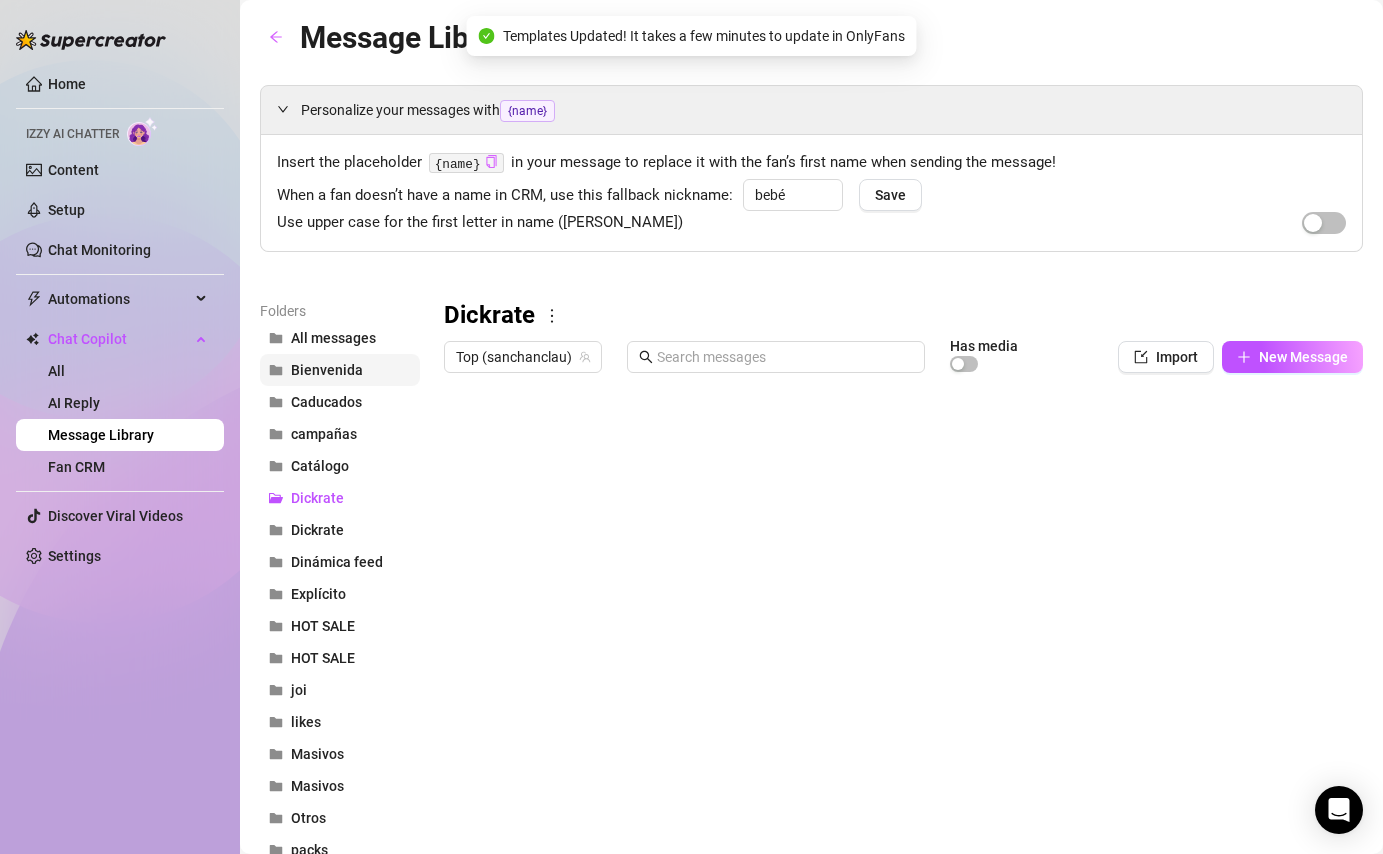 click on "Bienvenida" at bounding box center (327, 370) 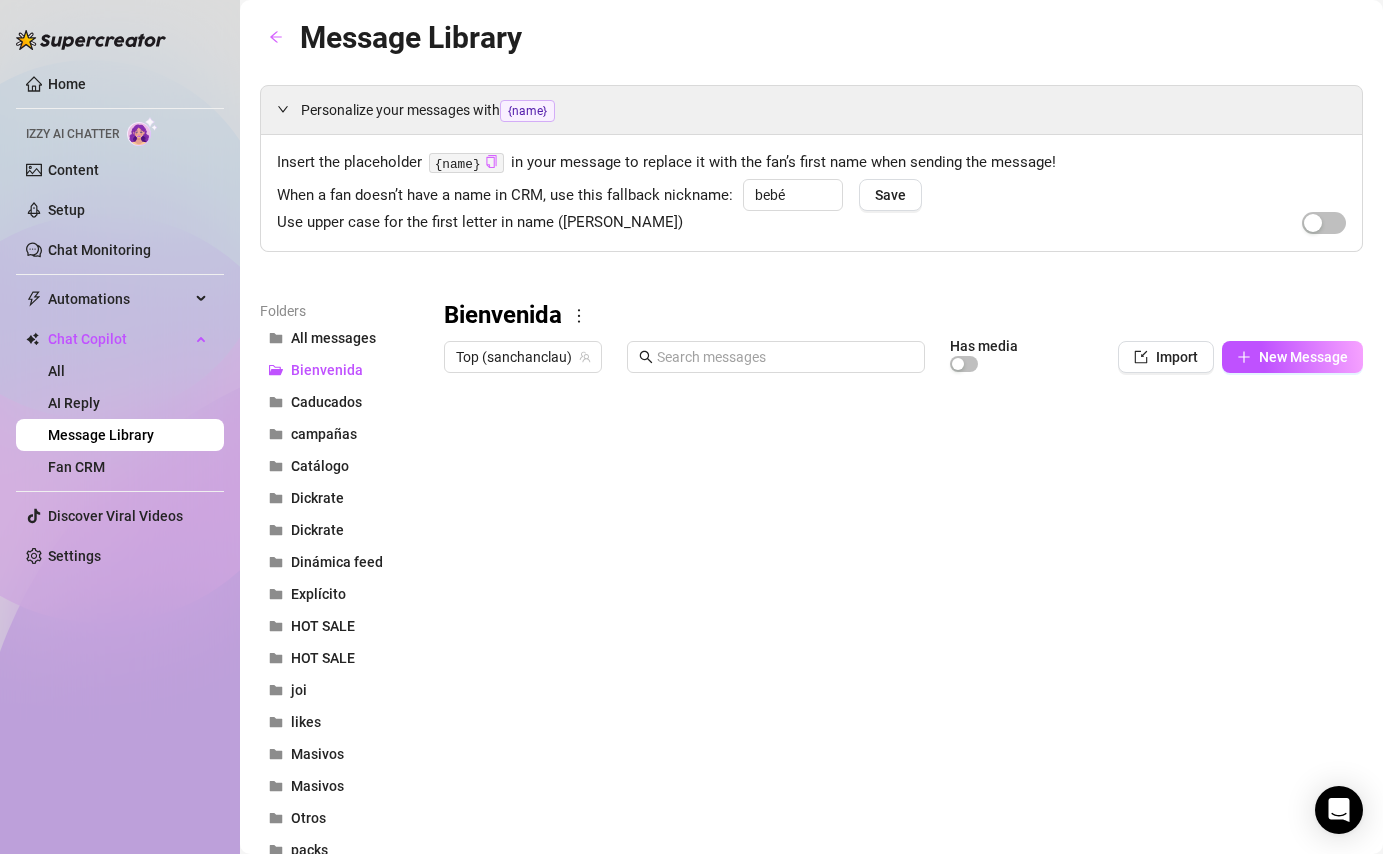 click at bounding box center (903, 605) 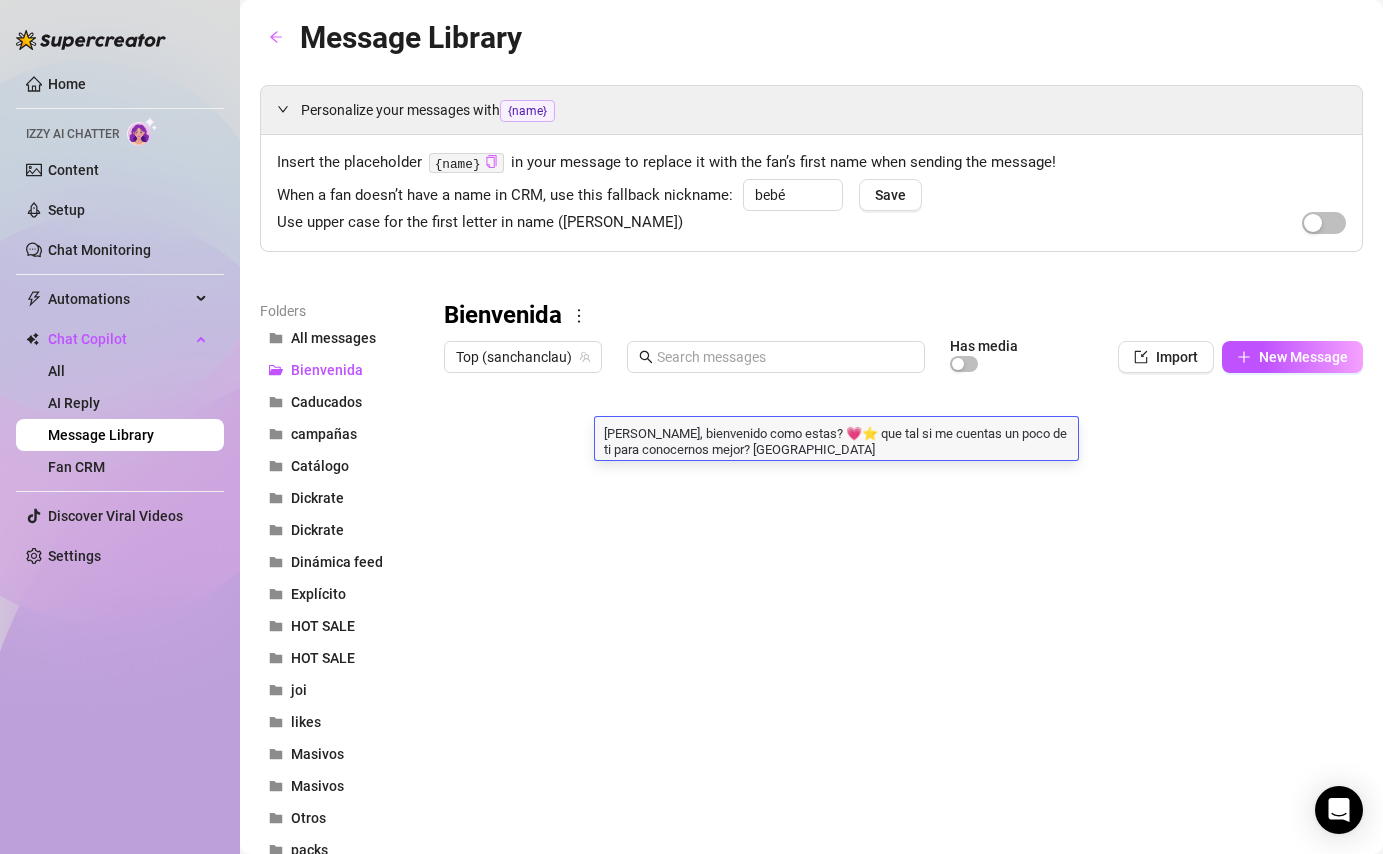 click on "[PERSON_NAME], bienvenido como estas? 💗⭐ que tal si me cuentas un poco de ti para conocernos mejor? [GEOGRAPHIC_DATA]" at bounding box center [836, 440] 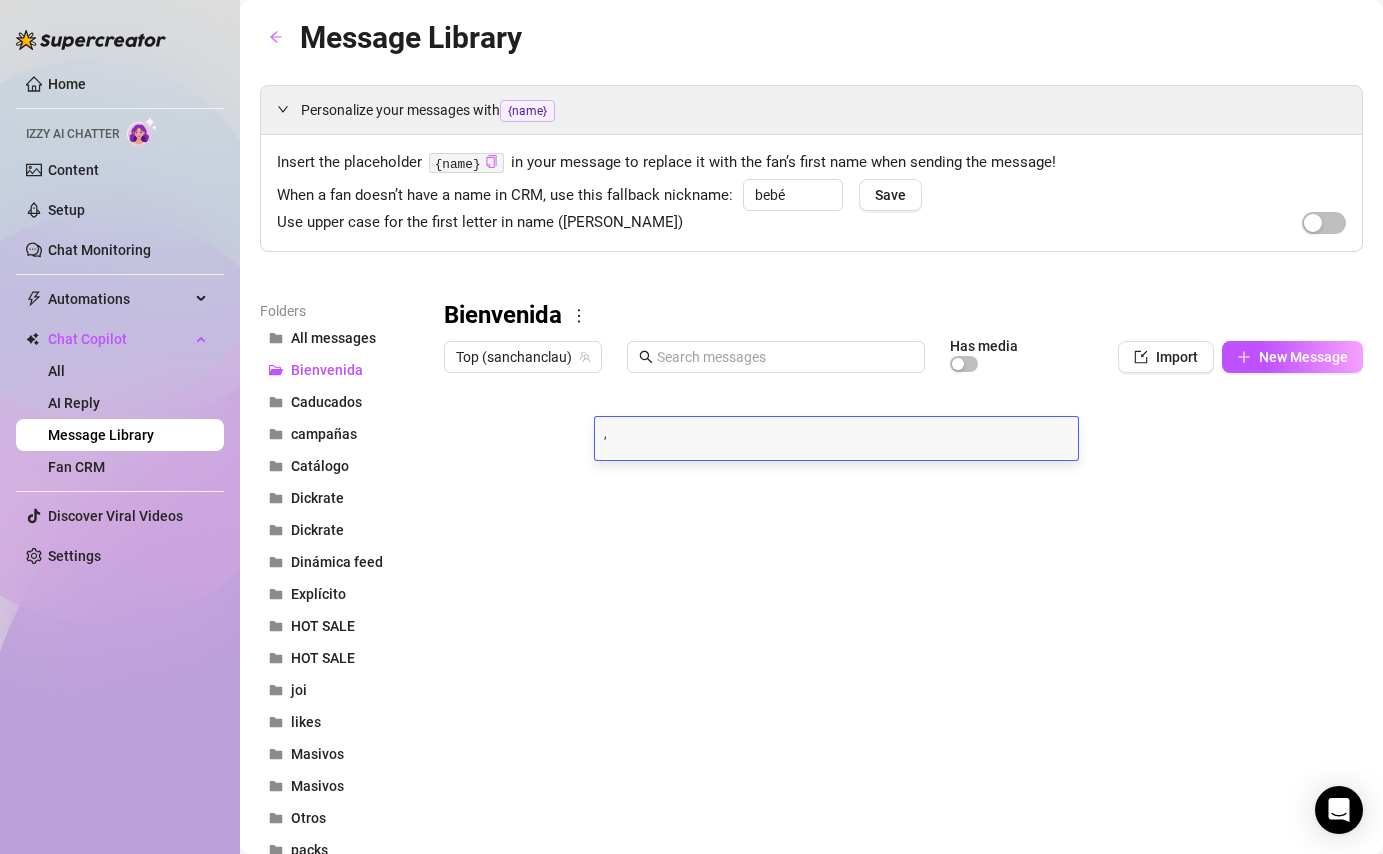 scroll, scrollTop: 0, scrollLeft: 0, axis: both 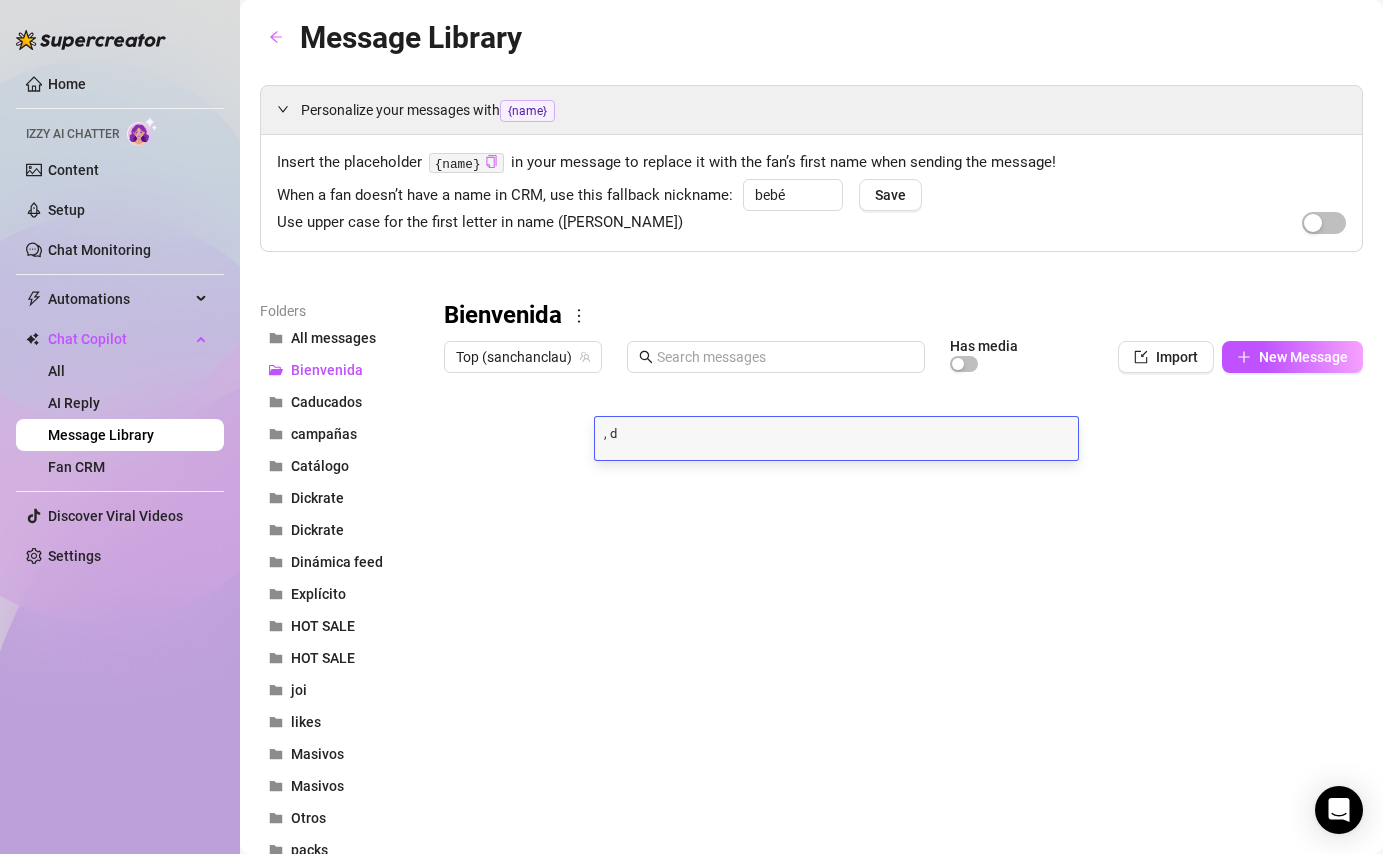 click at bounding box center [903, 605] 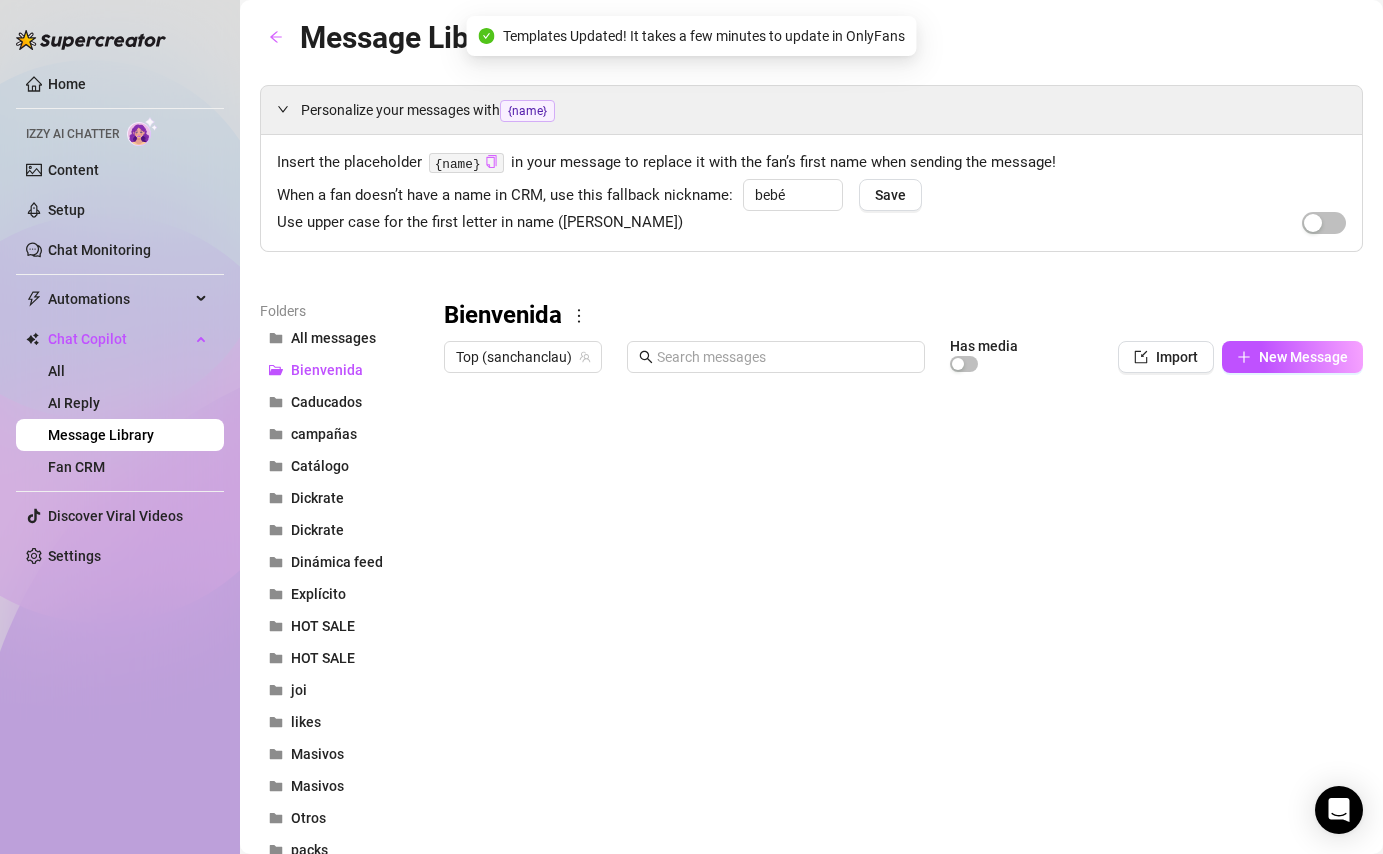 click at bounding box center (903, 605) 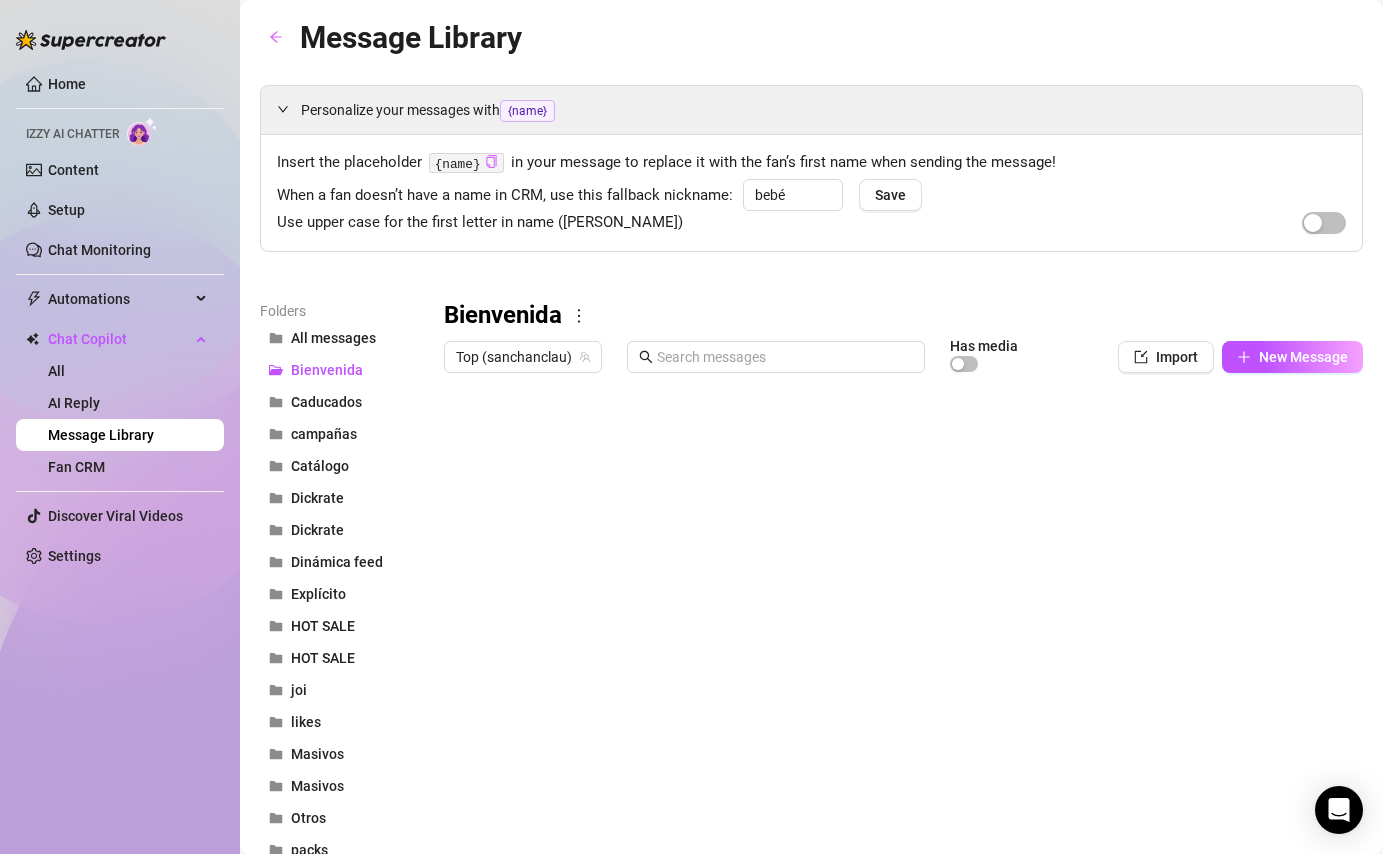click at bounding box center [903, 605] 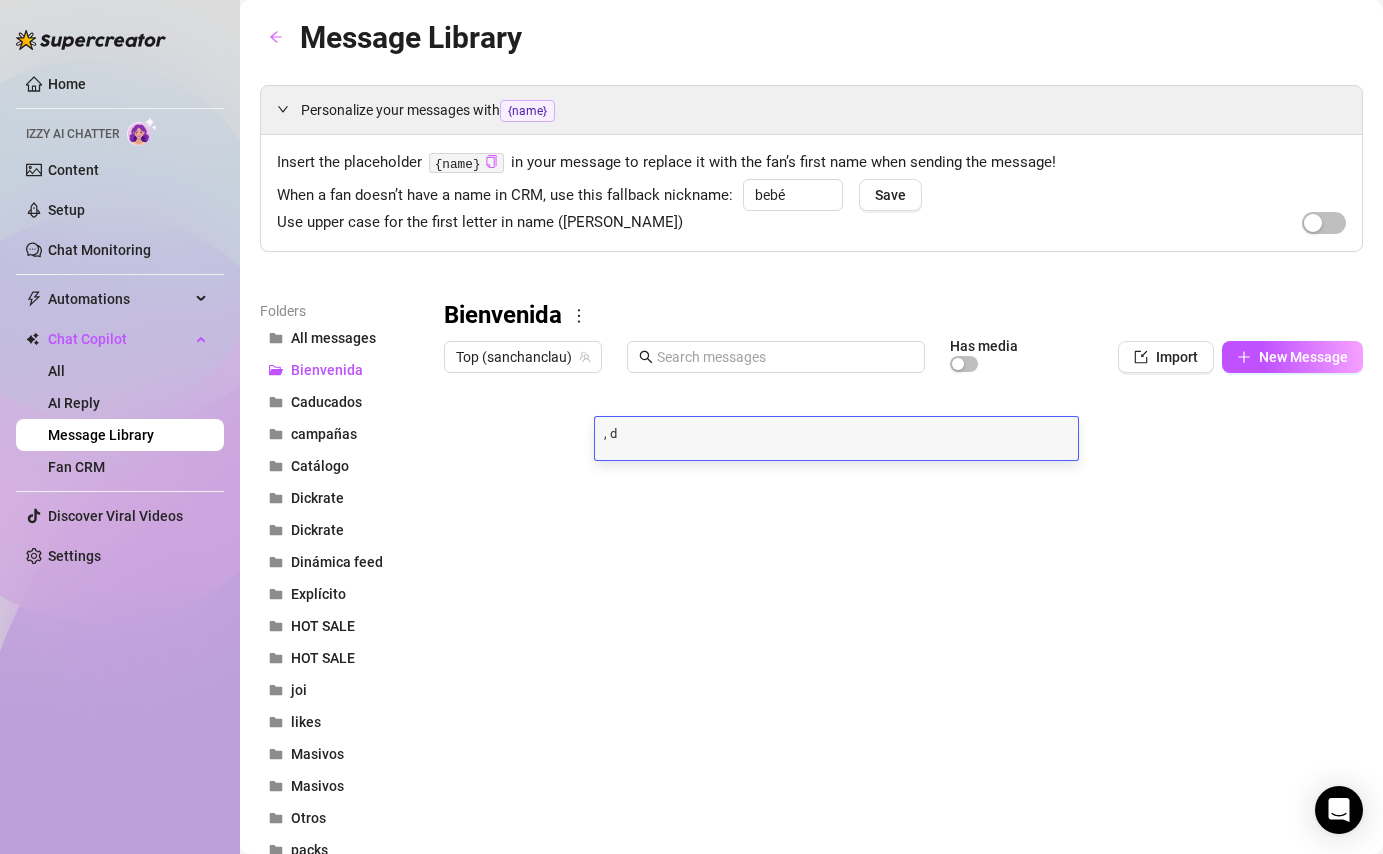 scroll, scrollTop: 0, scrollLeft: 0, axis: both 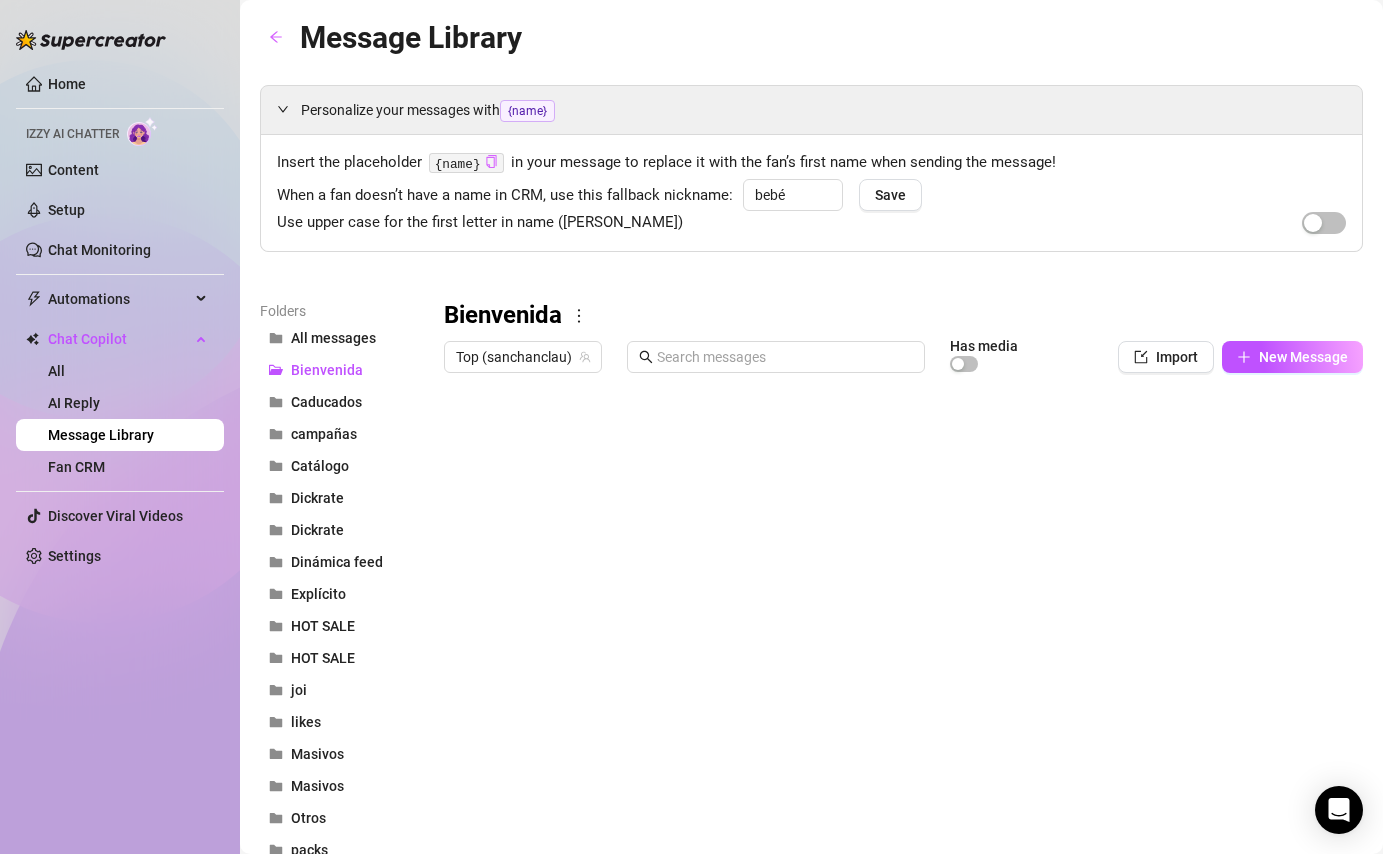 click at bounding box center [903, 605] 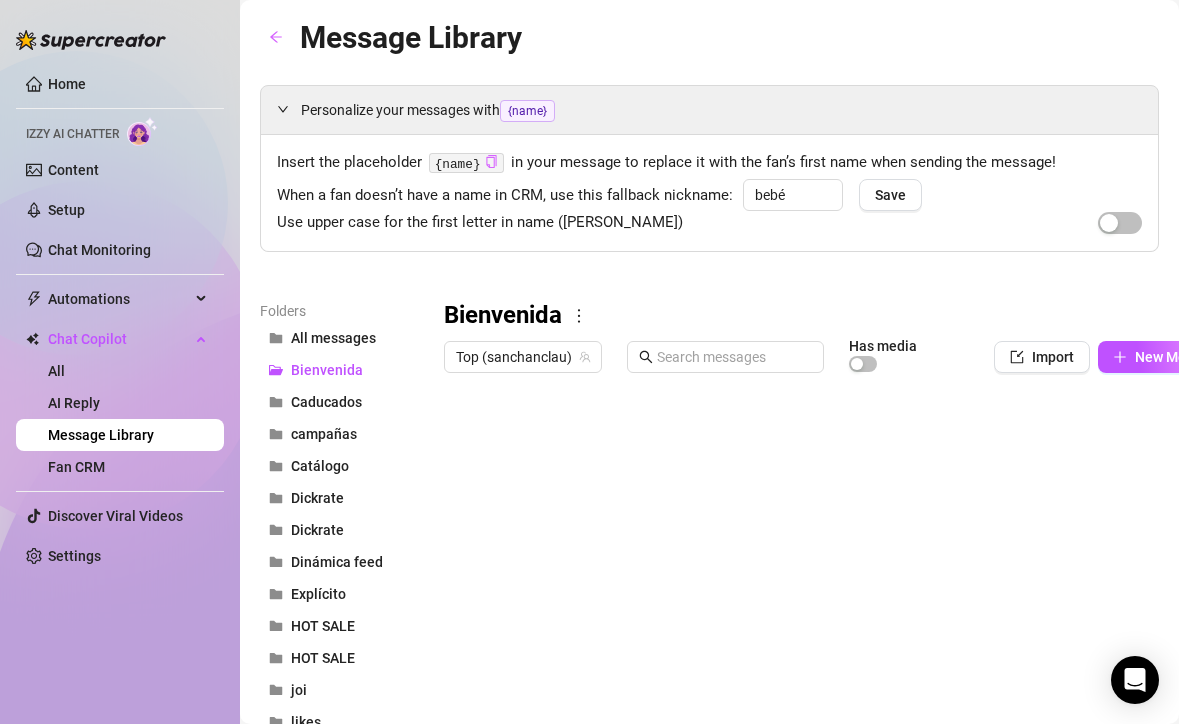 click at bounding box center [841, 605] 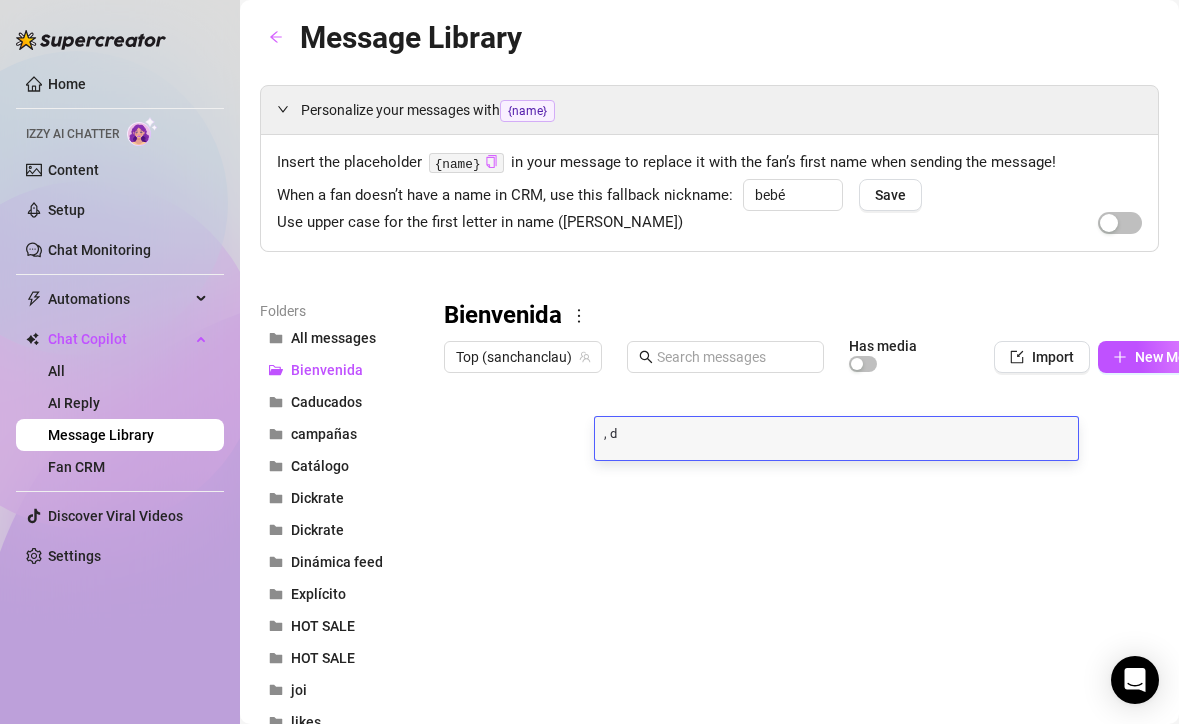 scroll, scrollTop: 0, scrollLeft: 0, axis: both 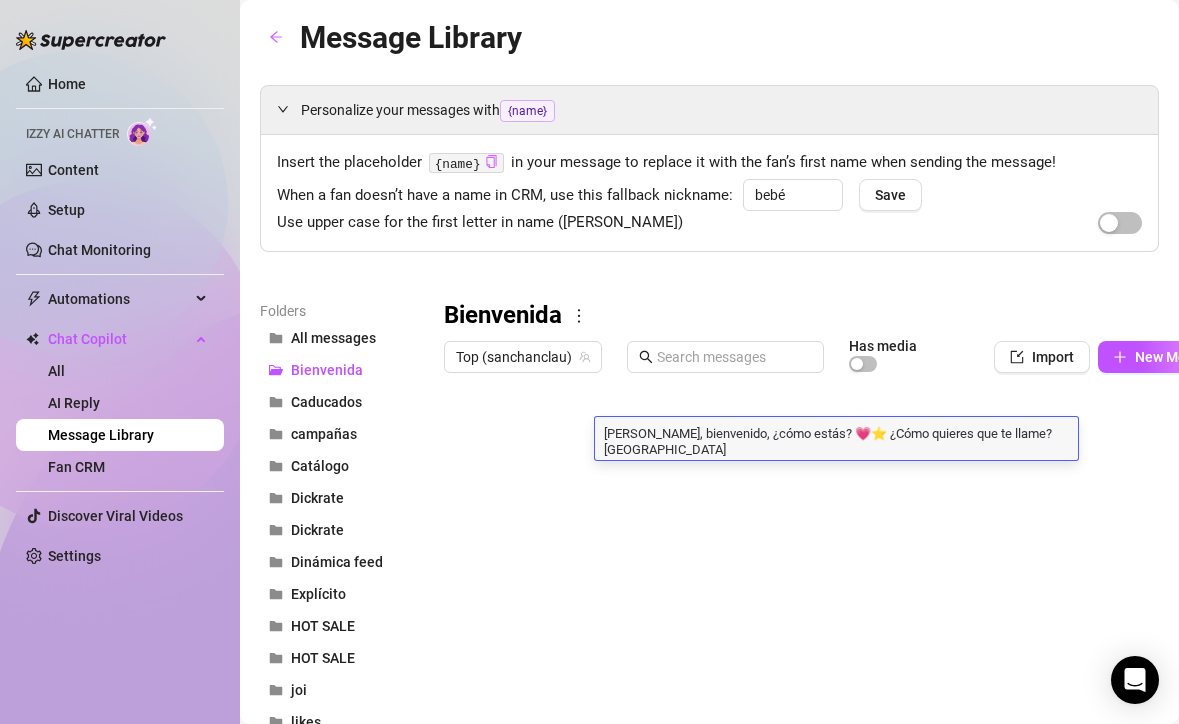 click on "[PERSON_NAME], bienvenido, ¿cómo estás? 💗⭐ ¿Cómo quieres que te llame? [GEOGRAPHIC_DATA]" at bounding box center (836, 440) 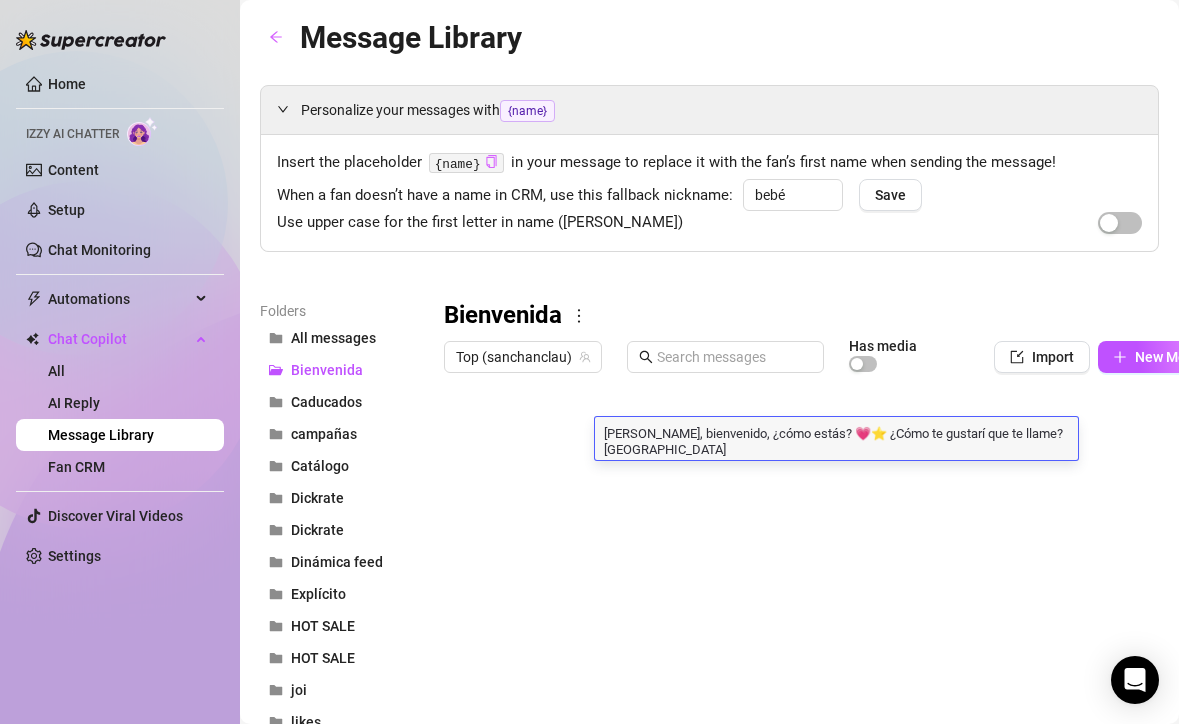 type on "[PERSON_NAME], bienvenido, ¿cómo estás? 💗⭐ ¿Cómo te gustaría que te llame? [GEOGRAPHIC_DATA]" 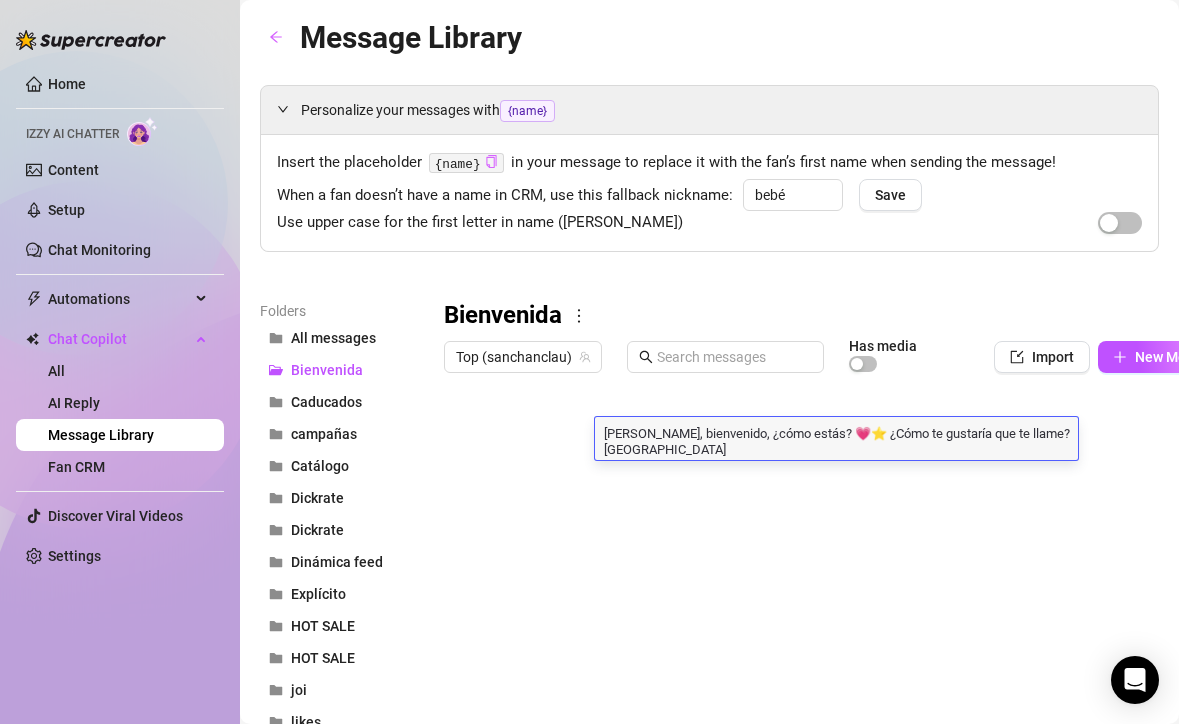 scroll, scrollTop: 0, scrollLeft: 0, axis: both 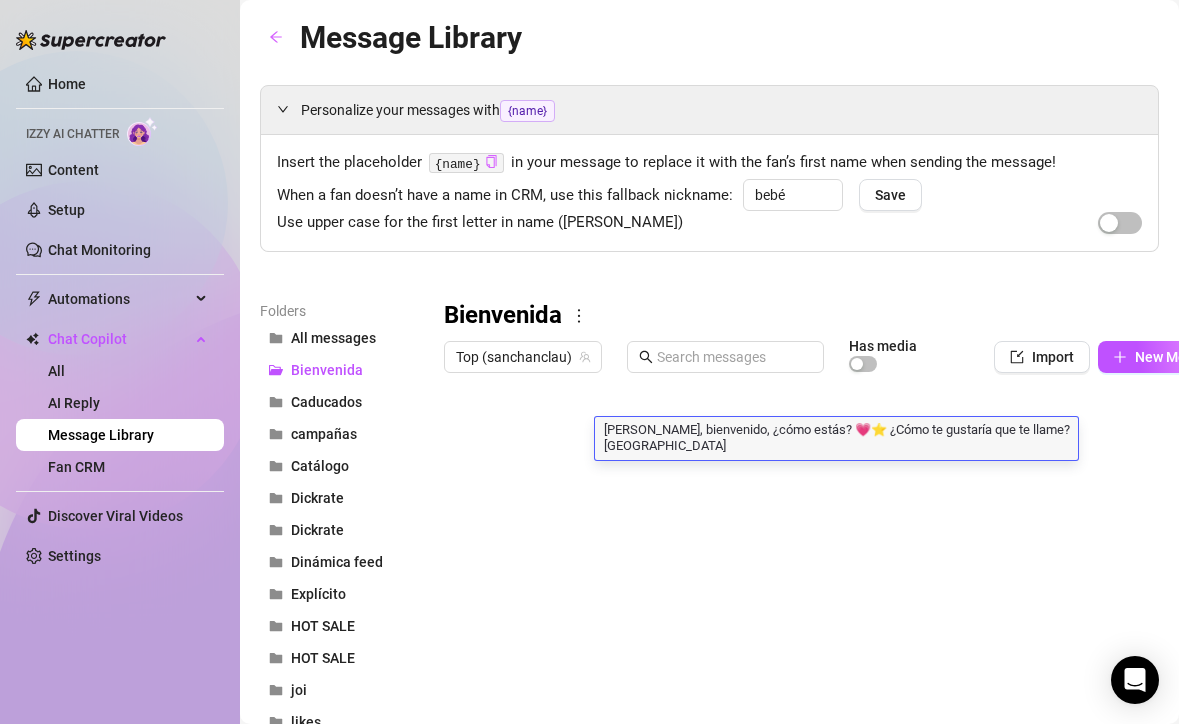 type on "[PERSON_NAME], bienvenido, ¿cómo estás? 💗⭐ ¿Cómo te gustaría que te llame? [GEOGRAPHIC_DATA]" 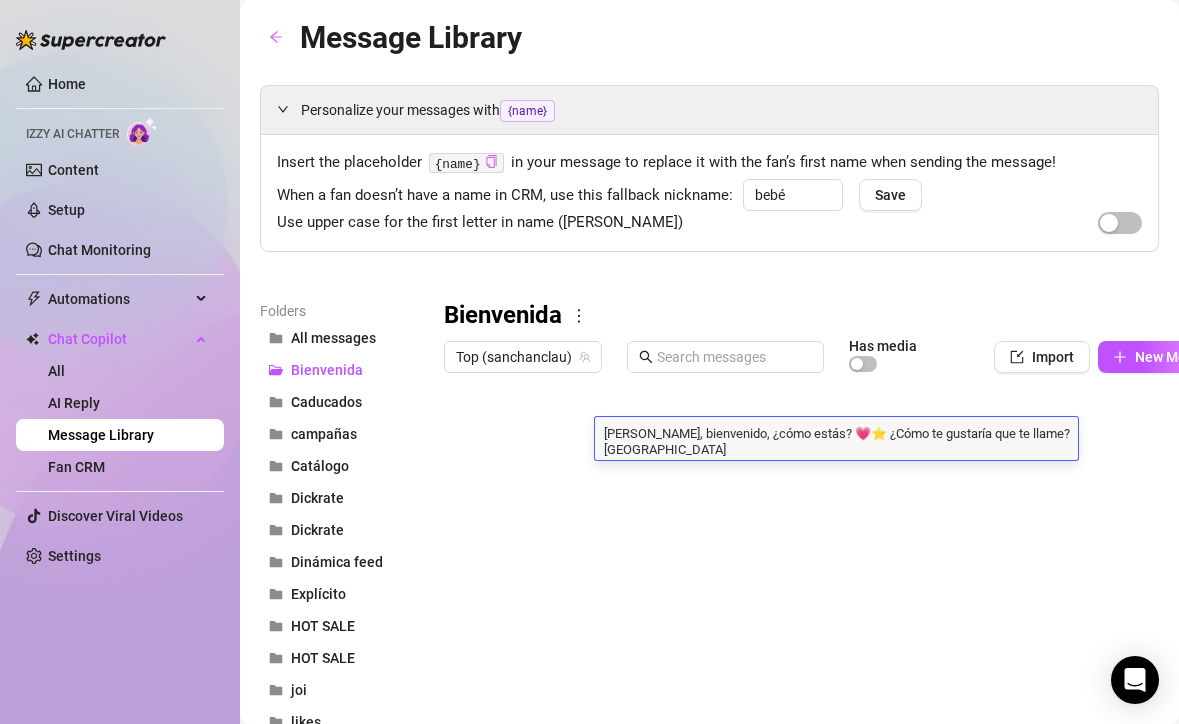 click at bounding box center (841, 605) 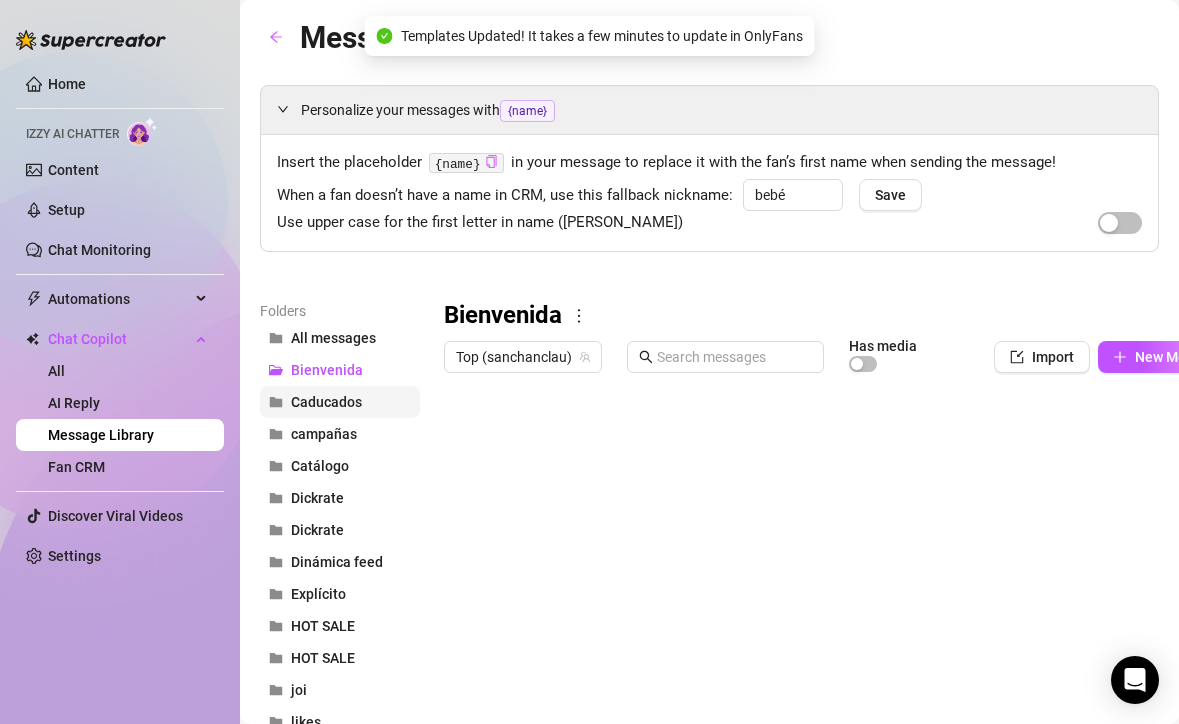 click on "Caducados" at bounding box center [326, 402] 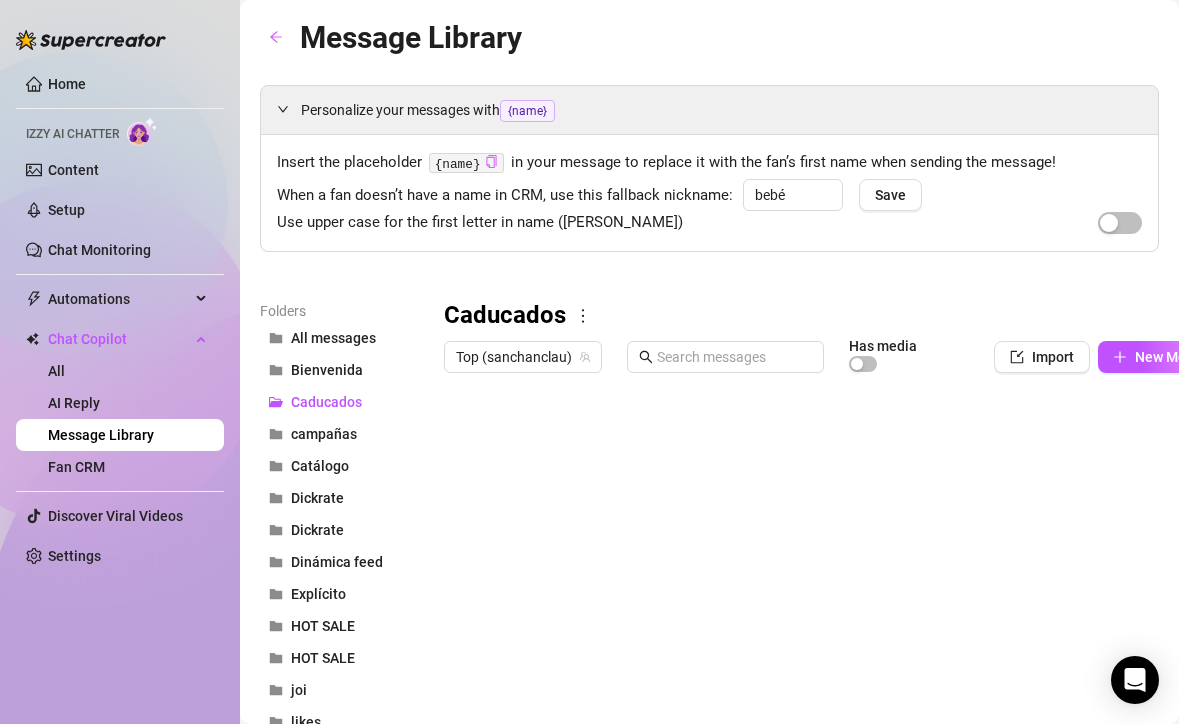 click at bounding box center (841, 605) 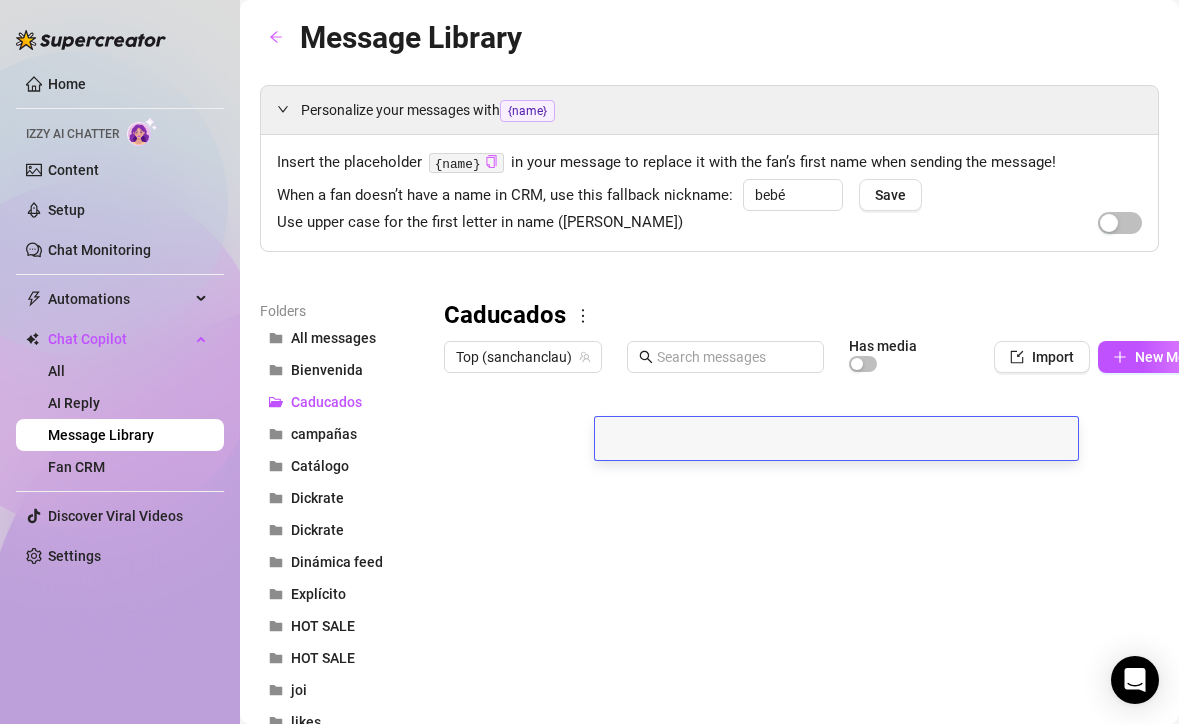 scroll, scrollTop: 0, scrollLeft: 0, axis: both 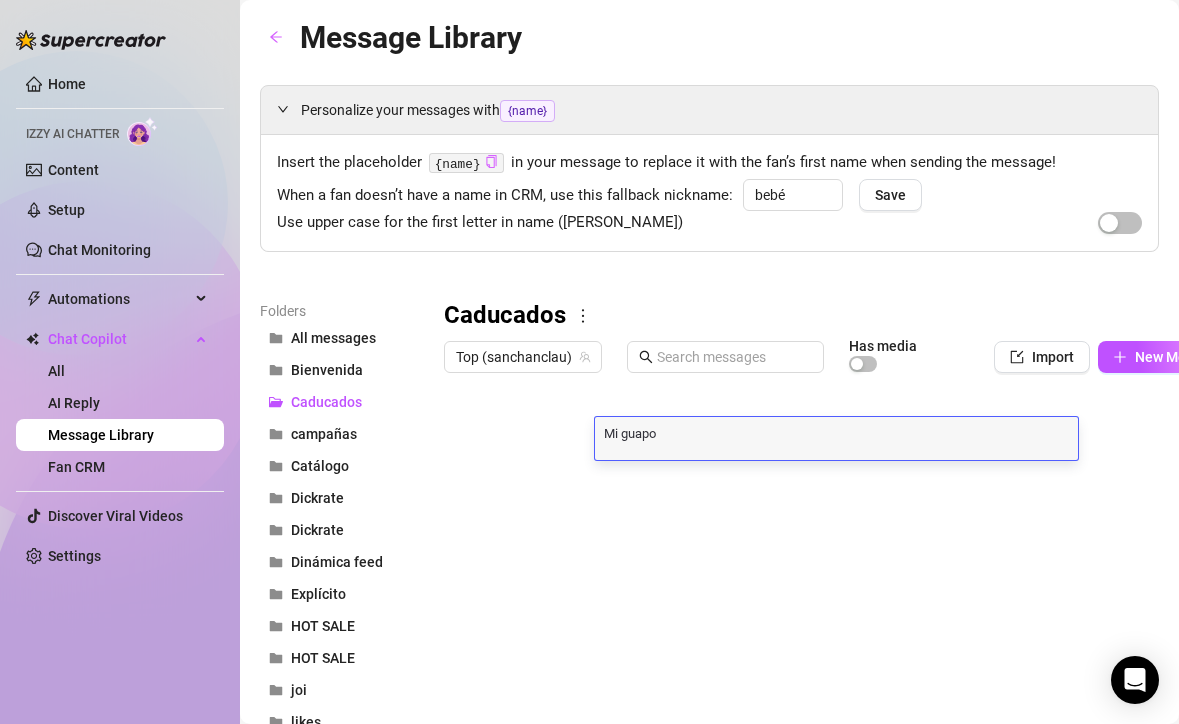 type on "Mi guapo" 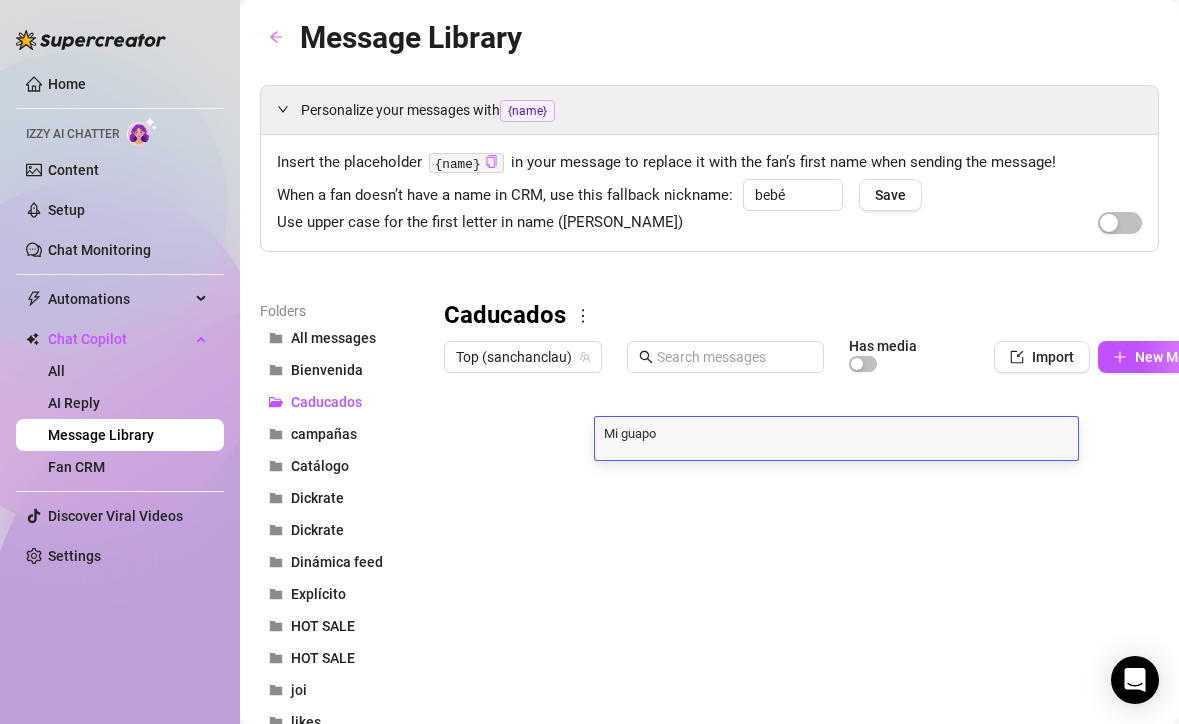 scroll, scrollTop: 0, scrollLeft: 0, axis: both 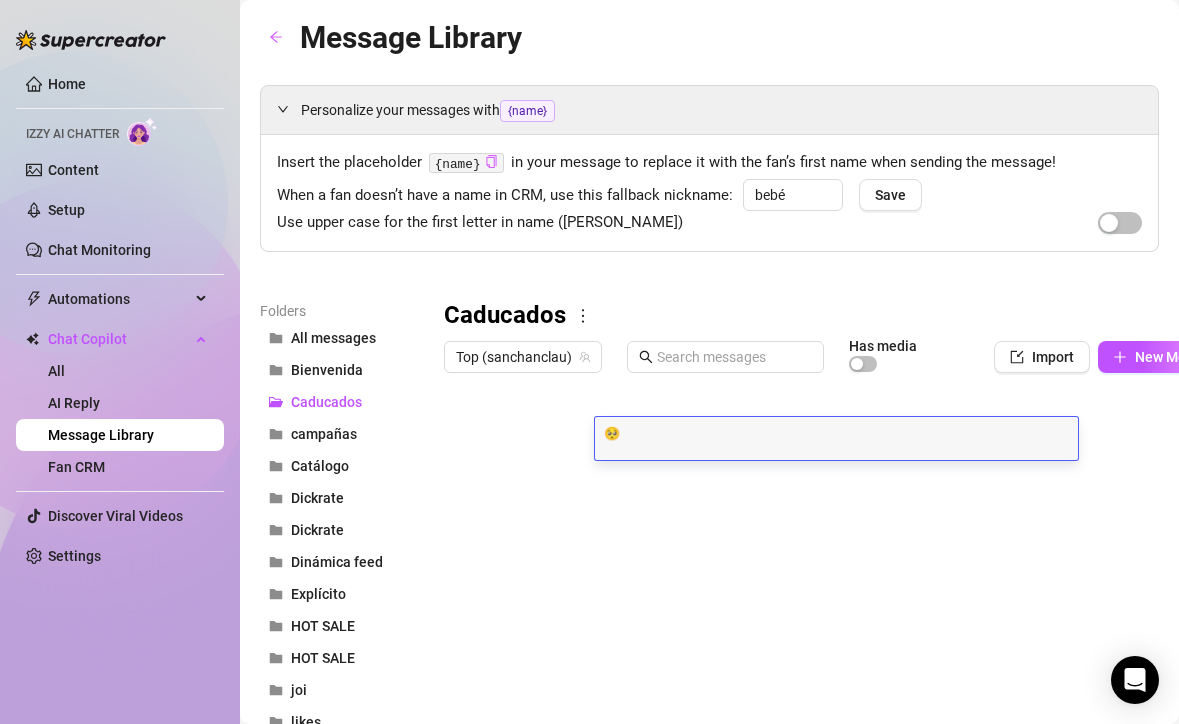 click on "🥺" at bounding box center [836, 432] 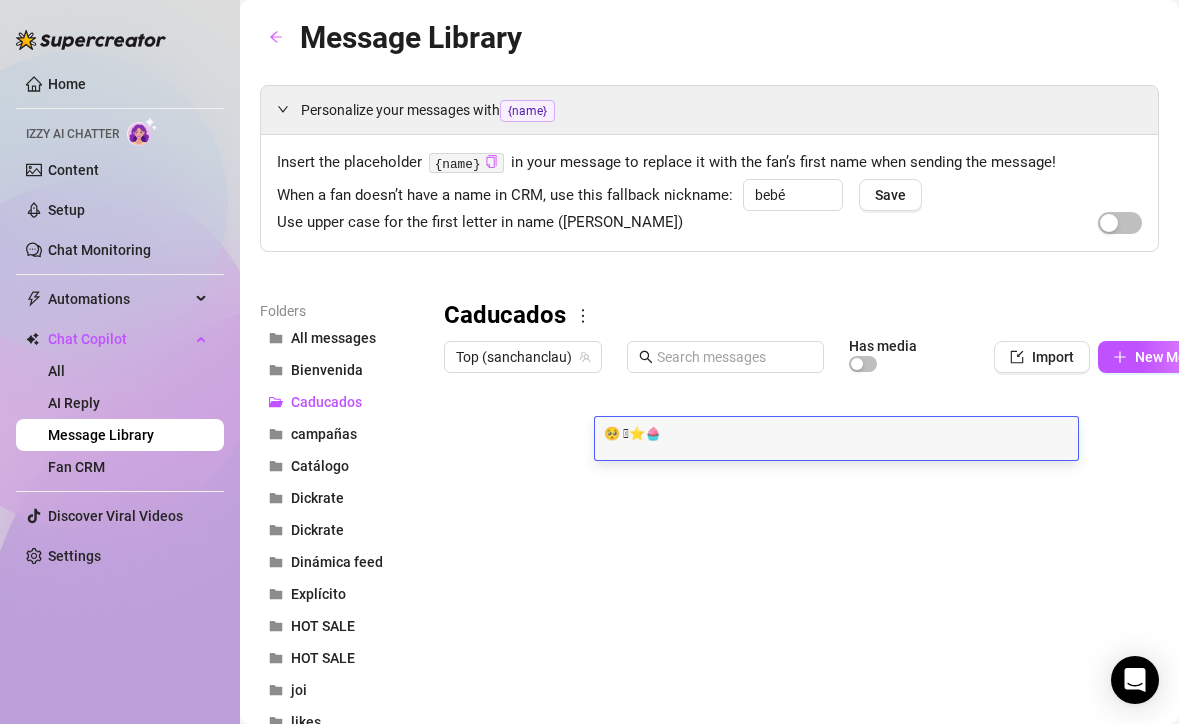 click on "🥺 🩷⭐️🧁" at bounding box center [836, 432] 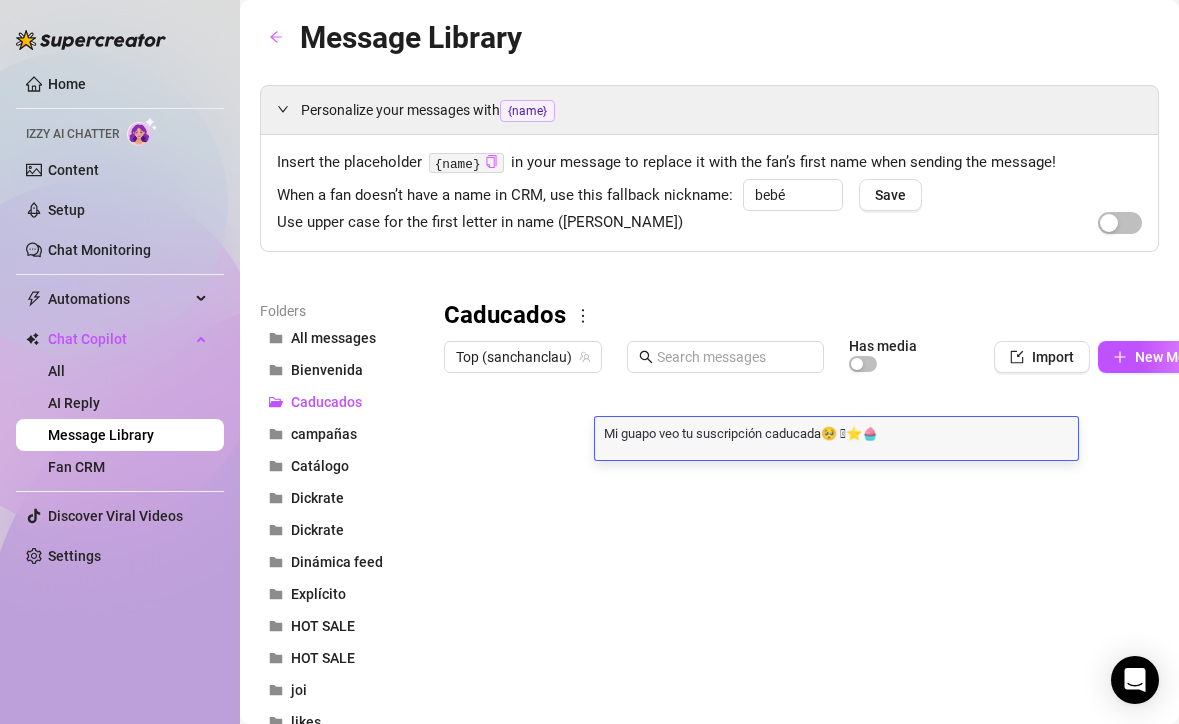 type on "Mi guapo veo tu suscripción caducada 🥺 🩷⭐️🧁" 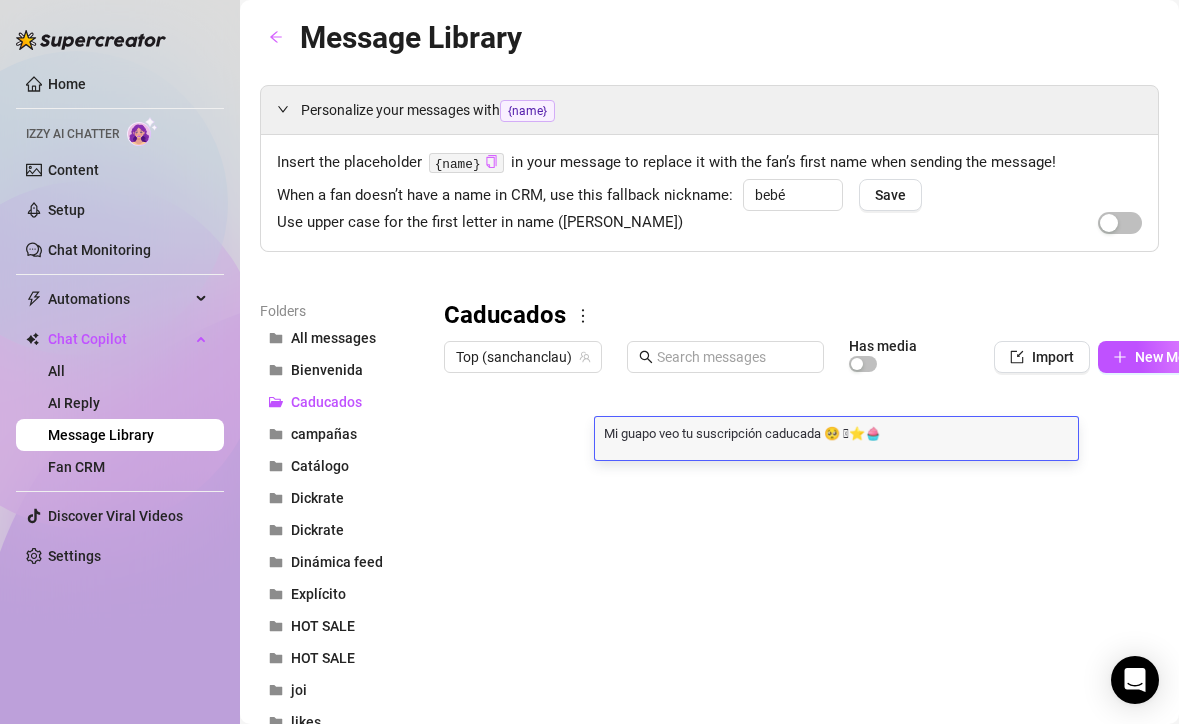 scroll, scrollTop: 0, scrollLeft: 0, axis: both 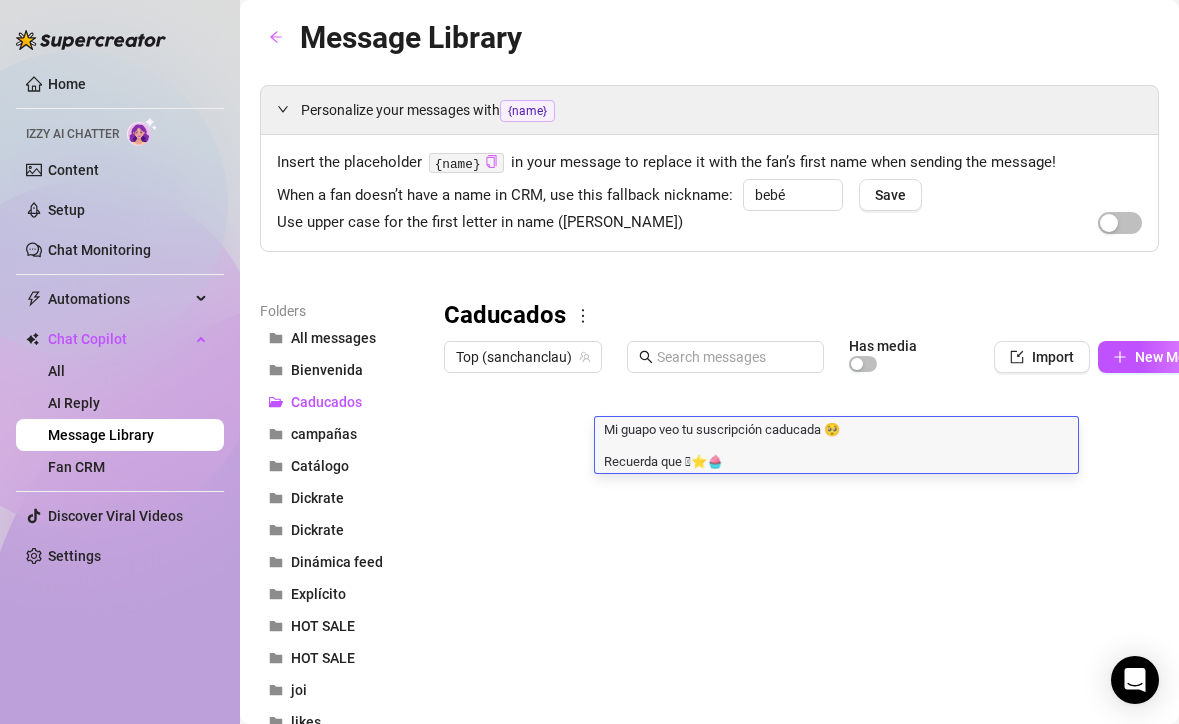type on "Mi guapo veo tu suscripción caducada 🥺
Recuerda que  🩷⭐️🧁" 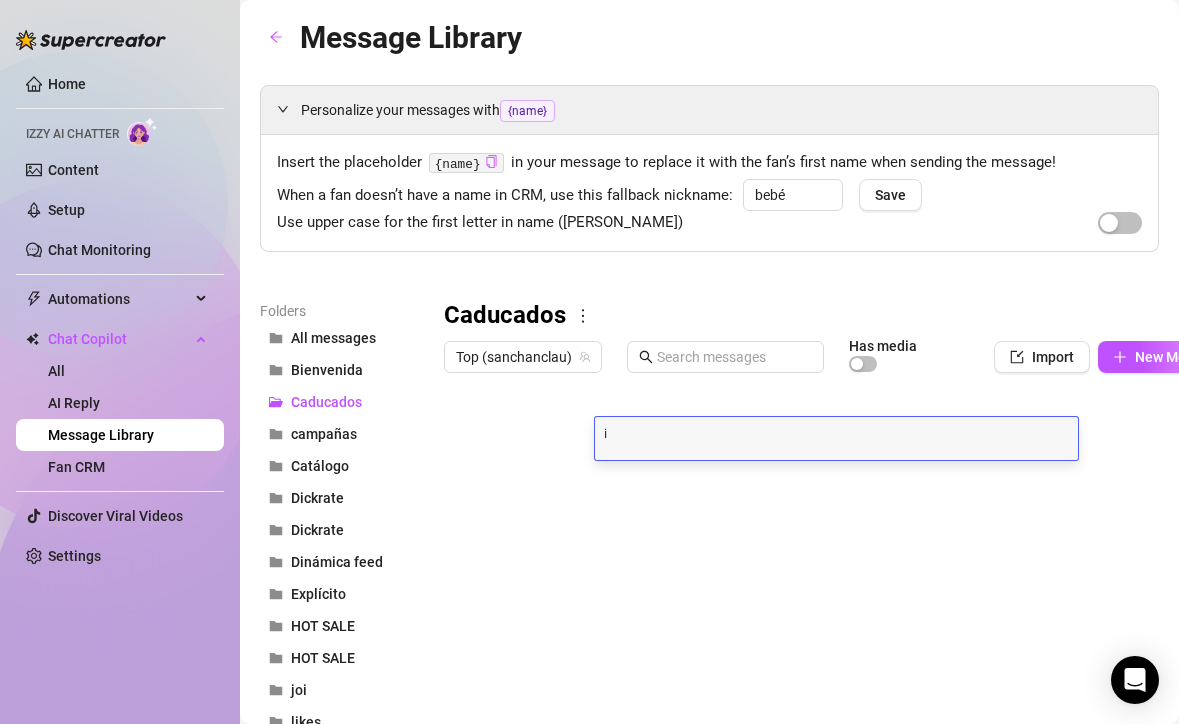 scroll, scrollTop: 0, scrollLeft: 0, axis: both 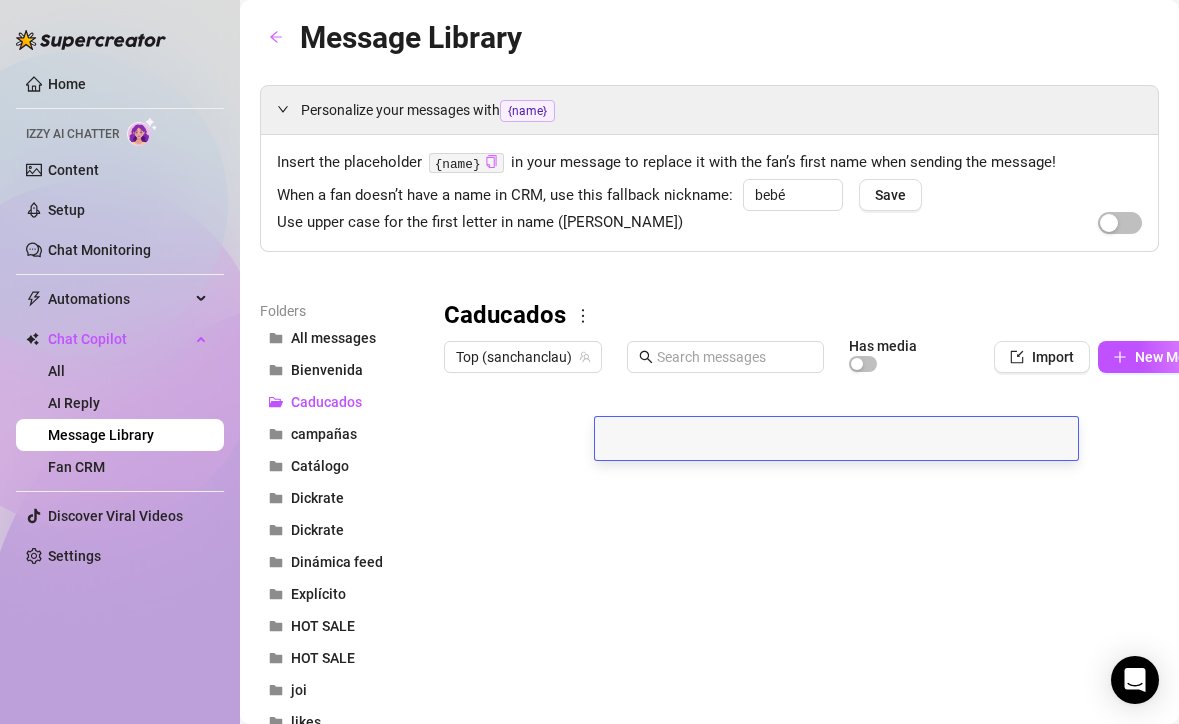 type on "[PERSON_NAME], bienvenido, ¿cómo estás? 💗⭐ ¿Cómo quieres que te llame? [GEOGRAPHIC_DATA]" 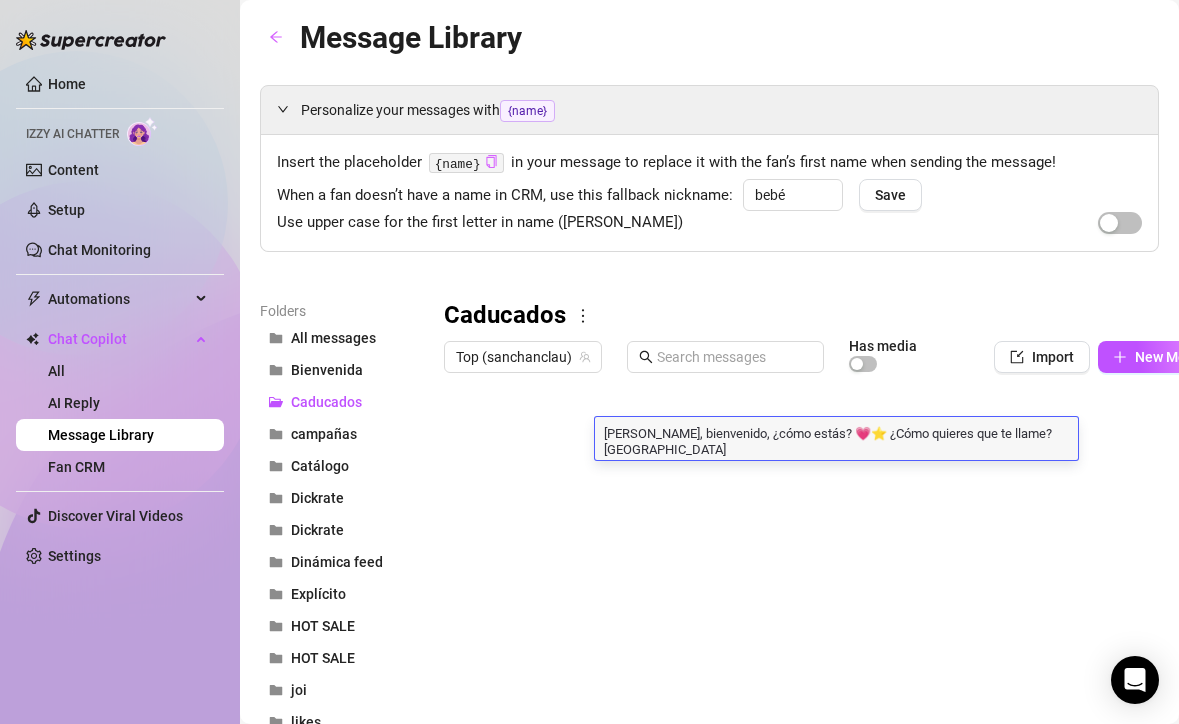 drag, startPoint x: 607, startPoint y: 432, endPoint x: 1064, endPoint y: 434, distance: 457.00436 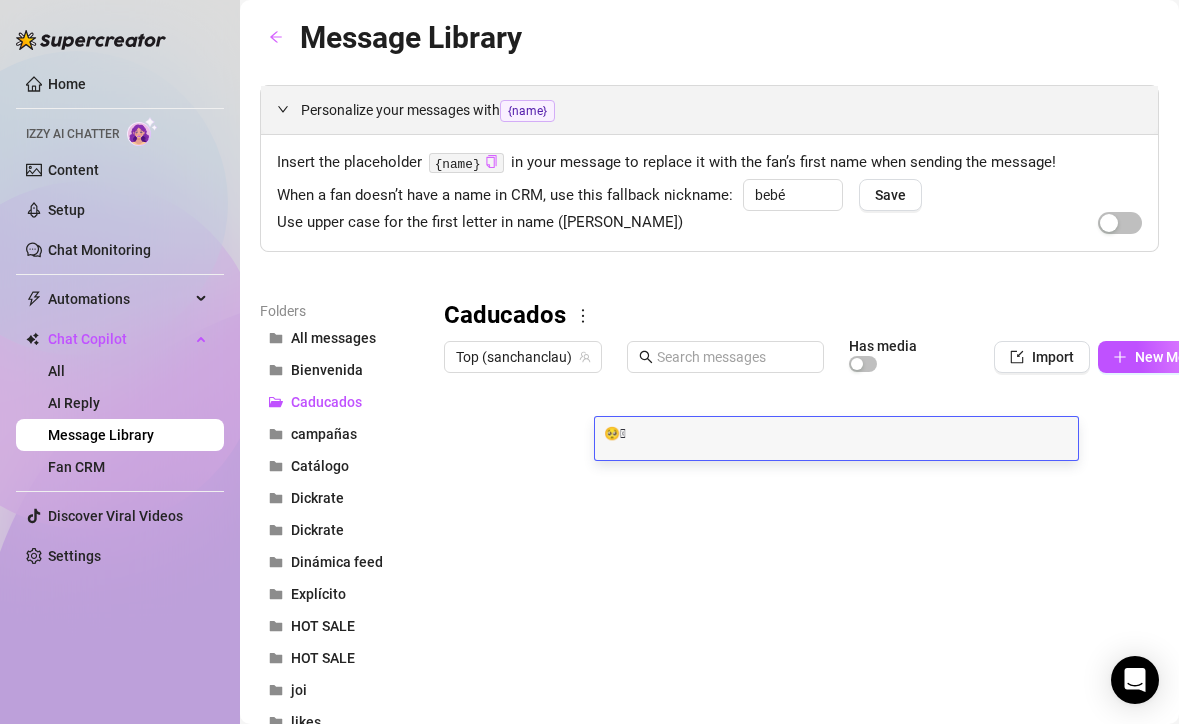 type on "🥺🩷⭐️" 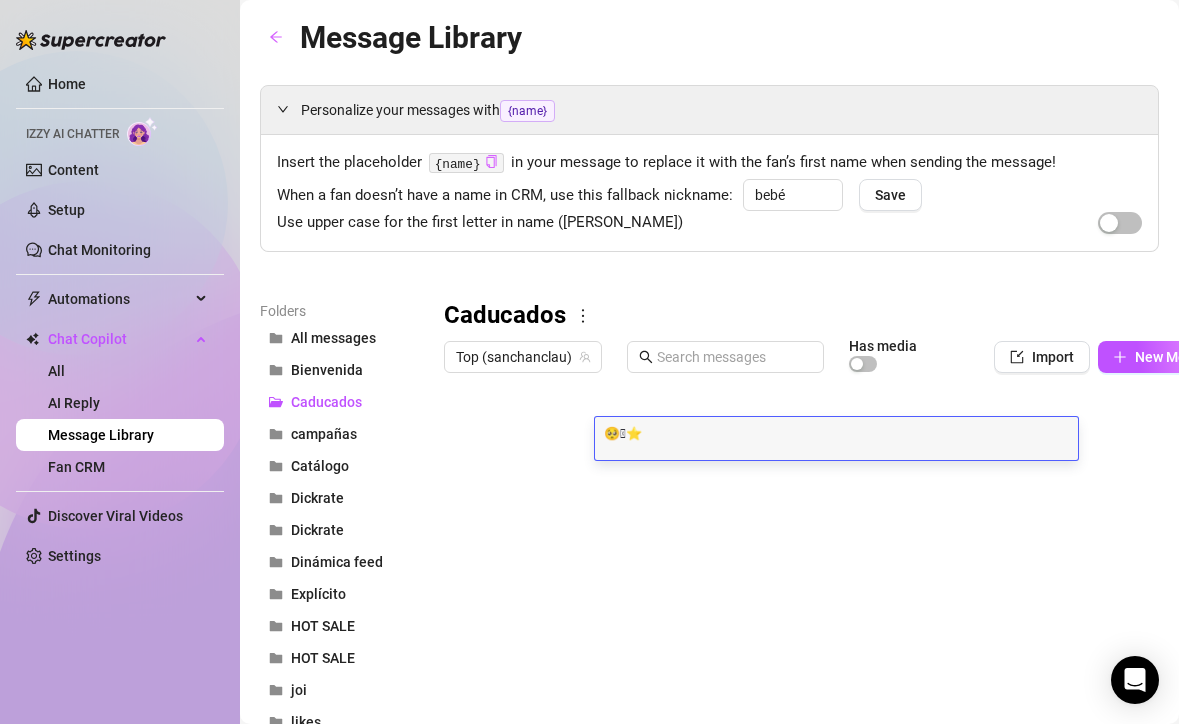 scroll, scrollTop: 0, scrollLeft: 0, axis: both 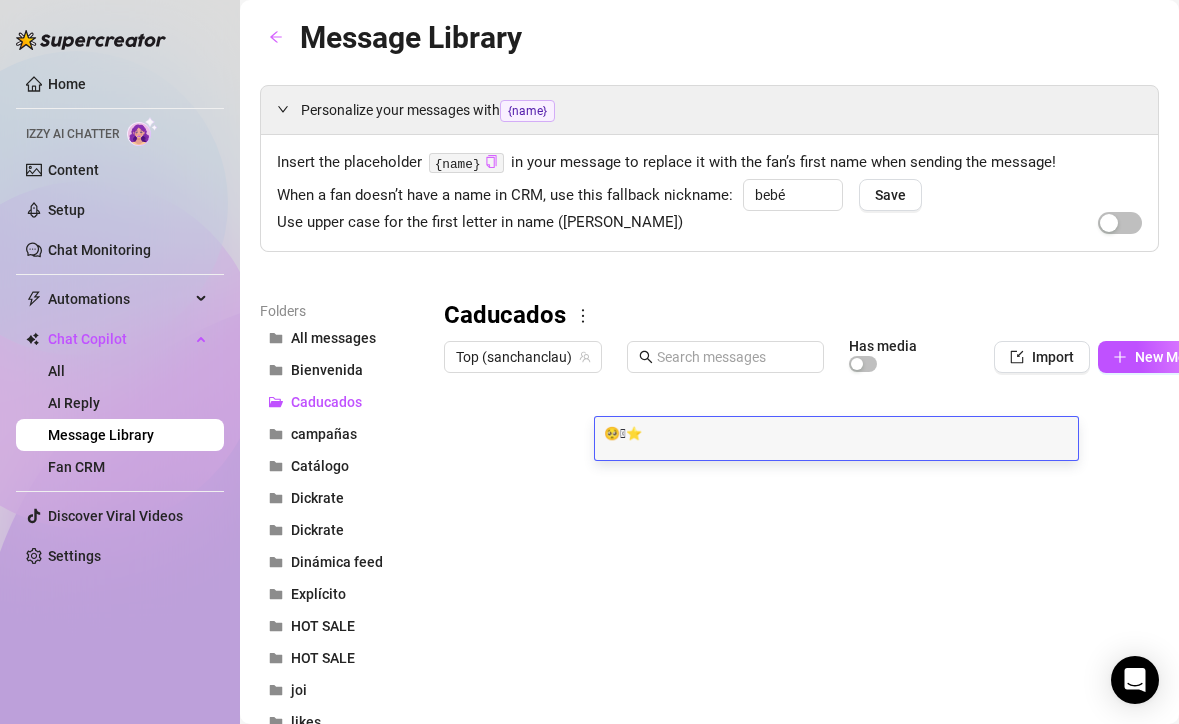 type on "🧁" 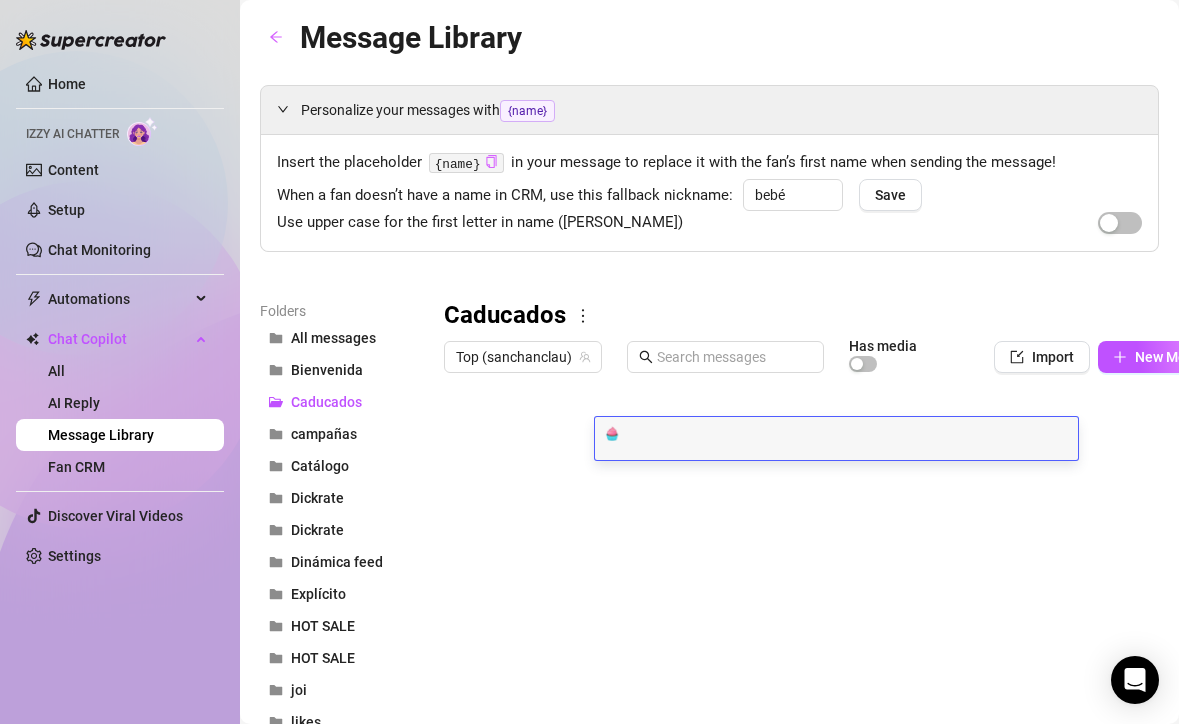 scroll, scrollTop: 0, scrollLeft: 0, axis: both 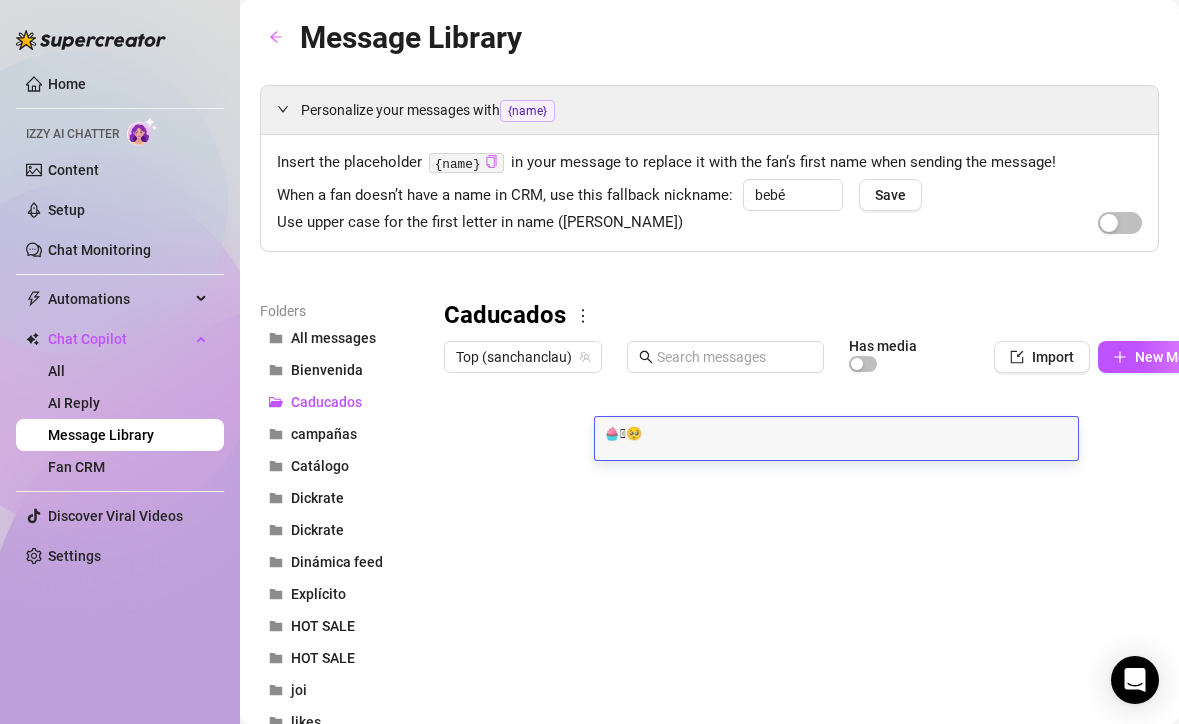 type on "🧁🩷🥺⭐️" 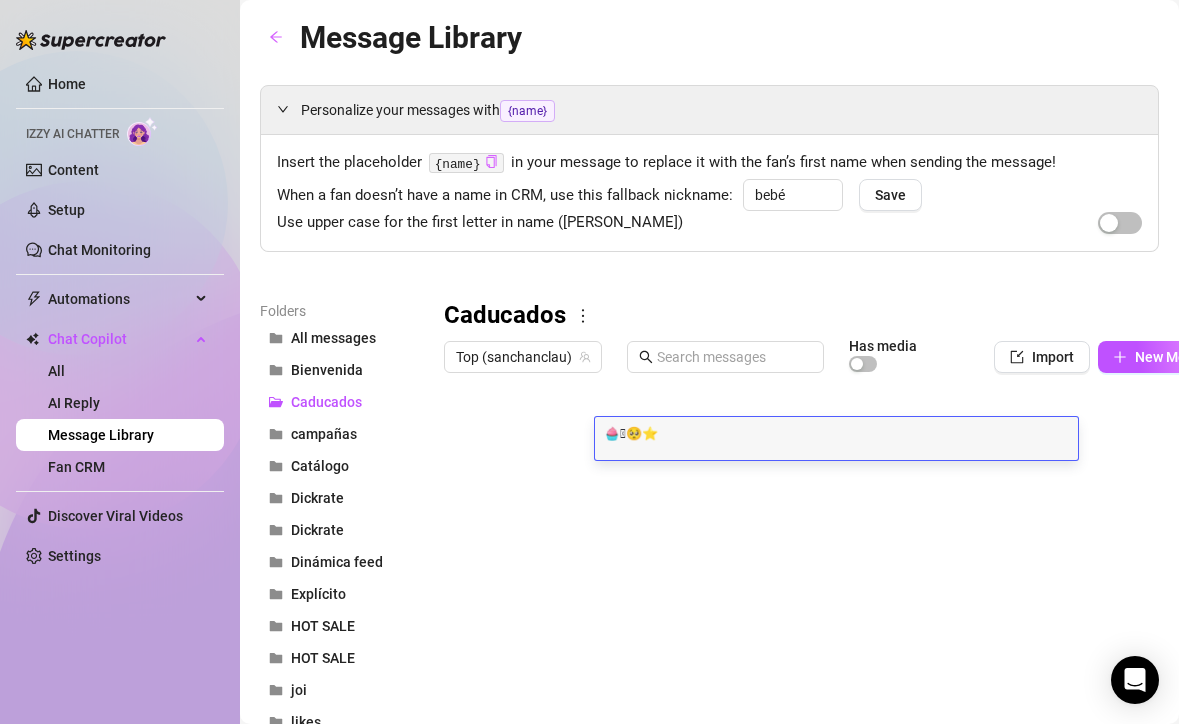 click on "🧁🩷🥺⭐️" at bounding box center [836, 432] 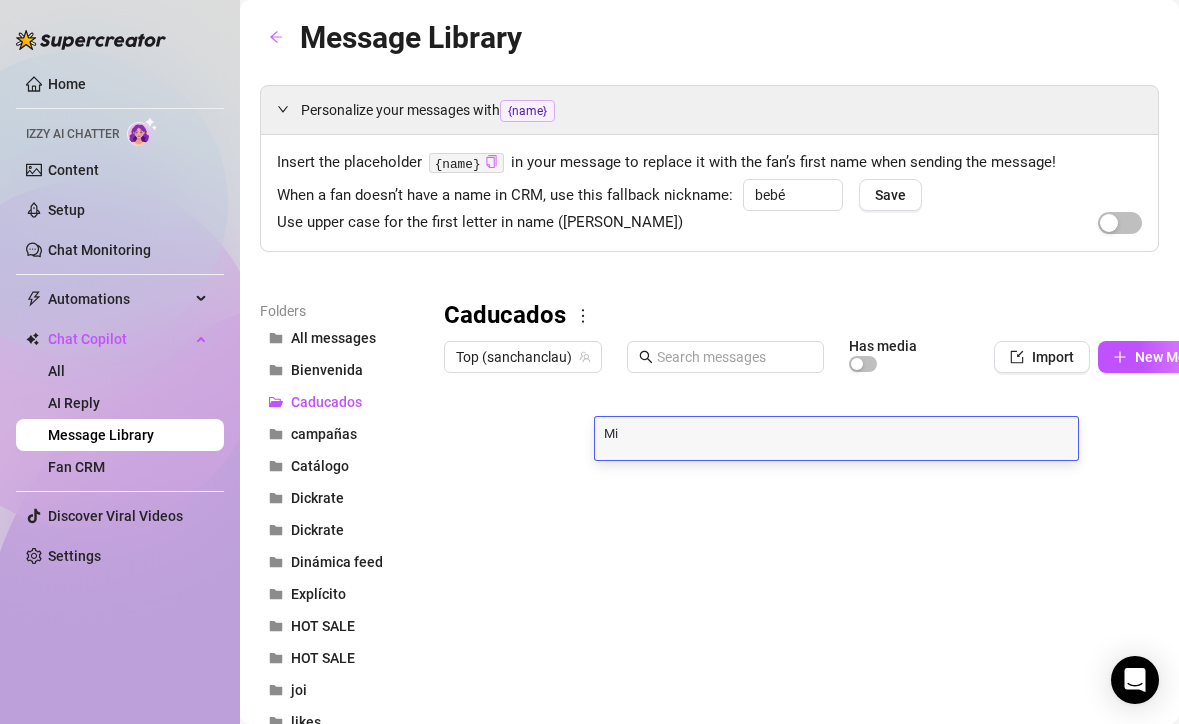 type on "Mi g" 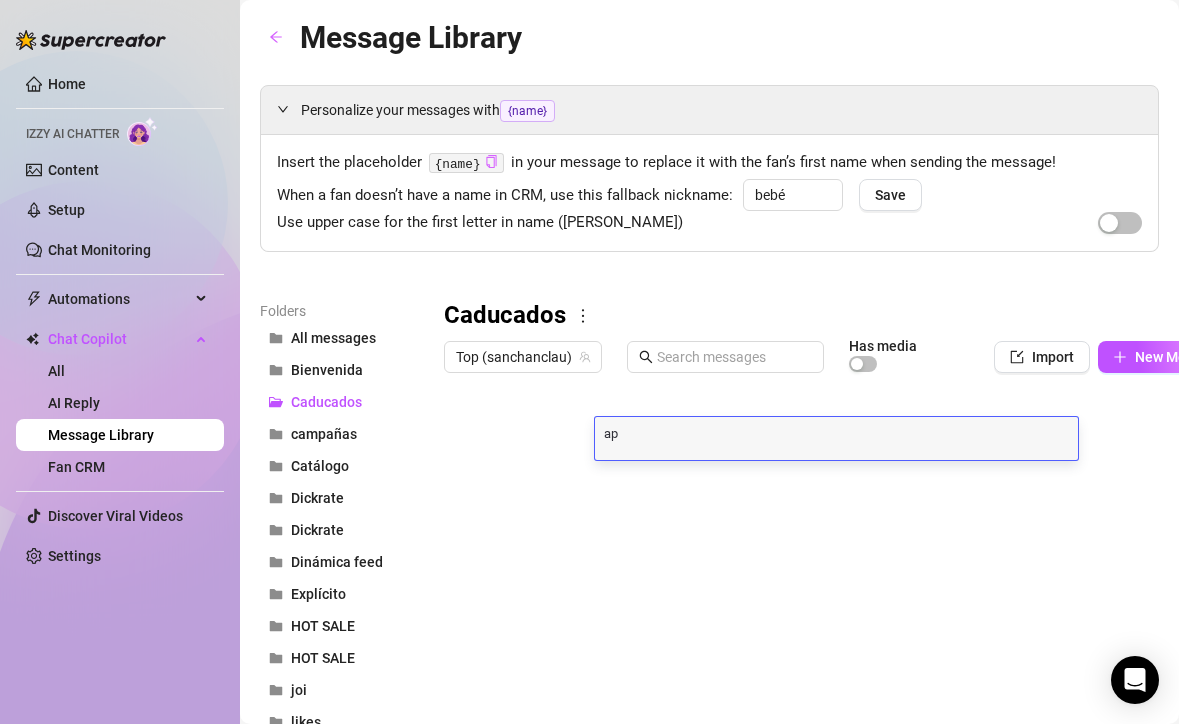scroll, scrollTop: 0, scrollLeft: 0, axis: both 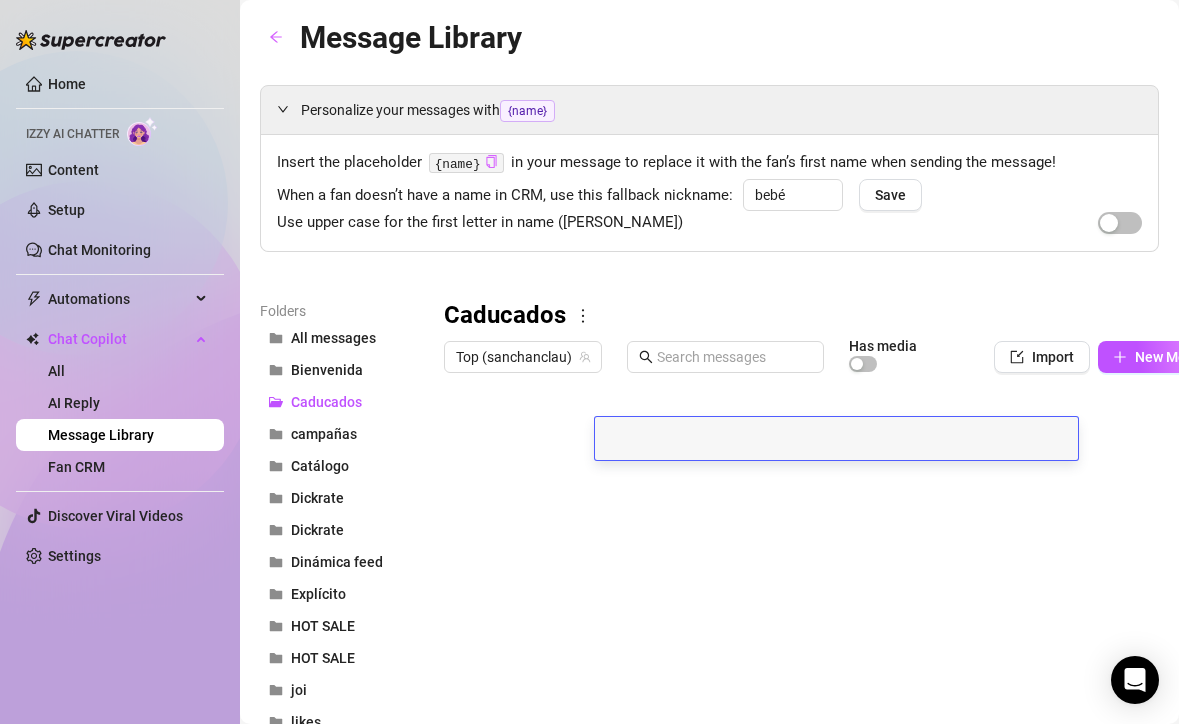 type 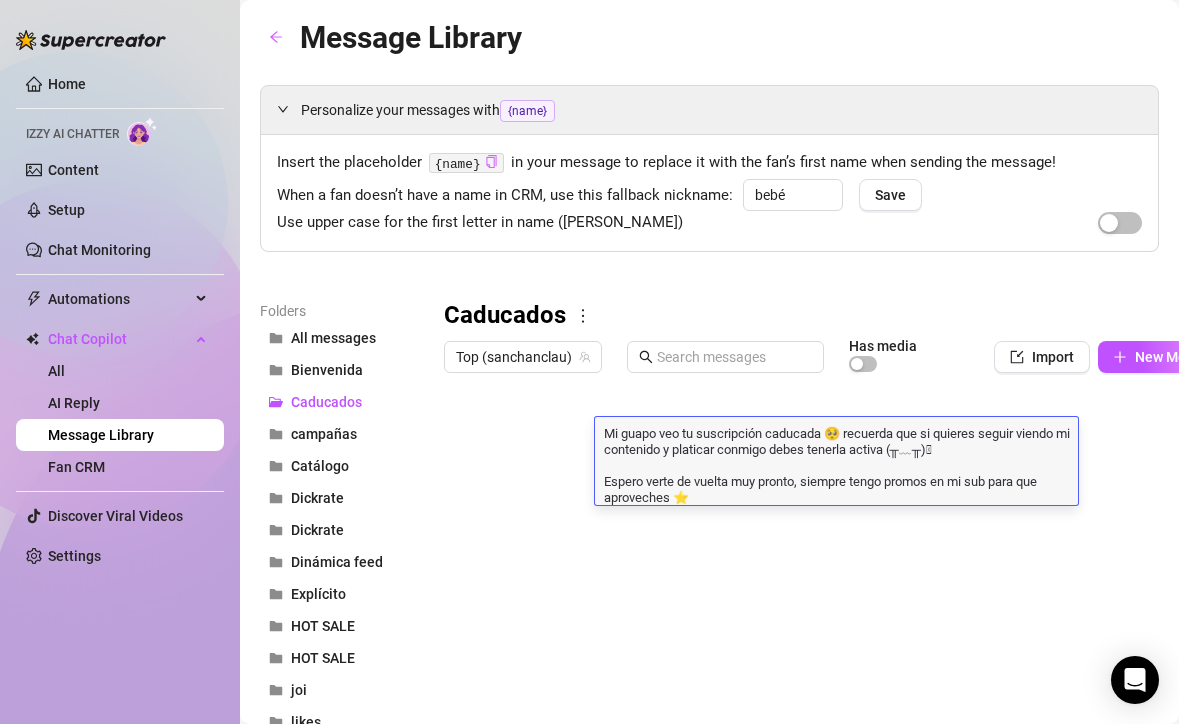 click at bounding box center [841, 605] 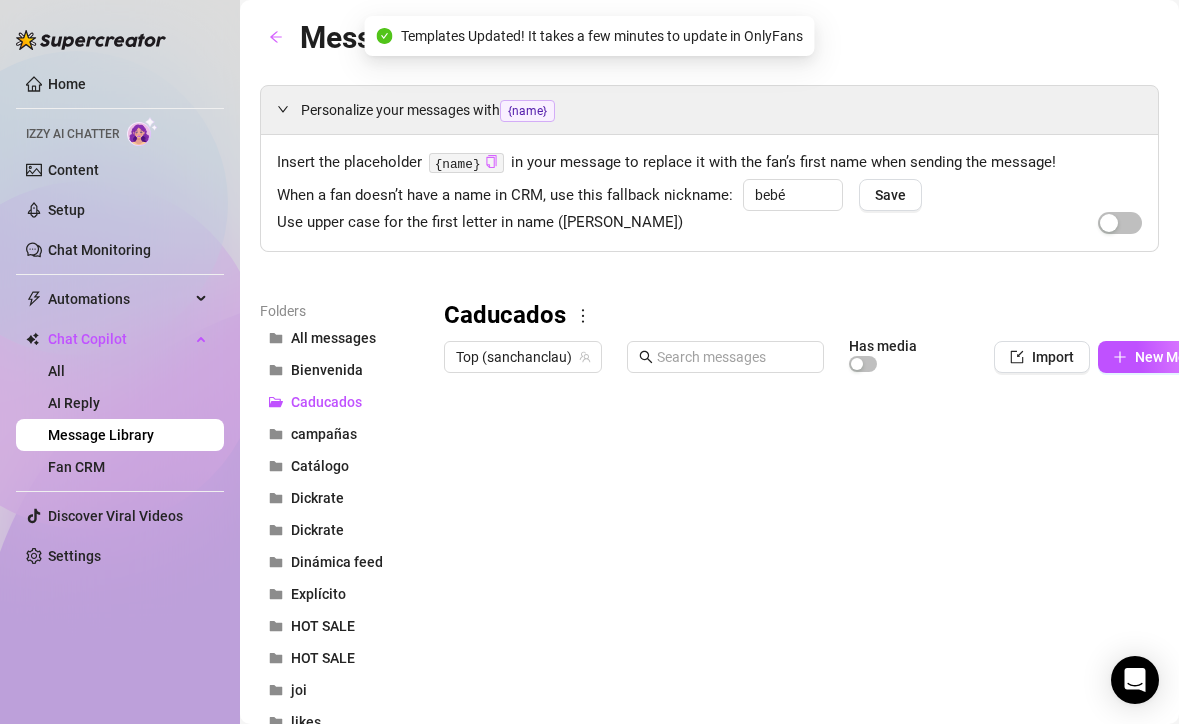 click at bounding box center (841, 605) 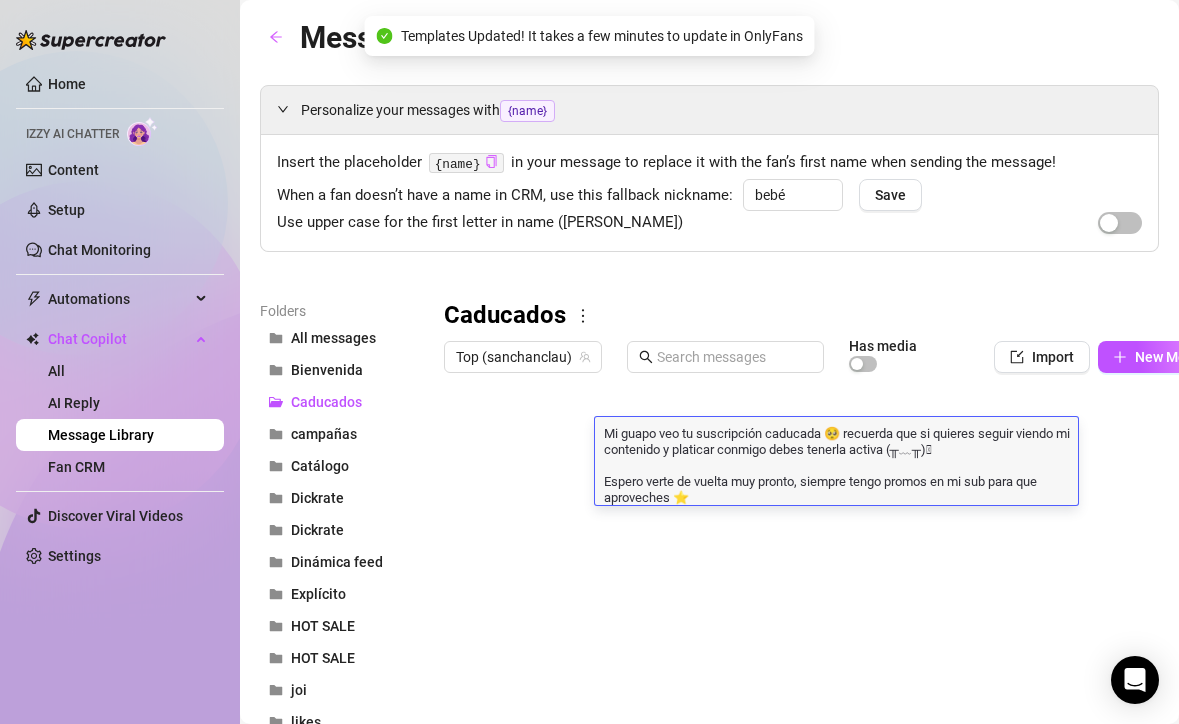click on "Mi guapo veo tu suscripción caducada 🥺 recuerda que si quieres seguir viendo mi contenido y platicar conmigo debes tenerla activa (╥﹏╥)🩷
Espero verte de vuelta muy pronto, siempre tengo promos en mi sub para que aproveches ⭐️" at bounding box center [836, 464] 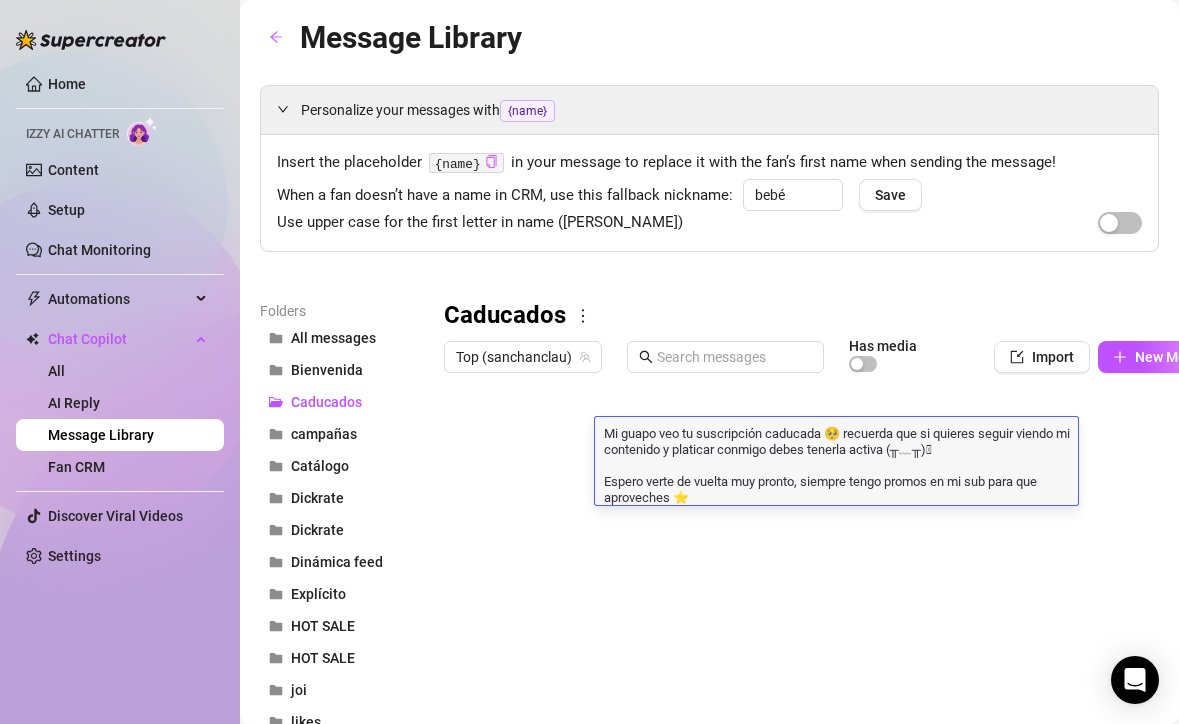 click at bounding box center [841, 605] 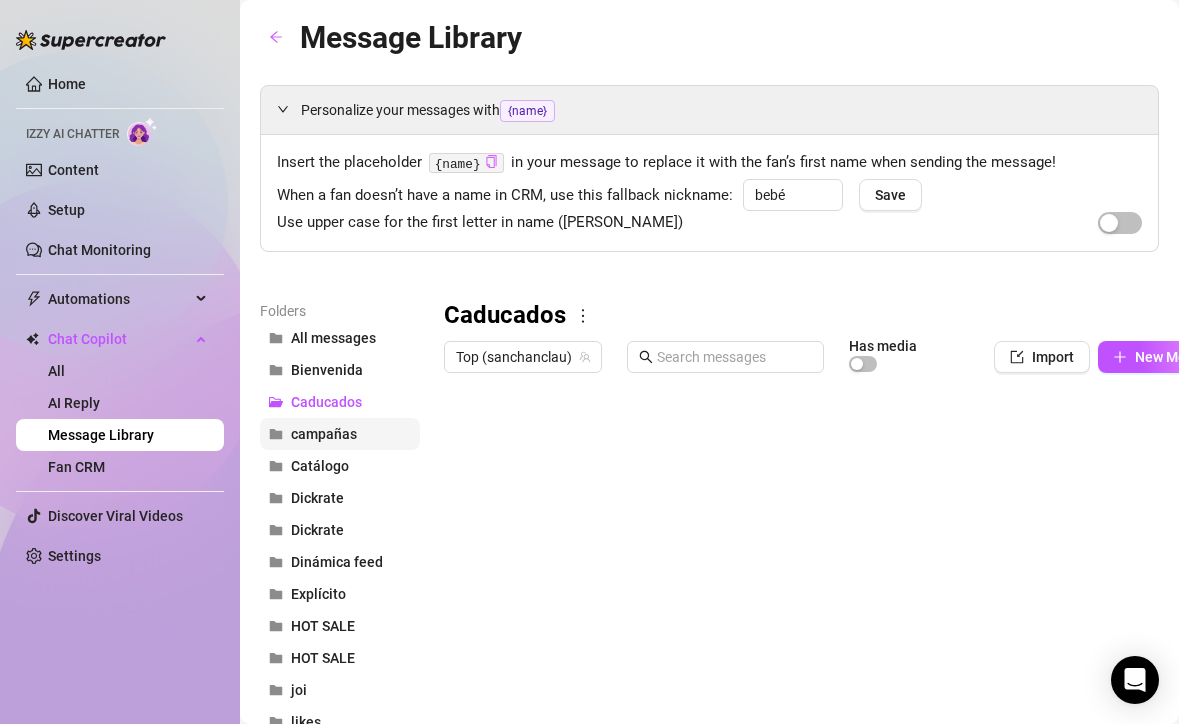click on "campañas" at bounding box center (340, 434) 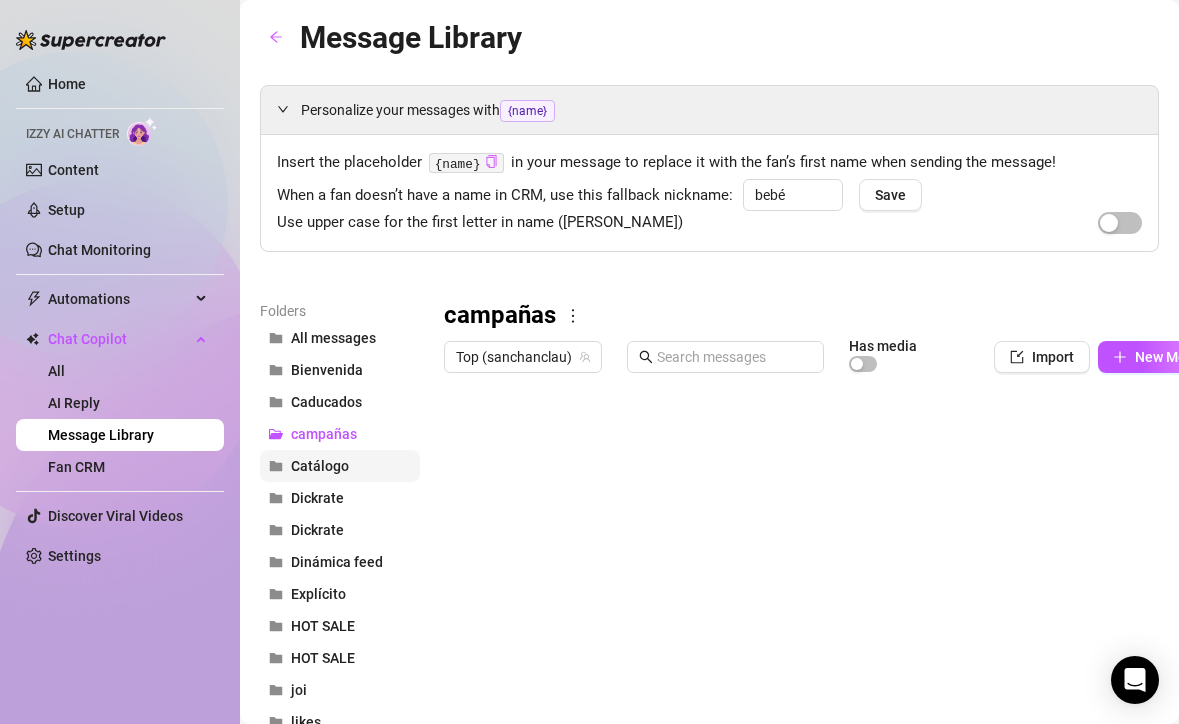 click on "Catálogo" at bounding box center [340, 466] 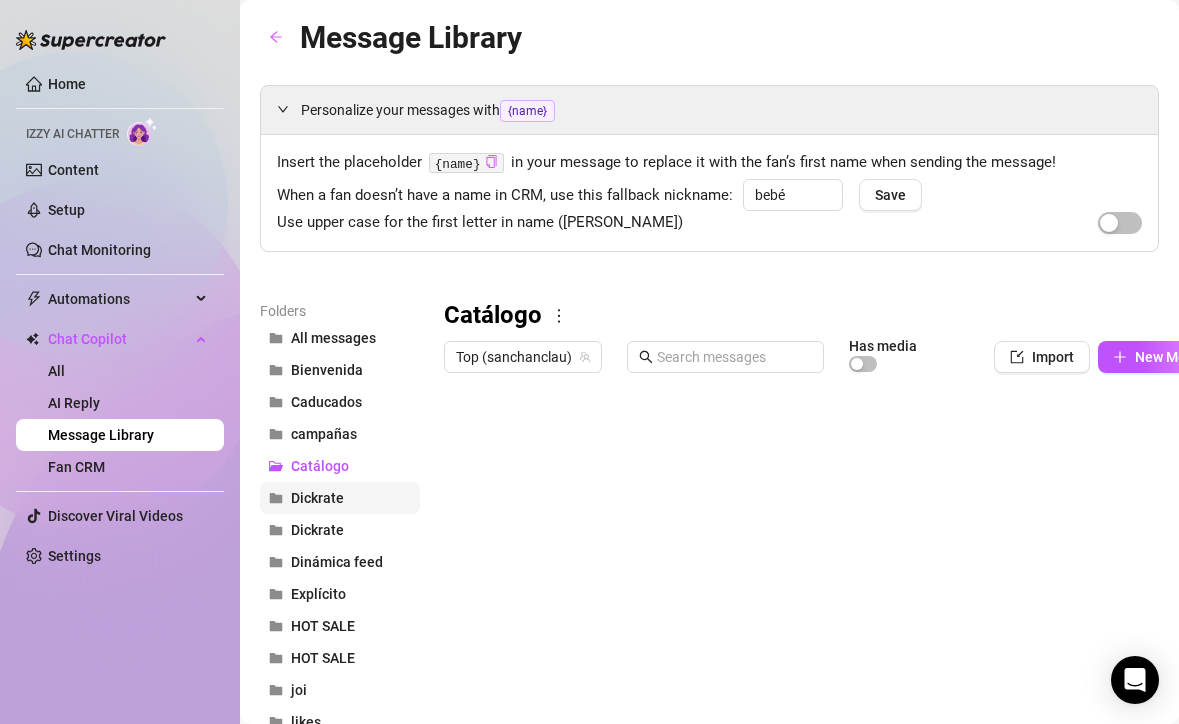 click on "Dickrate" at bounding box center [340, 498] 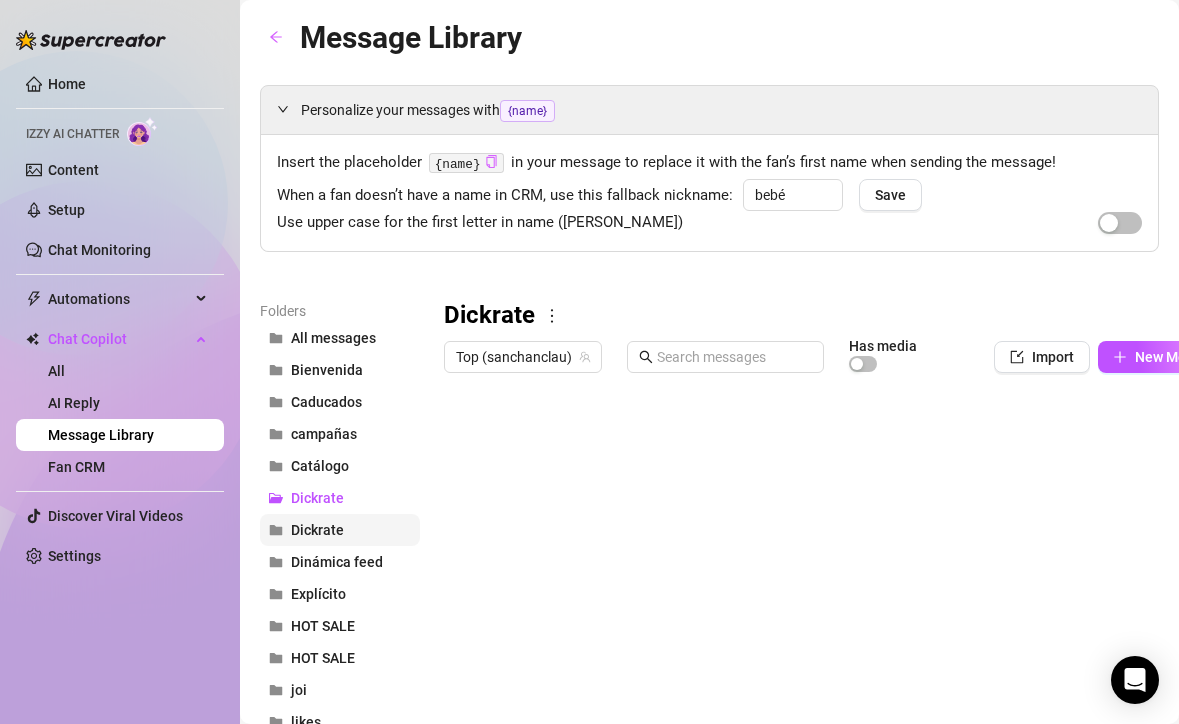 click on "Dickrate" at bounding box center [340, 530] 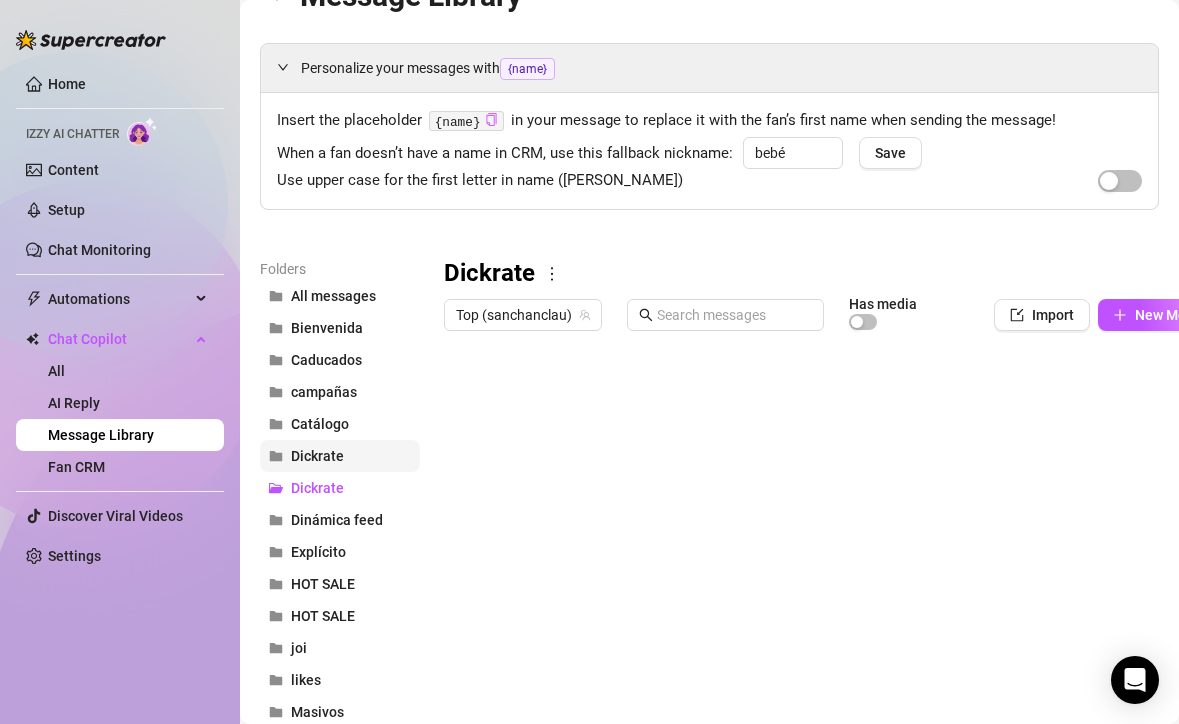 scroll, scrollTop: 43, scrollLeft: 0, axis: vertical 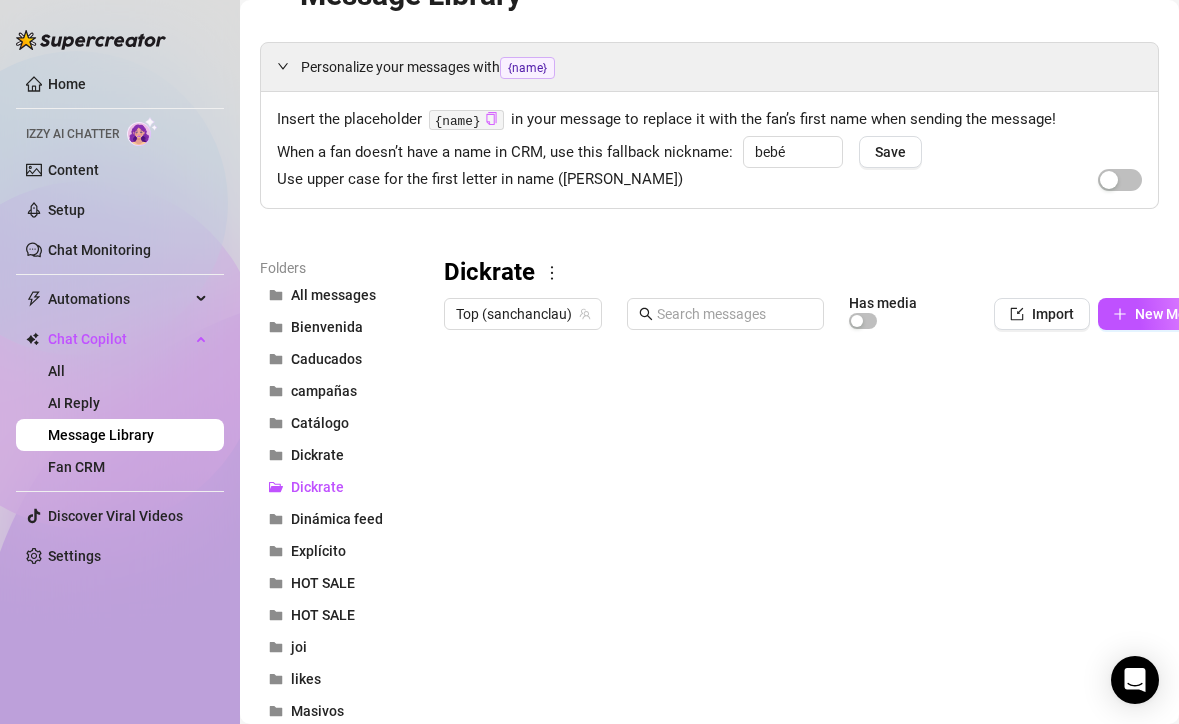 click at bounding box center (841, 562) 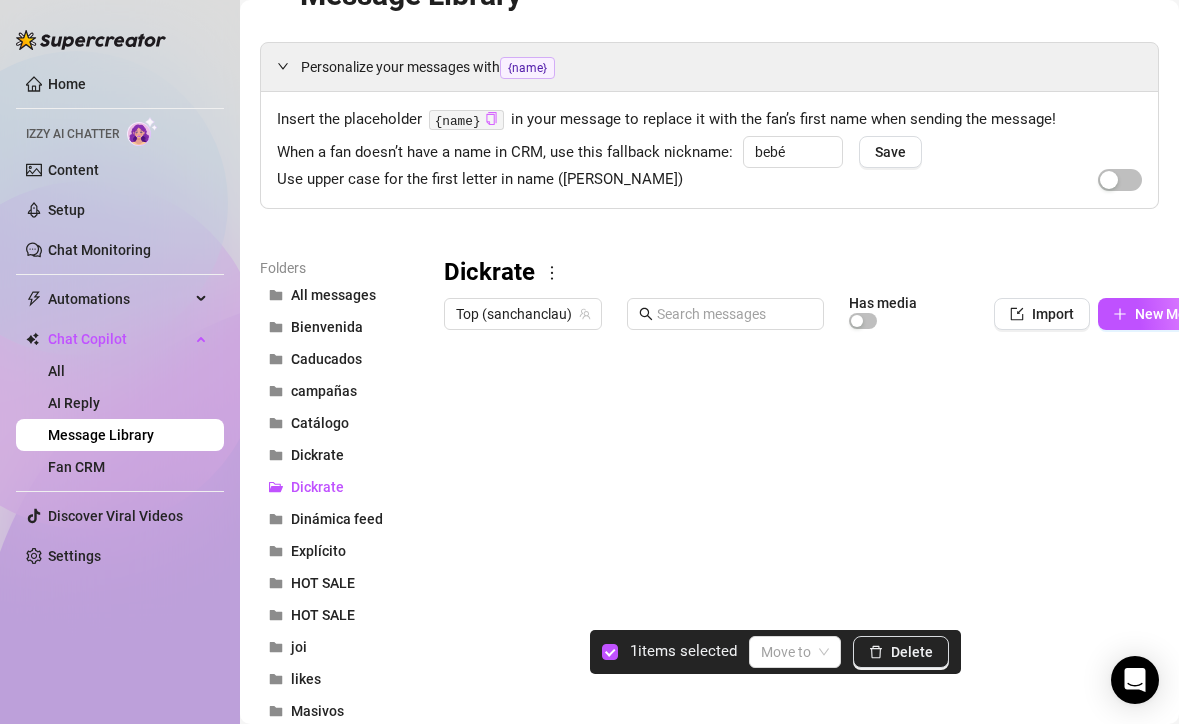 click at bounding box center [841, 562] 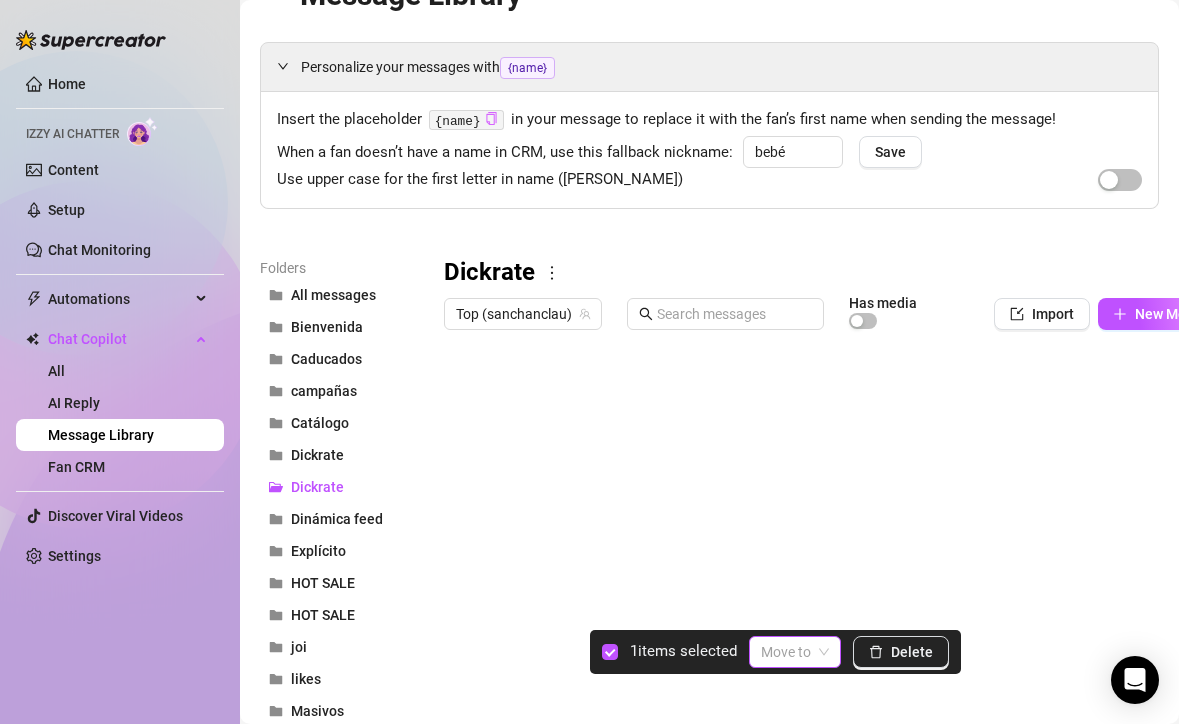 click at bounding box center [786, 652] 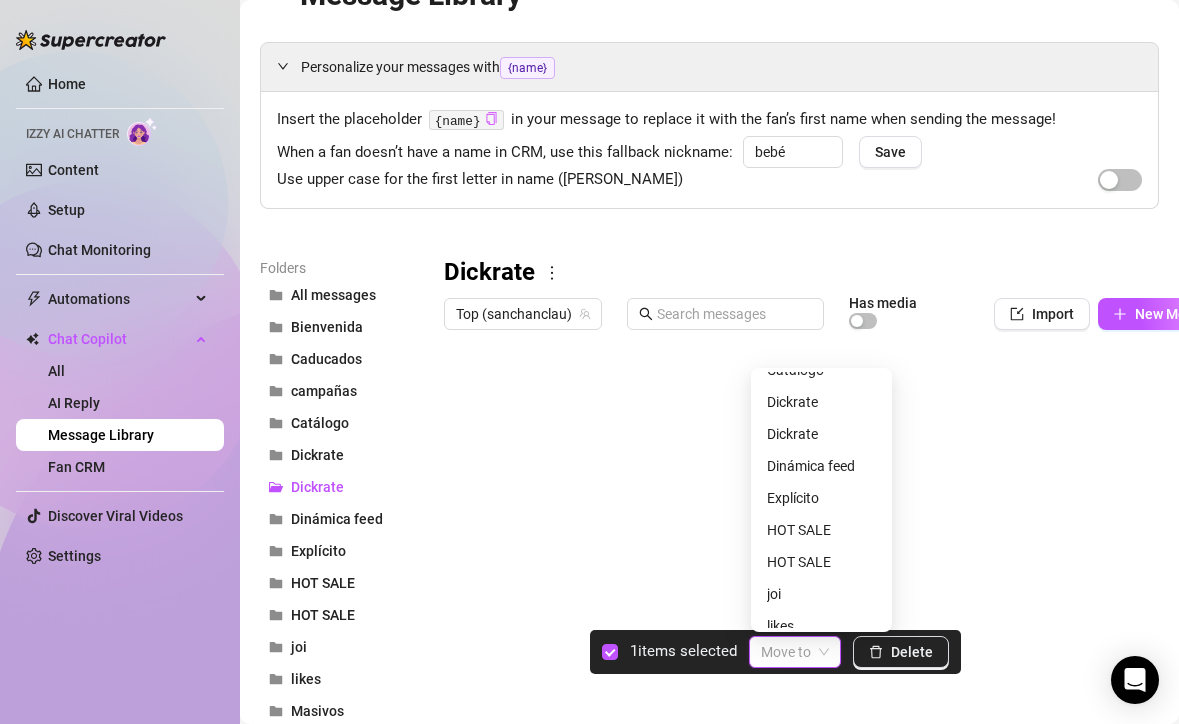 scroll, scrollTop: 147, scrollLeft: 0, axis: vertical 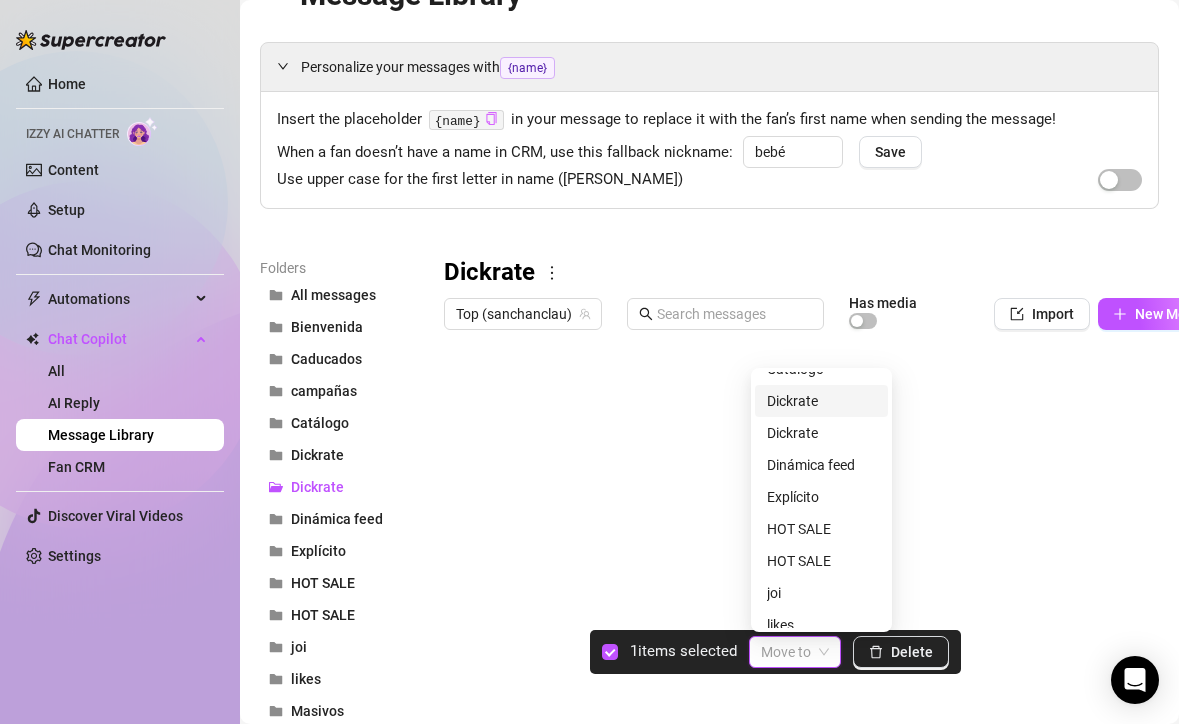click on "Dickrate" at bounding box center [821, 401] 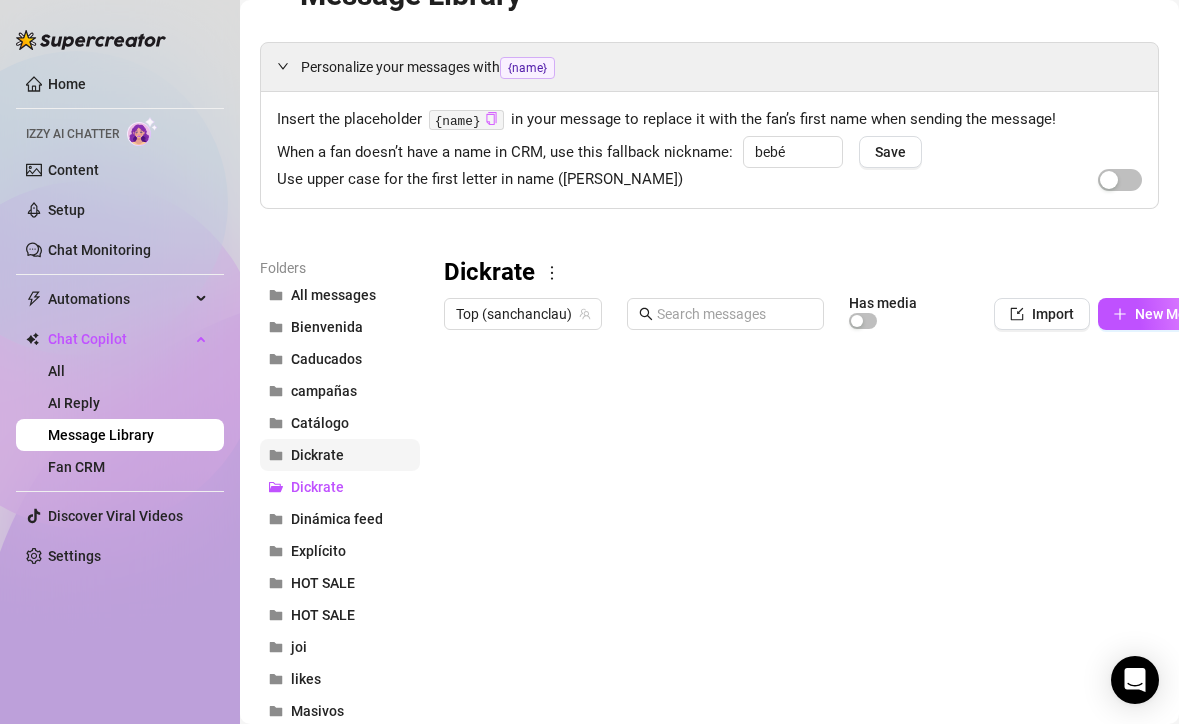 click on "Dickrate" at bounding box center (340, 455) 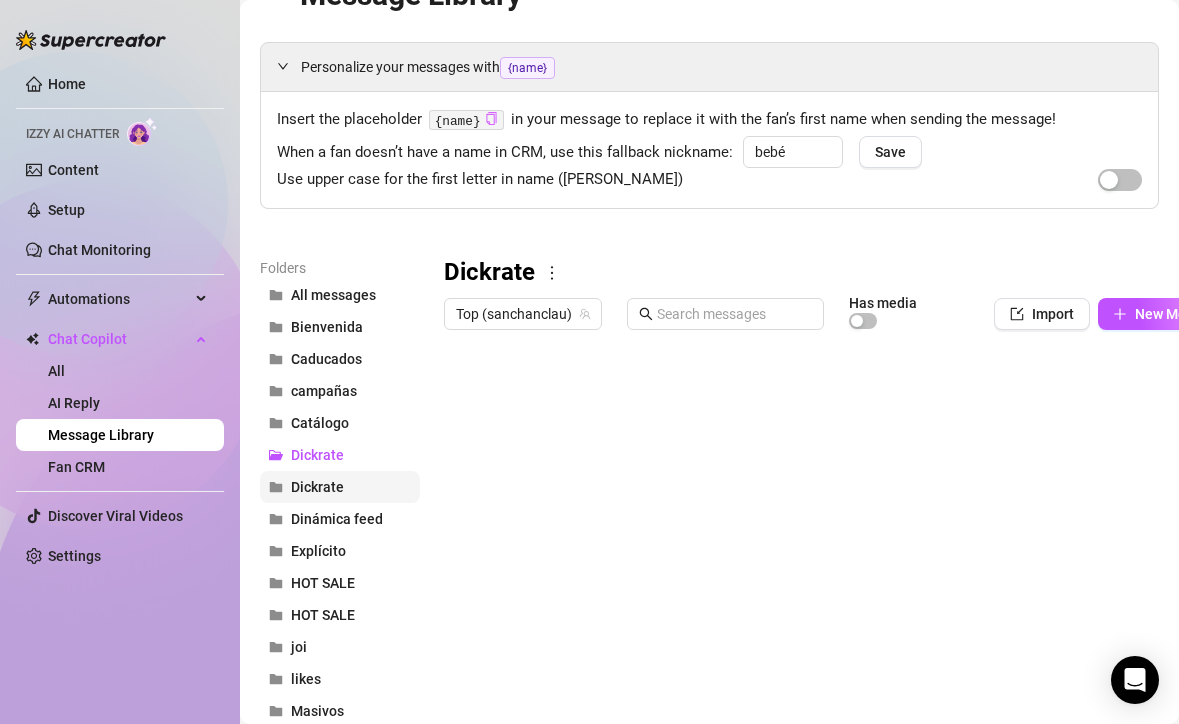 click on "Dickrate" at bounding box center [317, 487] 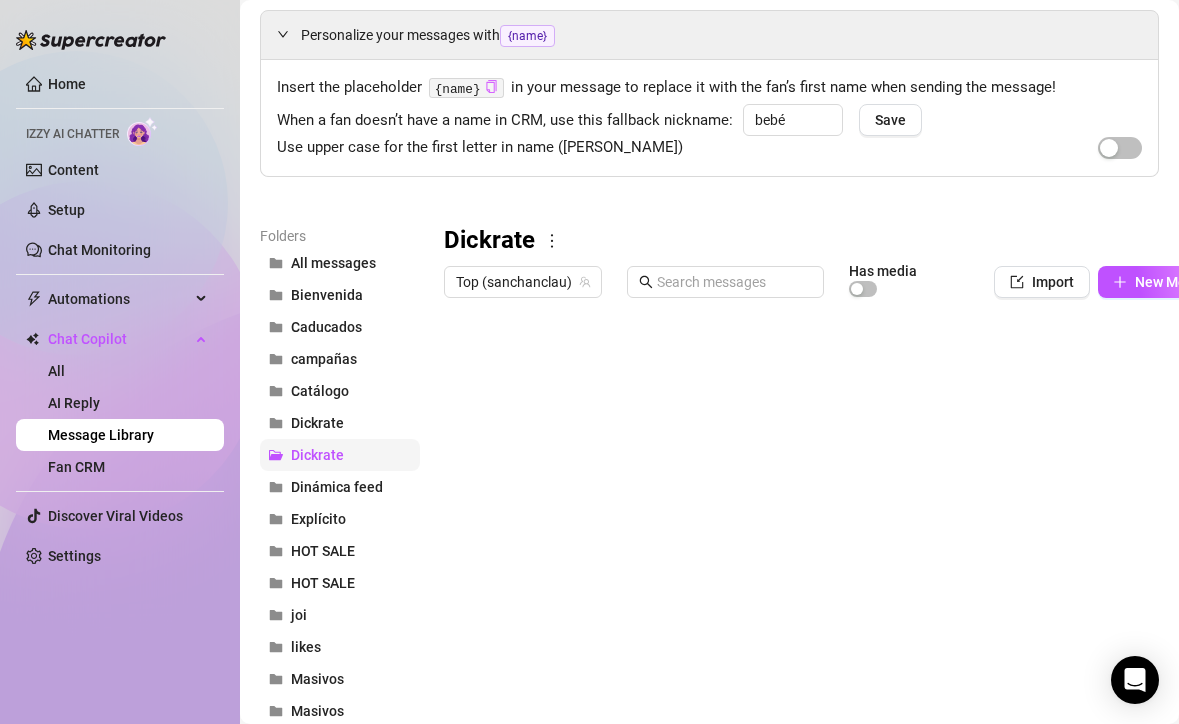 scroll, scrollTop: 88, scrollLeft: 0, axis: vertical 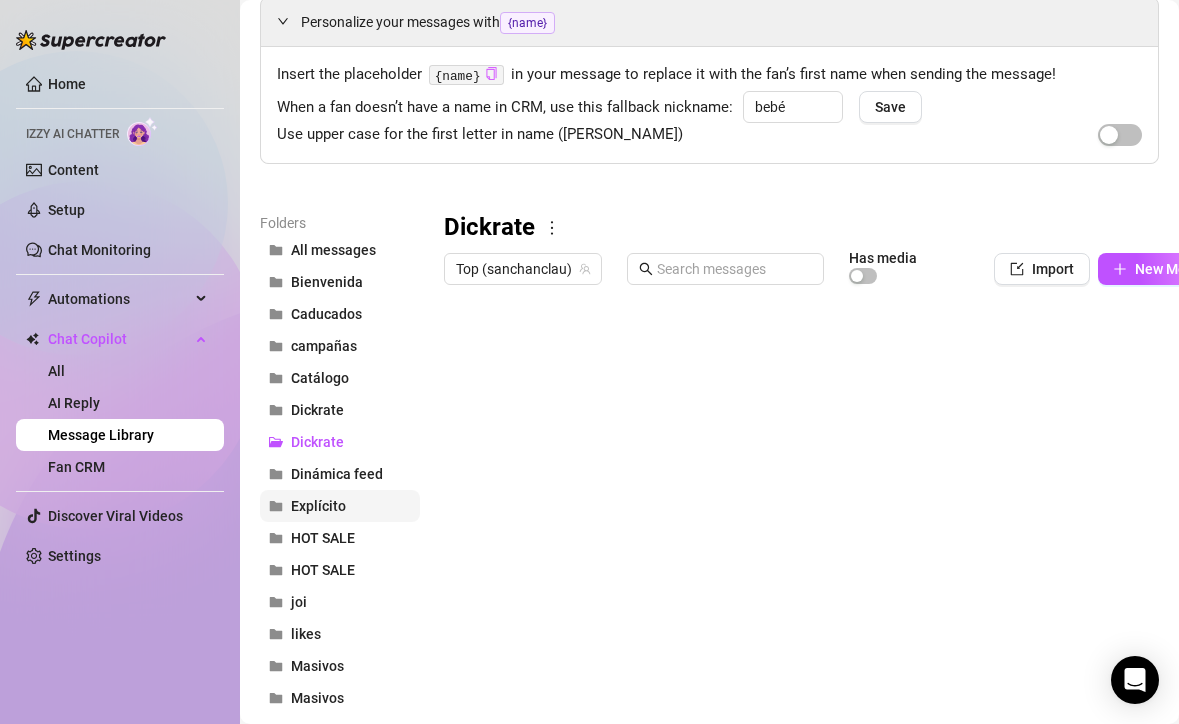 click on "Explícito" at bounding box center [318, 506] 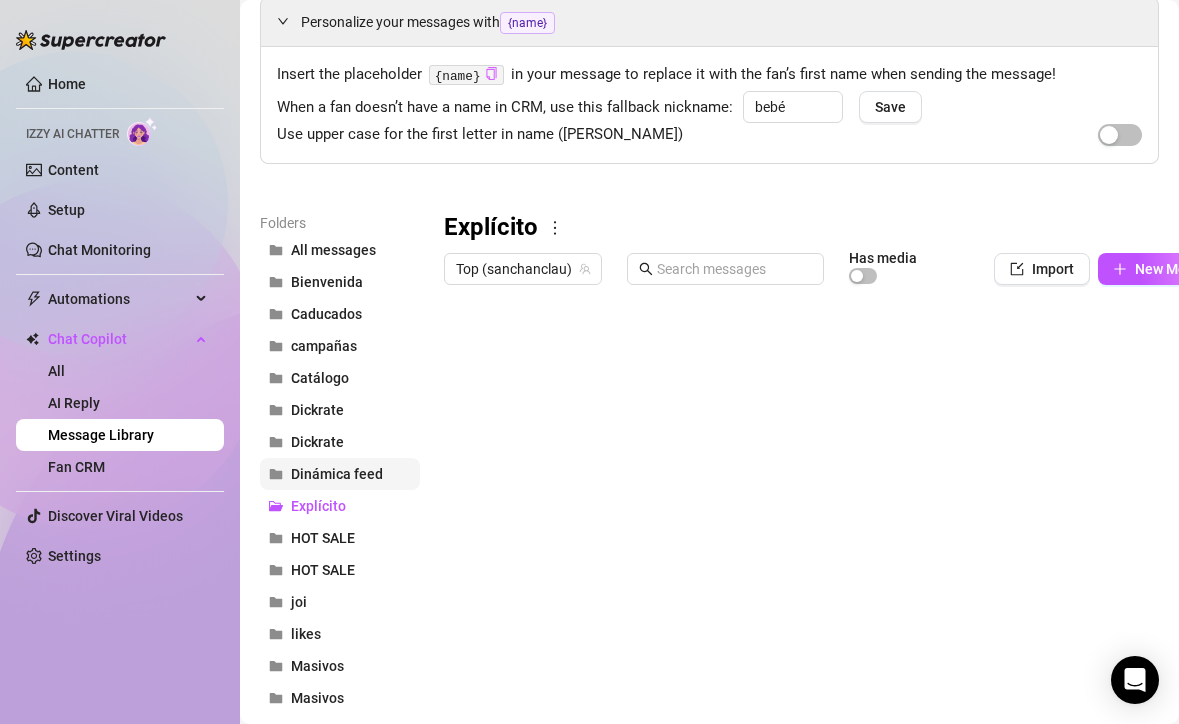 click on "Dinámica feed" at bounding box center (337, 474) 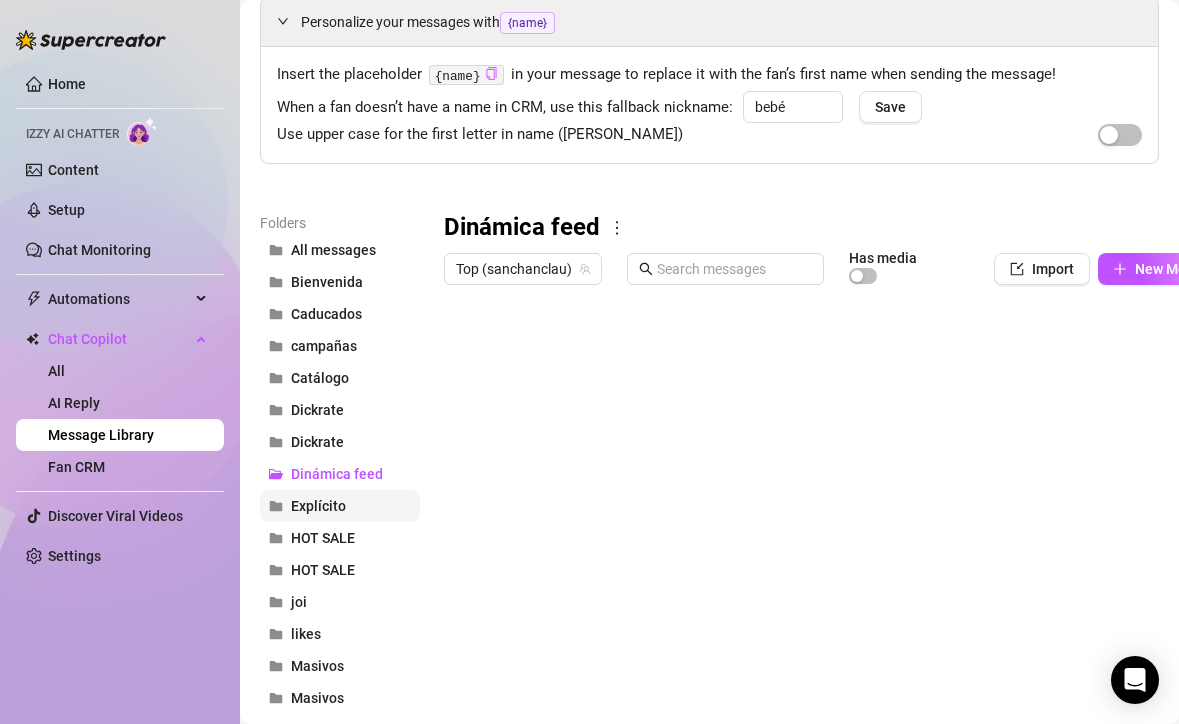 click on "Explícito" at bounding box center [318, 506] 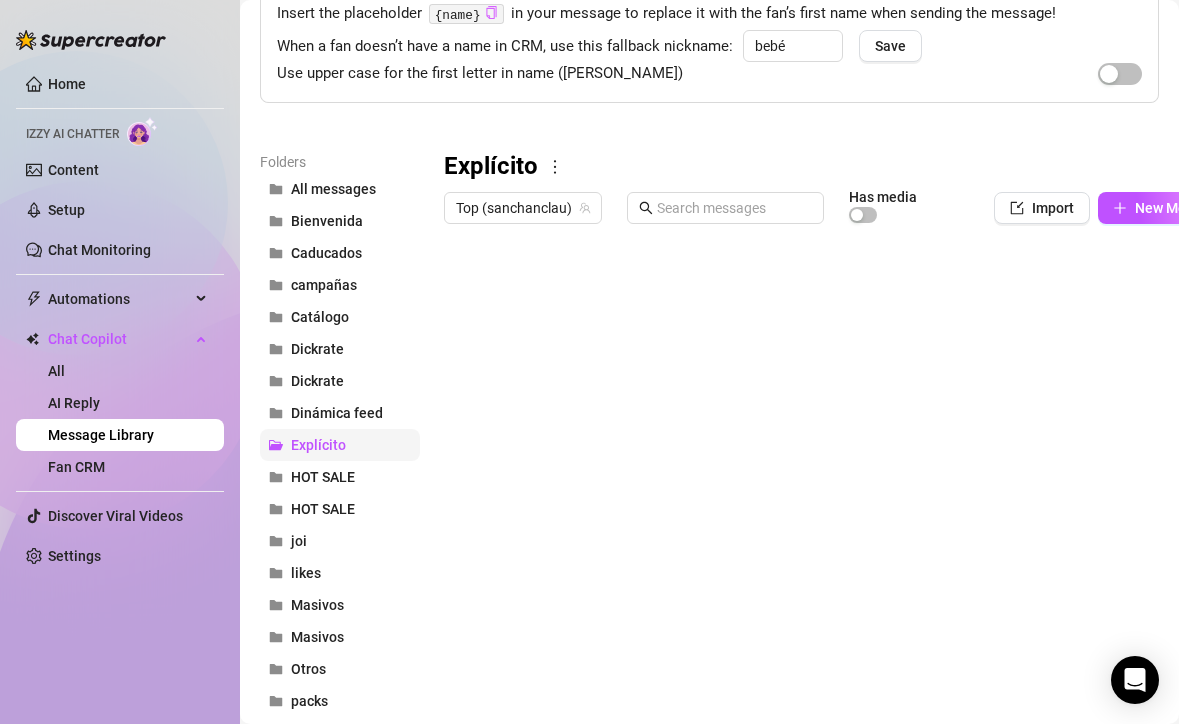 scroll, scrollTop: 168, scrollLeft: 0, axis: vertical 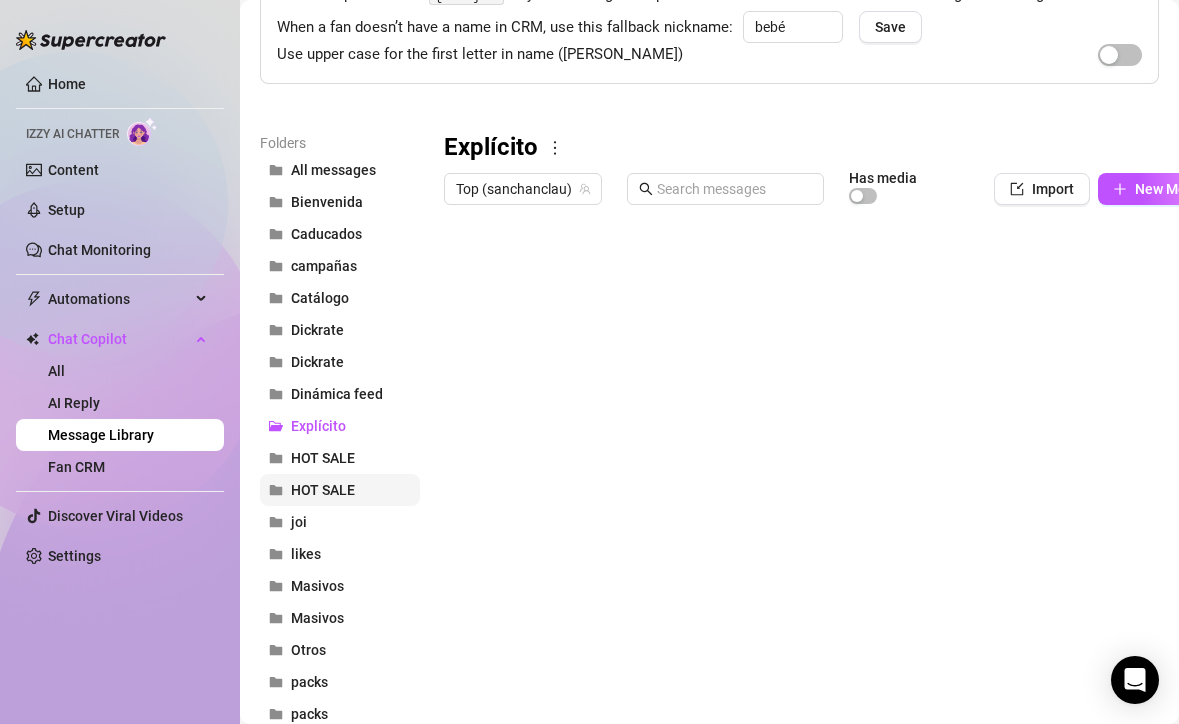 click on "HOT SALE" at bounding box center (323, 490) 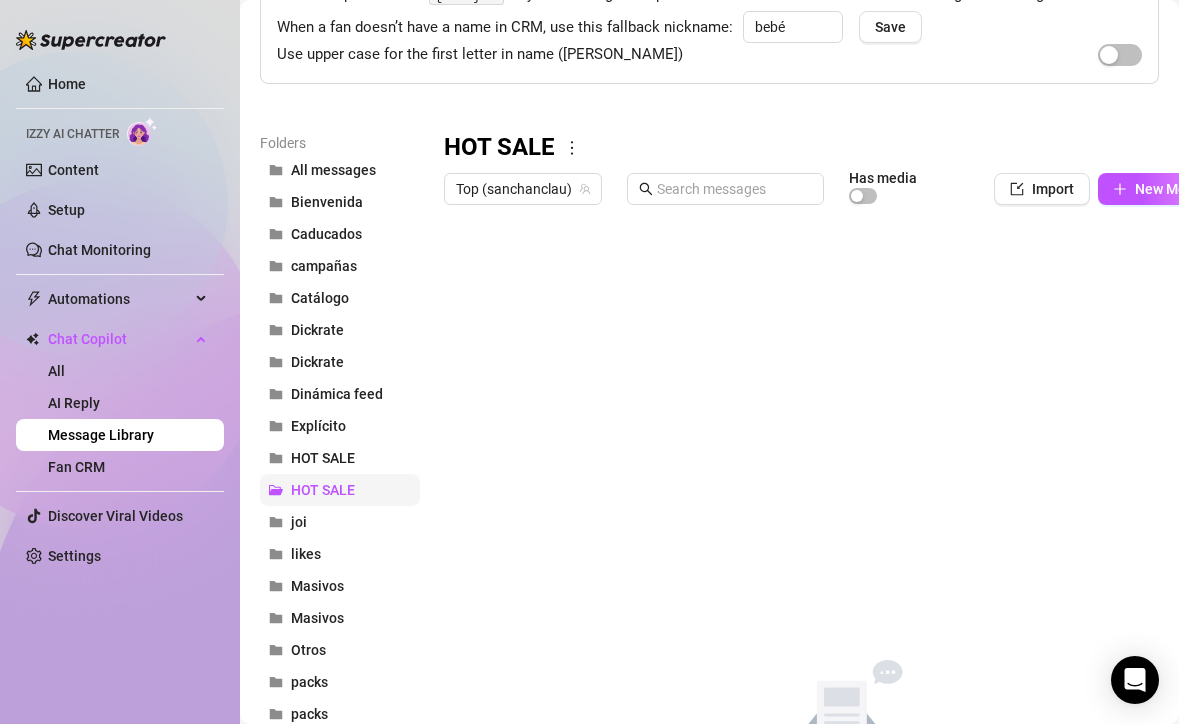 click on "HOT SALE" at bounding box center (340, 490) 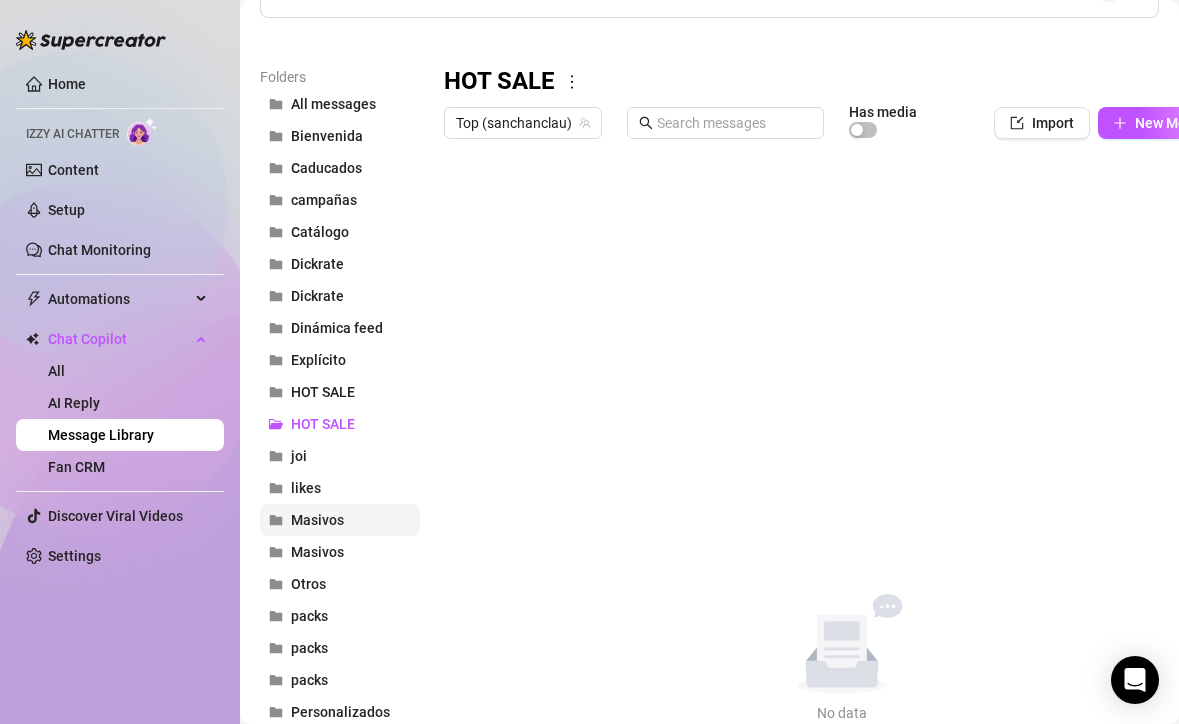 scroll, scrollTop: 235, scrollLeft: 0, axis: vertical 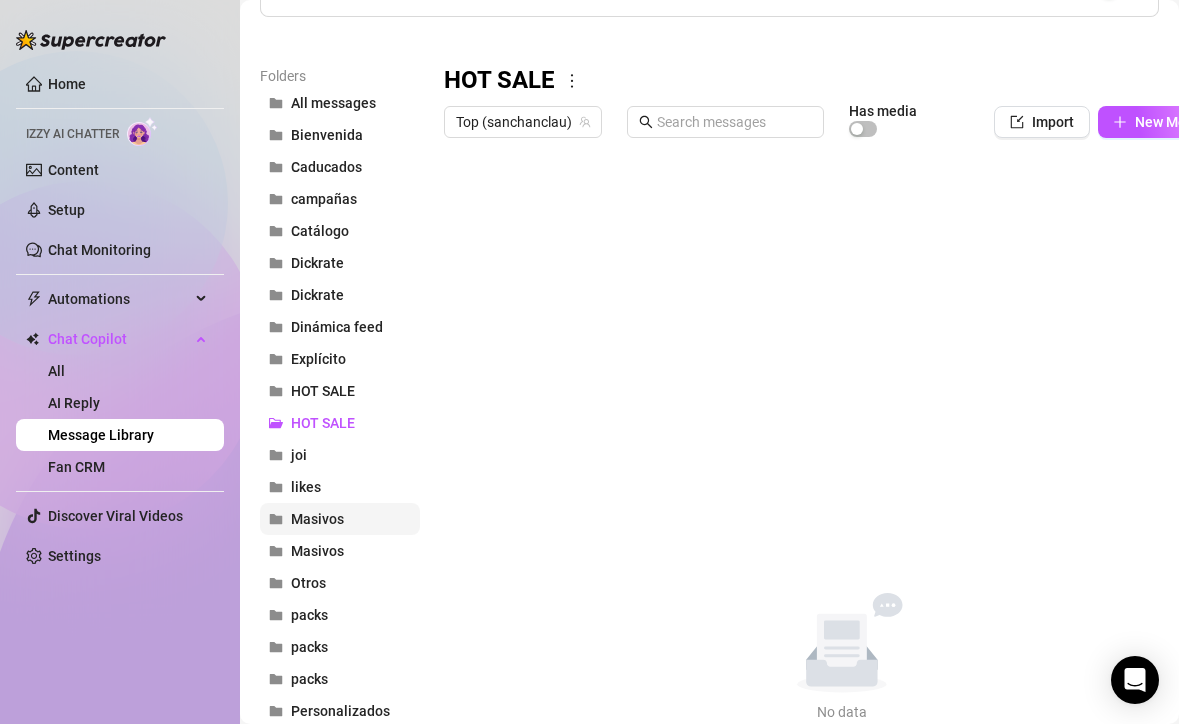 click on "Masivos" at bounding box center [340, 519] 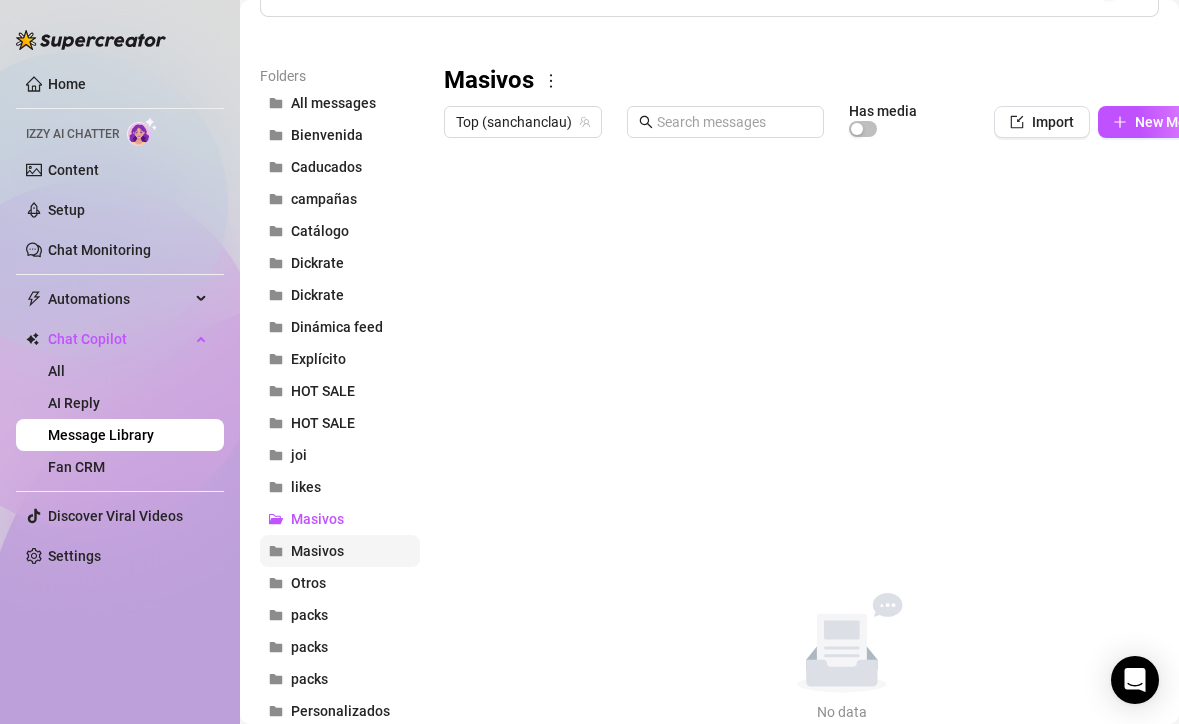 click on "Masivos" at bounding box center (317, 551) 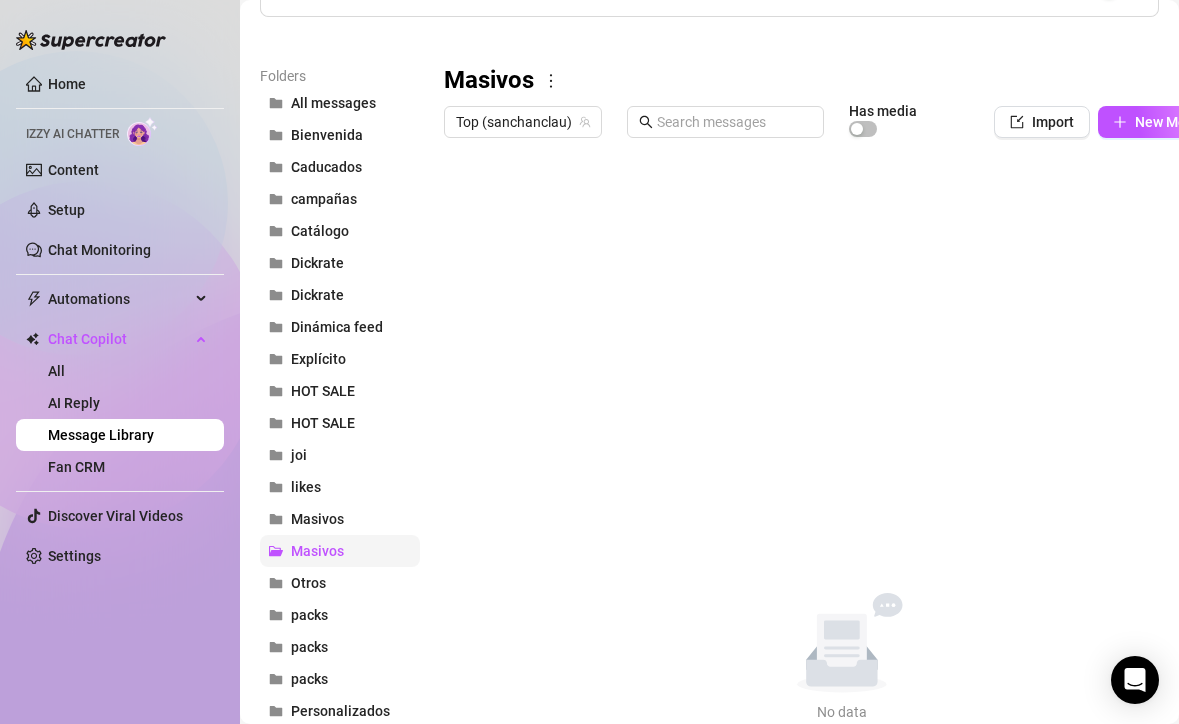 scroll, scrollTop: 291, scrollLeft: 0, axis: vertical 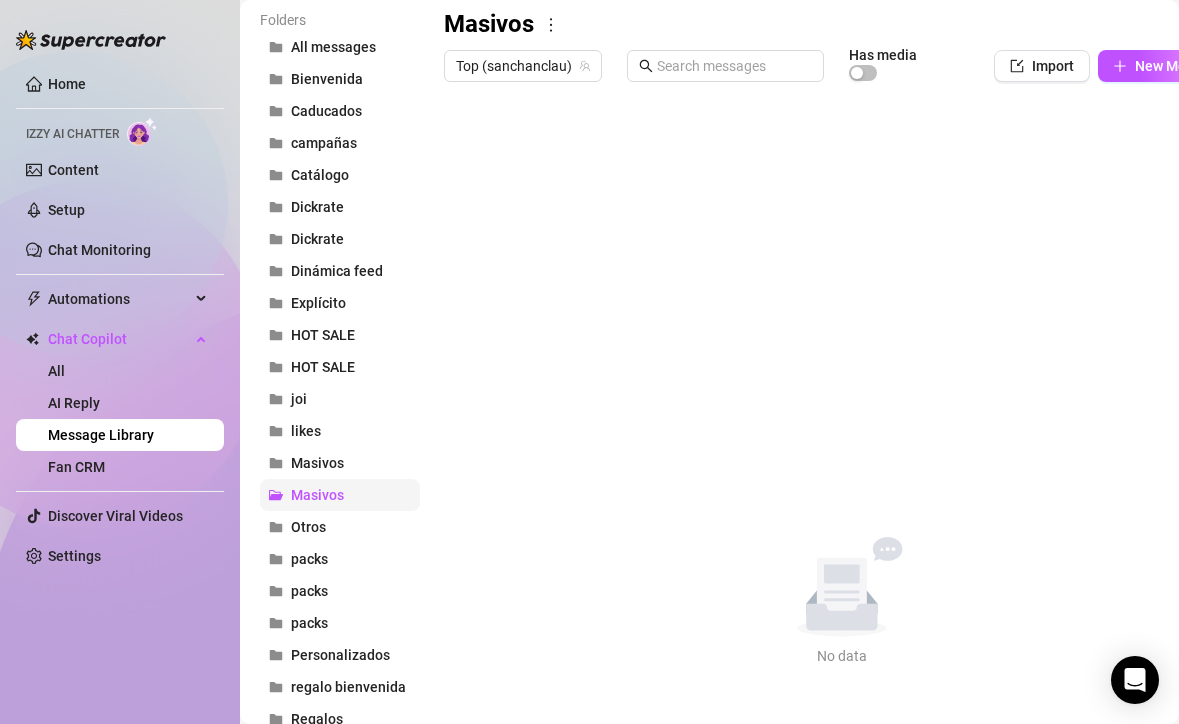 click on "packs" at bounding box center (340, 559) 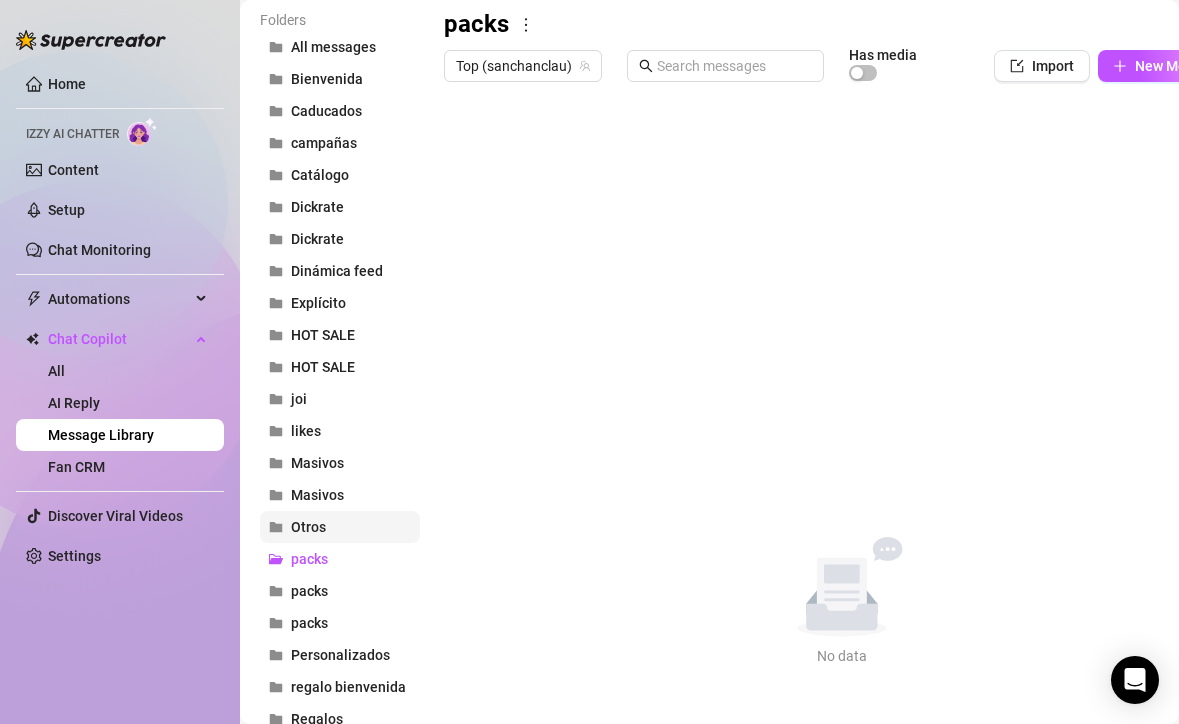 click on "Otros" at bounding box center [340, 527] 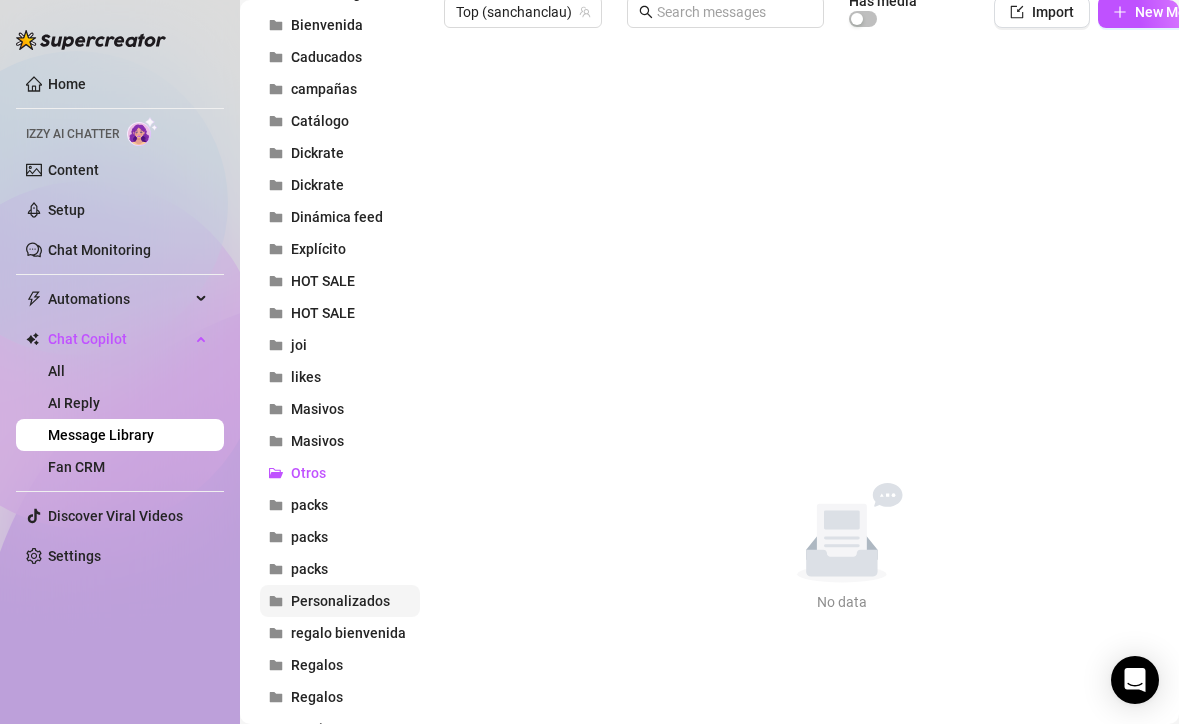 click on "Personalizados" at bounding box center (340, 601) 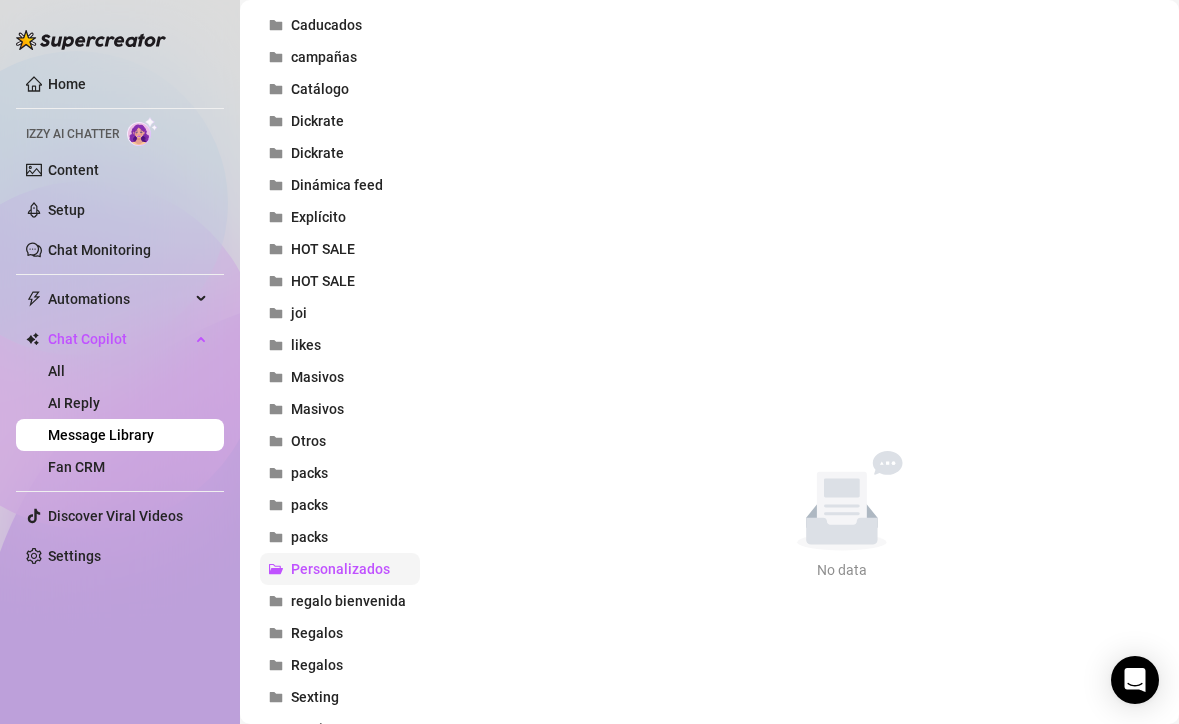 click on "regalo bienvenida" at bounding box center [348, 601] 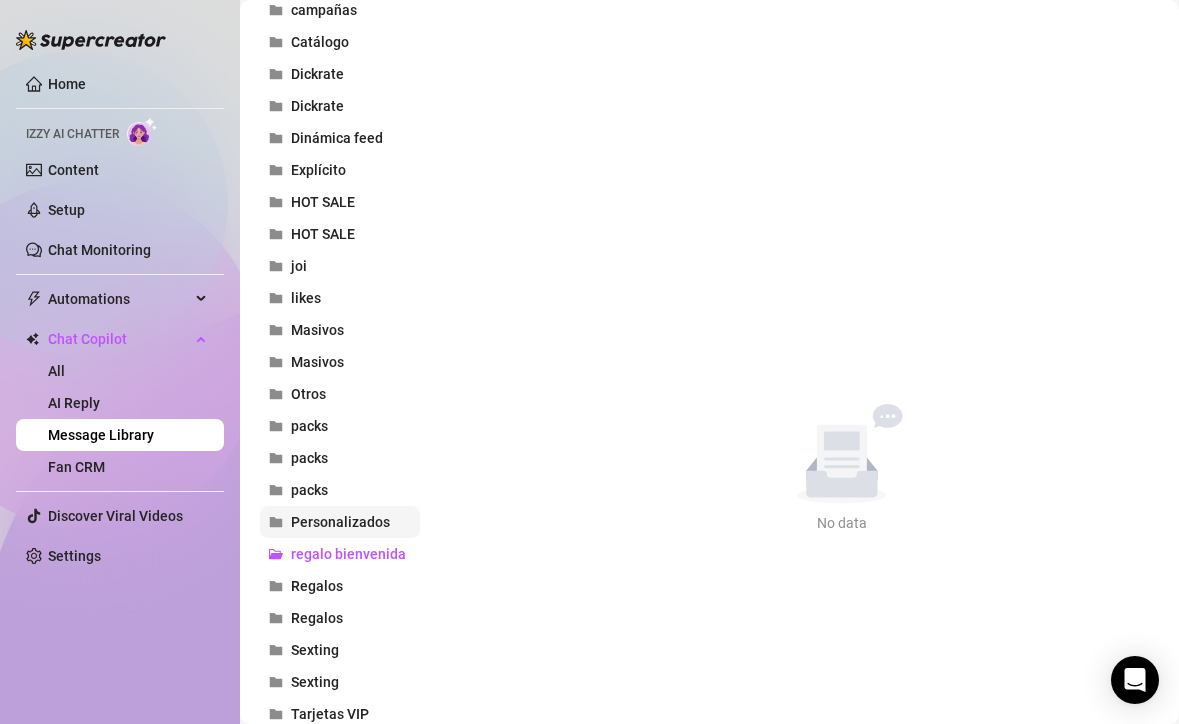 scroll, scrollTop: 426, scrollLeft: 0, axis: vertical 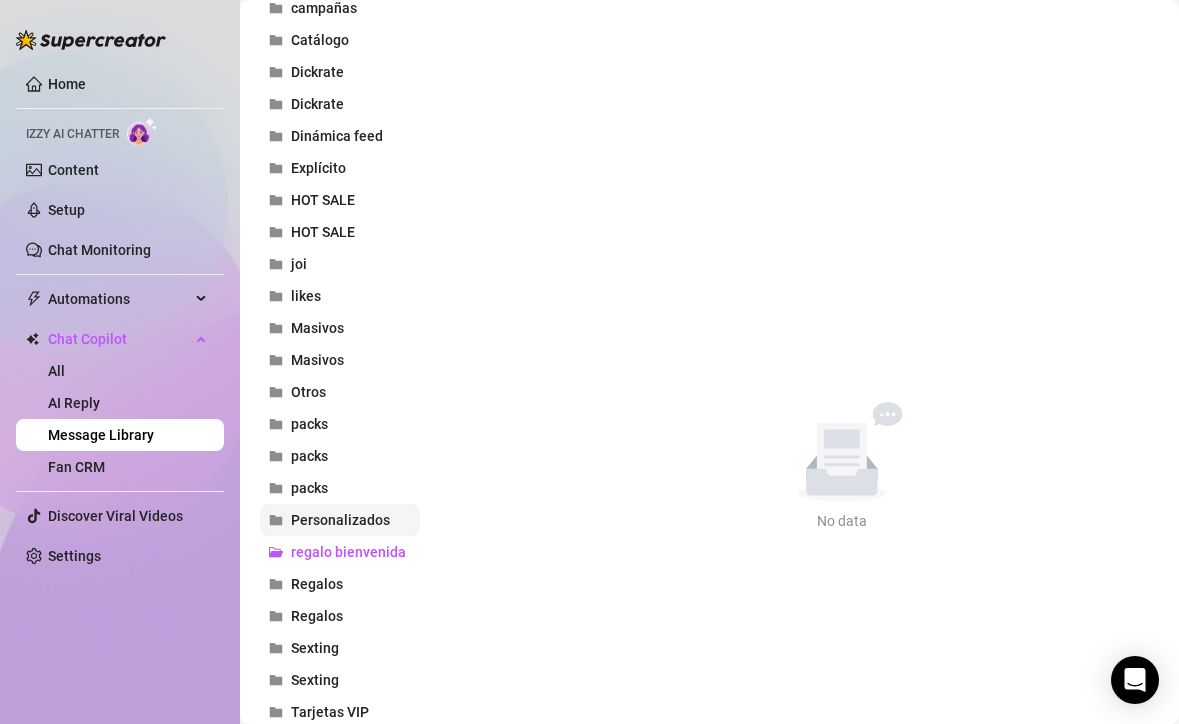 click on "Regalos" at bounding box center (340, 584) 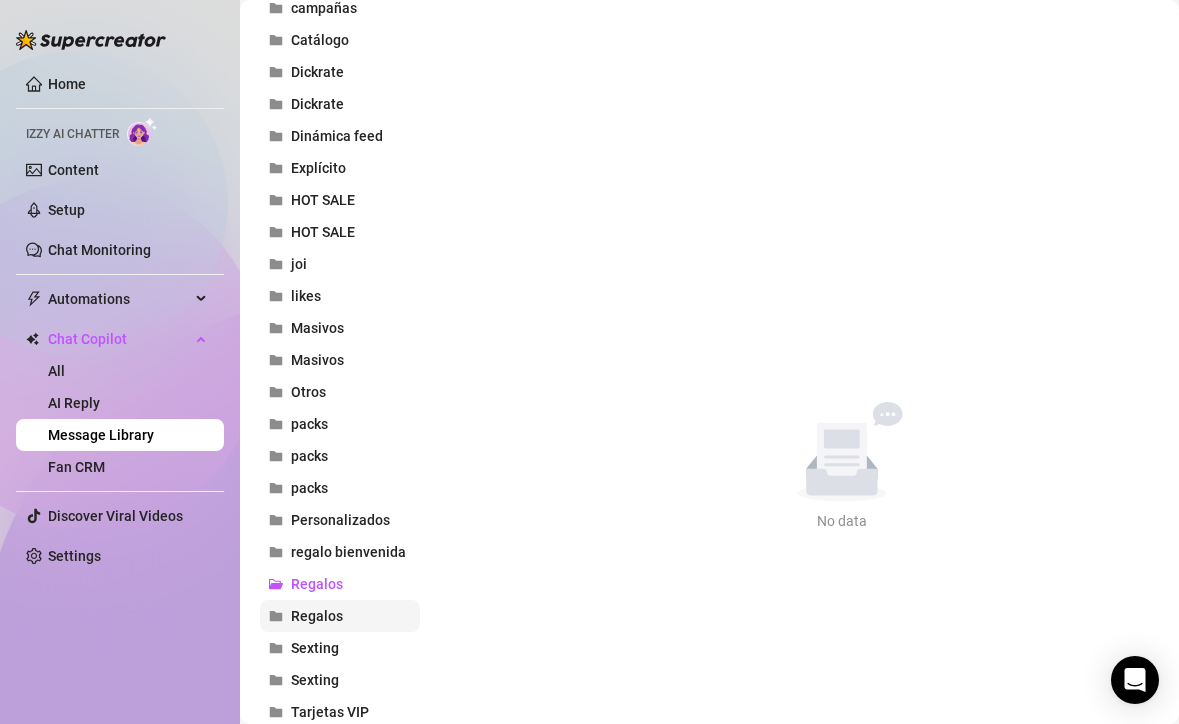 click on "Regalos" at bounding box center (317, 616) 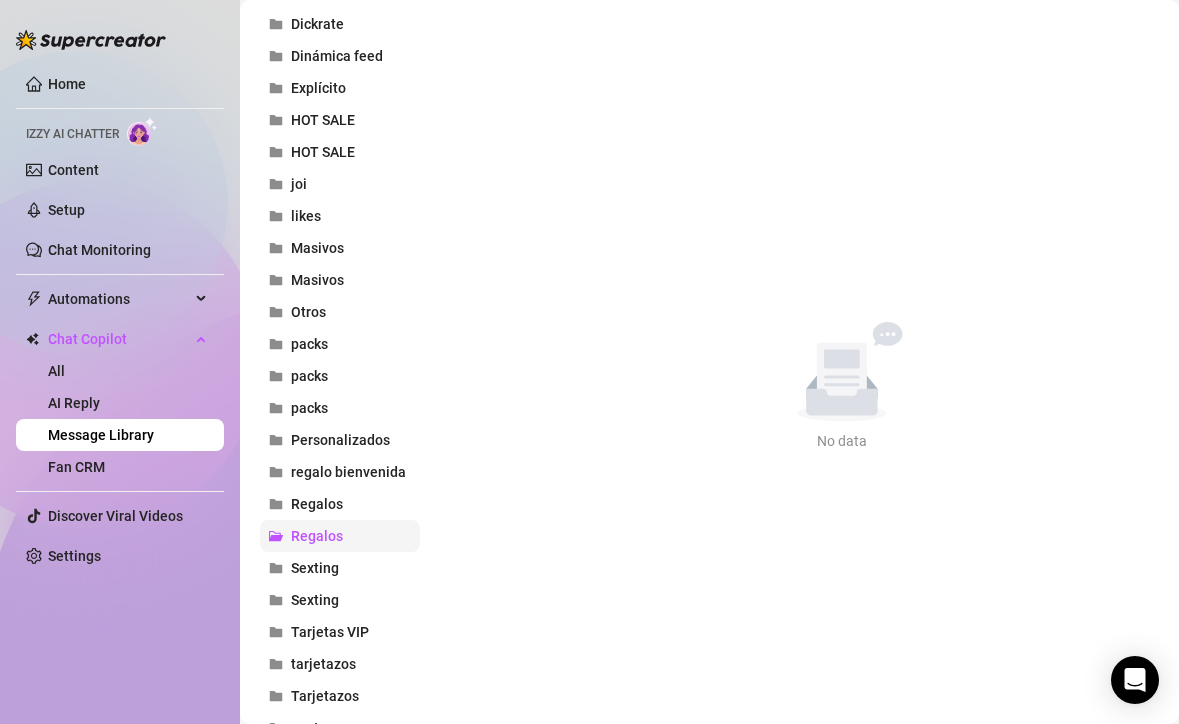 click on "Tarjetas VIP" at bounding box center (340, 632) 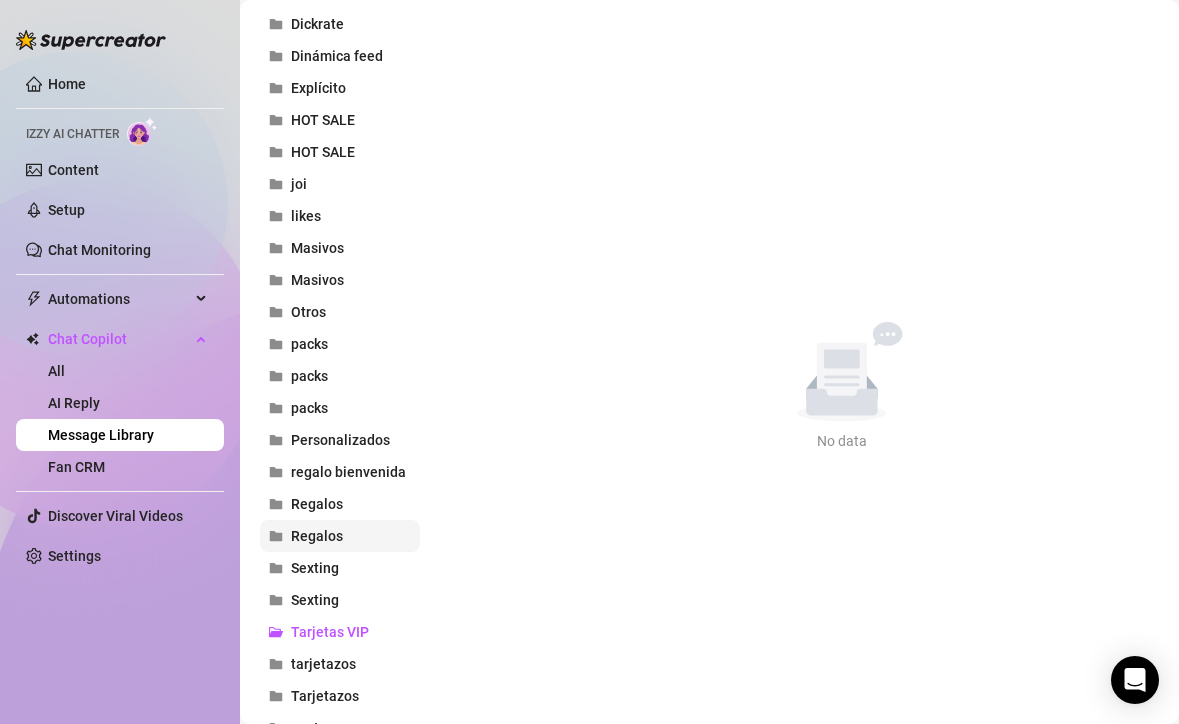 scroll, scrollTop: 546, scrollLeft: 0, axis: vertical 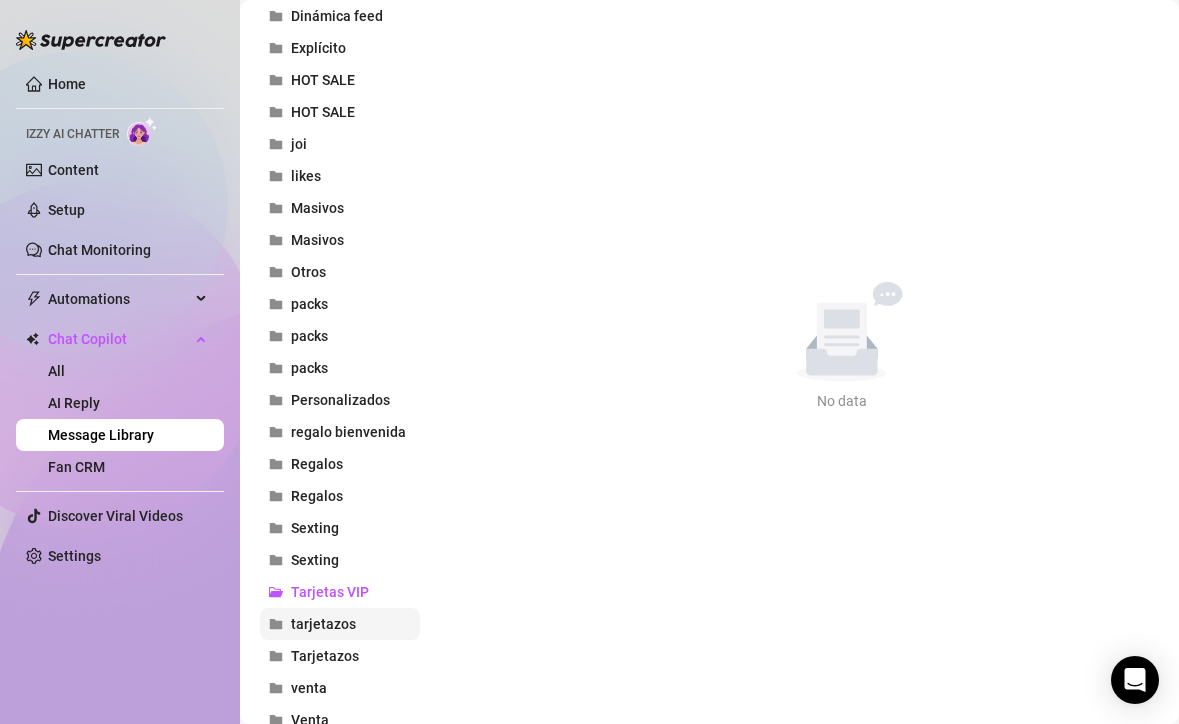 click on "tarjetazos" at bounding box center (323, 624) 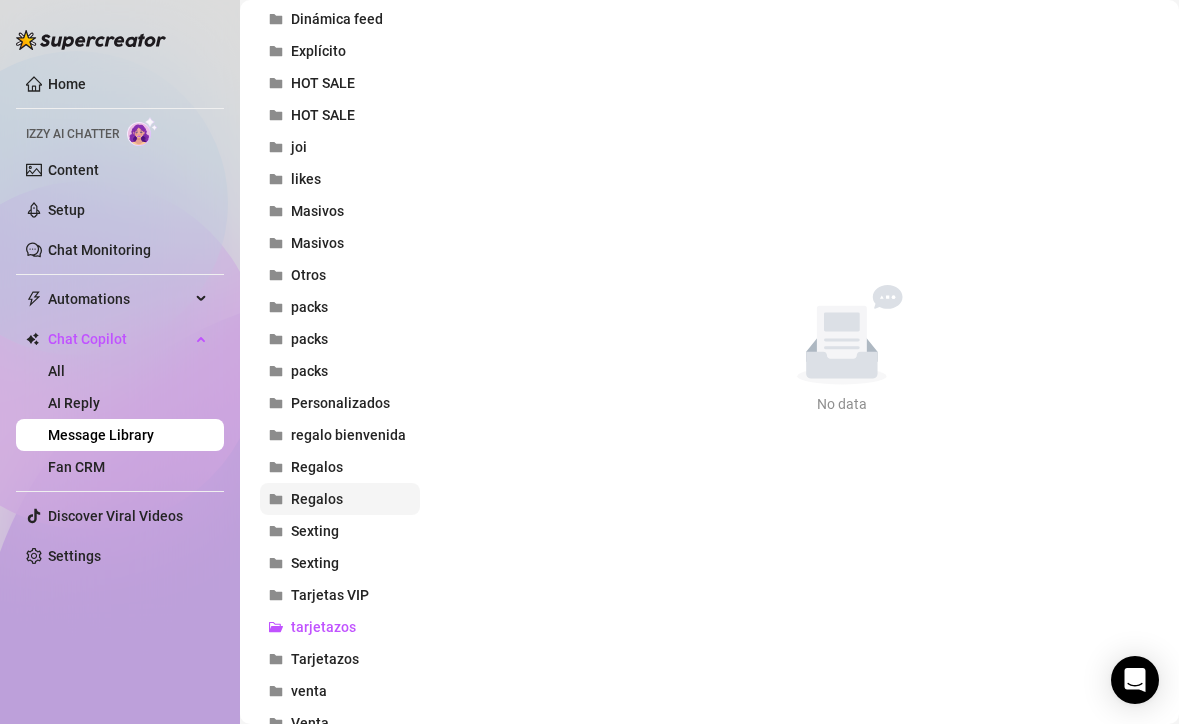 scroll, scrollTop: 553, scrollLeft: 0, axis: vertical 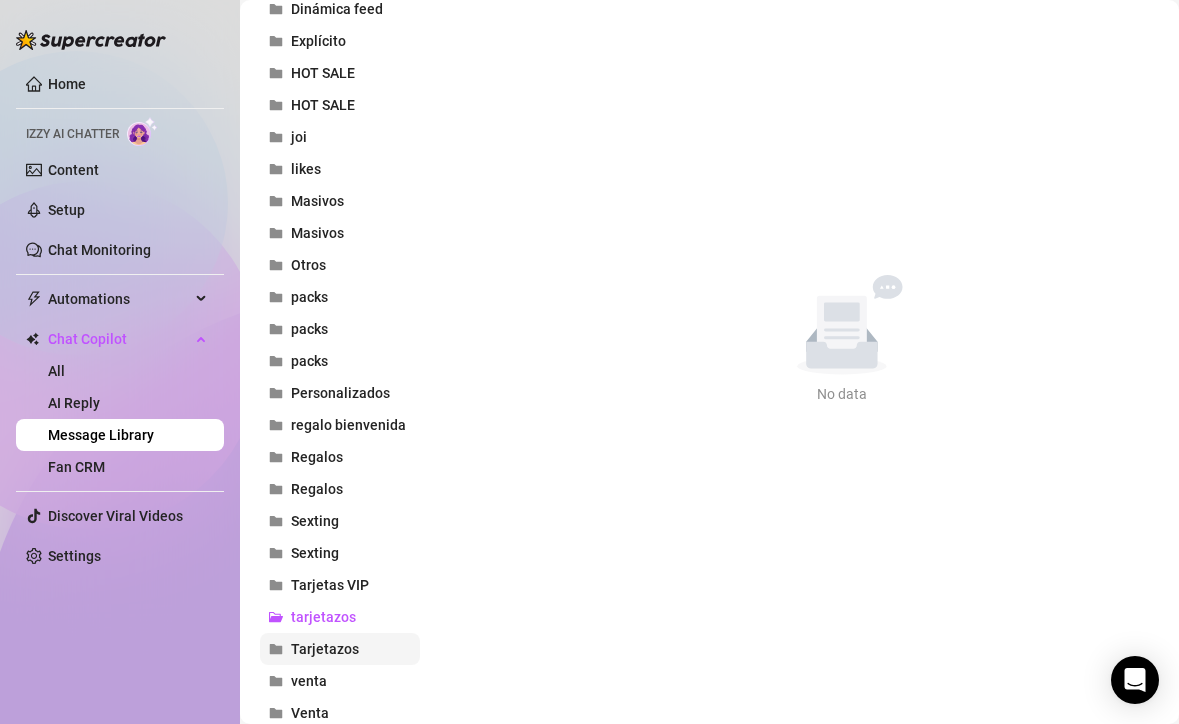 click on "Tarjetazos" at bounding box center [325, 649] 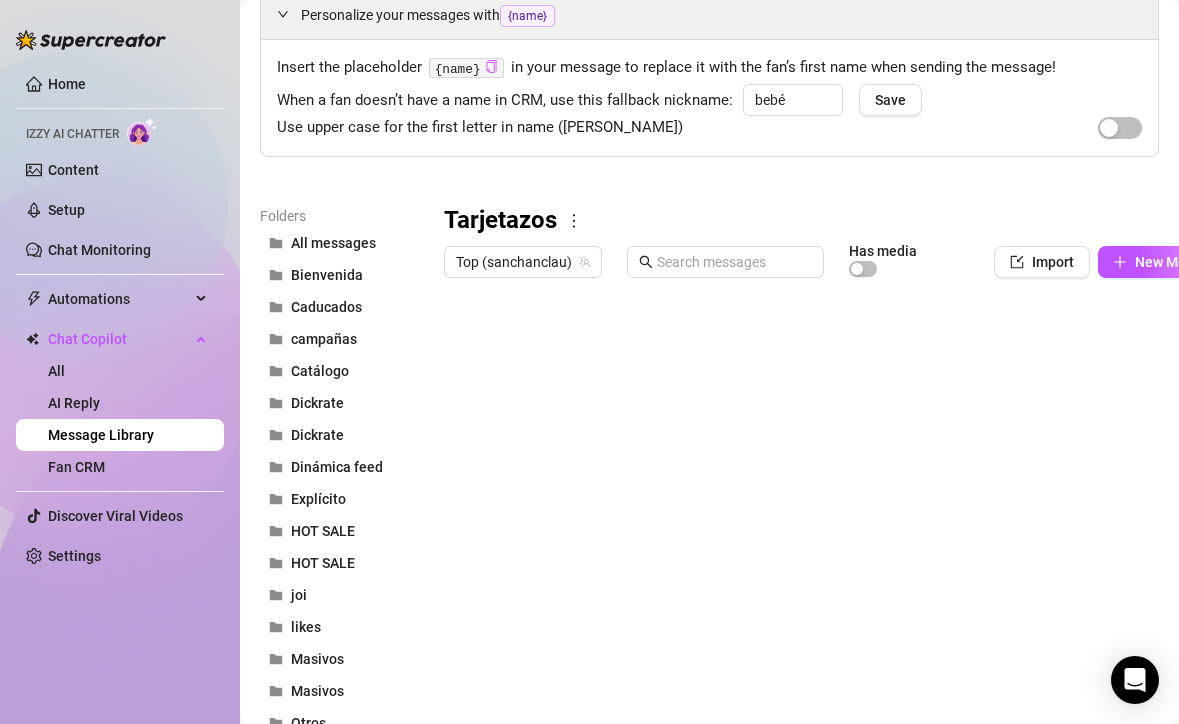 scroll, scrollTop: 100, scrollLeft: 0, axis: vertical 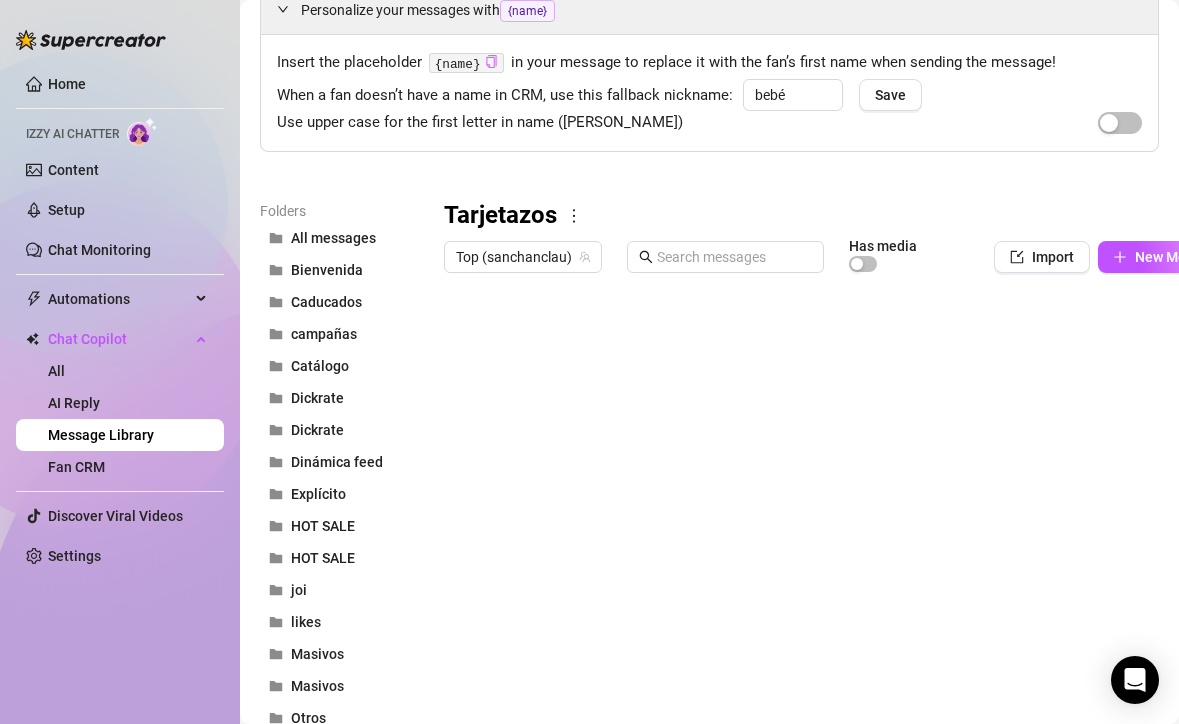 click at bounding box center [841, 505] 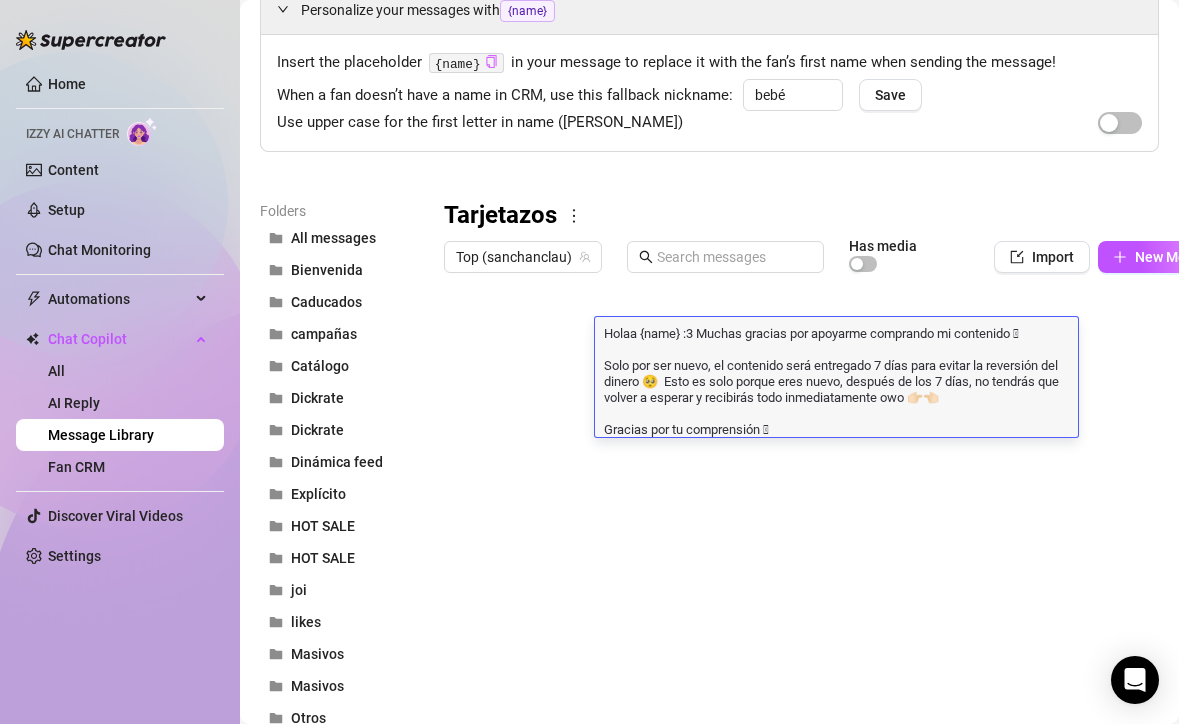 click on "Holaa {name} :3 Muchas gracias por apoyarme comprando mi contenido 🩷
Solo por ser nuevo, el contenido será entregado 7 días para evitar la reversión del dinero 🥺  Esto es solo porque eres nuevo, después de los 7 días, no tendrás que volver a esperar y recibirás todo inmediatamente owo 👉🏻👈🏻
Gracias por tu comprensión 🩷" at bounding box center [836, 380] 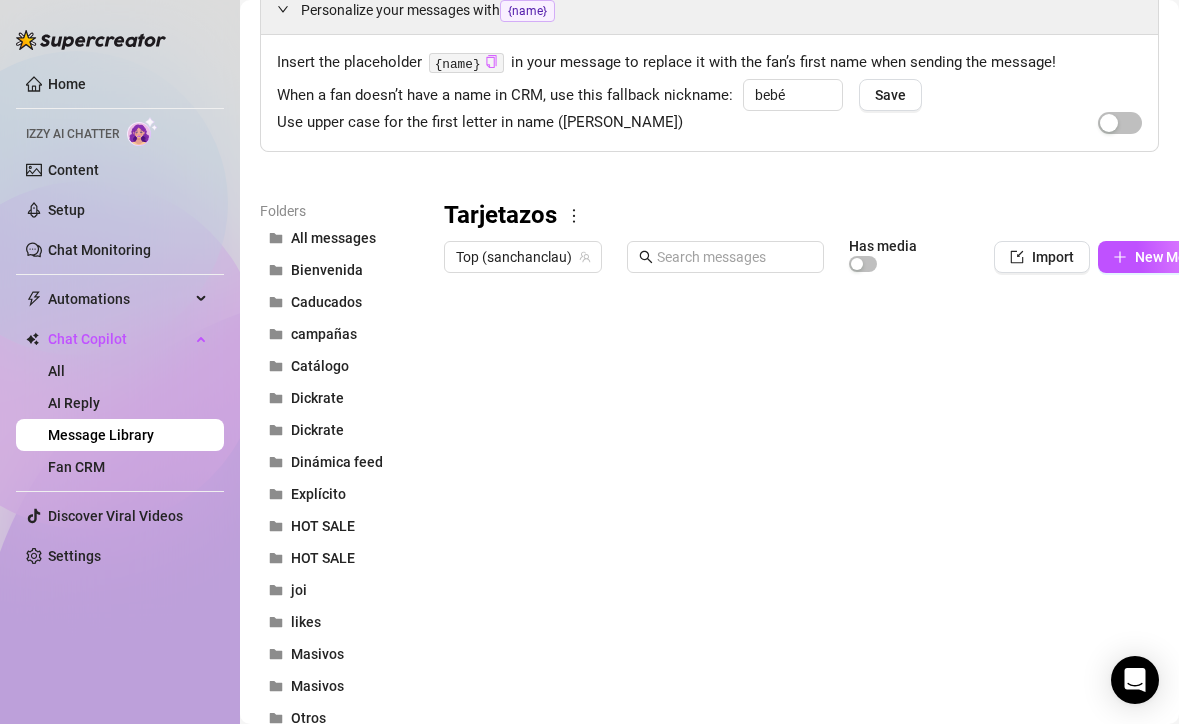 click at bounding box center (841, 505) 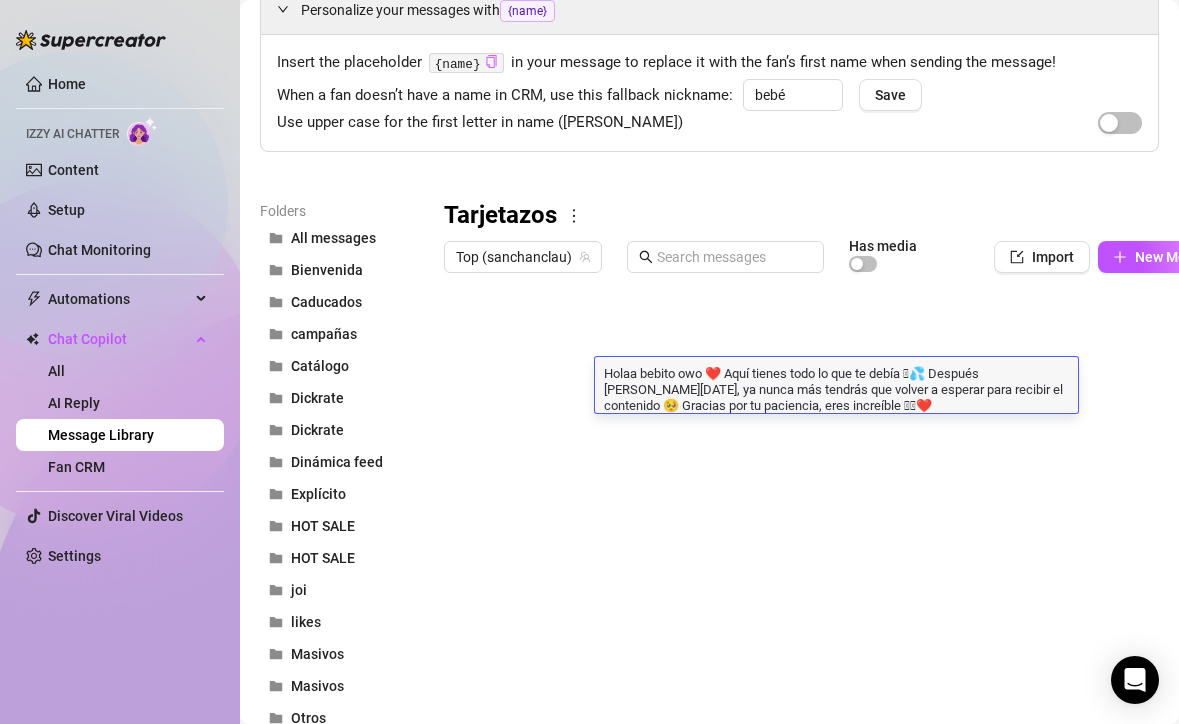click on "Holaa bebito owo ❤️ Aquí tienes todo lo que te debía 🫣💦 Después [PERSON_NAME][DATE], ya nunca más tendrás que volver a esperar para recibir el contenido 🥺 Gracias por tu paciencia, eres increíble 🫶🏻❤️" at bounding box center (836, 388) 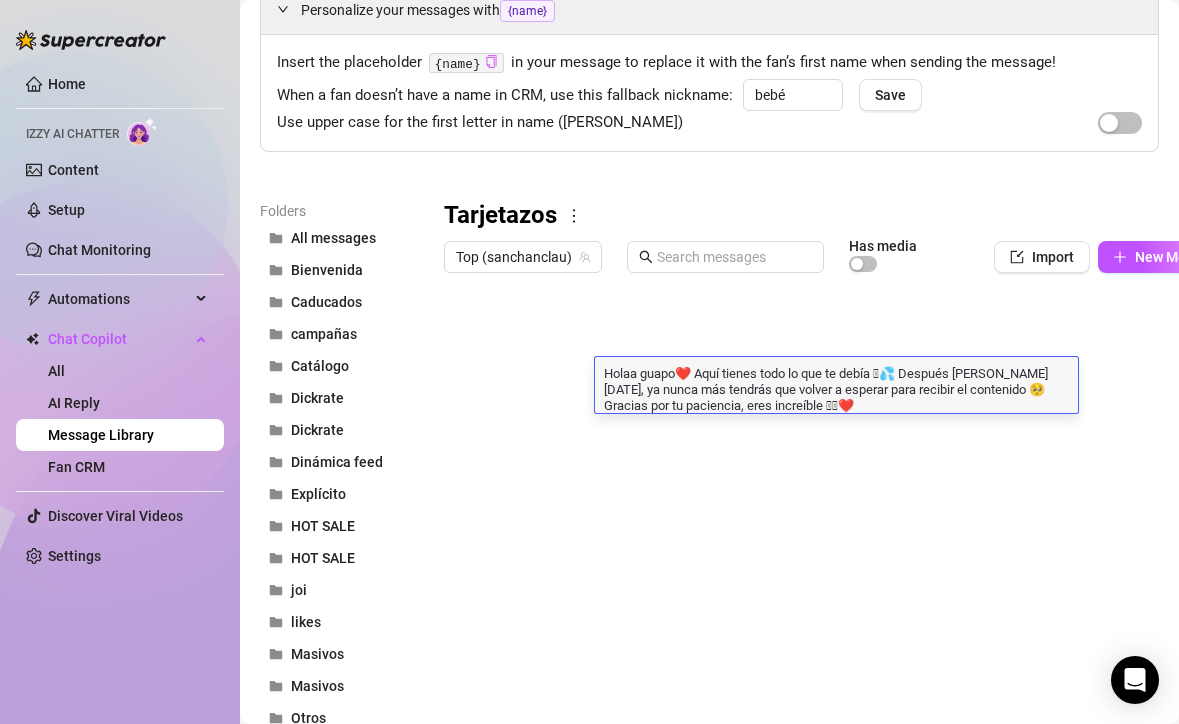 type on "Holaa guapo ❤️ Aquí tienes todo lo que te debía 🫣💦 Después [PERSON_NAME][DATE], ya nunca más tendrás que volver a esperar para recibir el contenido 🥺 Gracias por tu paciencia, eres increíble 🫶🏻❤️" 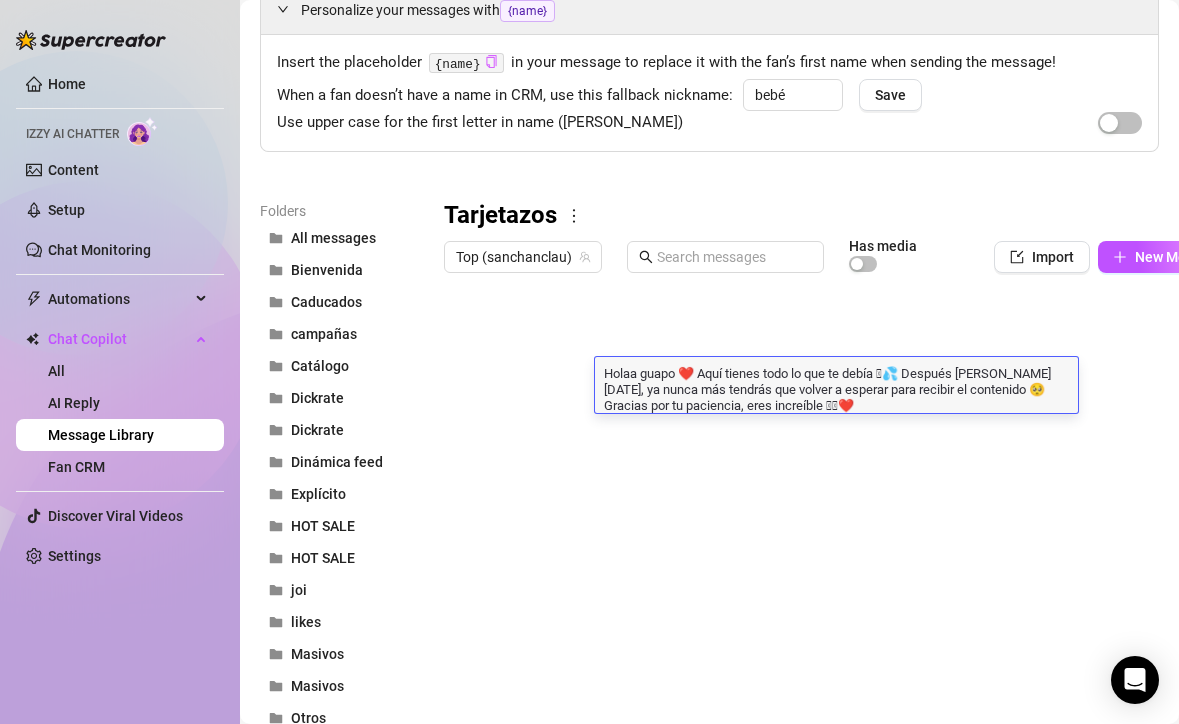 click on "Holaa guapo ❤️ Aquí tienes todo lo que te debía 🫣💦 Después [PERSON_NAME][DATE], ya nunca más tendrás que volver a esperar para recibir el contenido 🥺 Gracias por tu paciencia, eres increíble 🫶🏻❤️" at bounding box center (836, 388) 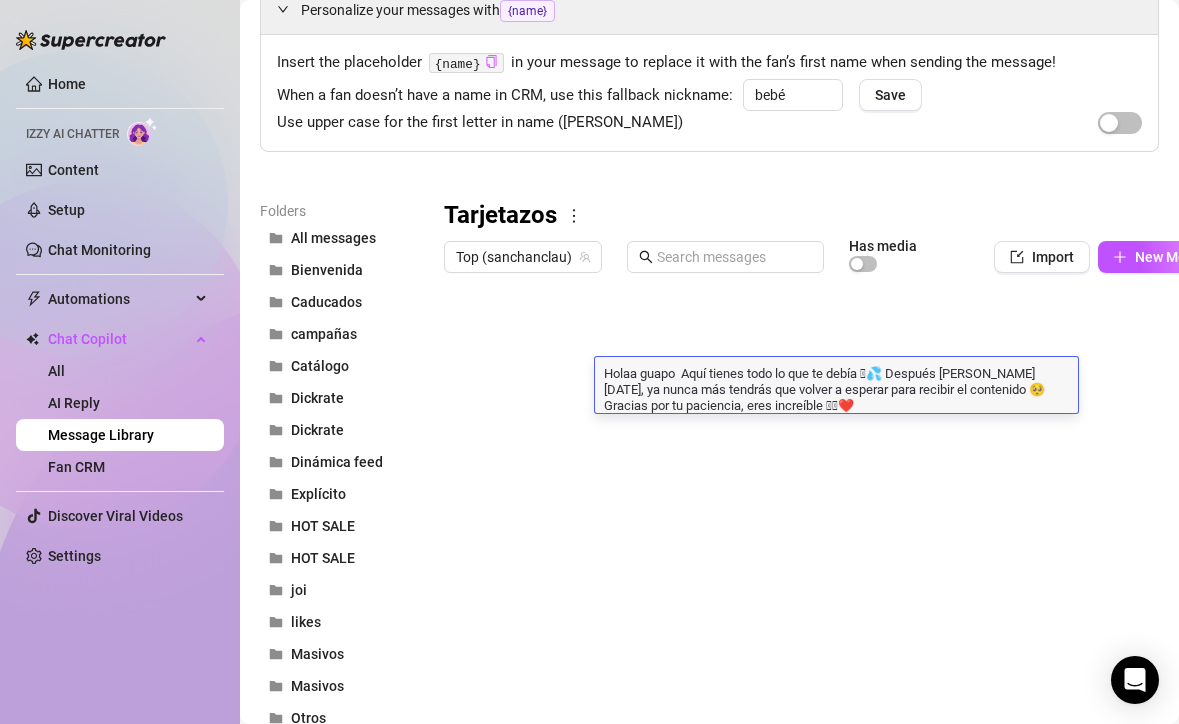 type on "🩷" 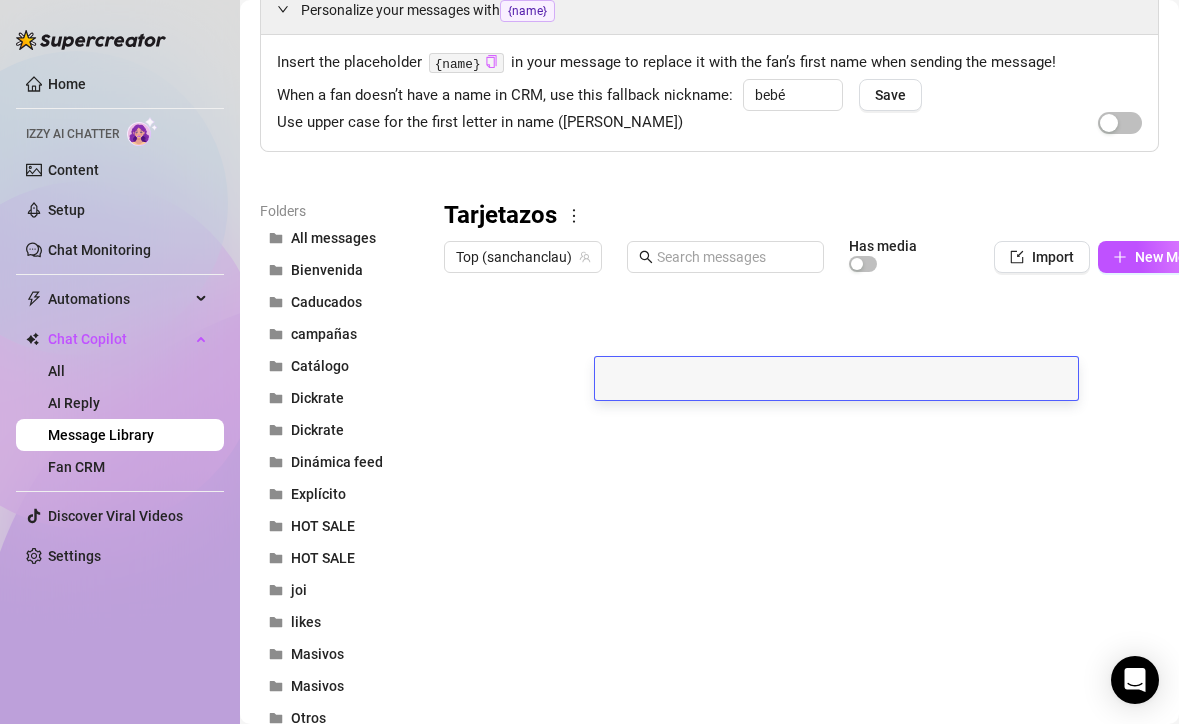scroll, scrollTop: 0, scrollLeft: 0, axis: both 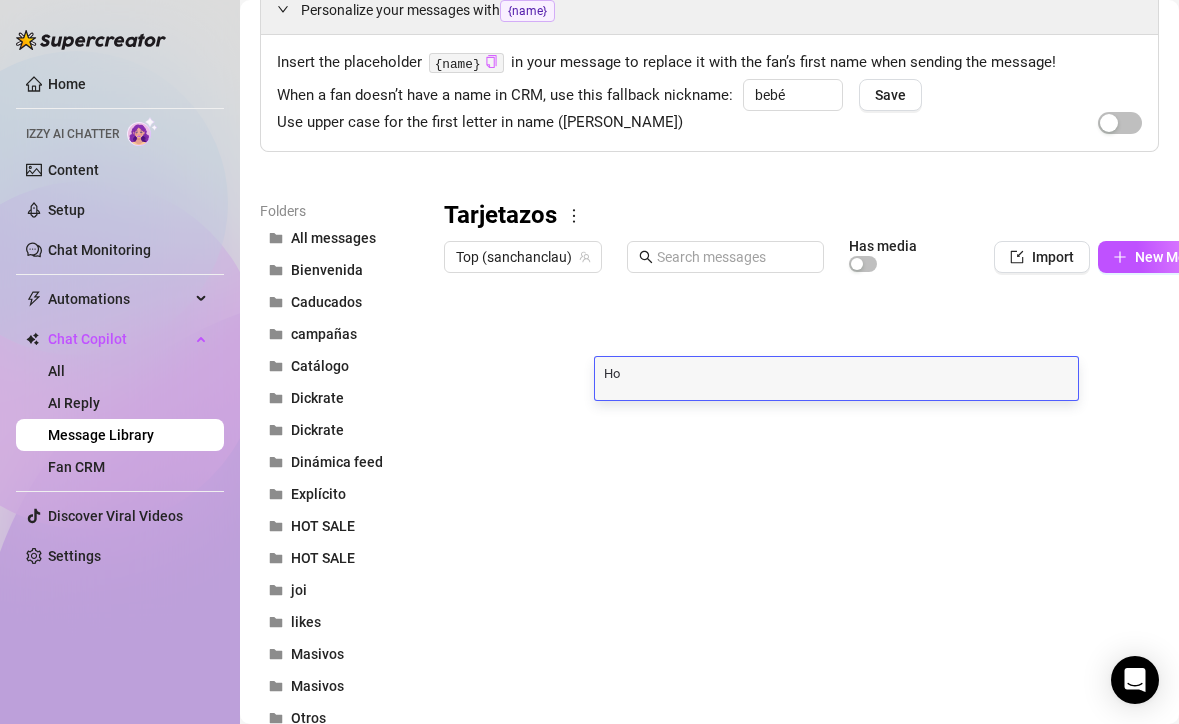 type on "H" 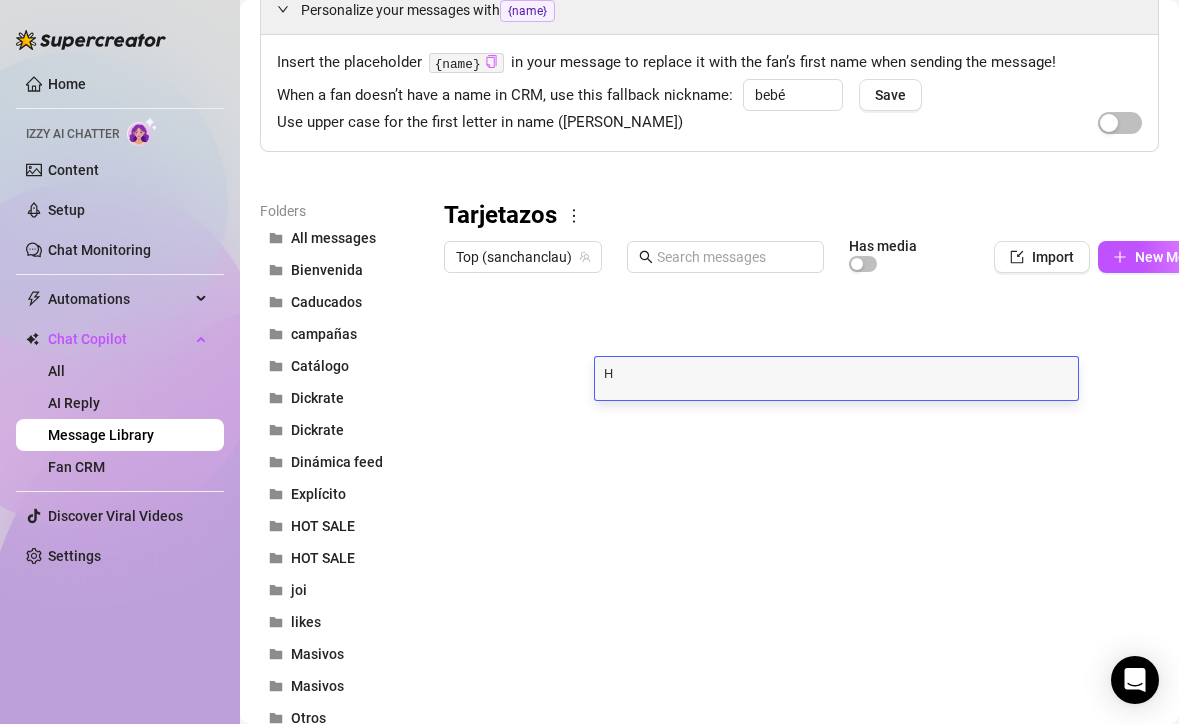 type 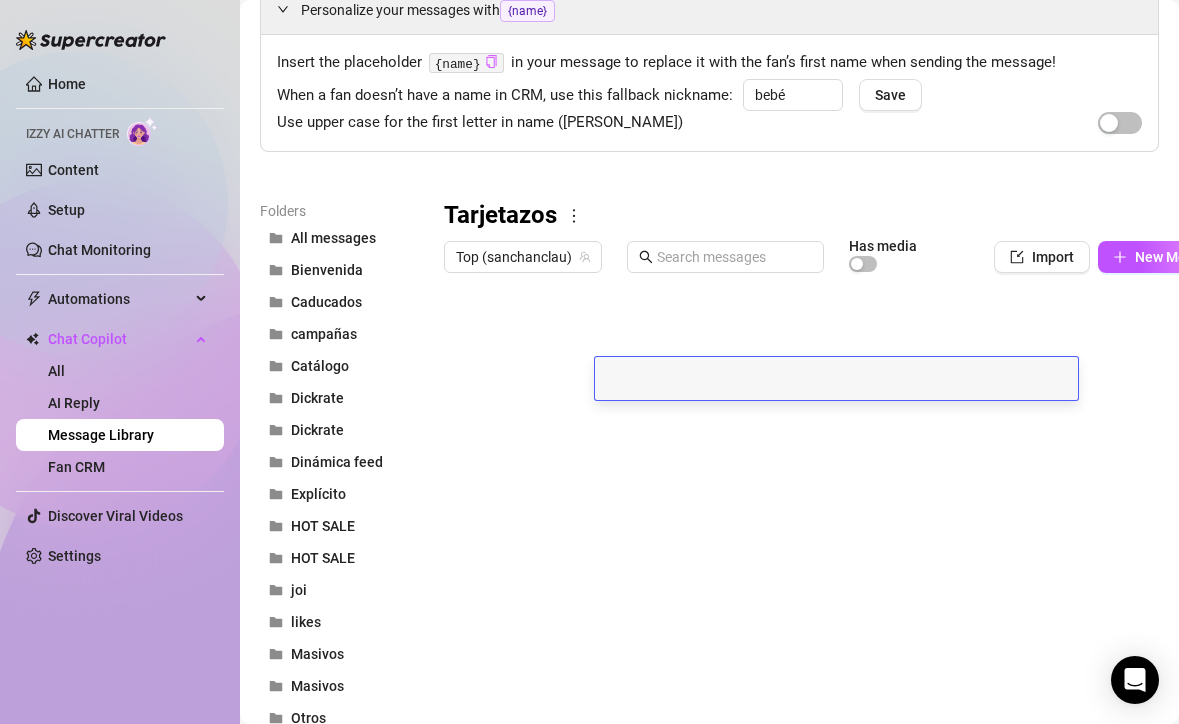 scroll, scrollTop: 0, scrollLeft: 0, axis: both 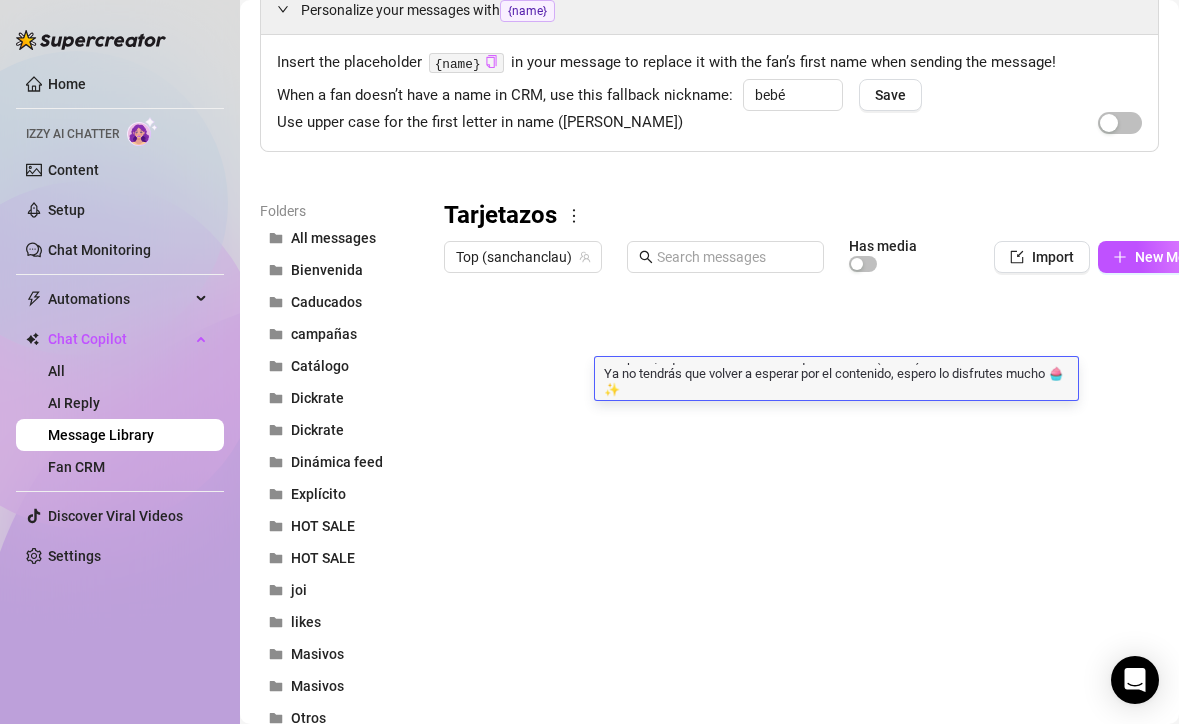 click on "Guapooo, aqui tienes el contenido que te debía 🩷(˶ᵔ ᵕ ᵔ˶)
Ya no tendrás que volver a esperar por el contenido, espero lo disfrutes mucho 🧁✨" at bounding box center (836, 380) 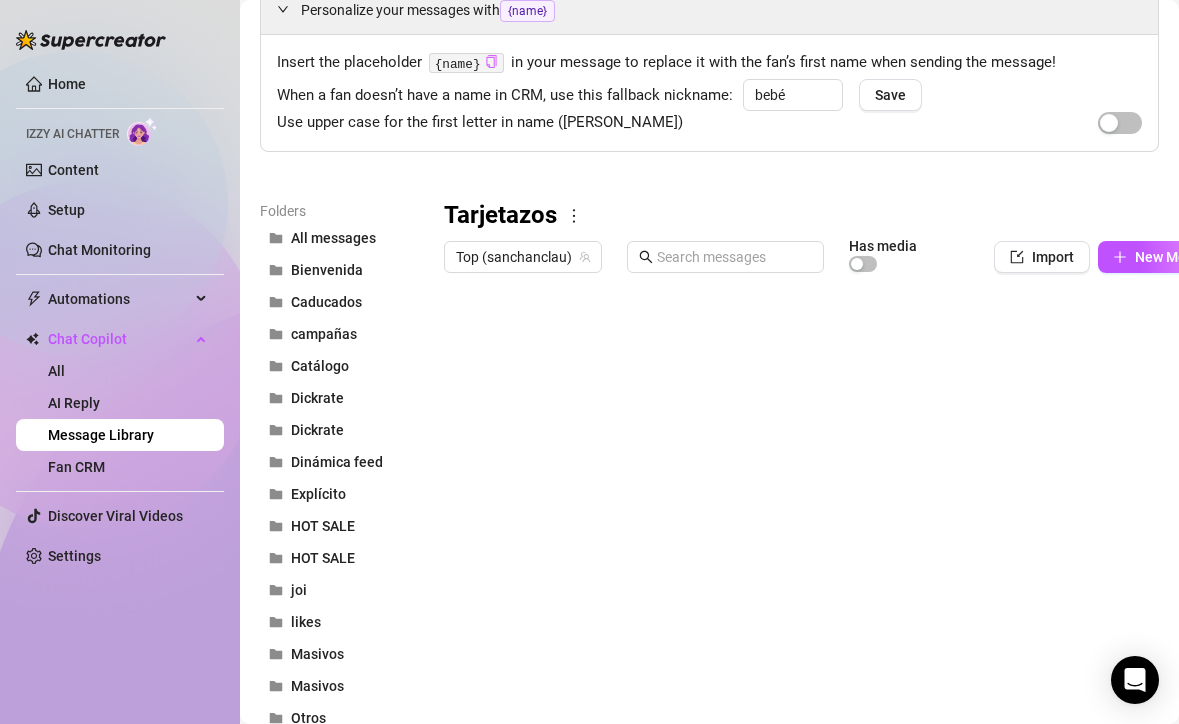 click at bounding box center (841, 505) 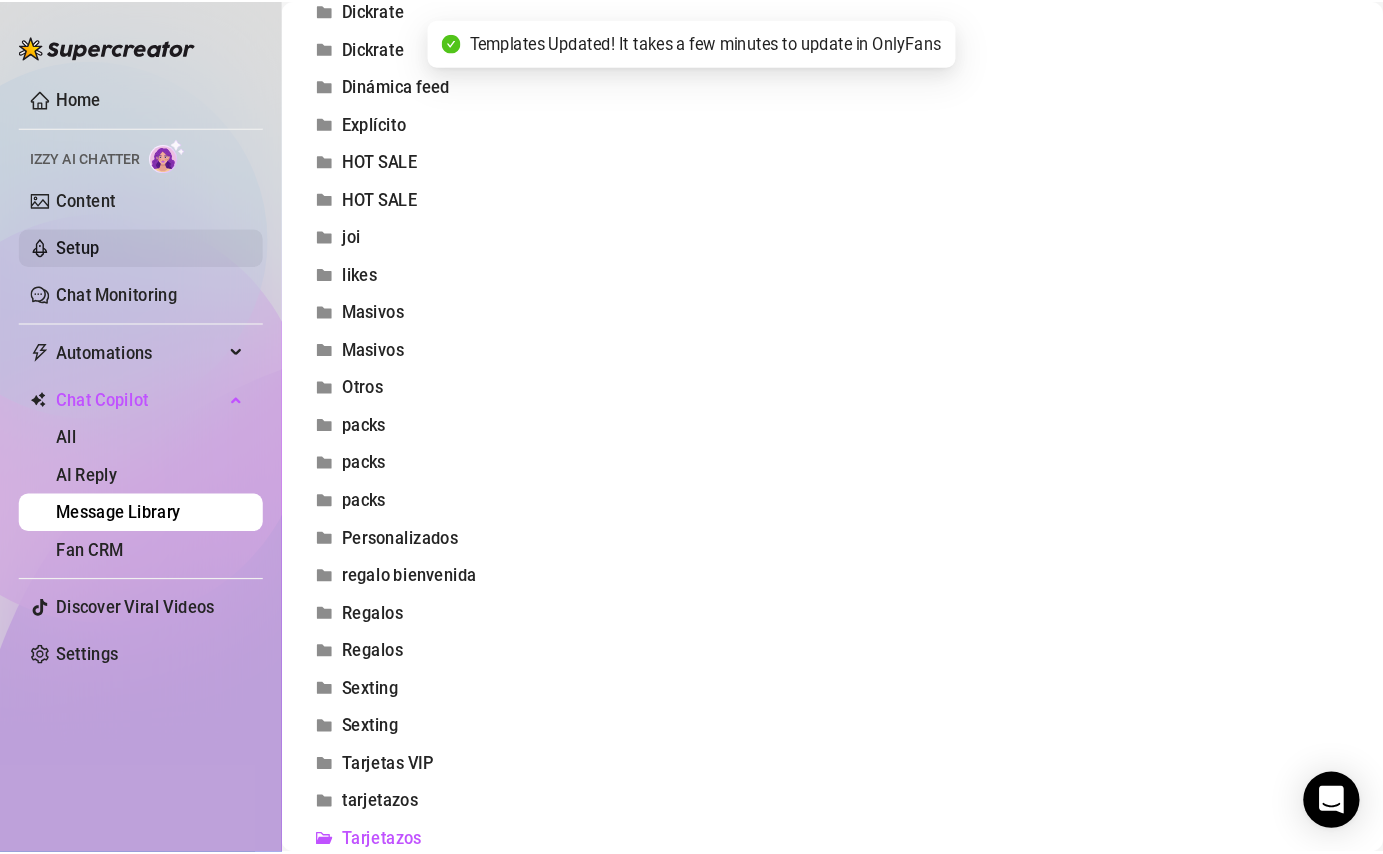 scroll, scrollTop: 505, scrollLeft: 0, axis: vertical 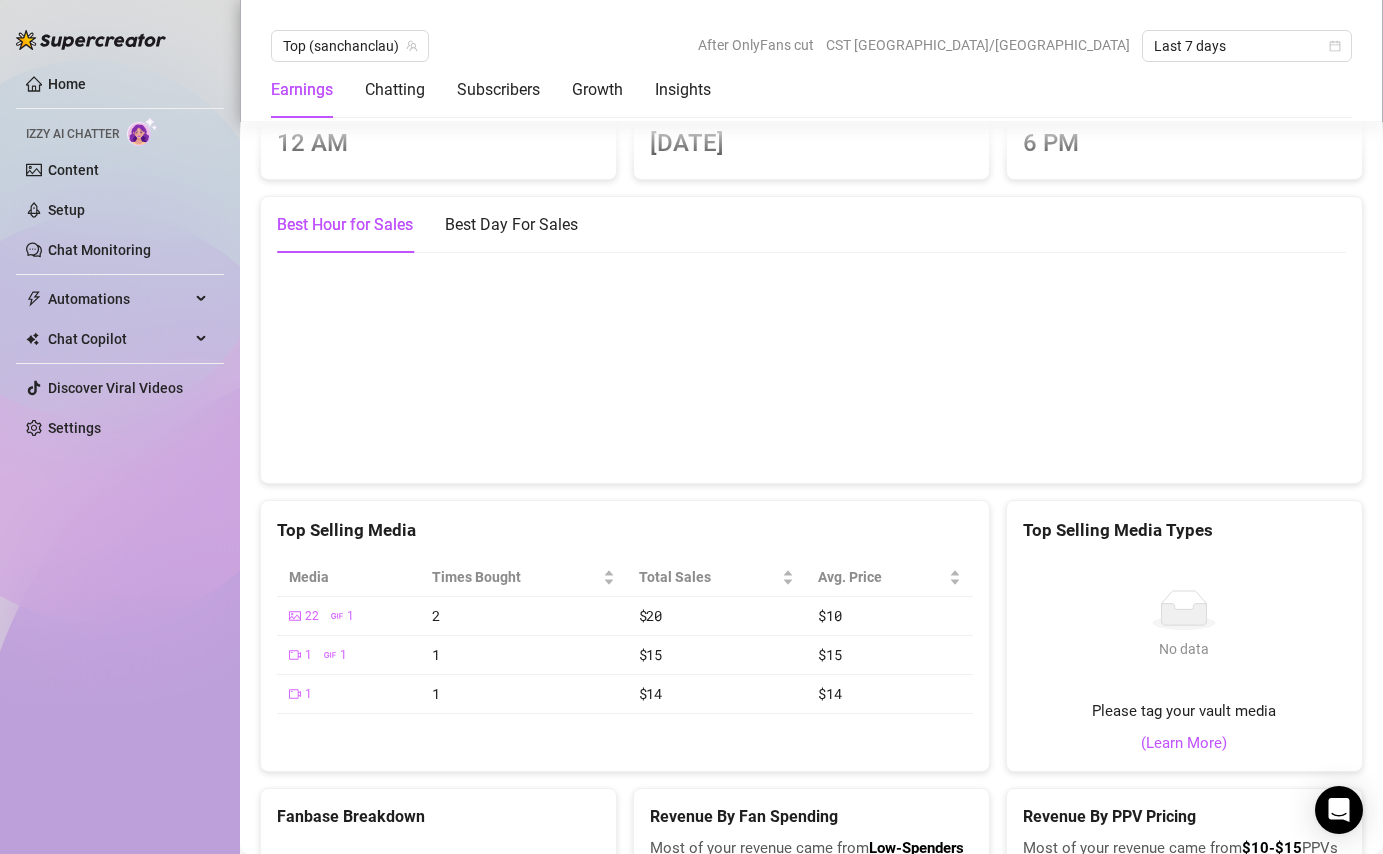 click on "Last 7 days" at bounding box center (1247, 46) 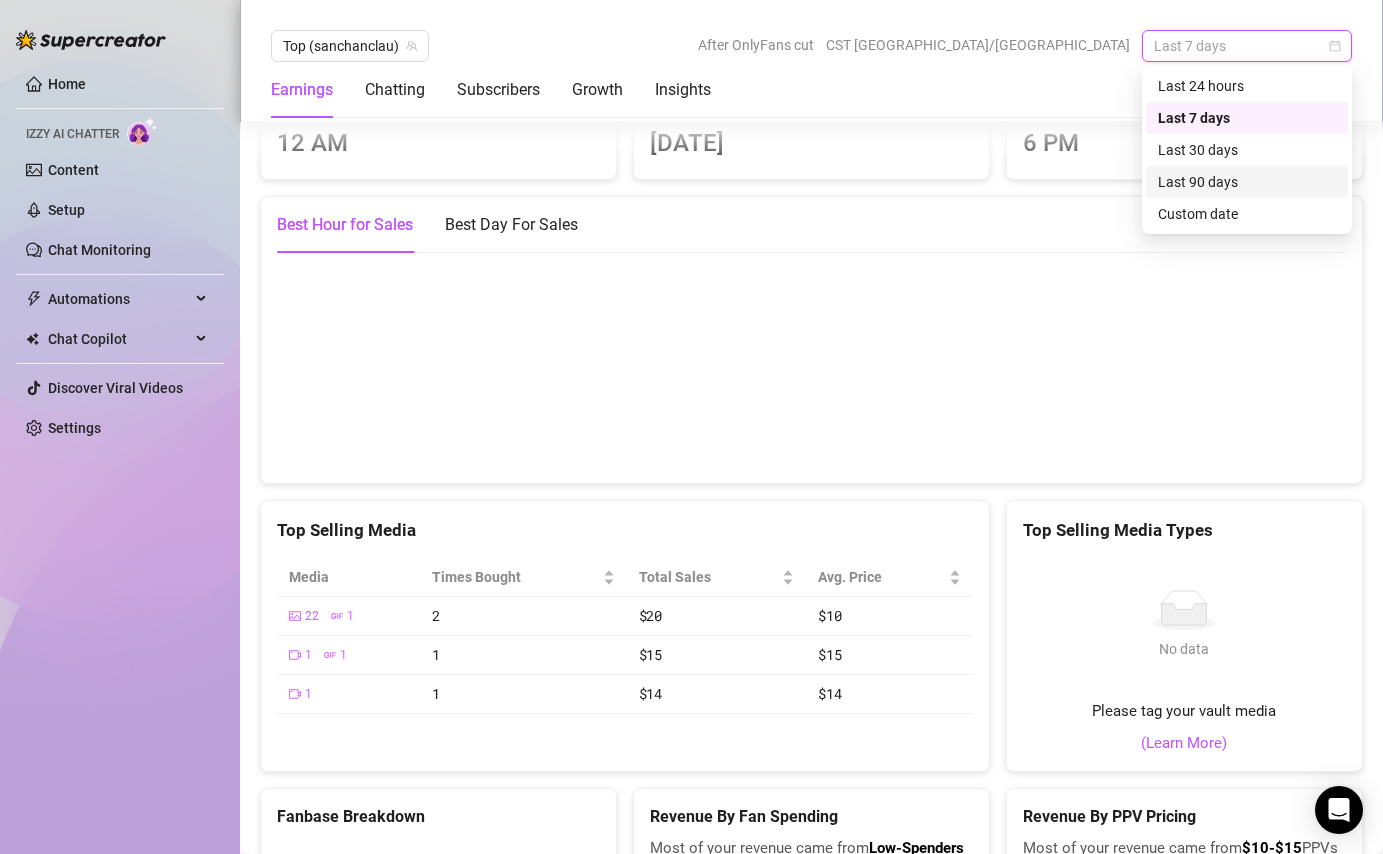 click on "Last 90 days" at bounding box center (1247, 182) 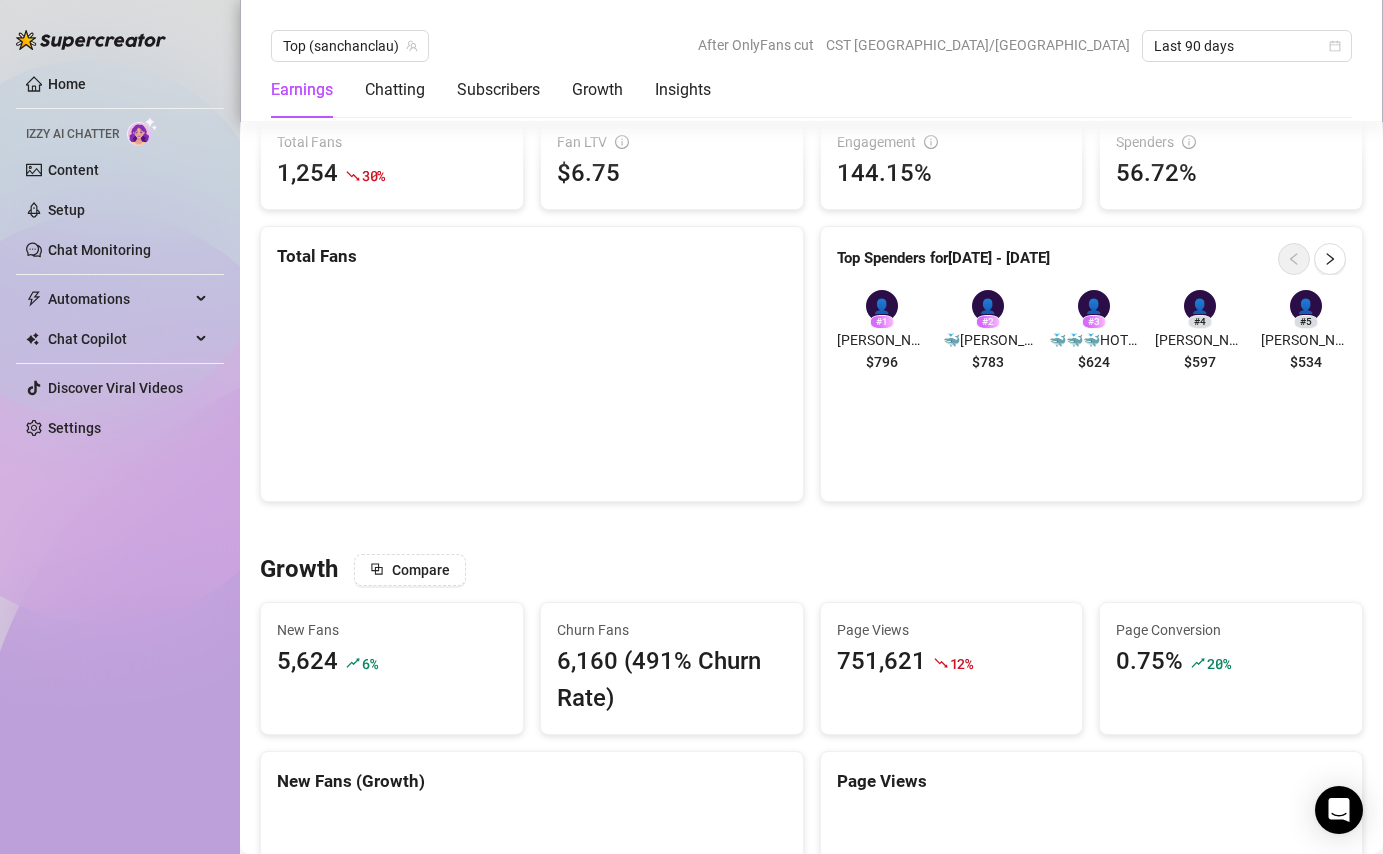 scroll, scrollTop: 710, scrollLeft: 0, axis: vertical 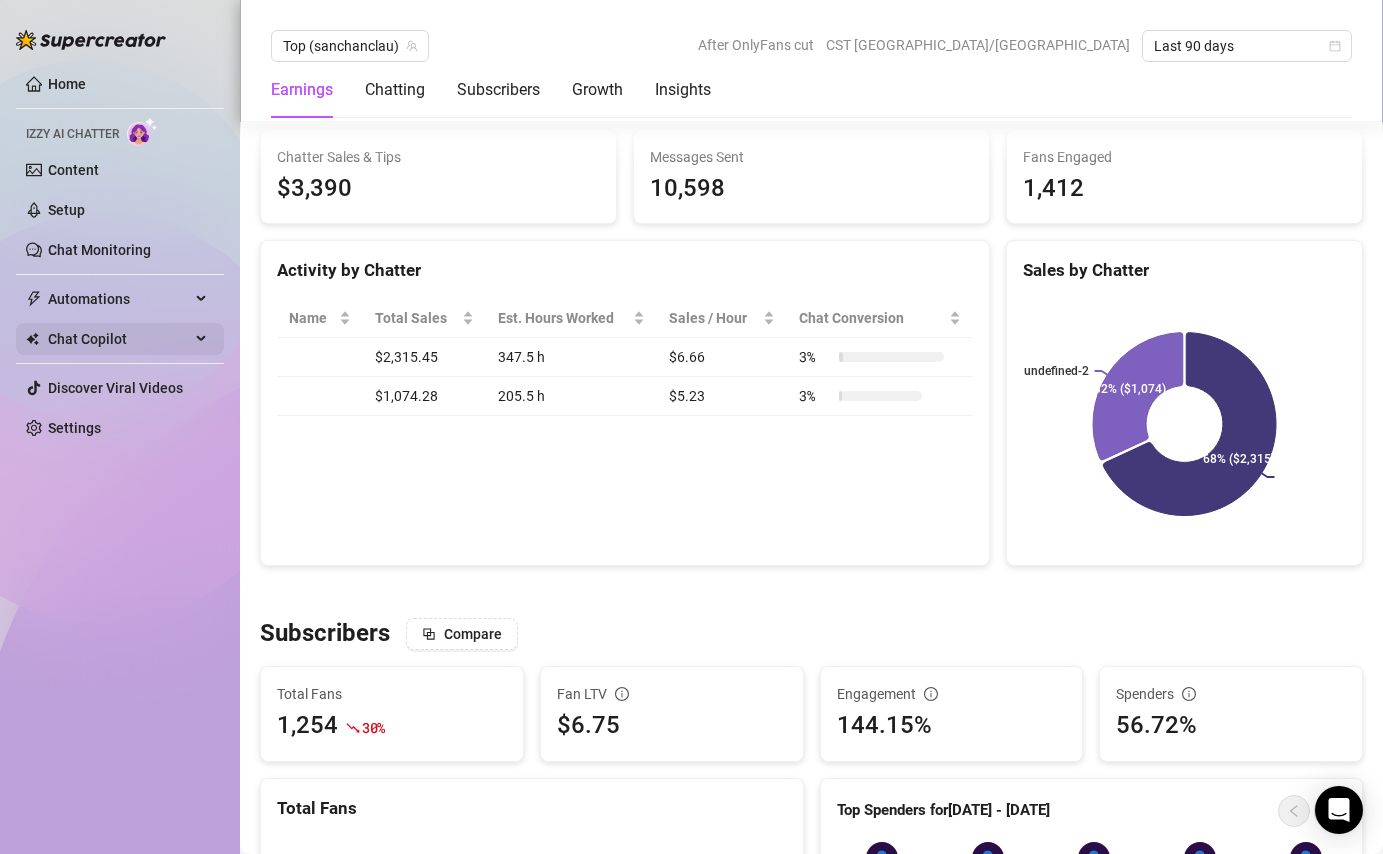 click on "Chat Copilot" at bounding box center [119, 339] 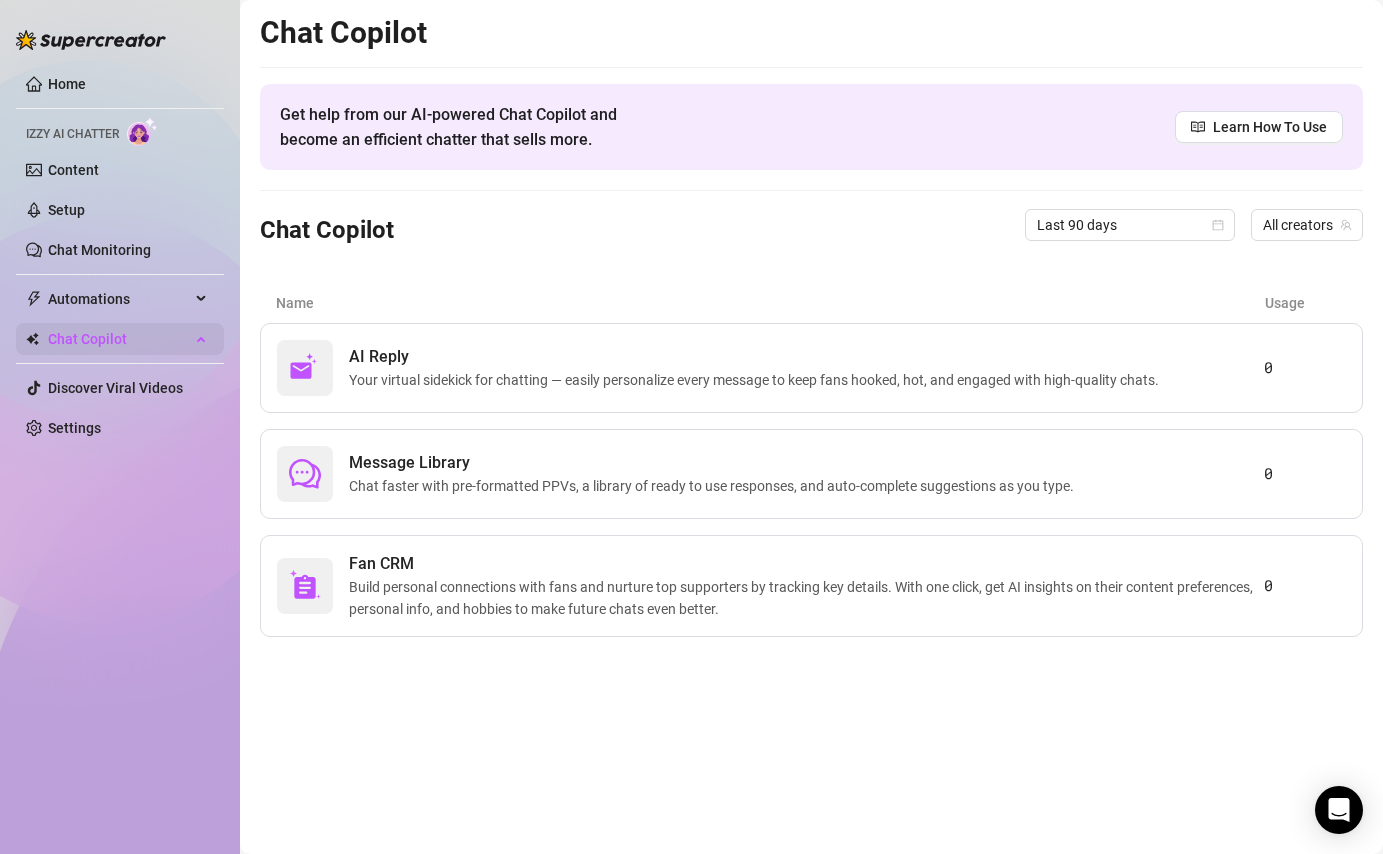 scroll, scrollTop: 0, scrollLeft: 0, axis: both 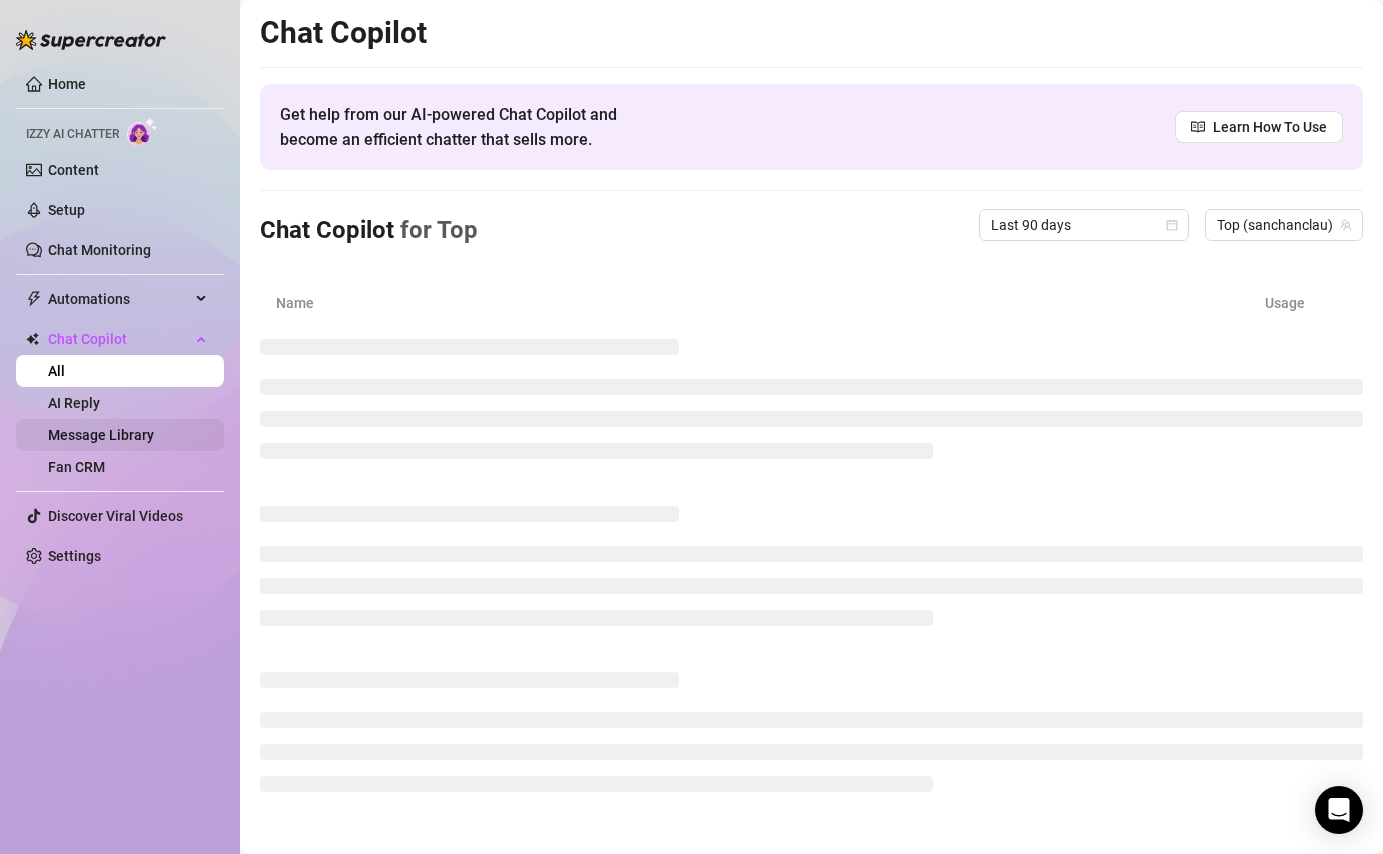 click on "Message Library" at bounding box center [101, 435] 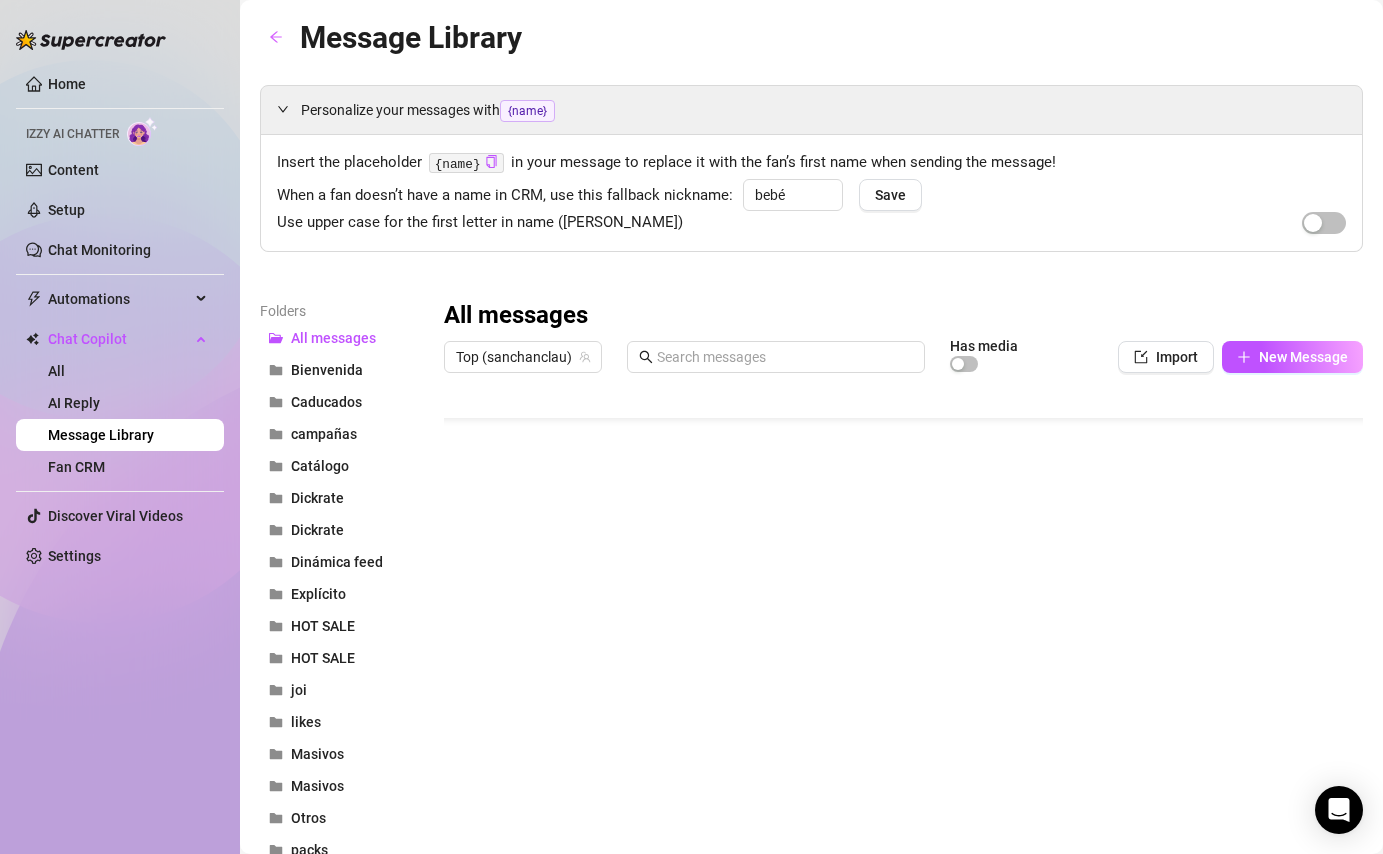 scroll, scrollTop: 0, scrollLeft: 0, axis: both 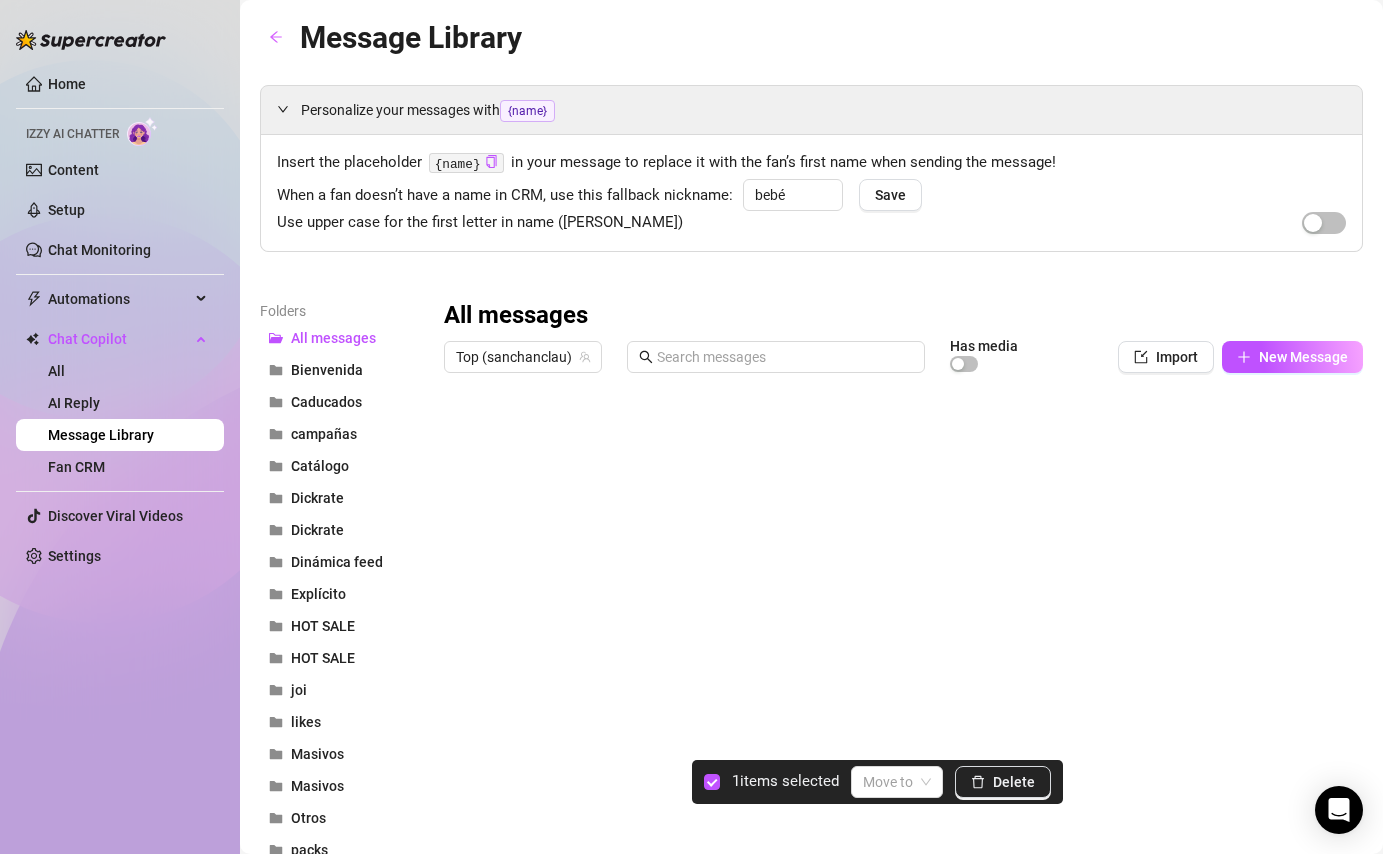 click at bounding box center [903, 605] 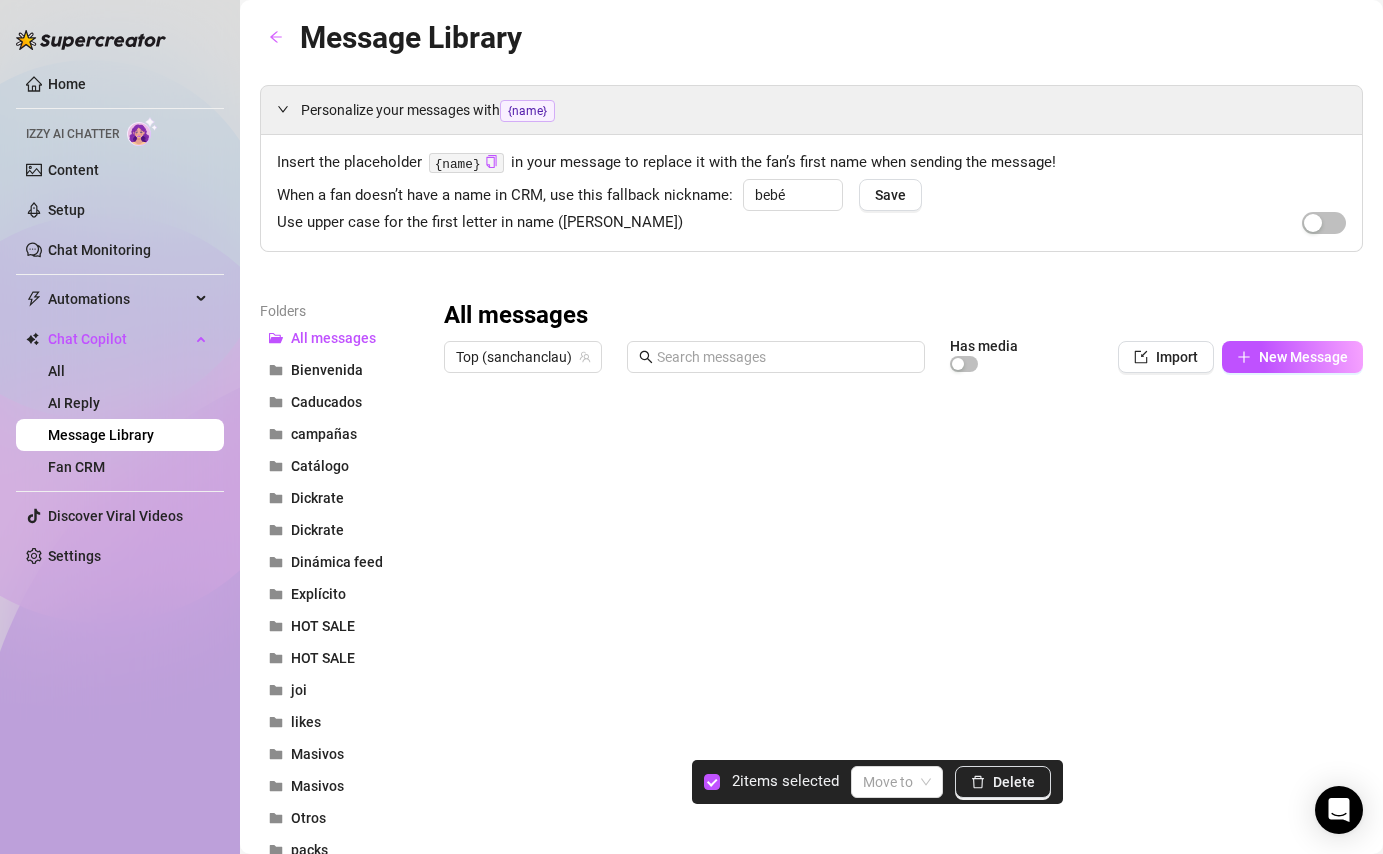 click at bounding box center [903, 605] 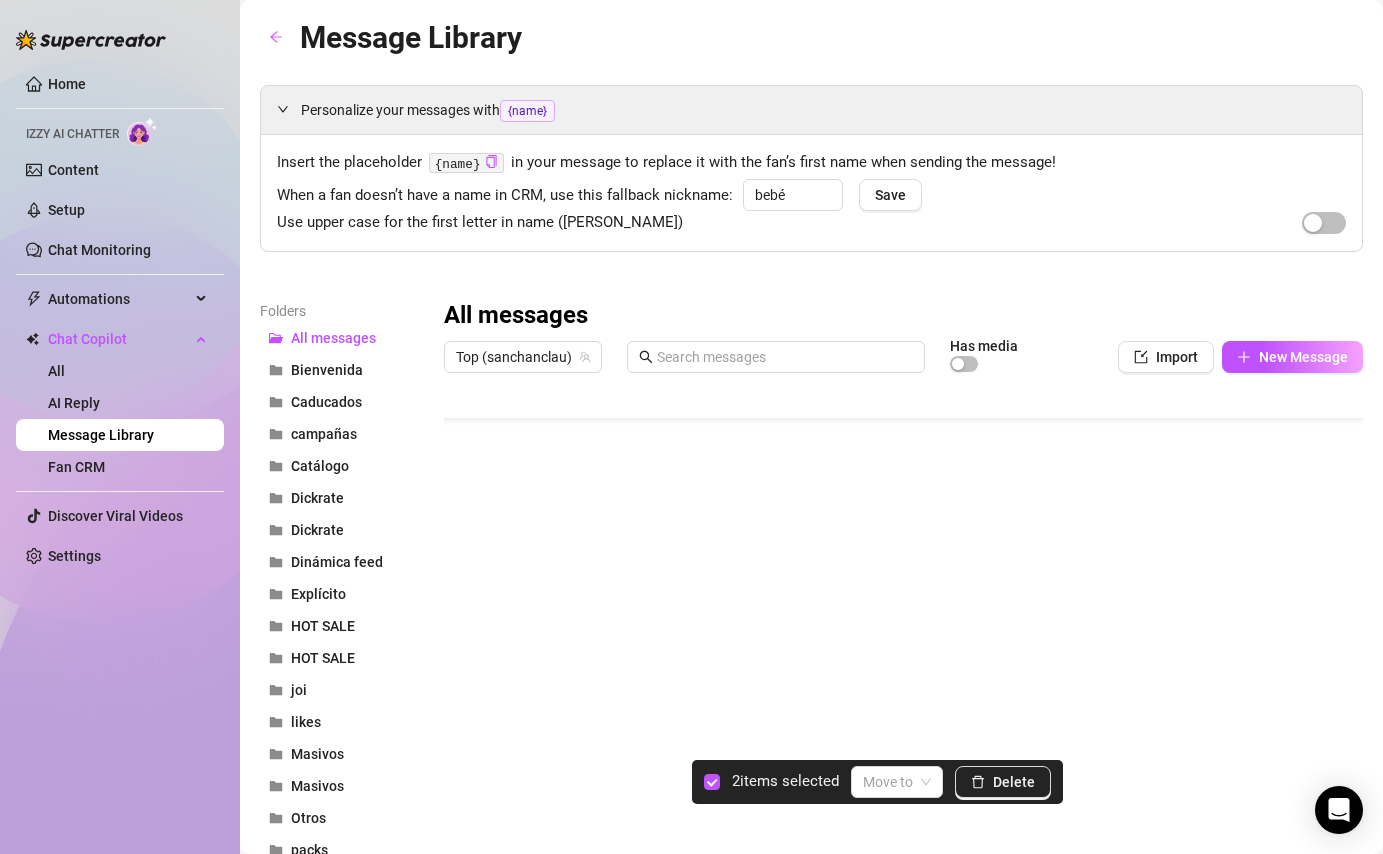 scroll, scrollTop: 80, scrollLeft: 0, axis: vertical 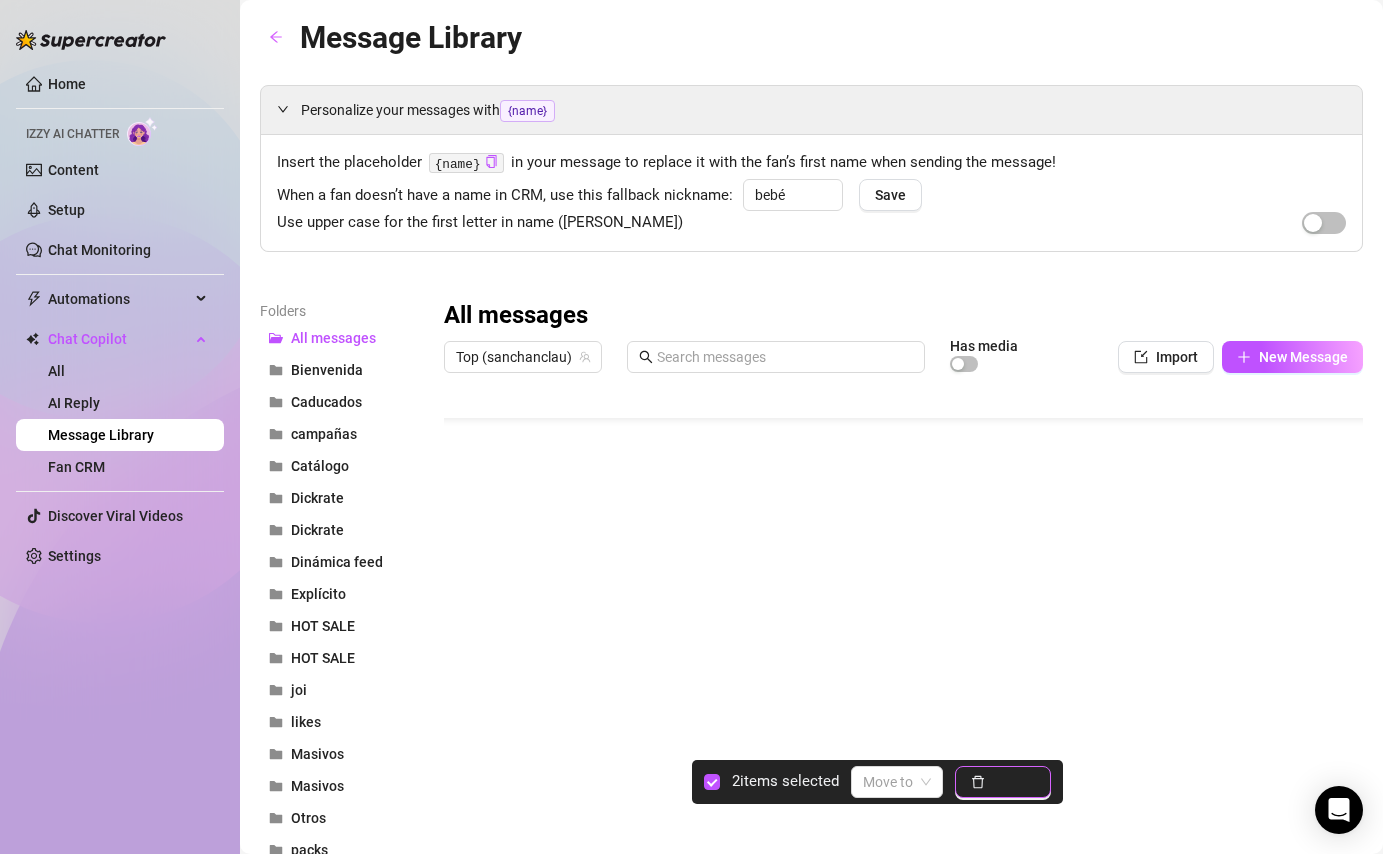 click 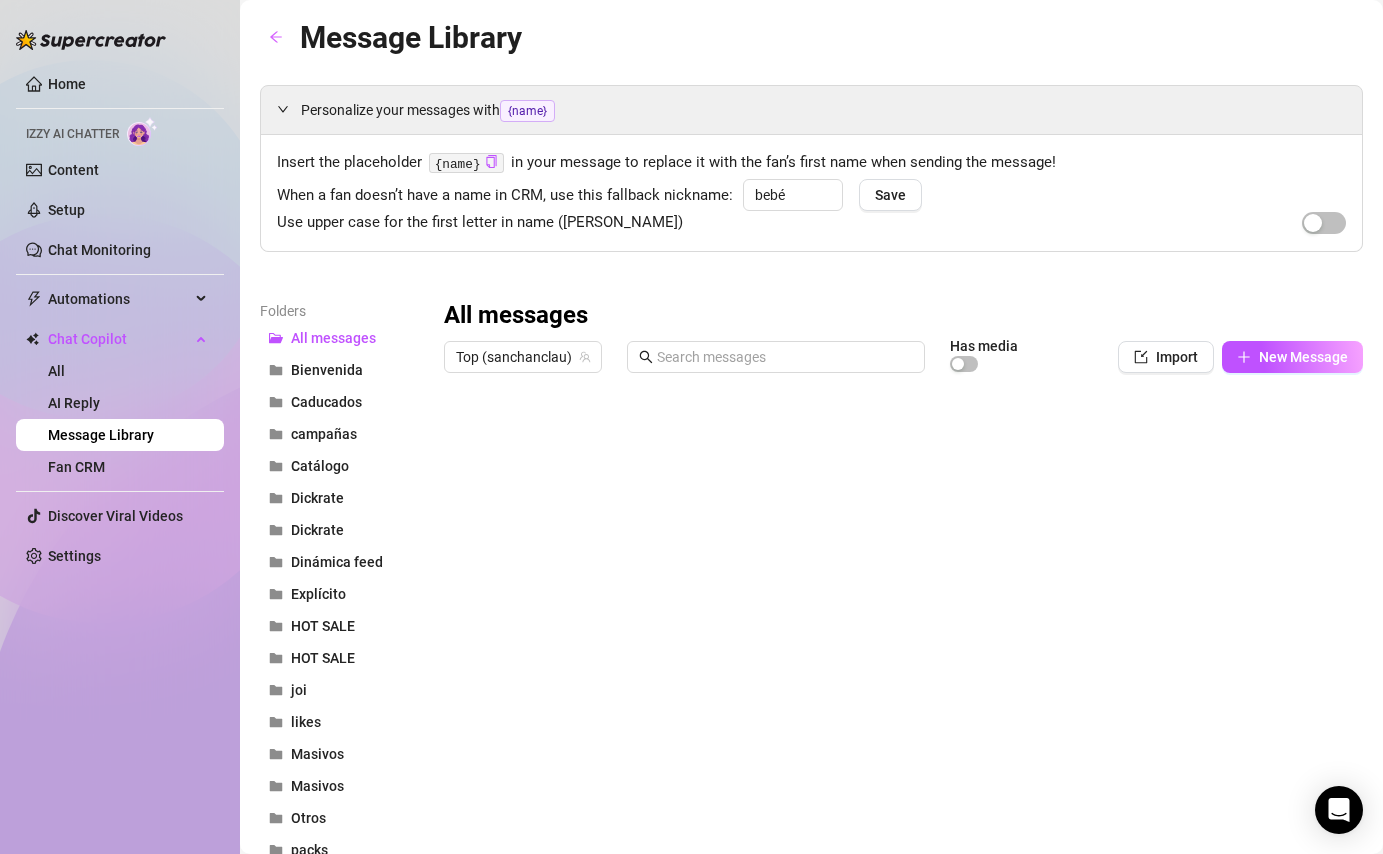 click at bounding box center (903, 605) 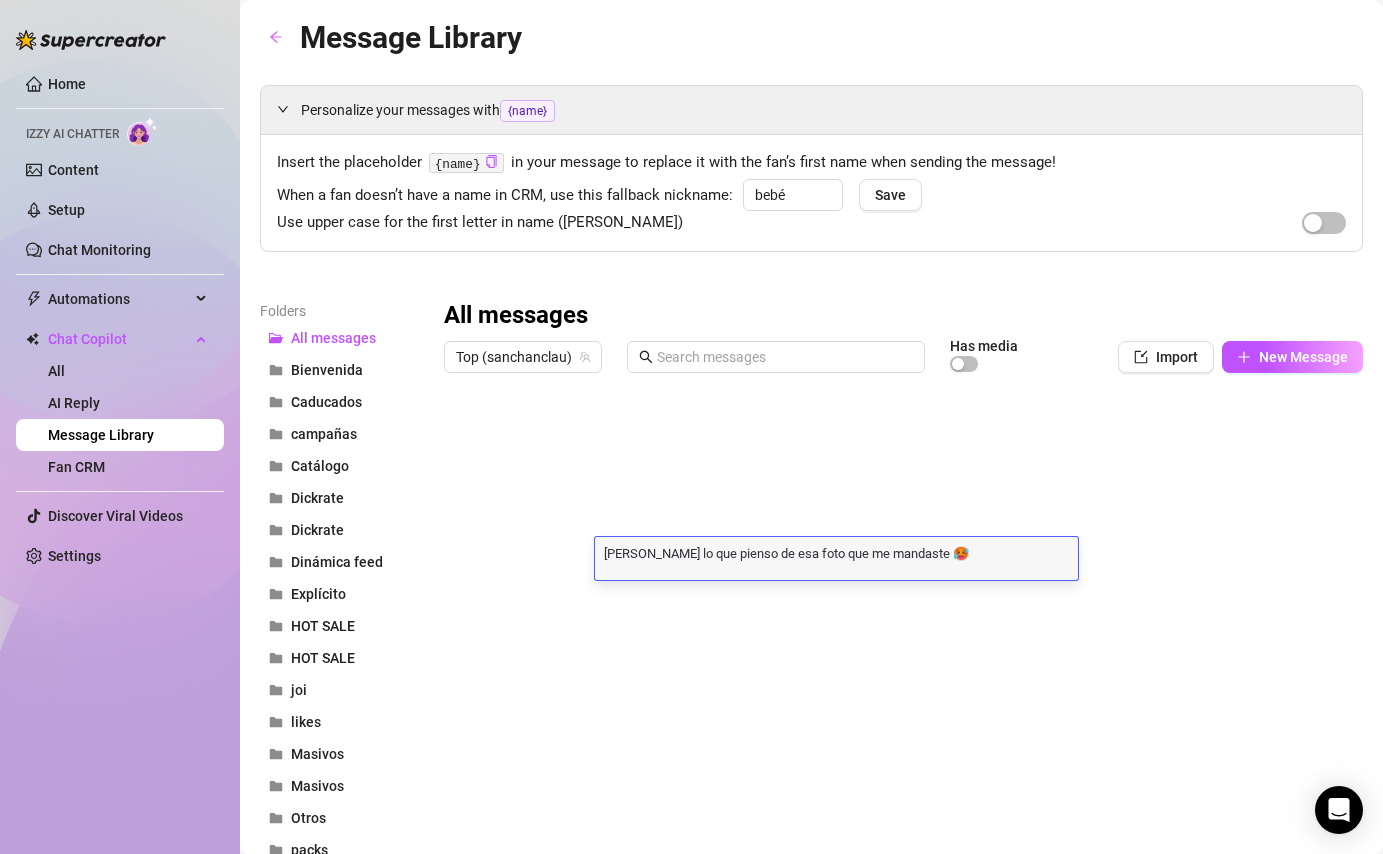 scroll, scrollTop: 0, scrollLeft: 0, axis: both 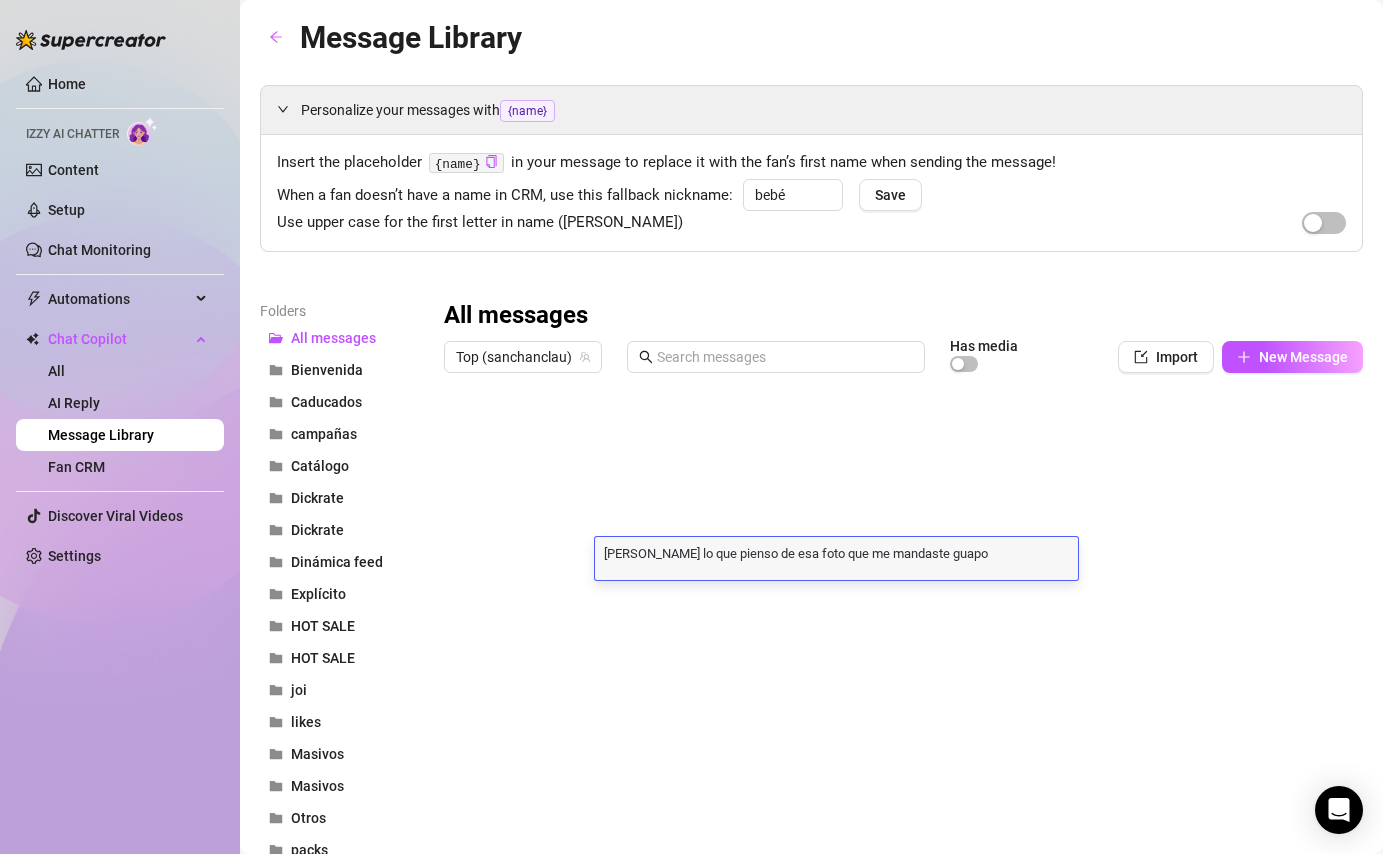 type on "[PERSON_NAME] lo que pienso de esa foto que me mandaste guapo Guapooo, aqui tienes el contenido que te debía 🩷(˶ᵔ ᵕ ᵔ˶)
Ya no tendrás que volver a esperar por el contenido, espero lo disfrutes mucho 🧁✨" 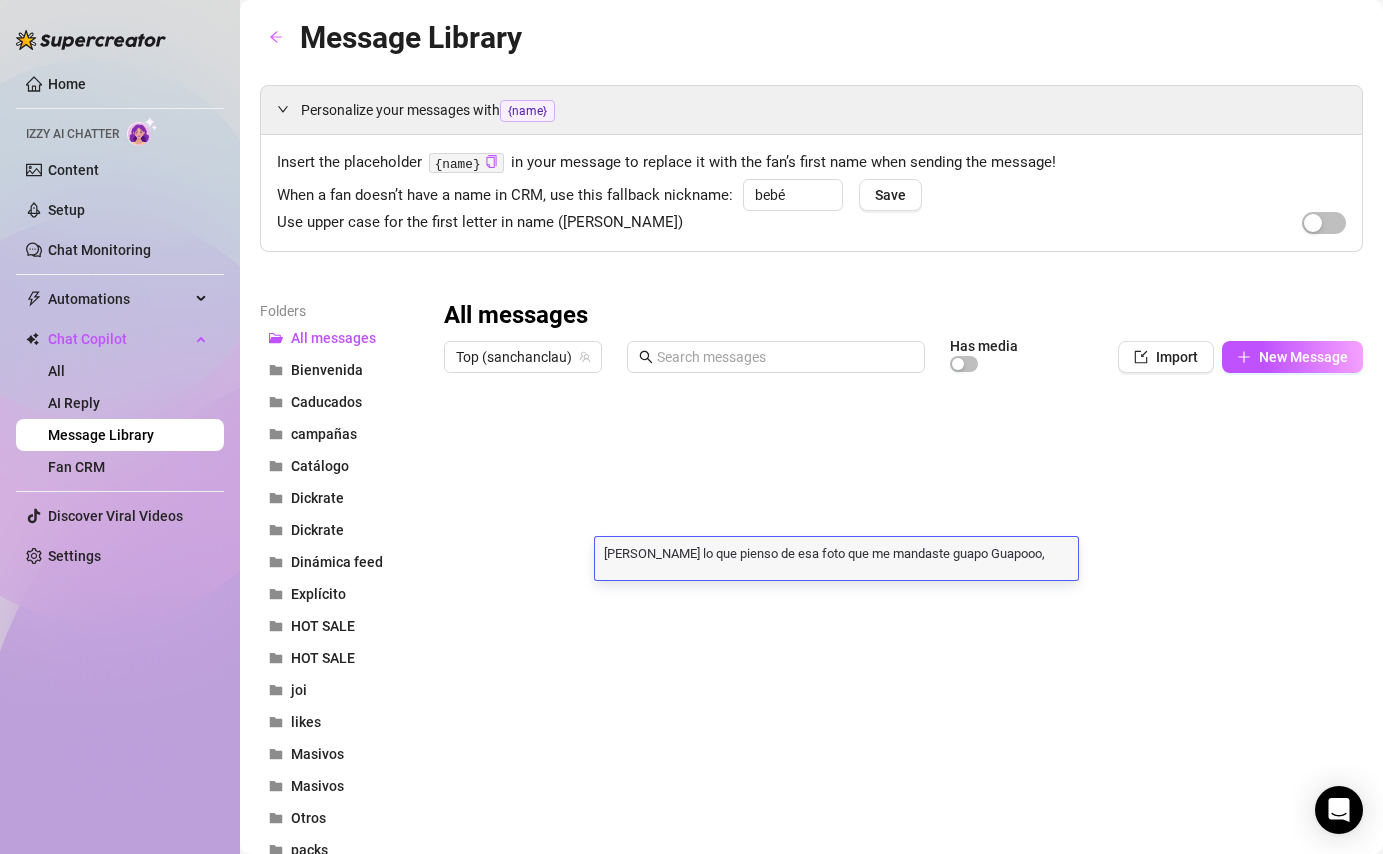 scroll, scrollTop: 16, scrollLeft: 0, axis: vertical 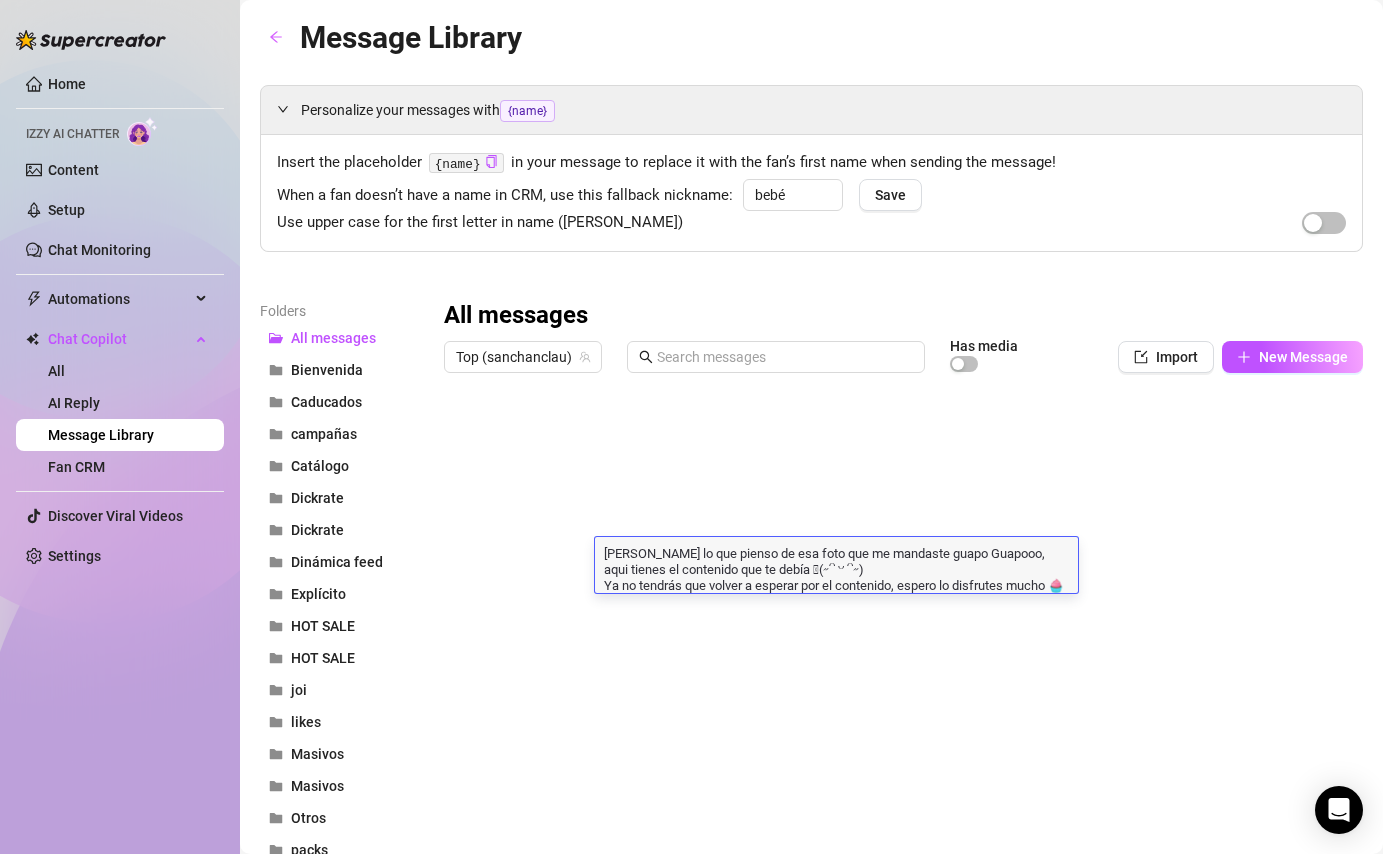 click on "[PERSON_NAME] lo que pienso de esa foto que me mandaste guapo Guapooo, aqui tienes el contenido que te debía 🩷(˶ᵔ ᵕ ᵔ˶)
Ya no tendrás que volver a esperar por el contenido, espero lo disfrutes mucho 🧁✨" at bounding box center [836, 568] 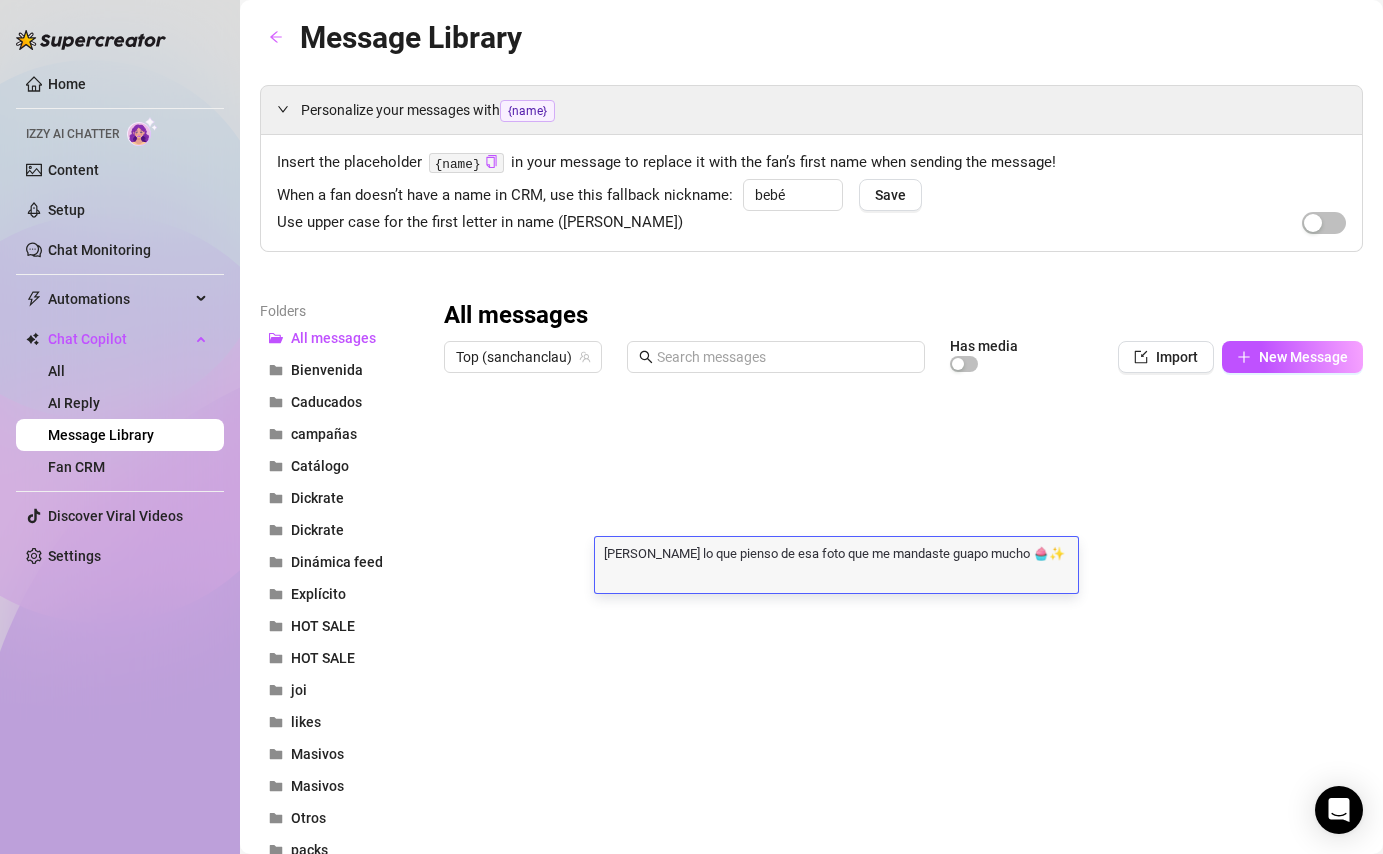 scroll, scrollTop: 0, scrollLeft: 0, axis: both 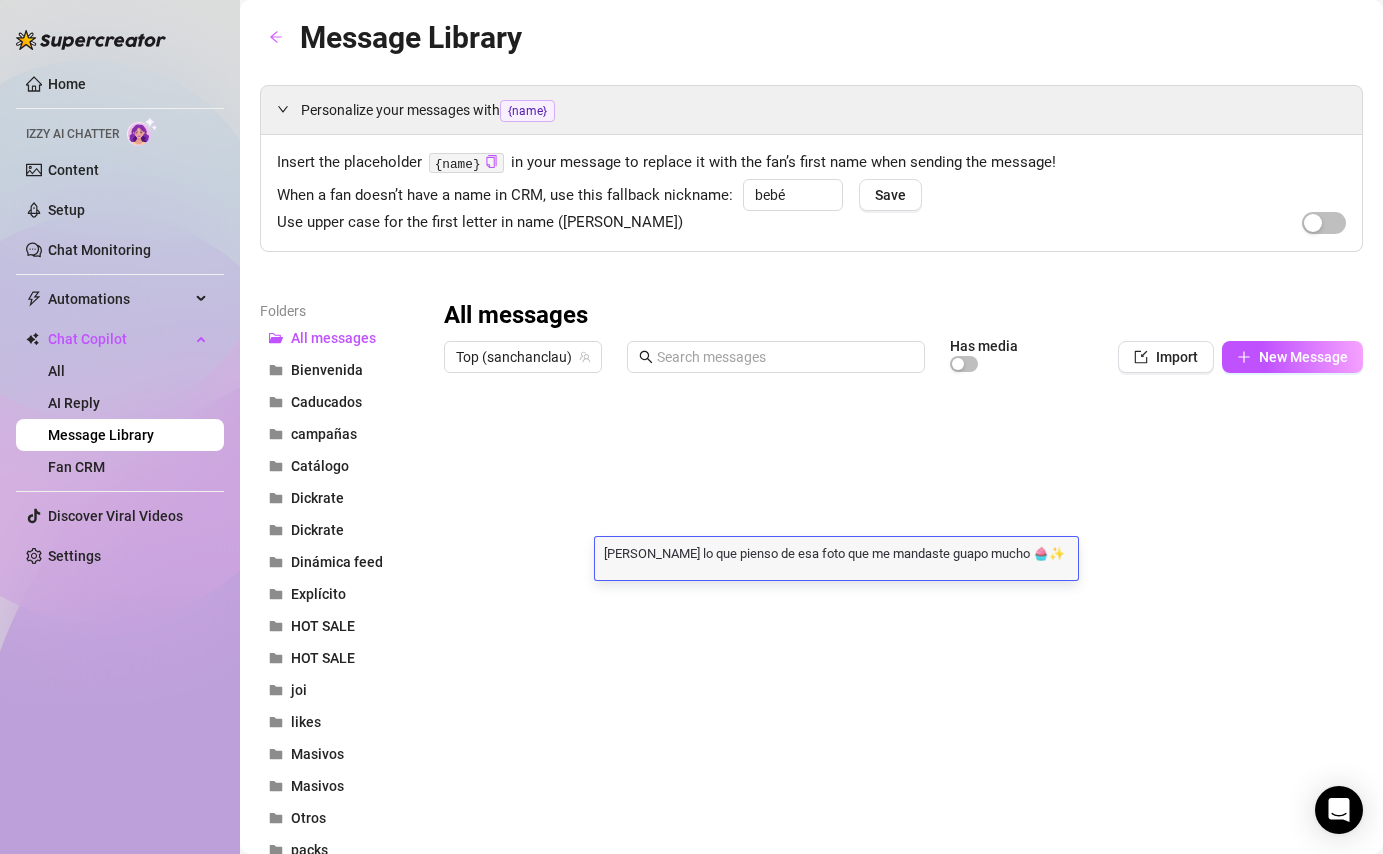 click on "[PERSON_NAME] lo que pienso de esa foto que me mandaste guapo mucho 🧁✨" at bounding box center (836, 552) 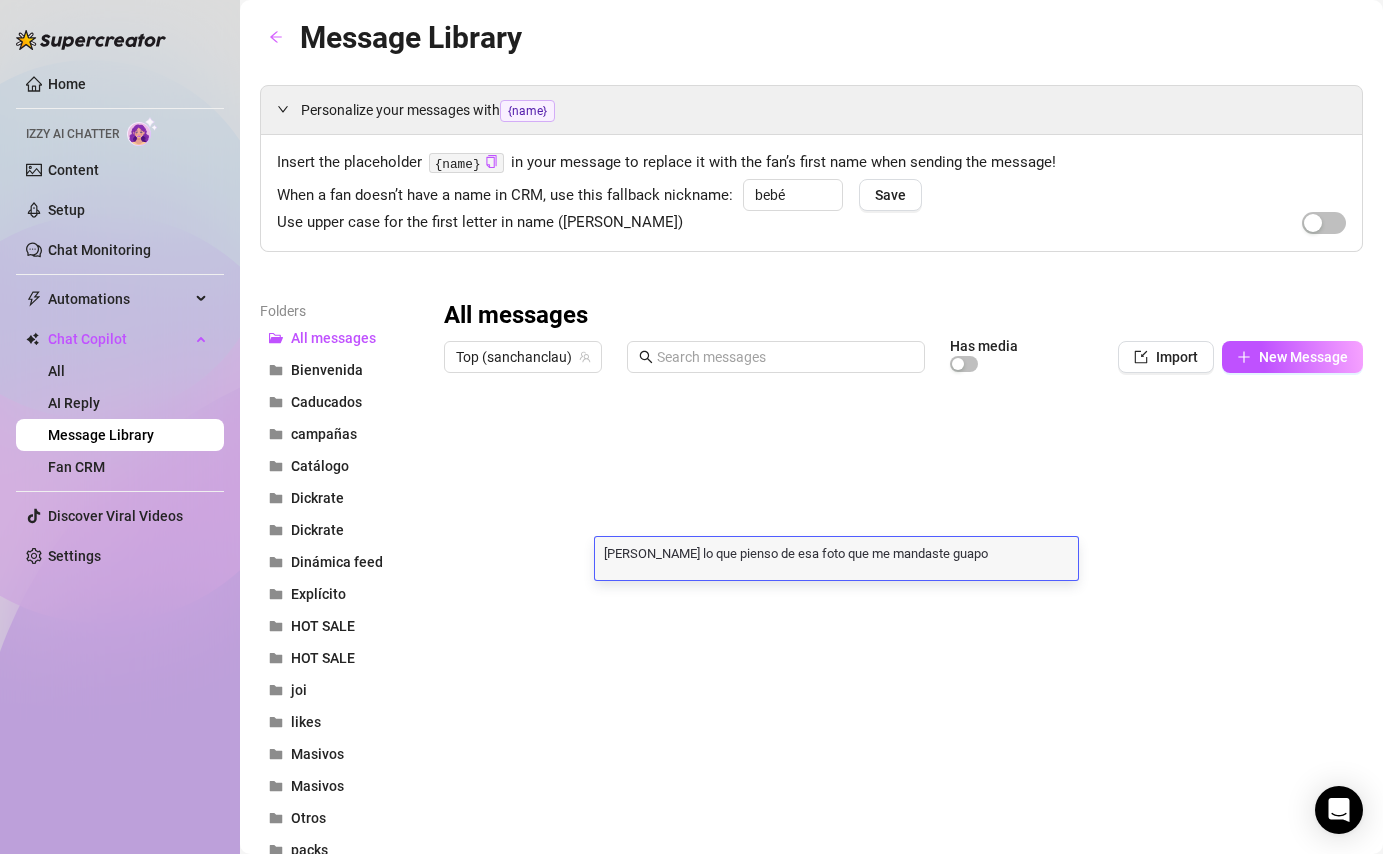 type on "[PERSON_NAME] lo que pienso de esa foto que me mandaste guapo" 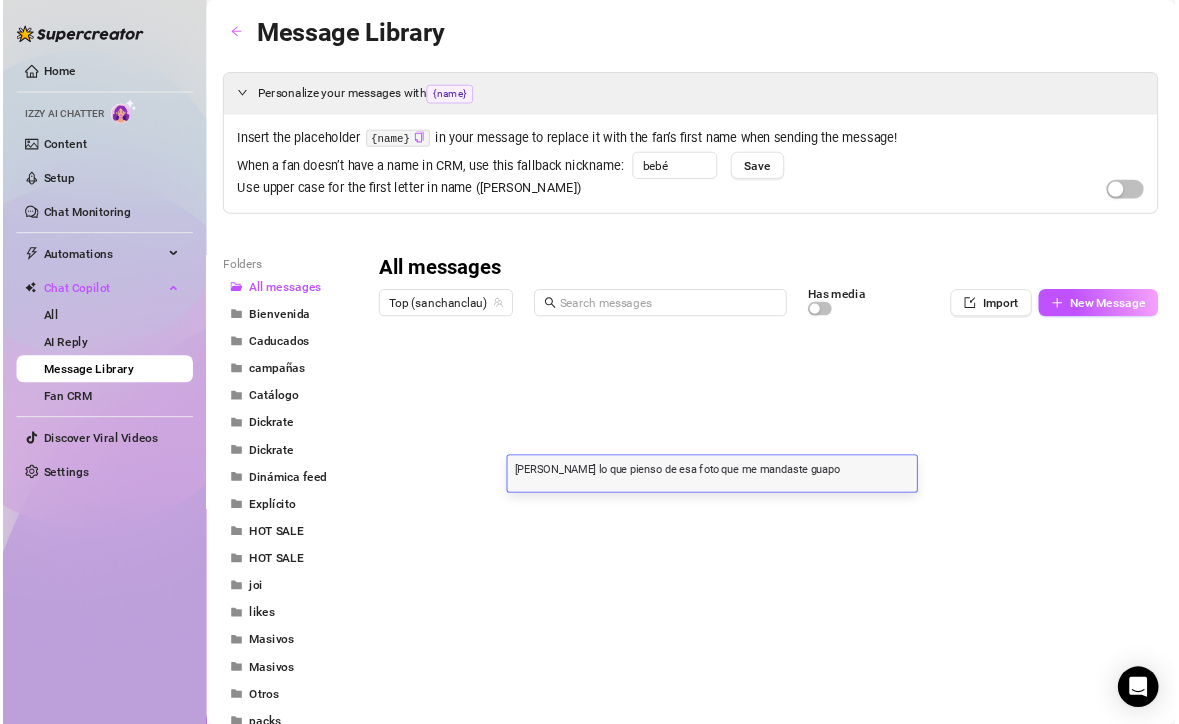 scroll, scrollTop: 0, scrollLeft: 0, axis: both 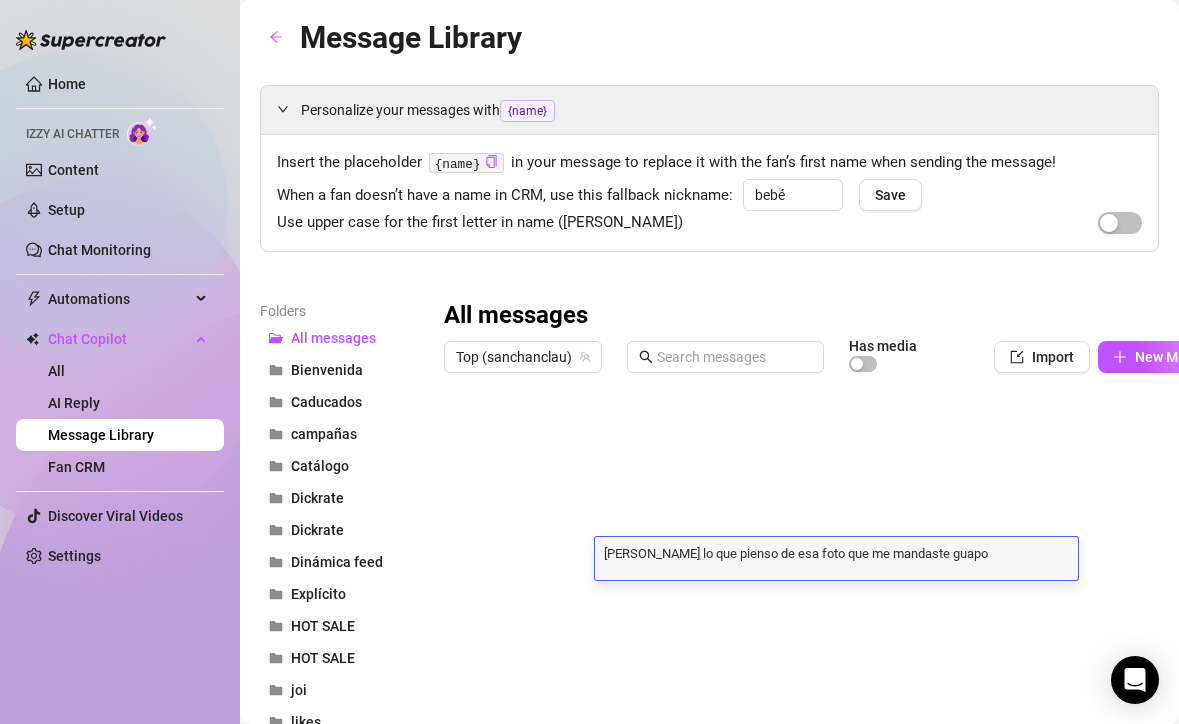 click on "[PERSON_NAME] lo que pienso de esa foto que me mandaste guapo
[PERSON_NAME] lo que pienso de esa foto que me mandaste guapo" at bounding box center [836, 558] 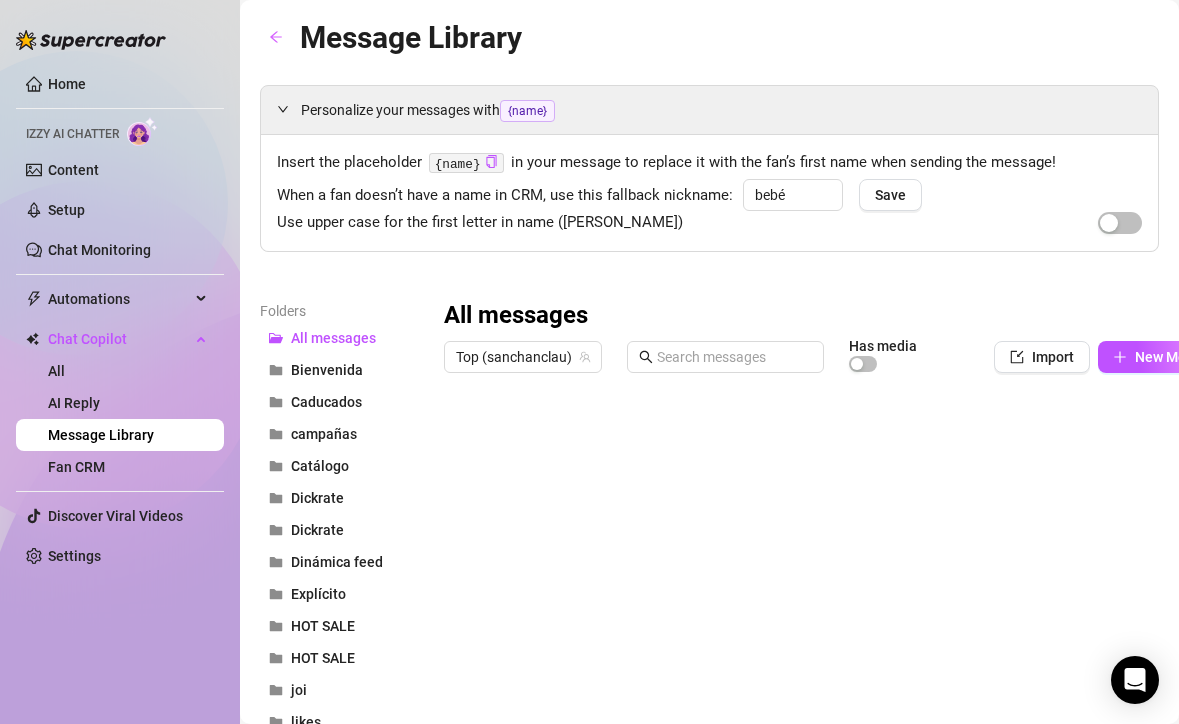 click at bounding box center (841, 605) 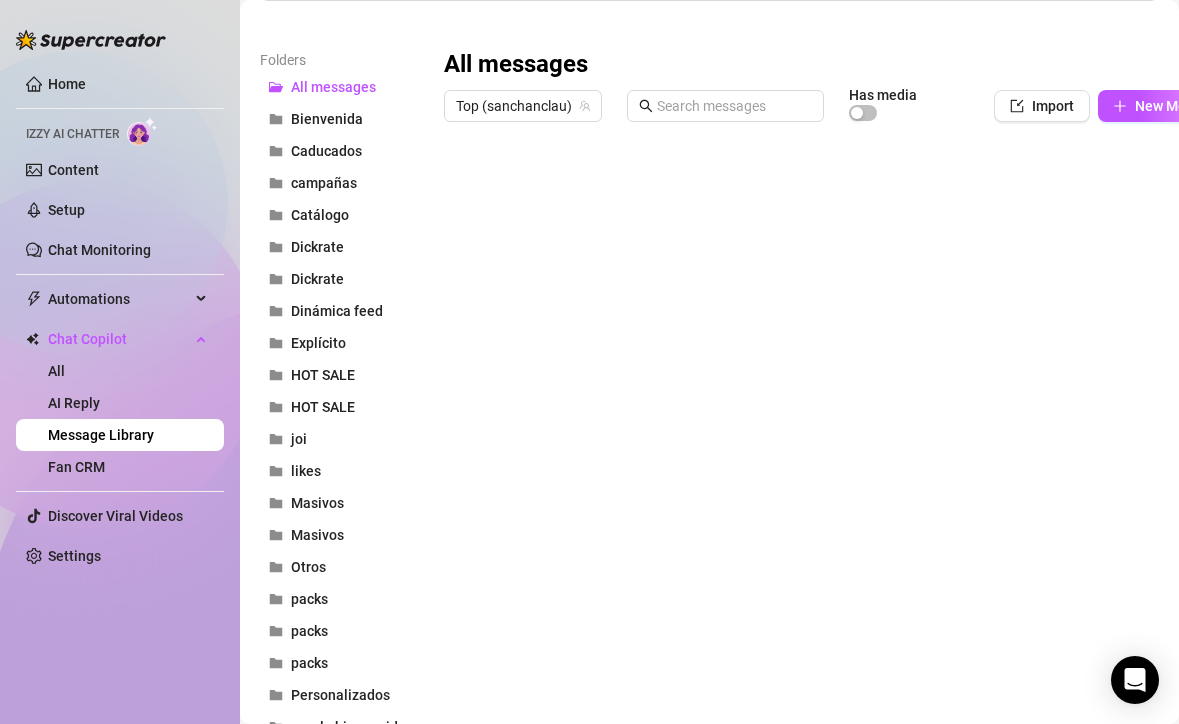 scroll, scrollTop: 269, scrollLeft: 0, axis: vertical 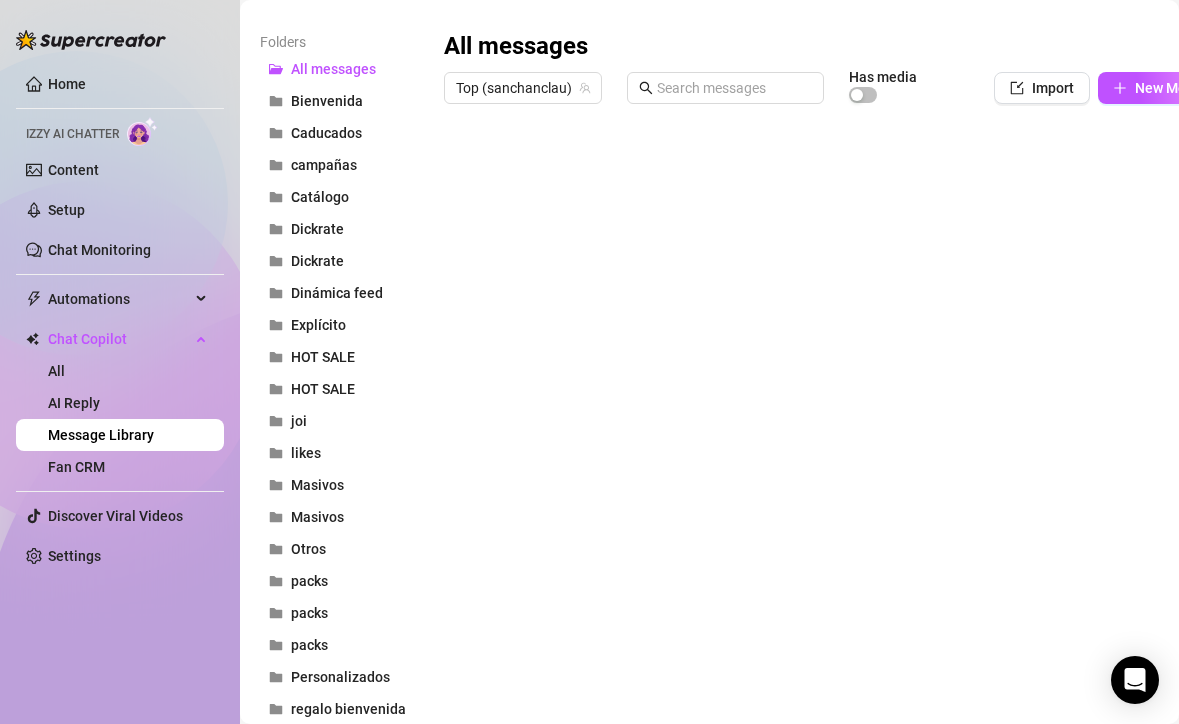 click at bounding box center (841, 336) 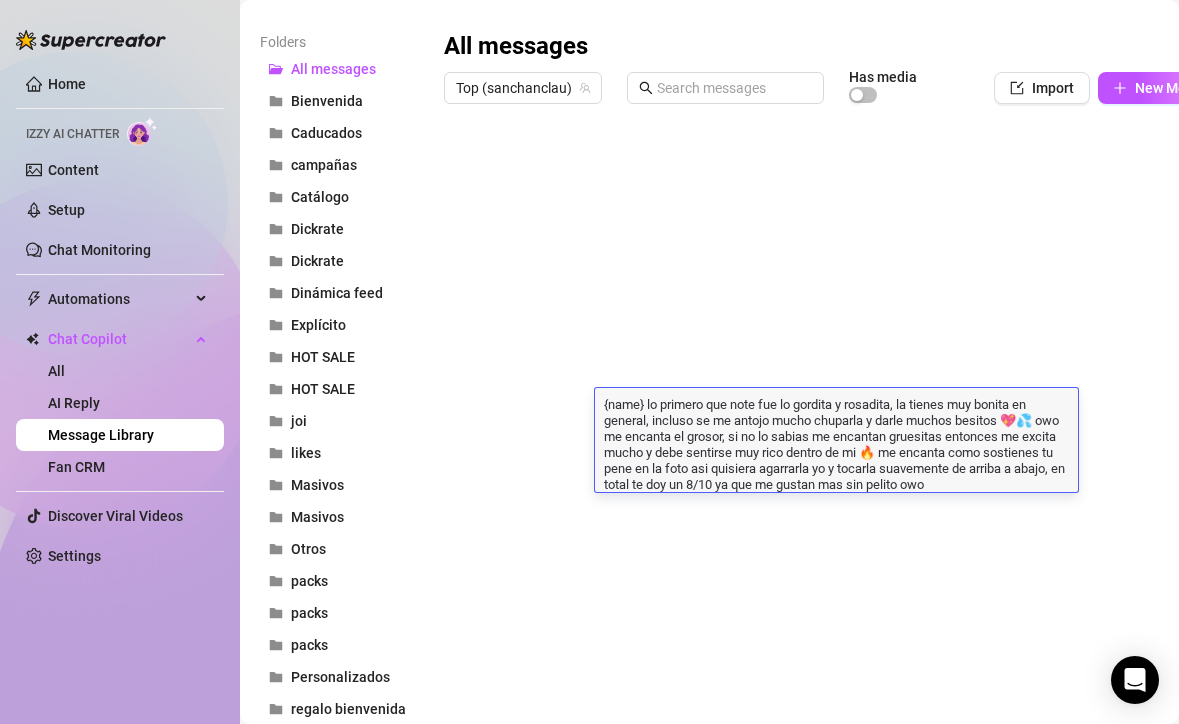 click on "Folders All messages Bienvenida Caducados campañas Catálogo  Dickrate Dickrate Dinámica feed Explícito HOT SALE HOT SALE joi likes Masivos  Masivos  Otros packs packs packs Personalizados  regalo bienvenida Regalos Regalos Sexting Sexting Tarjetas VIP tarjetazos Tarjetazos venta Venta Videollamadas New folder All messages Top (sanchanclau) Has media Import New Message Title Text Media $ AI Pricing Caducados Mi guapo veo tu suscripción caducada 🥺 recuerda que si quieres seguir viendo mi contenido y platicar conmigo debes tenerla activa (╥﹏╥)🩷
Espero verte de vuelta muy pronto, siempre tengo promos en mi sub para que aproveches ⭐️ false #1 Tarjetazos false #2 Tarjetazos Guapooo, aqui tienes el contenido que te debía 🩷(˶ᵔ ᵕ ᵔ˶)
Ya no tendrás que volver a esperar por el contenido, espero lo disfrutes mucho 🧁✨ false Cuando mandan dickpick no solicitada [PERSON_NAME] lo que pienso de esa foto que me mandaste guapo 👉🏻👈🏻😳 35 false Bienvenida  false false Dickrate false" at bounding box center [709, 562] 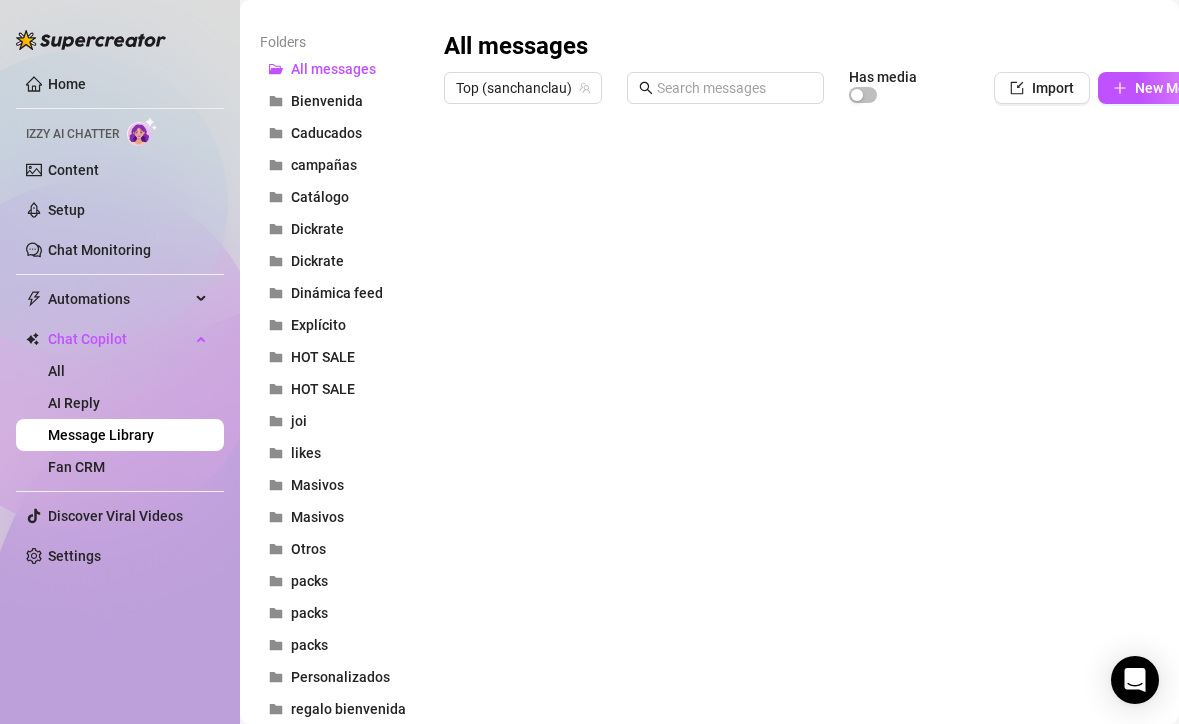 click at bounding box center [841, 336] 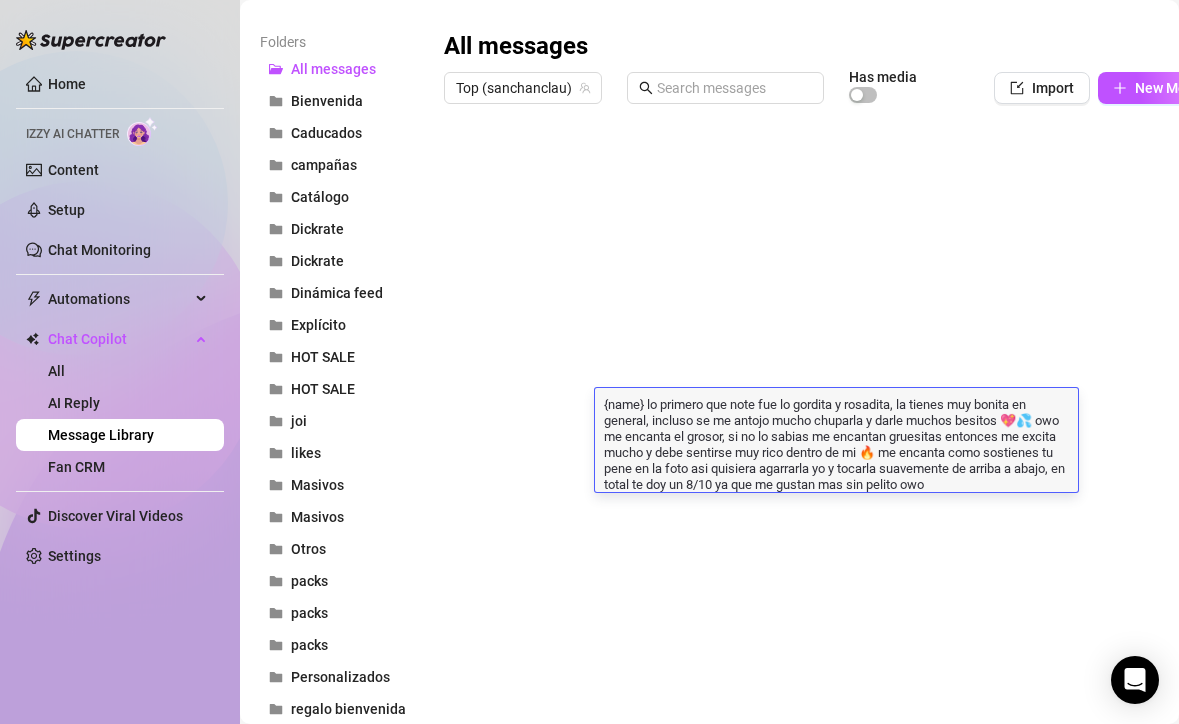 click on "{name} lo primero que note fue lo gordita y rosadita, la tienes muy bonita en general, incluso se me antojo mucho chuparla y darle muchos besitos 💖💦 owo me encanta el grosor, si no lo sabias me encantan gruesitas entonces me excita mucho y debe sentirse muy rico dentro de mi 🔥 me encanta como sostienes tu pene en la foto asi quisiera agarrarla yo y tocarla suavemente de arriba a abajo, en total te doy un 8/10 ya que me gustan mas sin pelito owo" at bounding box center (836, 443) 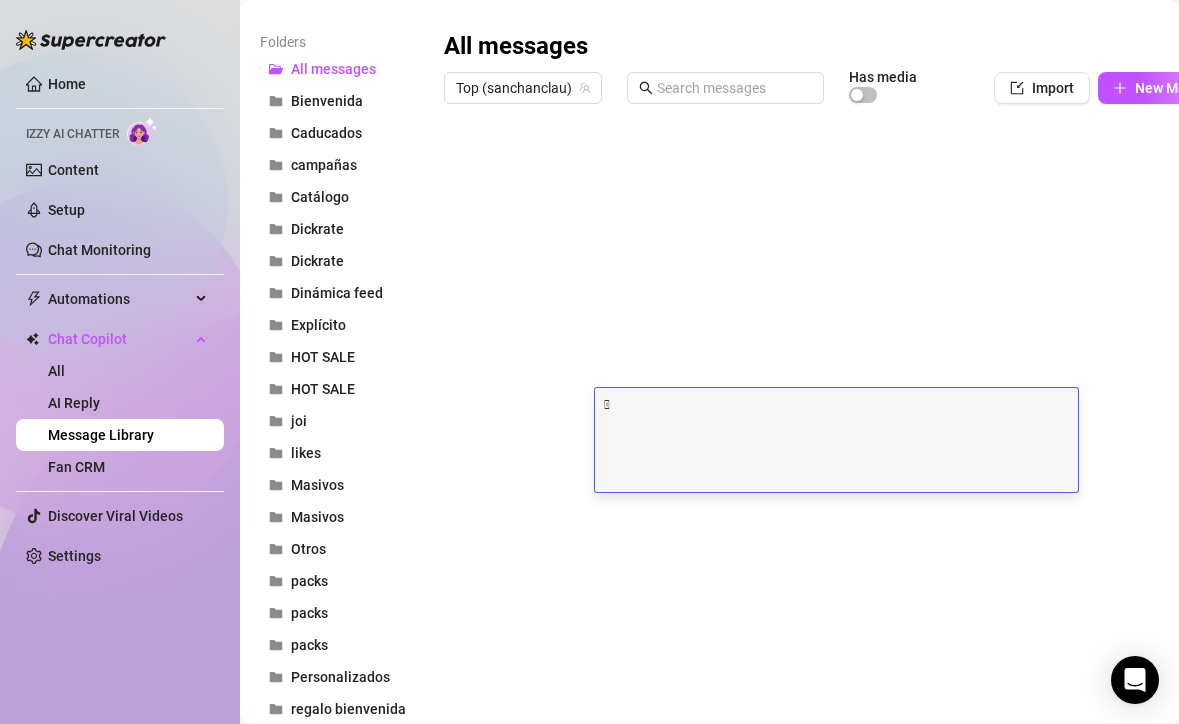 click on "Folders All messages Bienvenida Caducados campañas Catálogo  Dickrate Dickrate Dinámica feed Explícito HOT SALE HOT SALE joi likes Masivos  Masivos  Otros packs packs packs Personalizados  regalo bienvenida Regalos Regalos Sexting Sexting Tarjetas VIP tarjetazos Tarjetazos venta Venta Videollamadas New folder All messages Top (sanchanclau) Has media Import New Message Title Text Media $ AI Pricing Caducados Mi guapo veo tu suscripción caducada 🥺 recuerda que si quieres seguir viendo mi contenido y platicar conmigo debes tenerla activa (╥﹏╥)🩷
Espero verte de vuelta muy pronto, siempre tengo promos en mi sub para que aproveches ⭐️ false #1 Tarjetazos false #2 Tarjetazos Guapooo, aqui tienes el contenido que te debía 🩷(˶ᵔ ᵕ ᵔ˶)
Ya no tendrás que volver a esperar por el contenido, espero lo disfrutes mucho 🧁✨ false Cuando mandan dickpick no solicitada [PERSON_NAME] lo que pienso de esa foto que me mandaste guapo 👉🏻👈🏻😳 35 false Bienvenida  false false Dickrate false" at bounding box center [709, 562] 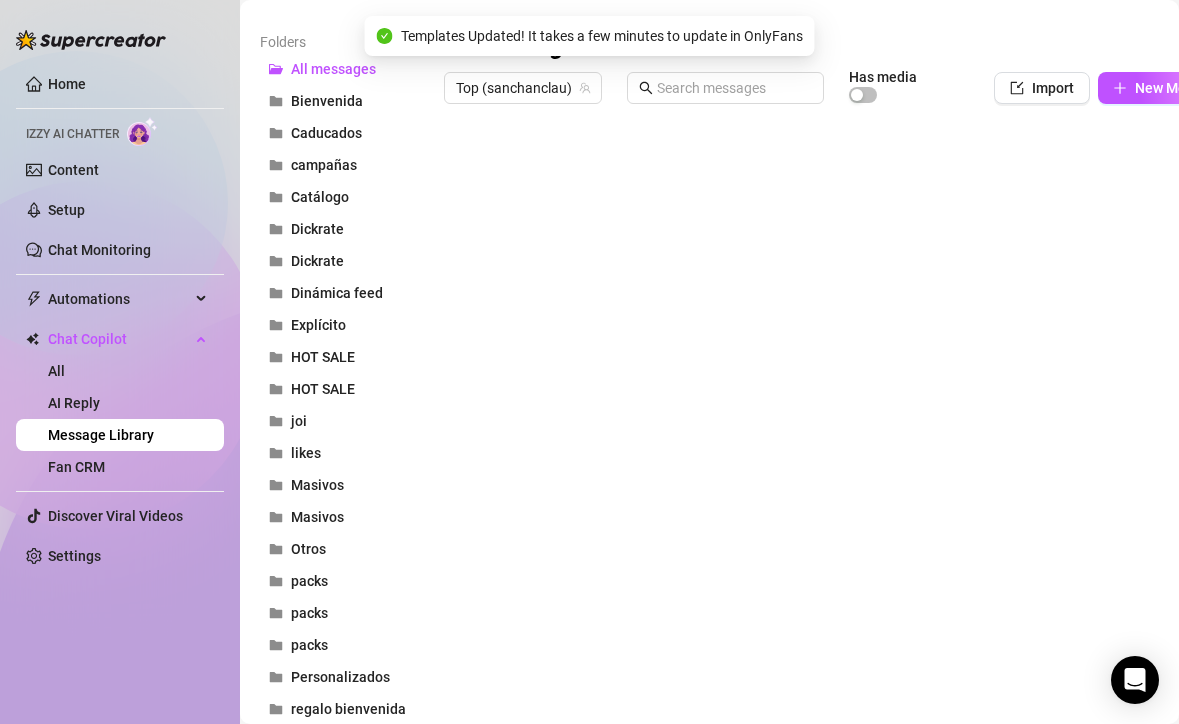 click at bounding box center [841, 336] 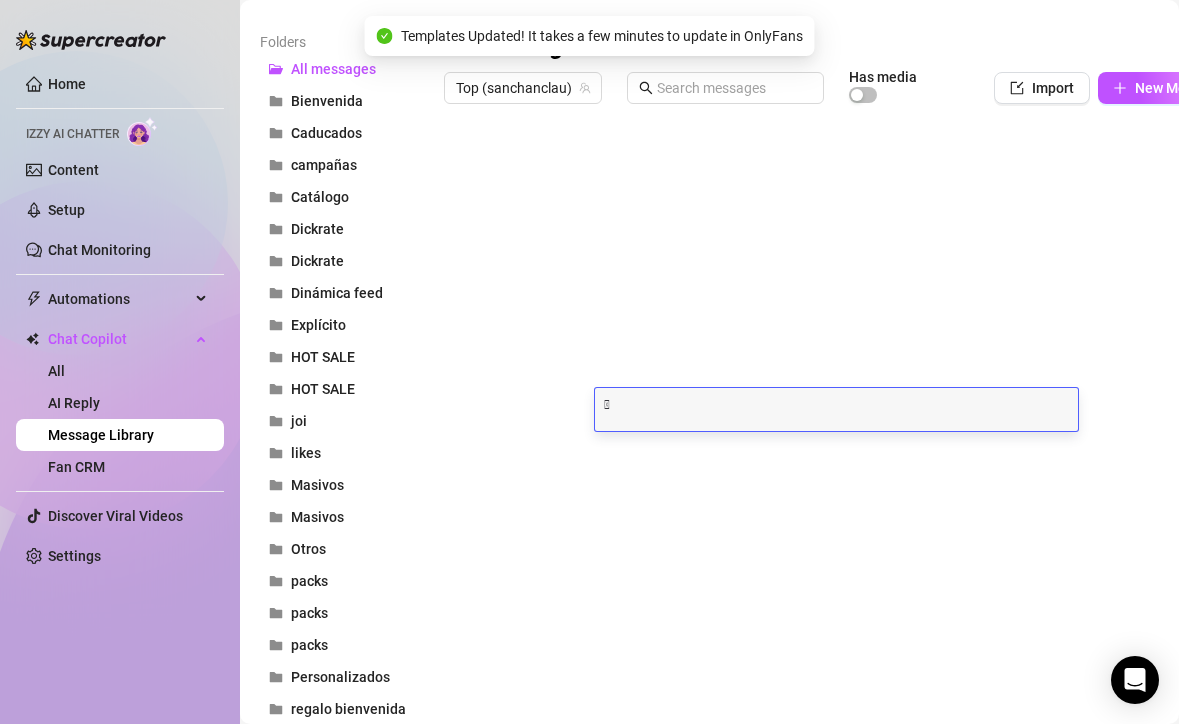 scroll, scrollTop: 0, scrollLeft: 0, axis: both 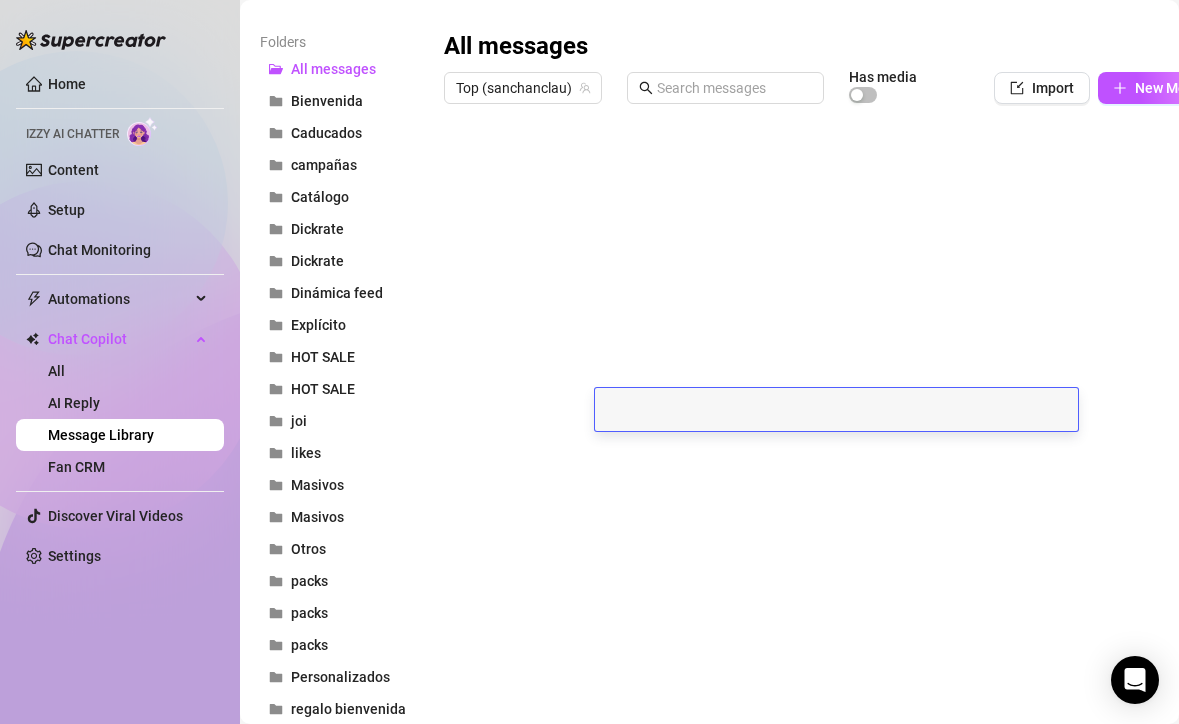 click on "Folders All messages Bienvenida Caducados campañas Catálogo  Dickrate Dickrate Dinámica feed Explícito HOT SALE HOT SALE joi likes Masivos  Masivos  Otros packs packs packs Personalizados  regalo bienvenida Regalos Regalos Sexting Sexting Tarjetas VIP tarjetazos Tarjetazos venta Venta Videollamadas New folder All messages Top (sanchanclau) Has media Import New Message Title Text Media $ AI Pricing Caducados Mi guapo veo tu suscripción caducada 🥺 recuerda que si quieres seguir viendo mi contenido y platicar conmigo debes tenerla activa (╥﹏╥)🩷
Espero verte de vuelta muy pronto, siempre tengo promos en mi sub para que aproveches ⭐️ false #1 Tarjetazos false #2 Tarjetazos Guapooo, aqui tienes el contenido que te debía 🩷(˶ᵔ ᵕ ᵔ˶)
Ya no tendrás que volver a esperar por el contenido, espero lo disfrutes mucho 🧁✨ false Cuando mandan dickpick no solicitada [PERSON_NAME] lo que pienso de esa foto que me mandaste guapo 👉🏻👈🏻😳 35 false Bienvenida  false false Dickrate 🩷" at bounding box center (709, 562) 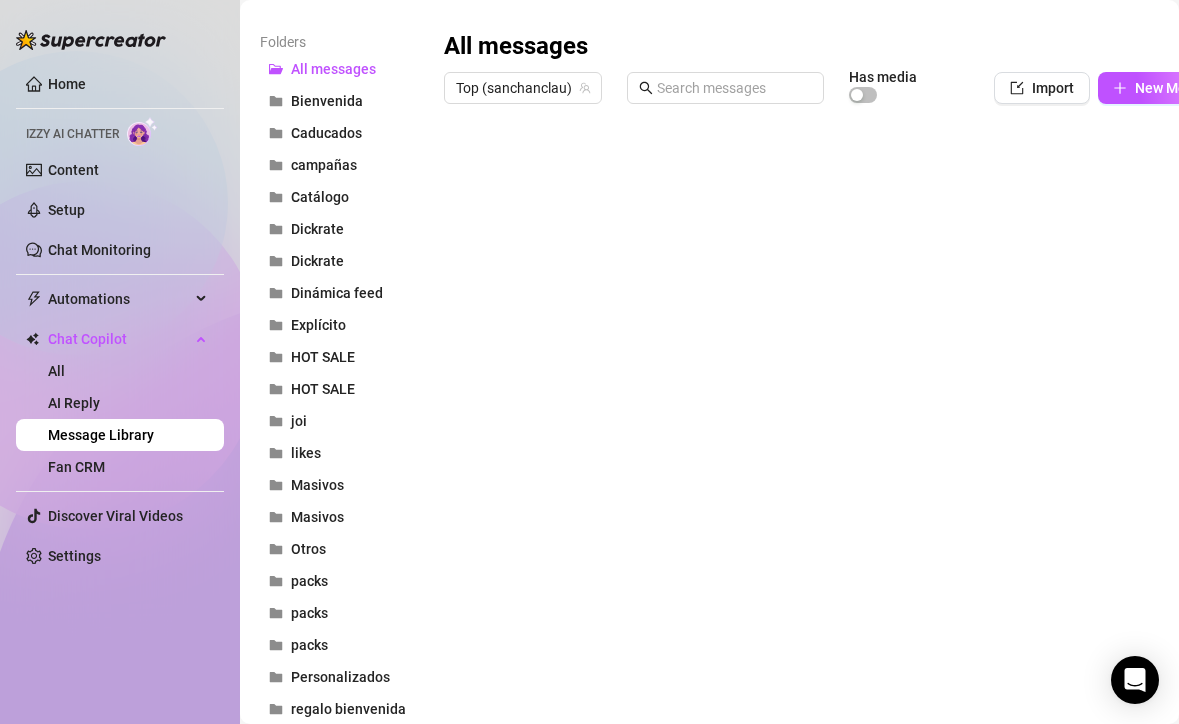 click at bounding box center (841, 336) 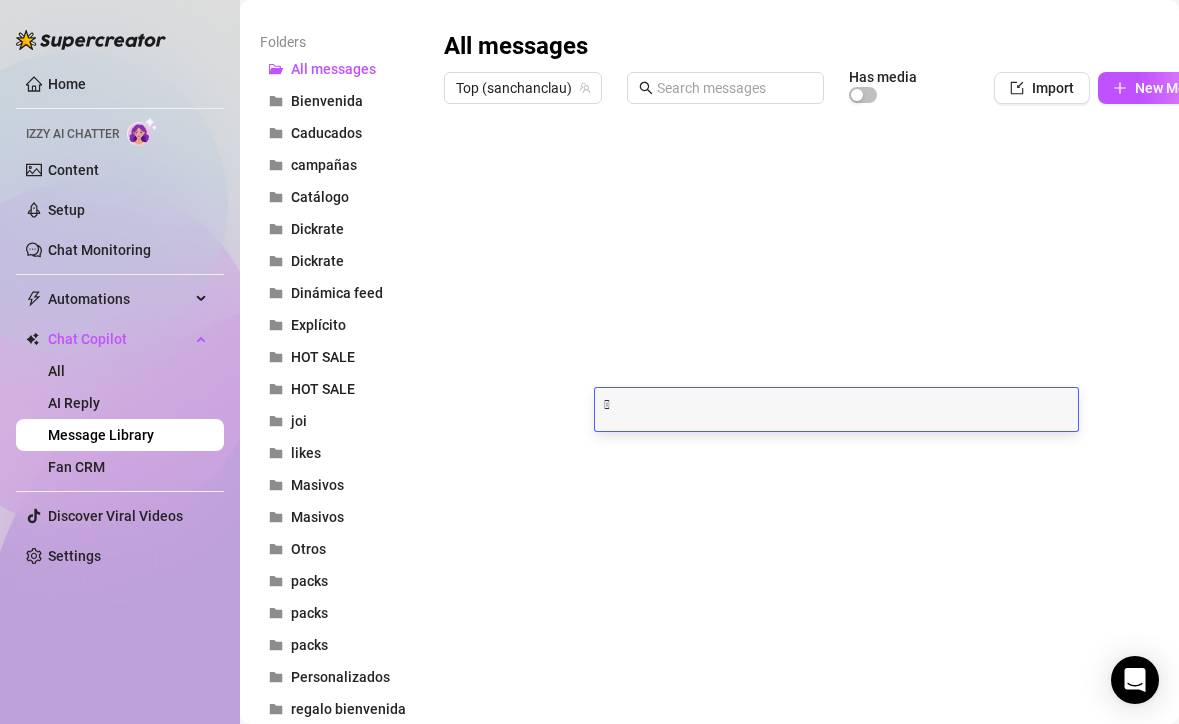 scroll, scrollTop: 0, scrollLeft: 0, axis: both 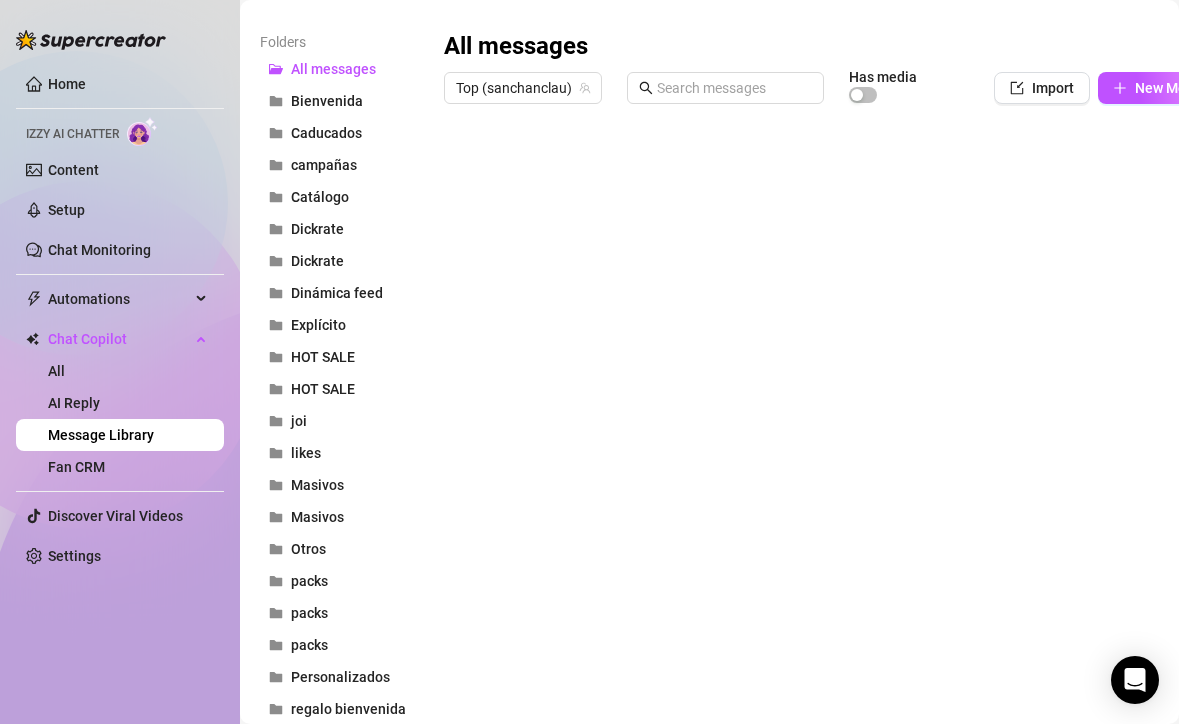 click on "Folders All messages Bienvenida Caducados campañas Catálogo  Dickrate Dickrate Dinámica feed Explícito HOT SALE HOT SALE joi likes Masivos  Masivos  Otros packs packs packs Personalizados  regalo bienvenida Regalos Regalos Sexting Sexting Tarjetas VIP tarjetazos Tarjetazos venta Venta Videollamadas New folder All messages Top (sanchanclau) Has media Import New Message Title Text Media $ AI Pricing Caducados Mi guapo veo tu suscripción caducada 🥺 recuerda que si quieres seguir viendo mi contenido y platicar conmigo debes tenerla activa (╥﹏╥)🩷
Espero verte de vuelta muy pronto, siempre tengo promos en mi sub para que aproveches ⭐️ false #1 Tarjetazos false #2 Tarjetazos Guapooo, aqui tienes el contenido que te debía 🩷(˶ᵔ ᵕ ᵔ˶)
Ya no tendrás que volver a esperar por el contenido, espero lo disfrutes mucho 🧁✨ false Cuando mandan dickpick no solicitada [PERSON_NAME] lo que pienso de esa foto que me mandaste guapo 👉🏻👈🏻😳 35 false Bienvenida  false false Dickrate 🩷" at bounding box center [709, 562] 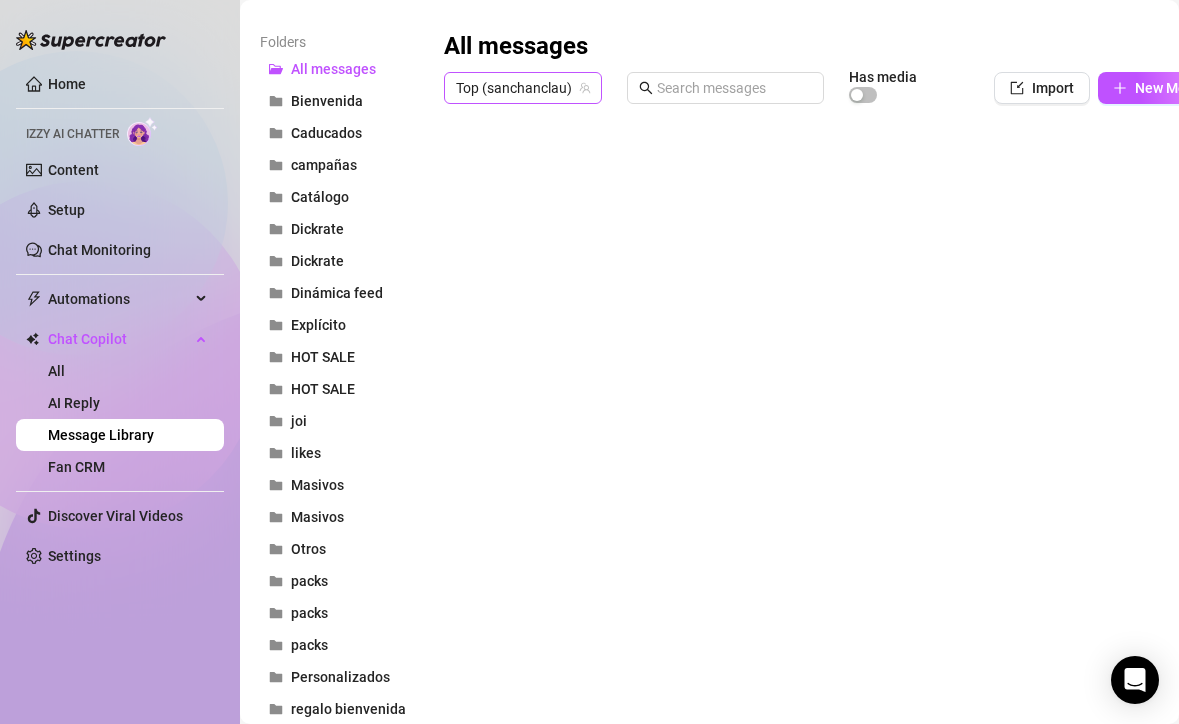 click on "Top (sanchanclau)" at bounding box center [523, 88] 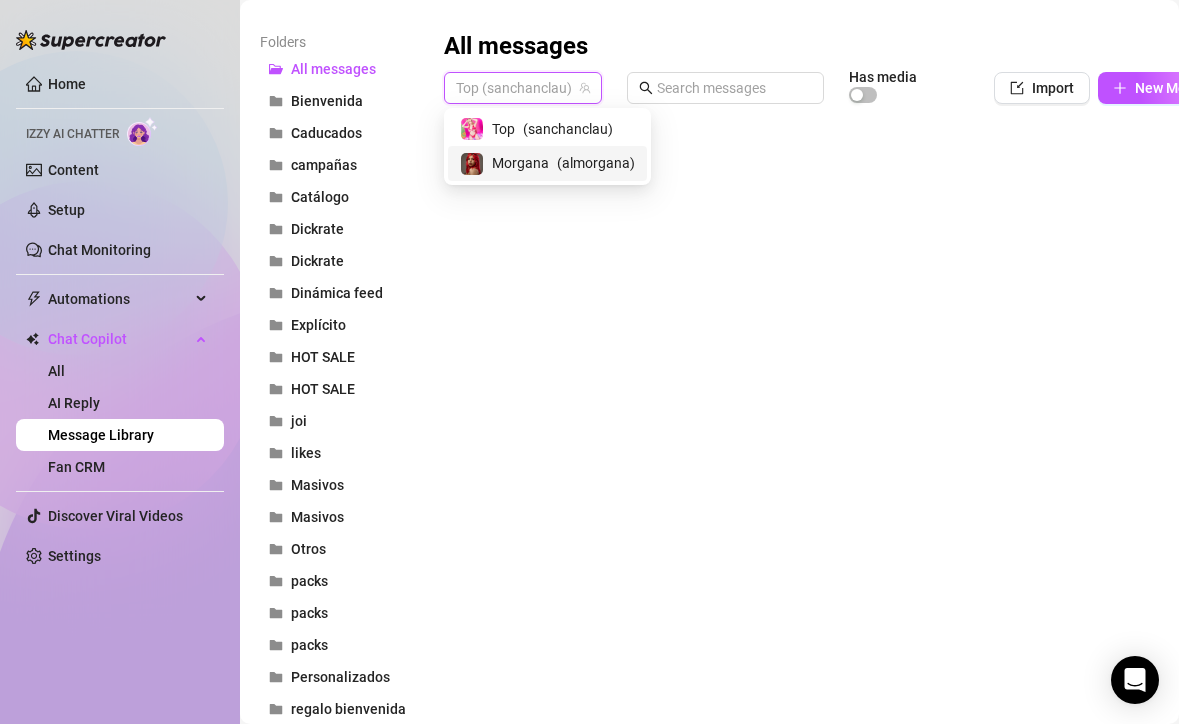 click on "Morgana" at bounding box center (520, 163) 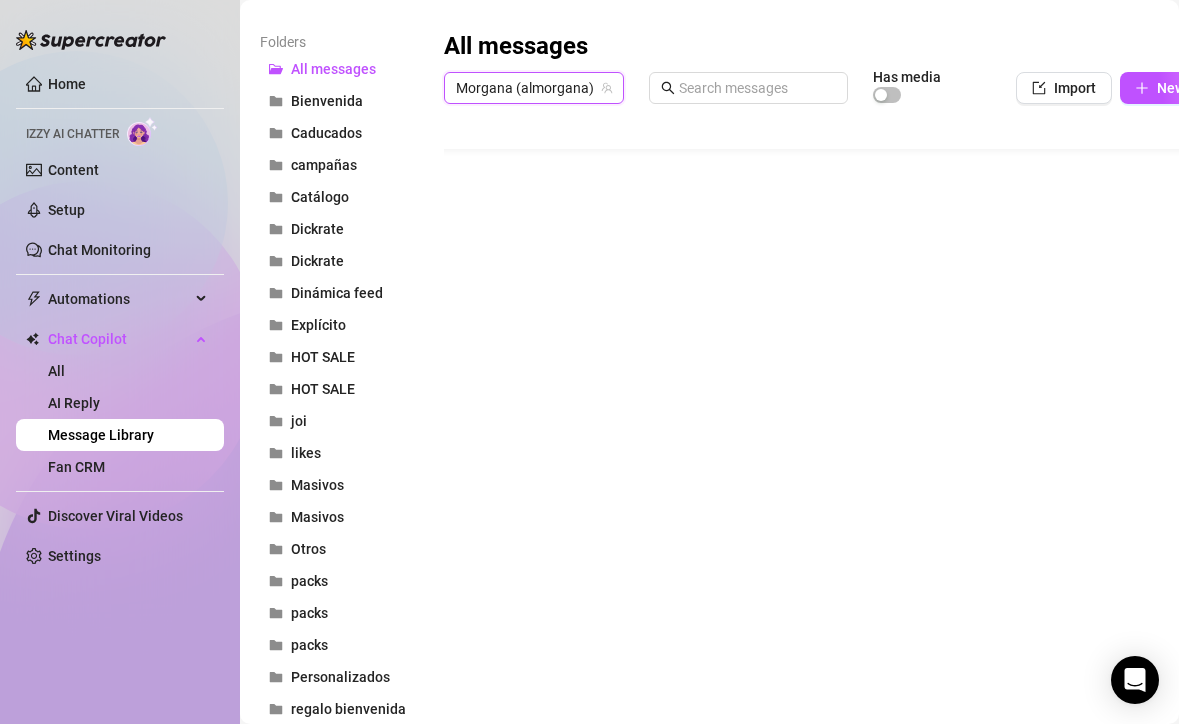 scroll, scrollTop: 28, scrollLeft: 0, axis: vertical 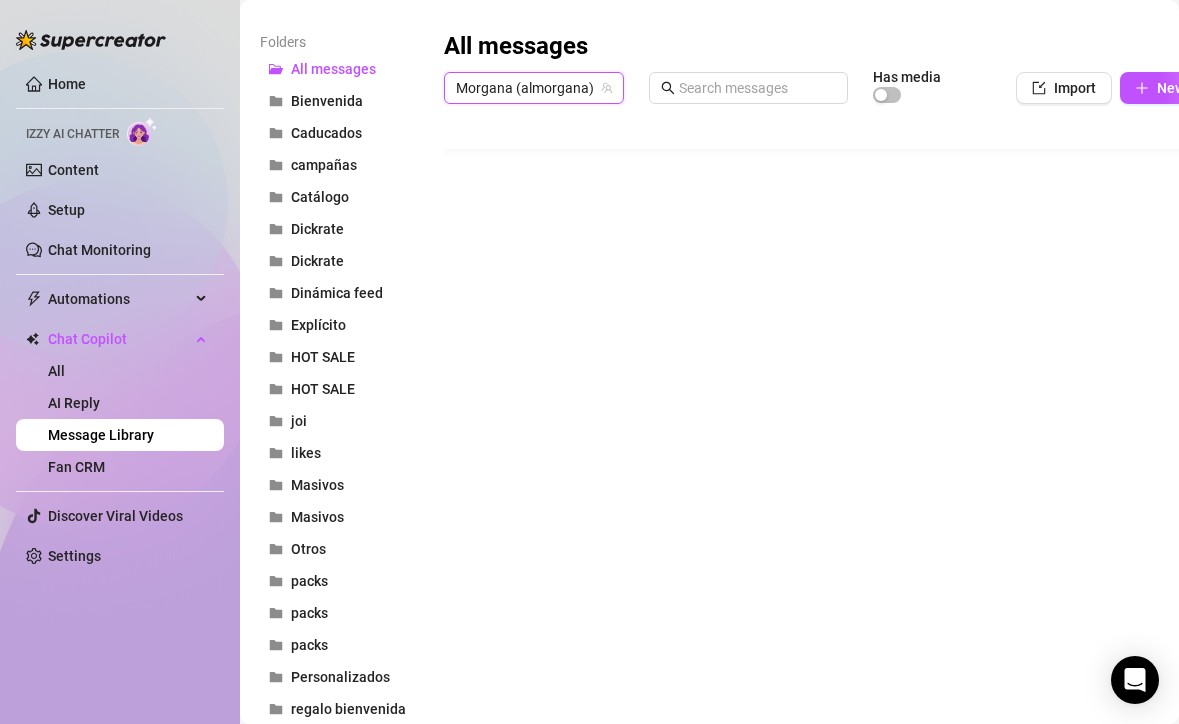 click at bounding box center [851, 336] 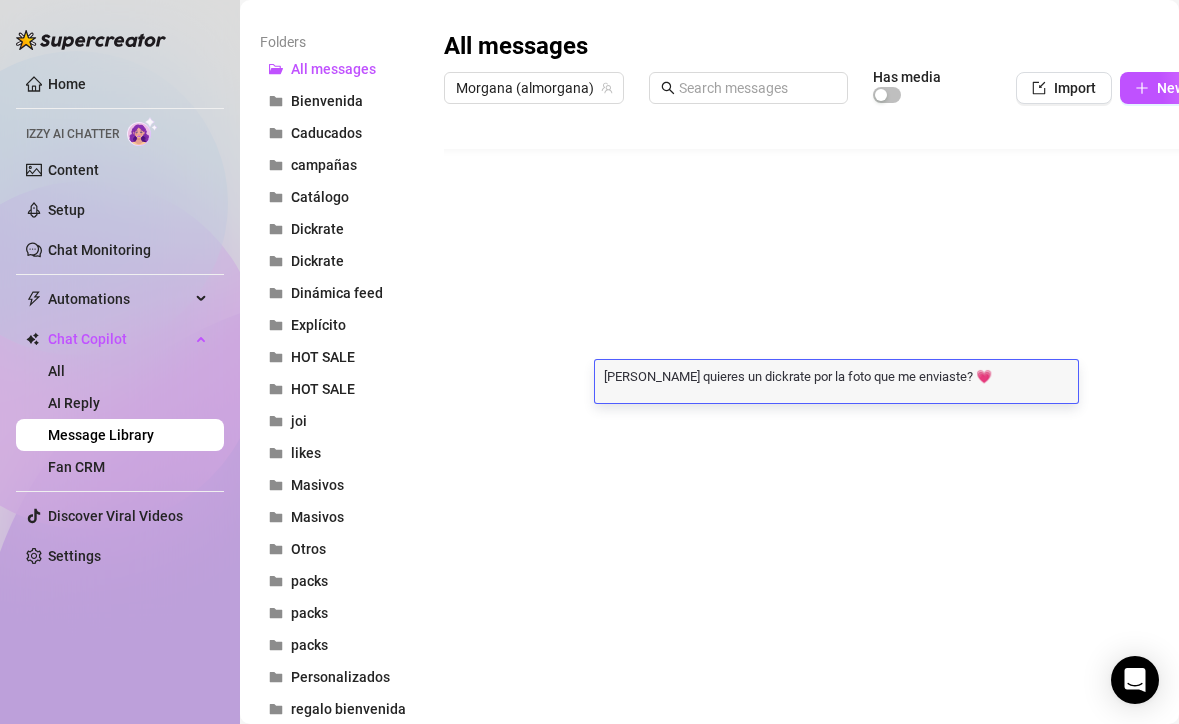 scroll, scrollTop: 0, scrollLeft: 0, axis: both 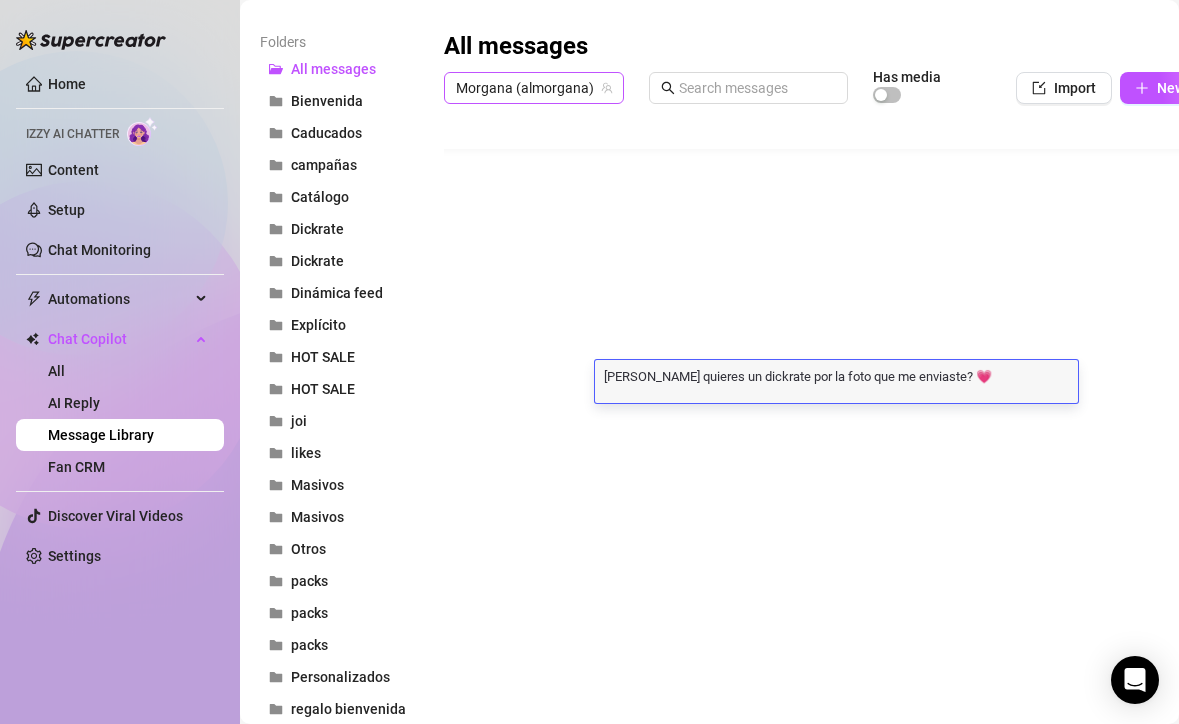 click on "Morgana (almorgana)" at bounding box center (534, 88) 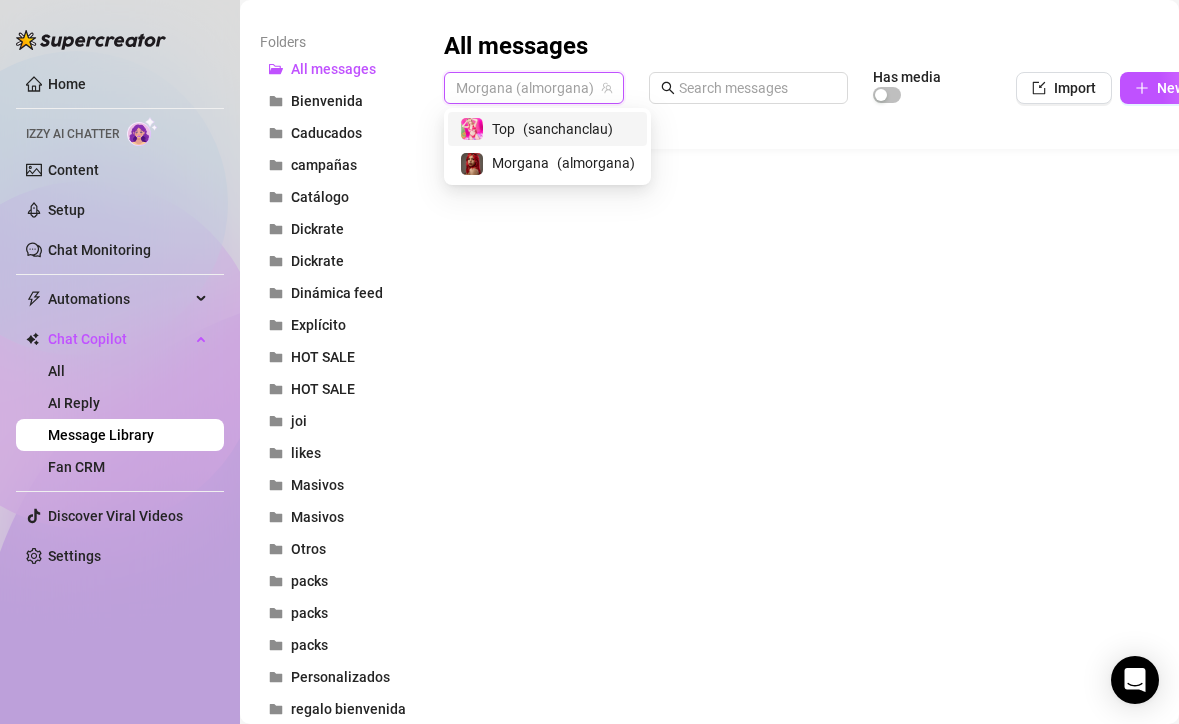 click on "Top   ( sanchanclau )" at bounding box center (547, 129) 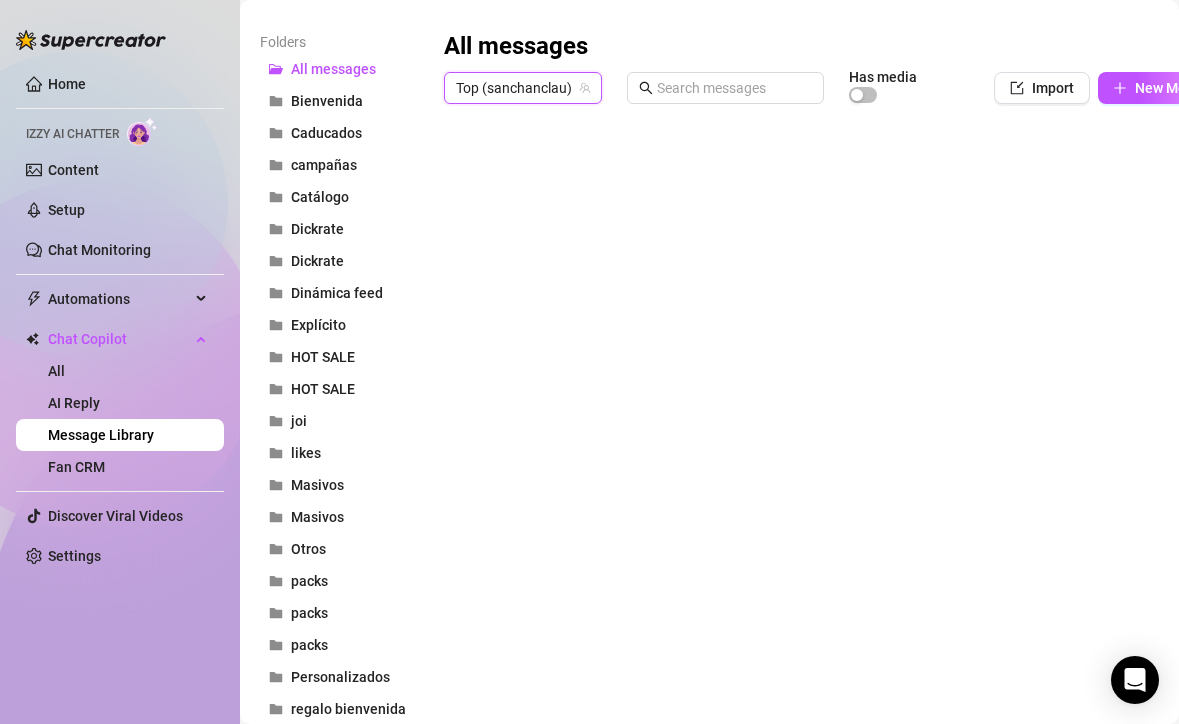 scroll, scrollTop: 0, scrollLeft: 0, axis: both 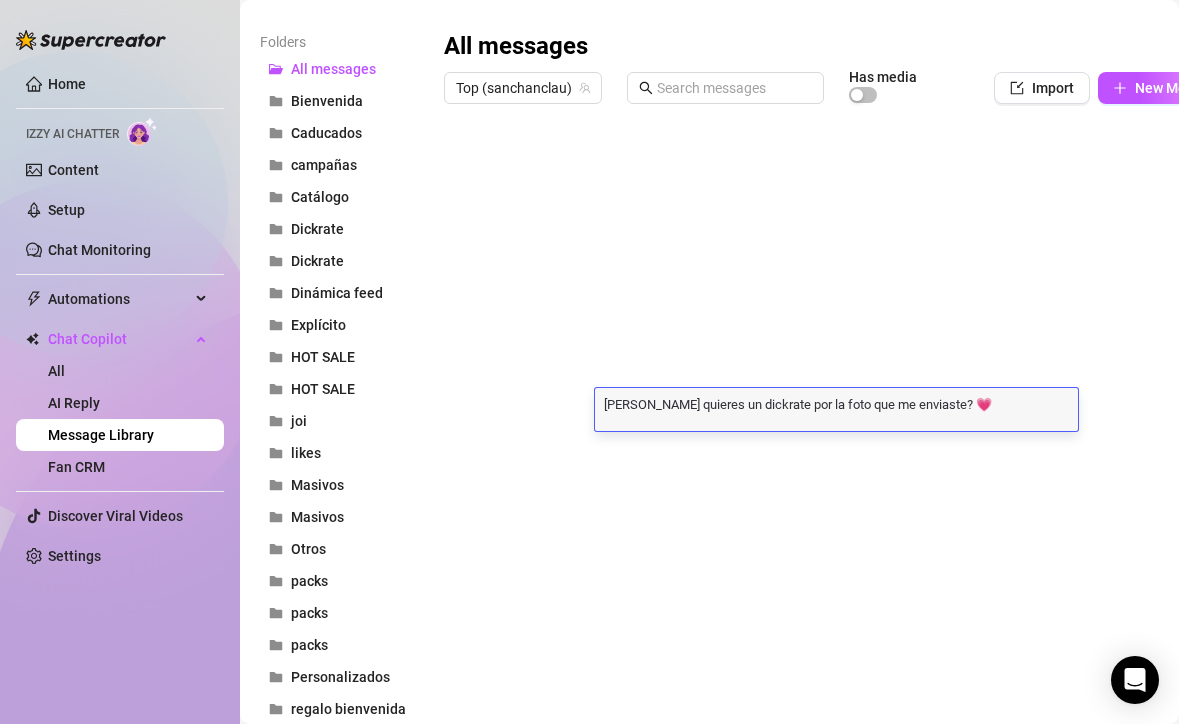 type on "[PERSON_NAME] quieres un dickrate por la foto que me enviaste?" 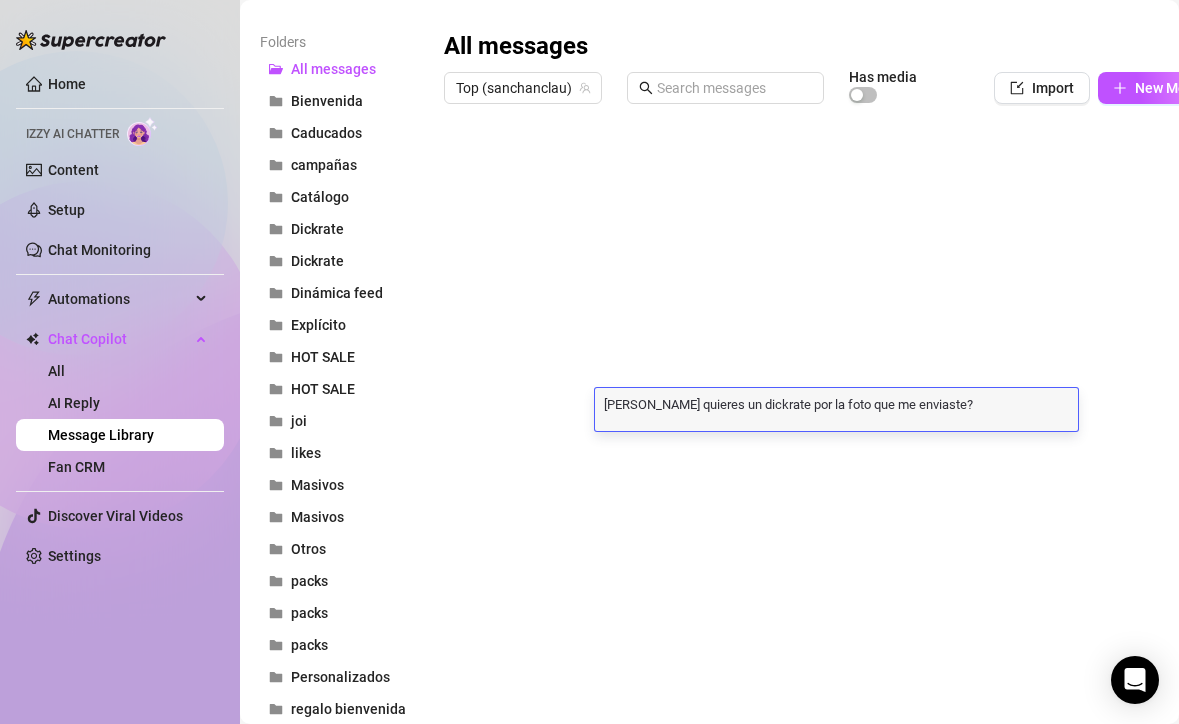 scroll, scrollTop: 0, scrollLeft: 0, axis: both 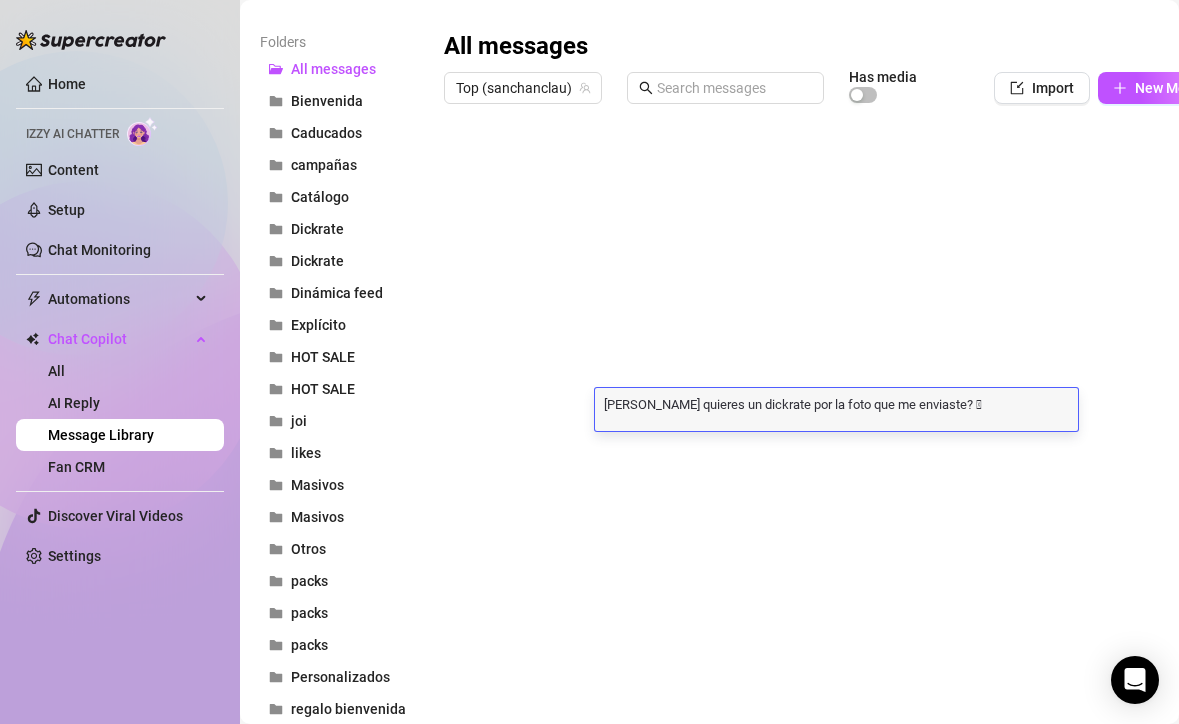 click on "[PERSON_NAME] quieres un dickrate por la foto que me enviaste? 🩷" at bounding box center [836, 403] 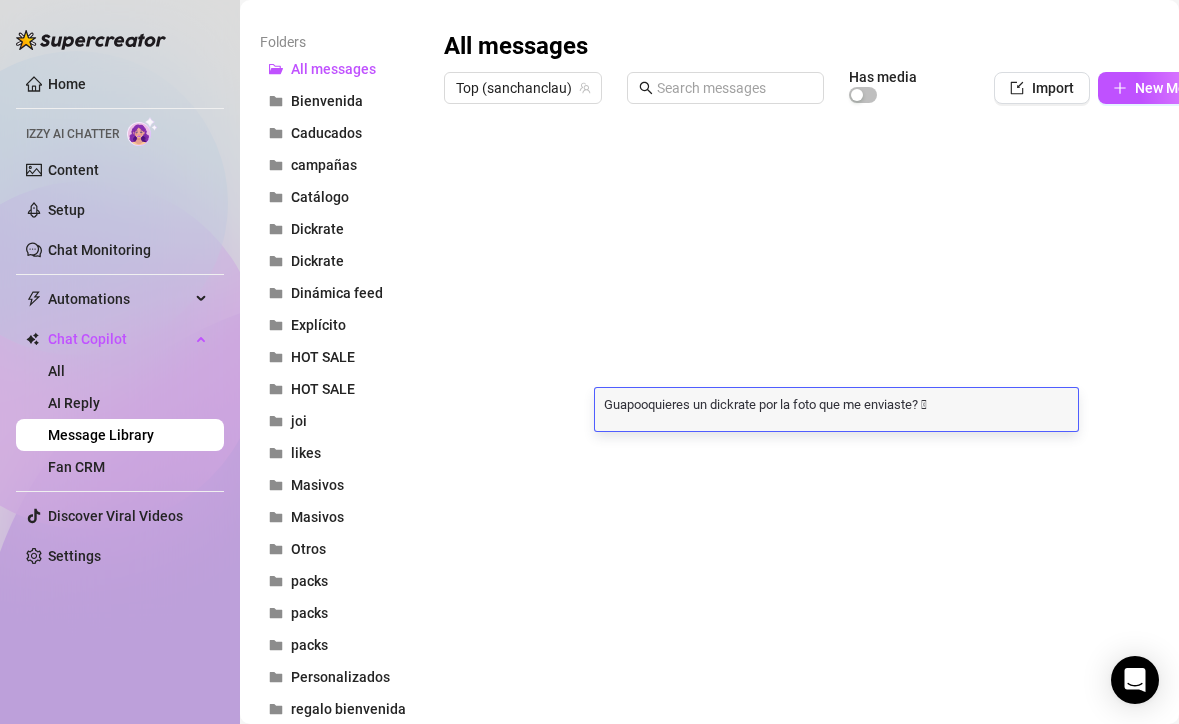type on "[PERSON_NAME] quieres un dickrate por la foto que me enviaste? 🩷" 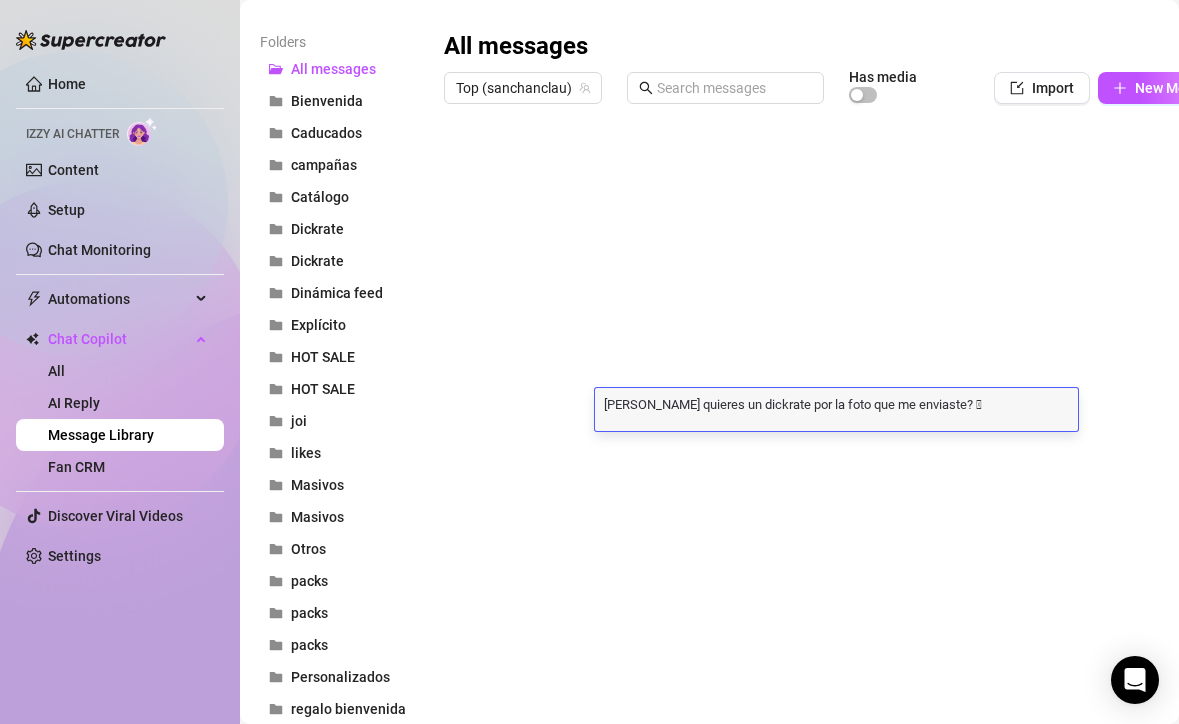 click on "[PERSON_NAME] quieres un dickrate por la foto que me enviaste? 🩷" at bounding box center [836, 403] 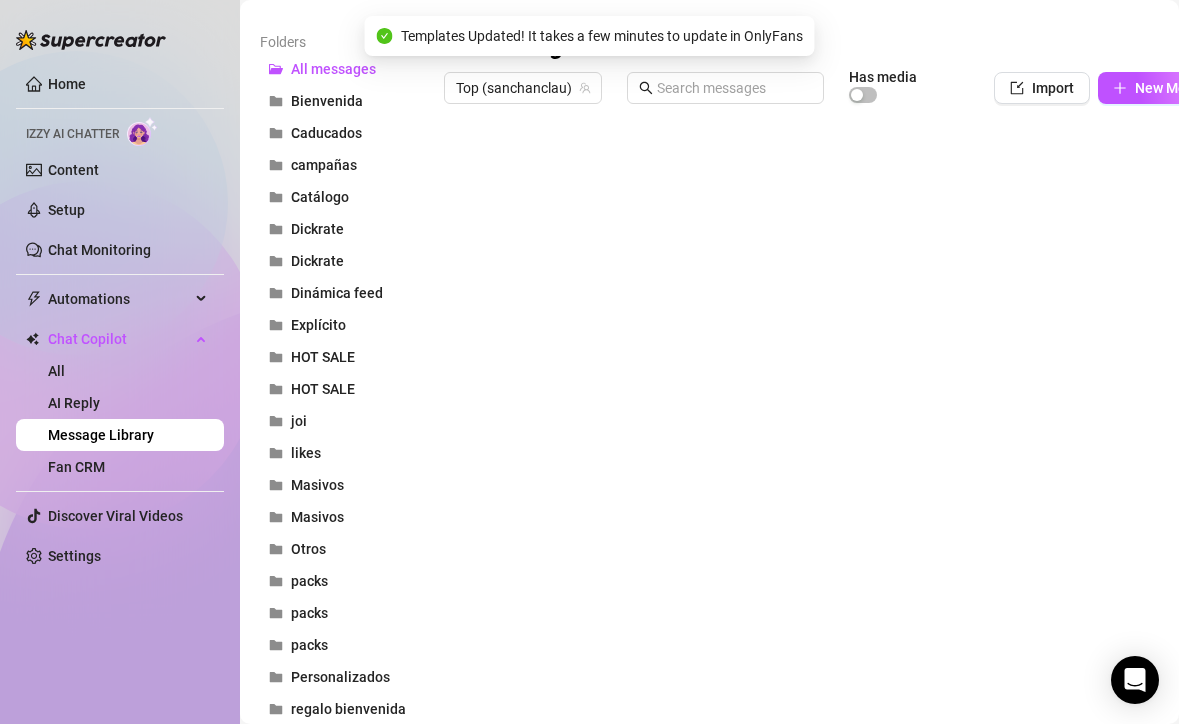 click at bounding box center (841, 336) 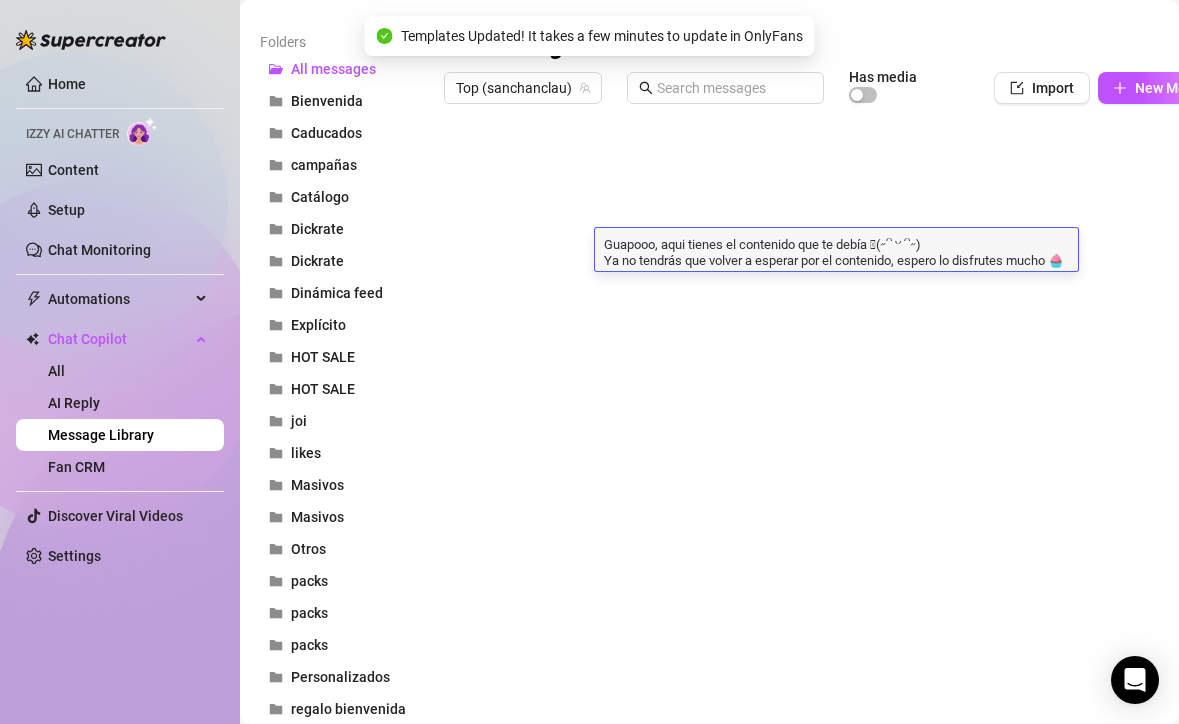 click on "Guapooo, aqui tienes el contenido que te debía 🩷(˶ᵔ ᵕ ᵔ˶)
Ya no tendrás que volver a esperar por el contenido, espero lo disfrutes mucho 🧁✨" at bounding box center (836, 251) 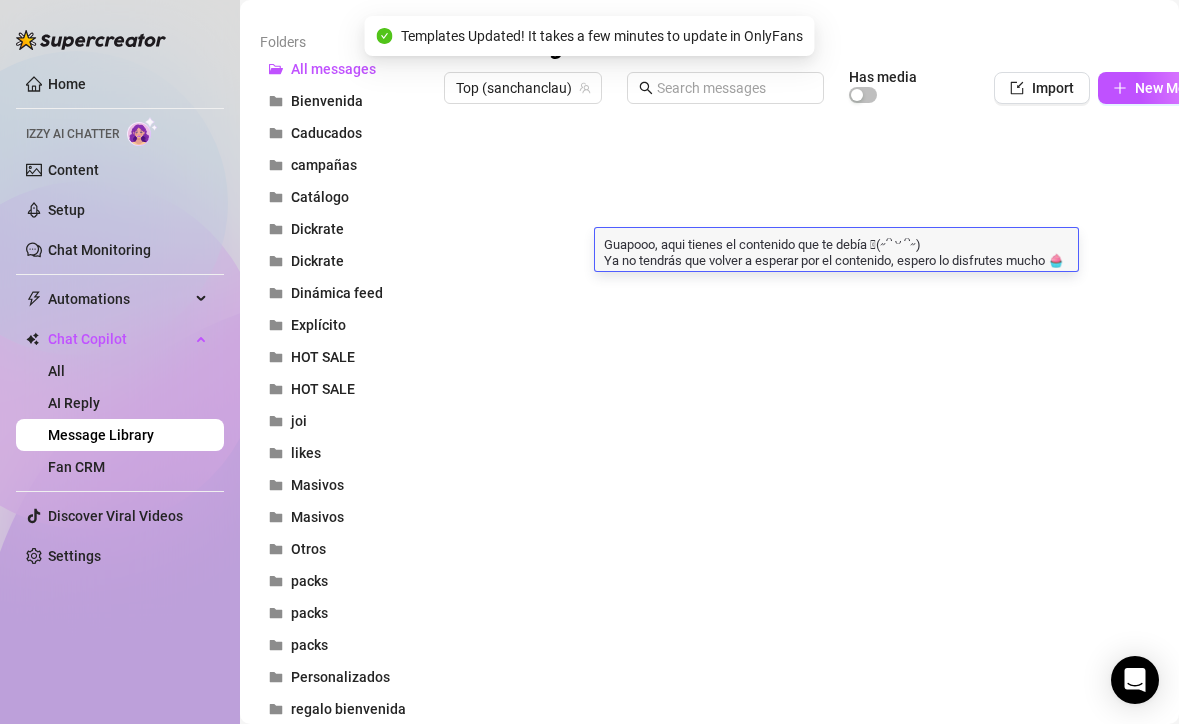 drag, startPoint x: 940, startPoint y: 244, endPoint x: 889, endPoint y: 241, distance: 51.088158 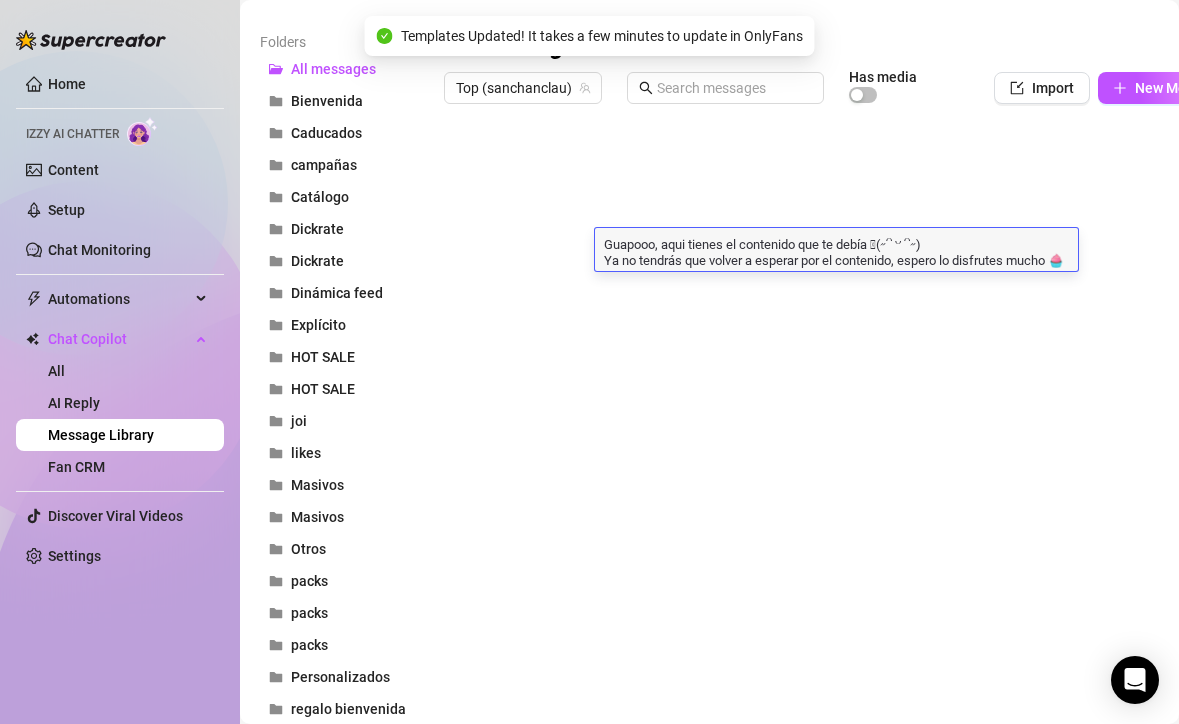 click at bounding box center [841, 336] 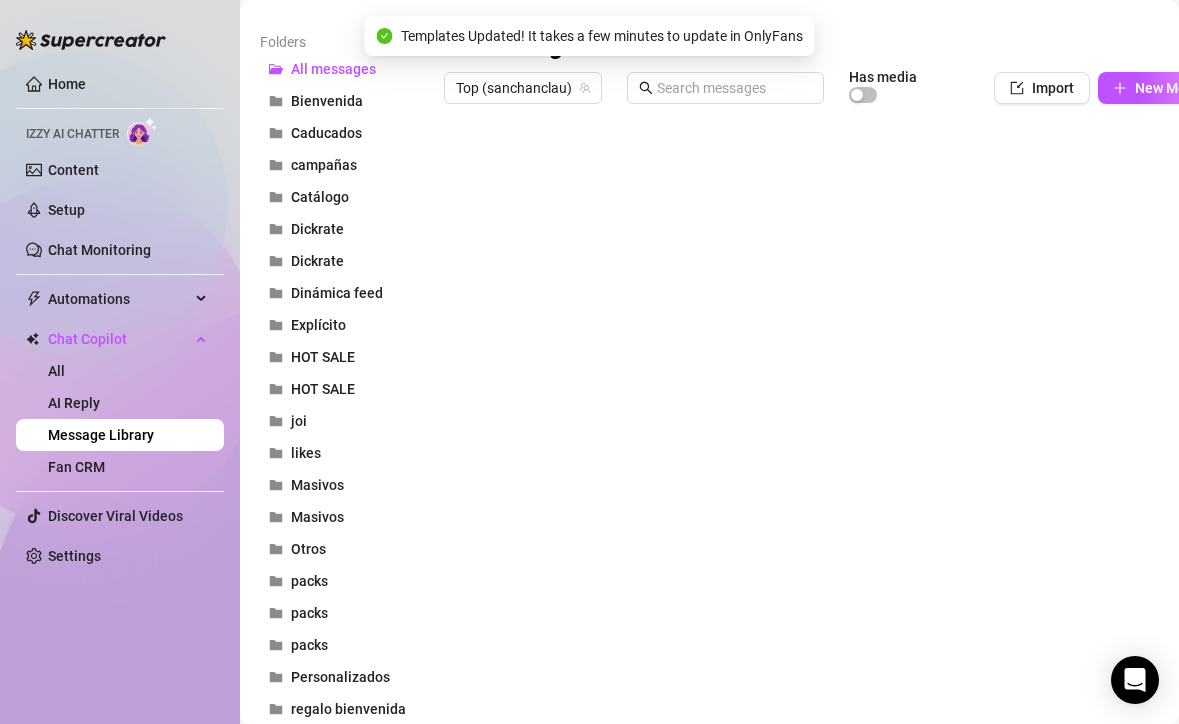 click at bounding box center [841, 336] 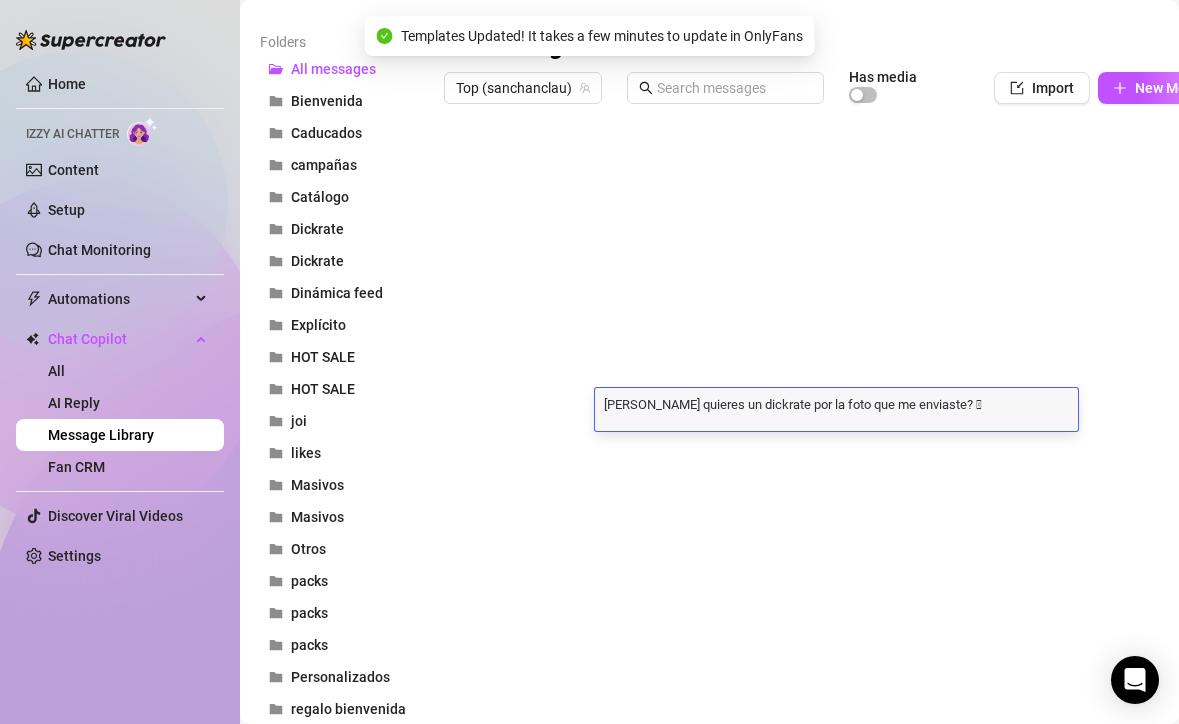 scroll, scrollTop: 0, scrollLeft: 0, axis: both 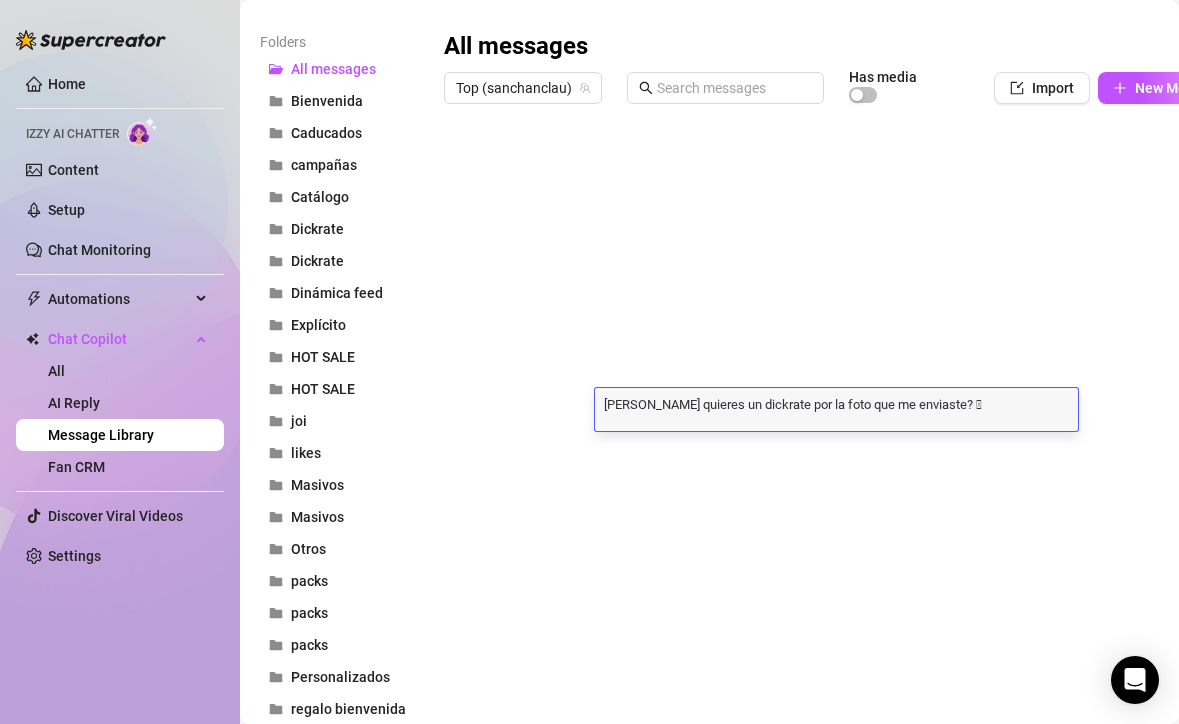 type on "[PERSON_NAME] quieres un dickrate por la foto que me enviaste? 🩷(˶ᵔ ᵕ ᵔ˶)" 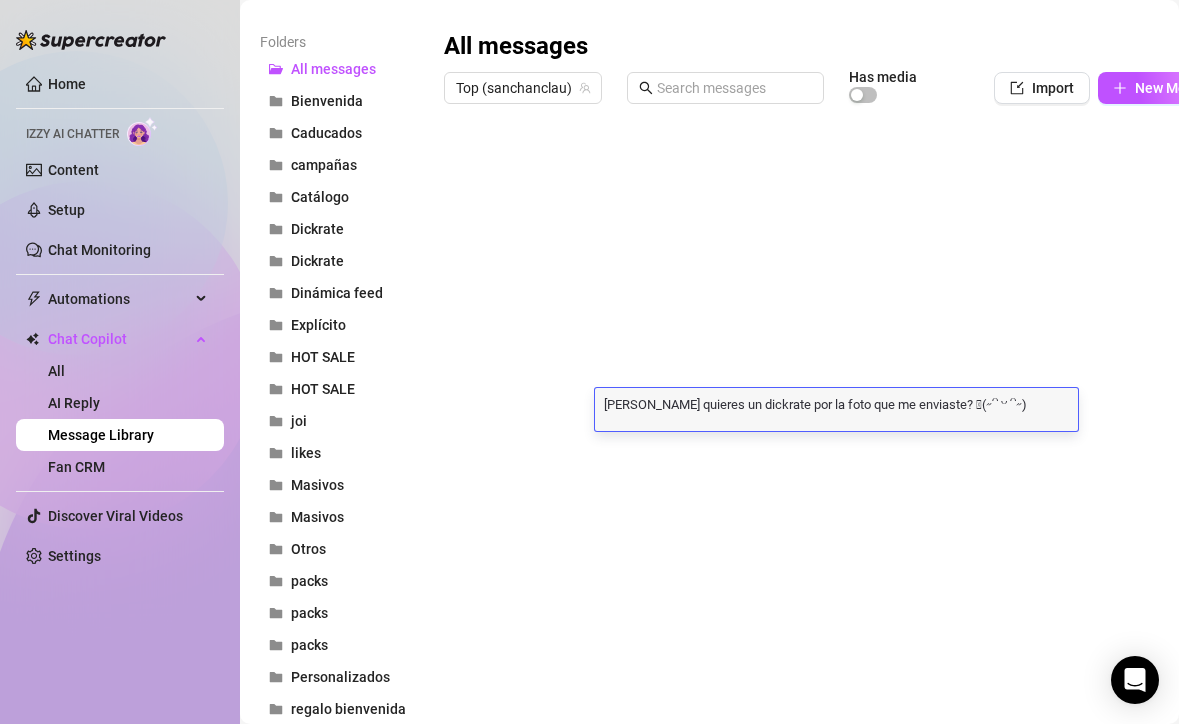 click on "Folders All messages Bienvenida Caducados campañas Catálogo  Dickrate Dickrate Dinámica feed Explícito HOT SALE HOT SALE joi likes Masivos  Masivos  Otros packs packs packs Personalizados  regalo bienvenida Regalos Regalos Sexting Sexting Tarjetas VIP tarjetazos Tarjetazos venta Venta Videollamadas New folder All messages Top (sanchanclau) Has media Import New Message Title Text Media $ AI Pricing Caducados Mi guapo veo tu suscripción caducada 🥺 recuerda que si quieres seguir viendo mi contenido y platicar conmigo debes tenerla activa (╥﹏╥)🩷
Espero verte de vuelta muy pronto, siempre tengo promos en mi sub para que aproveches ⭐️ false #1 Tarjetazos false #2 Tarjetazos Guapooo, aqui tienes el contenido que te debía 🩷(˶ᵔ ᵕ ᵔ˶)
Ya no tendrás que volver a esperar por el contenido, espero lo disfrutes mucho 🧁✨ false Cuando mandan dickpick no solicitada [PERSON_NAME] lo que pienso de esa foto que me mandaste guapo 👉🏻👈🏻😳 35 false Bienvenida  false false Dickrate false" at bounding box center (709, 562) 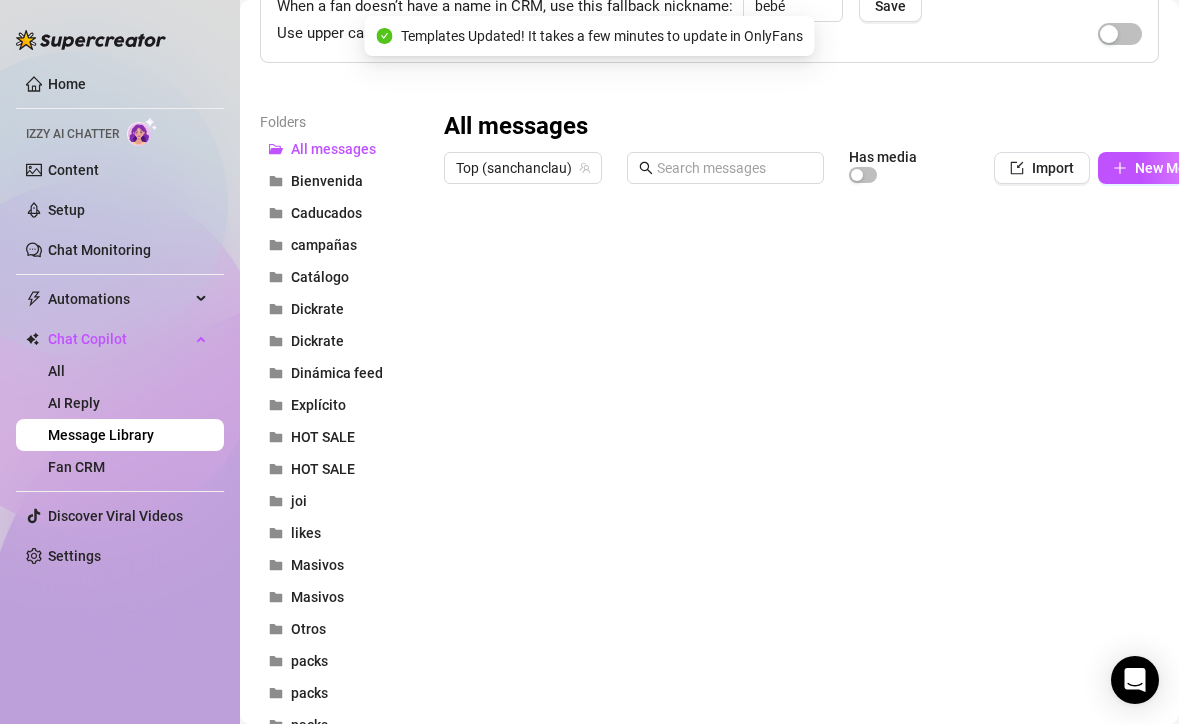scroll, scrollTop: 184, scrollLeft: 0, axis: vertical 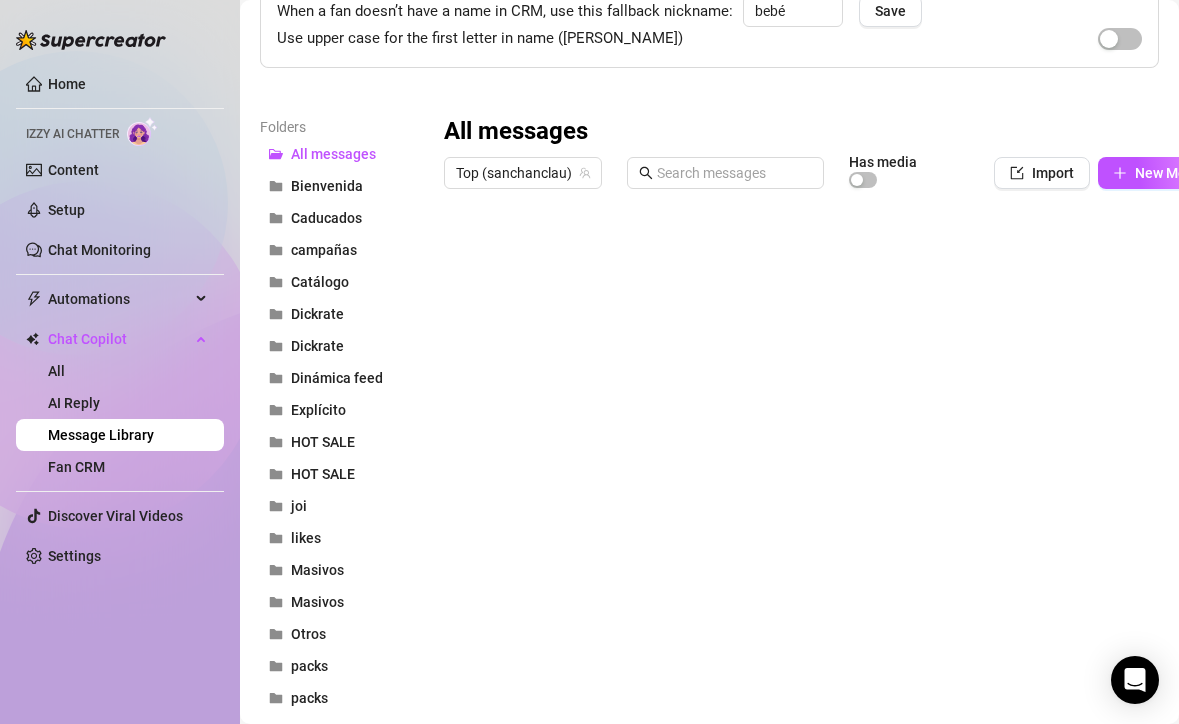 click on "Home Izzy AI Chatter Content Setup Chat Monitoring Automations All Message Flow Beta Bump Online Fans Expired Fans Chat Copilot All AI Reply Message Library Fan CRM Discover Viral Videos Settings Izzy AI Chatter Message Library Personalize your messages with  {name} Insert the placeholder   {name}   in your message to replace it with the fan’s first name when sending the message! When a fan doesn’t have a name in CRM, use this fallback nickname:   bebé Save Use upper case for the first letter in name (e.g. [PERSON_NAME])   Folders All messages Bienvenida Caducados campañas Catálogo  Dickrate Dickrate Dinámica feed Explícito HOT SALE HOT SALE joi likes Masivos  Masivos  Otros packs packs packs Personalizados  regalo bienvenida Regalos Regalos Sexting Sexting Tarjetas VIP tarjetazos Tarjetazos venta Venta Videollamadas New folder All messages Top (sanchanclau) Has media Import New Message Title Text Media $ AI Pricing Caducados false #1 Tarjetazos false #2 Tarjetazos" at bounding box center (589, 362) 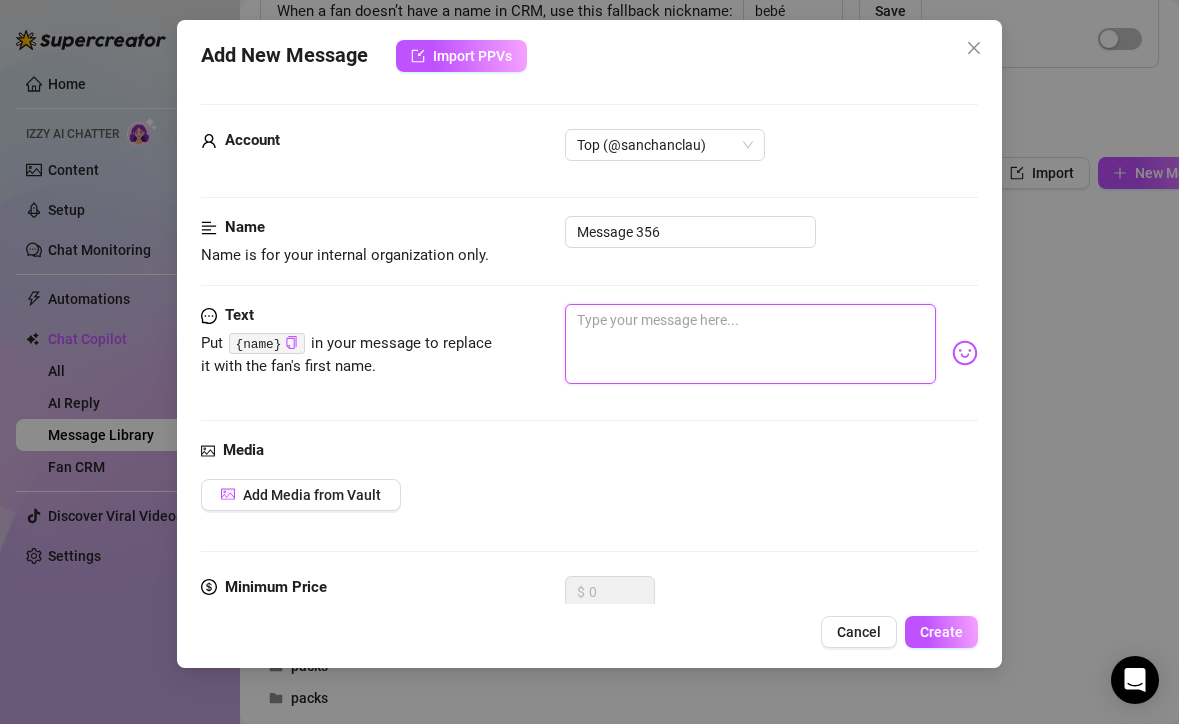 click at bounding box center [750, 344] 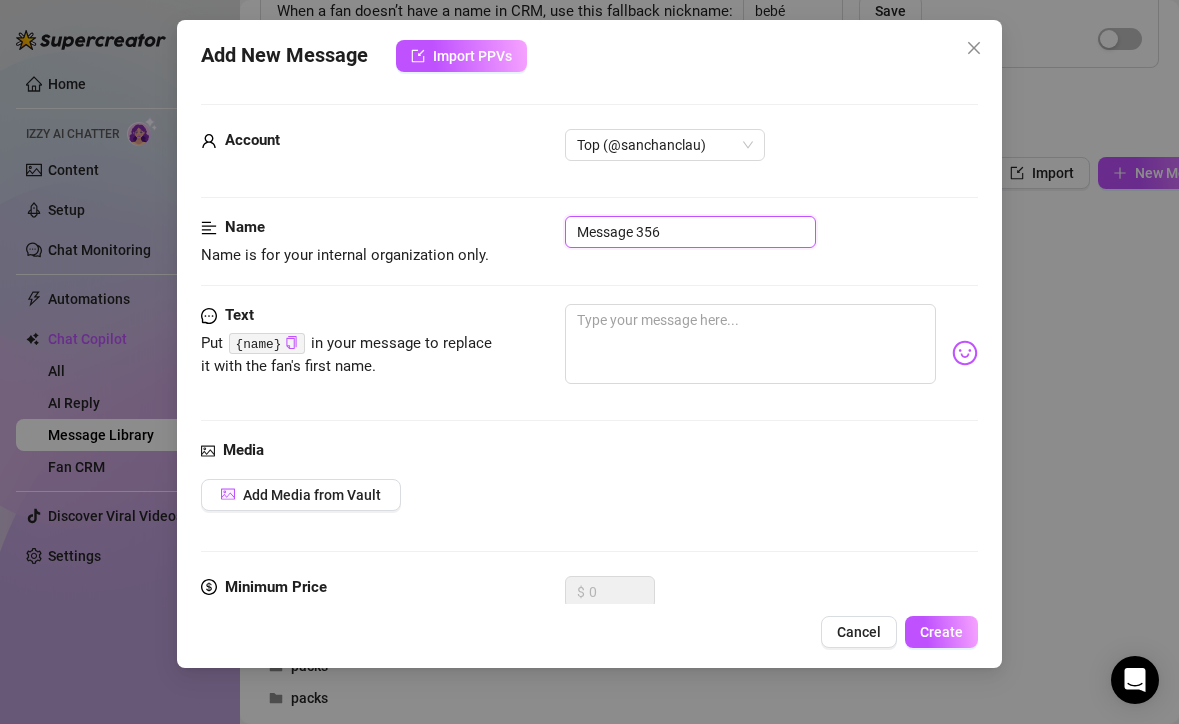 click on "Message 356" at bounding box center [690, 232] 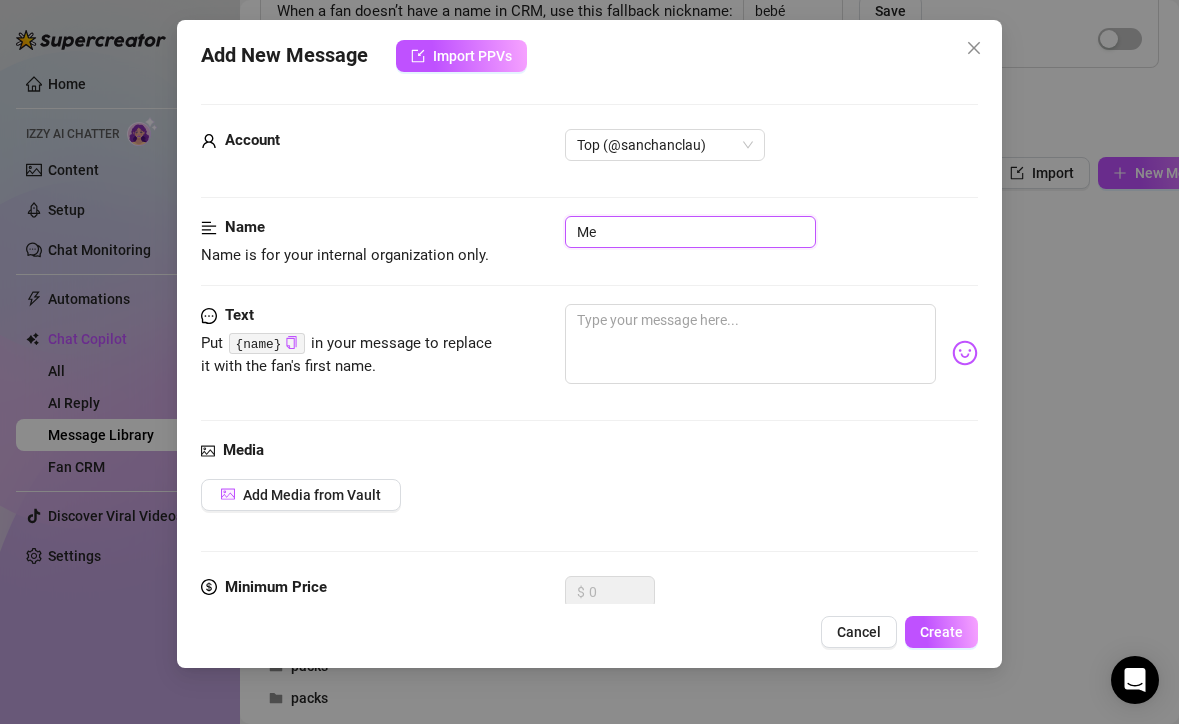 type on "M" 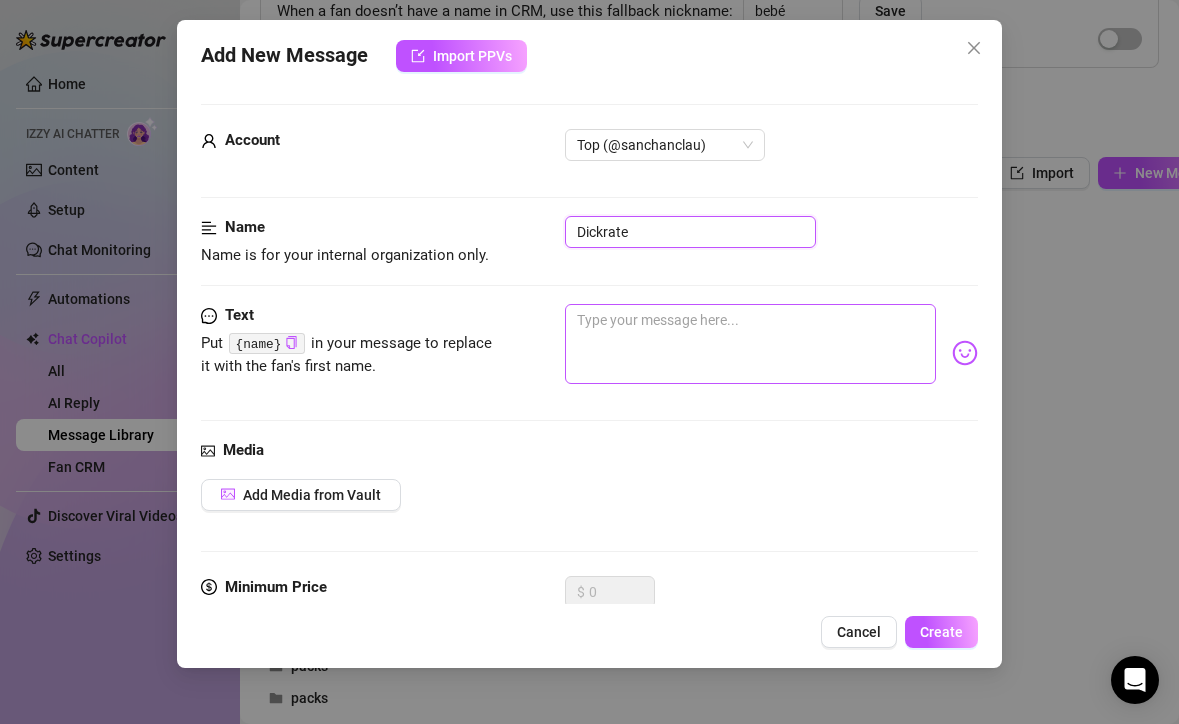 type on "Dickrate" 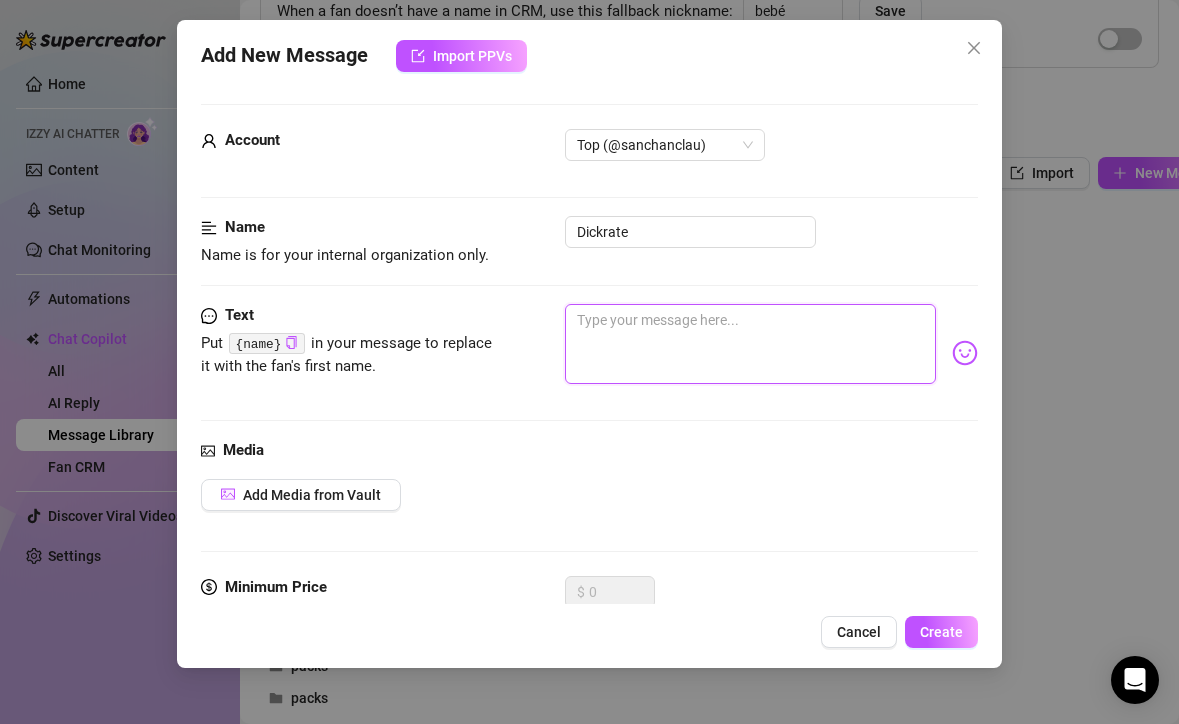 click at bounding box center (750, 344) 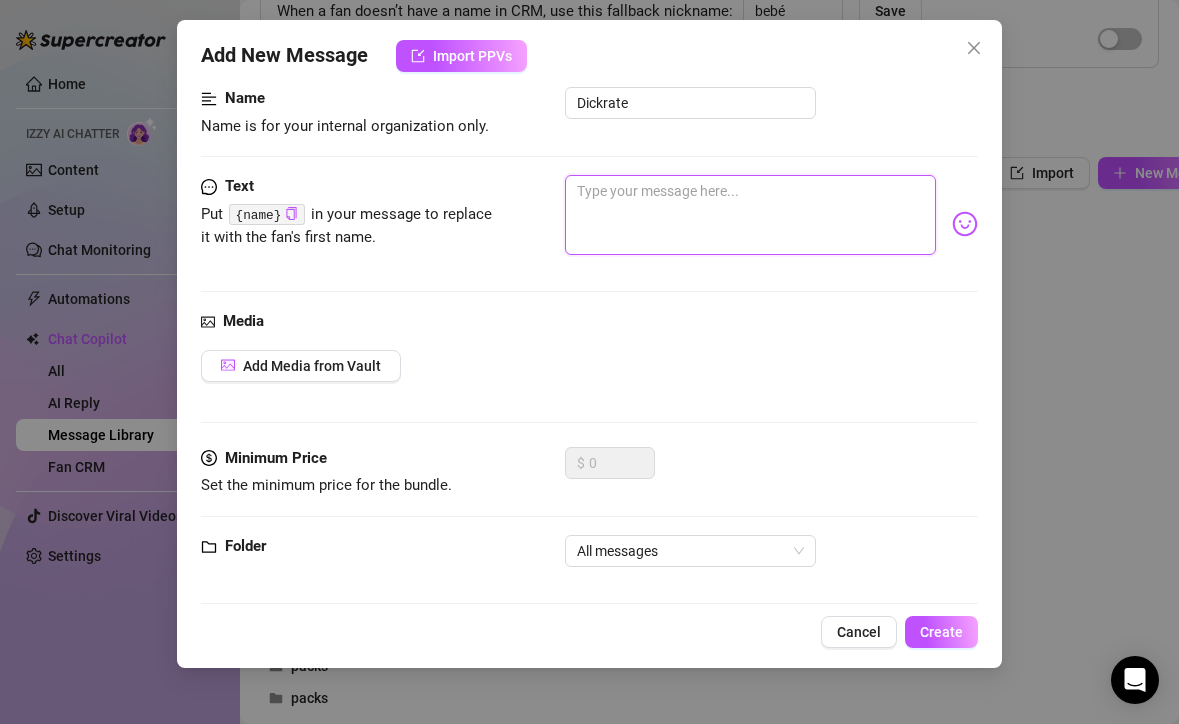 scroll, scrollTop: 147, scrollLeft: 0, axis: vertical 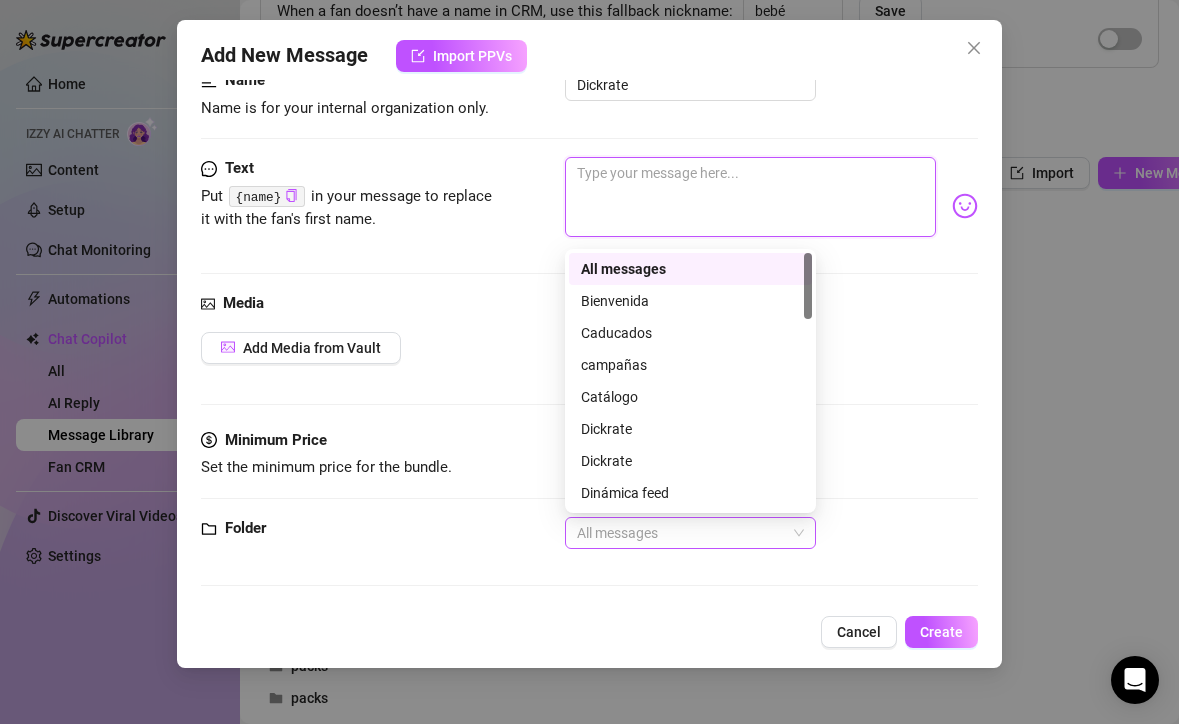 click on "All messages" at bounding box center (690, 533) 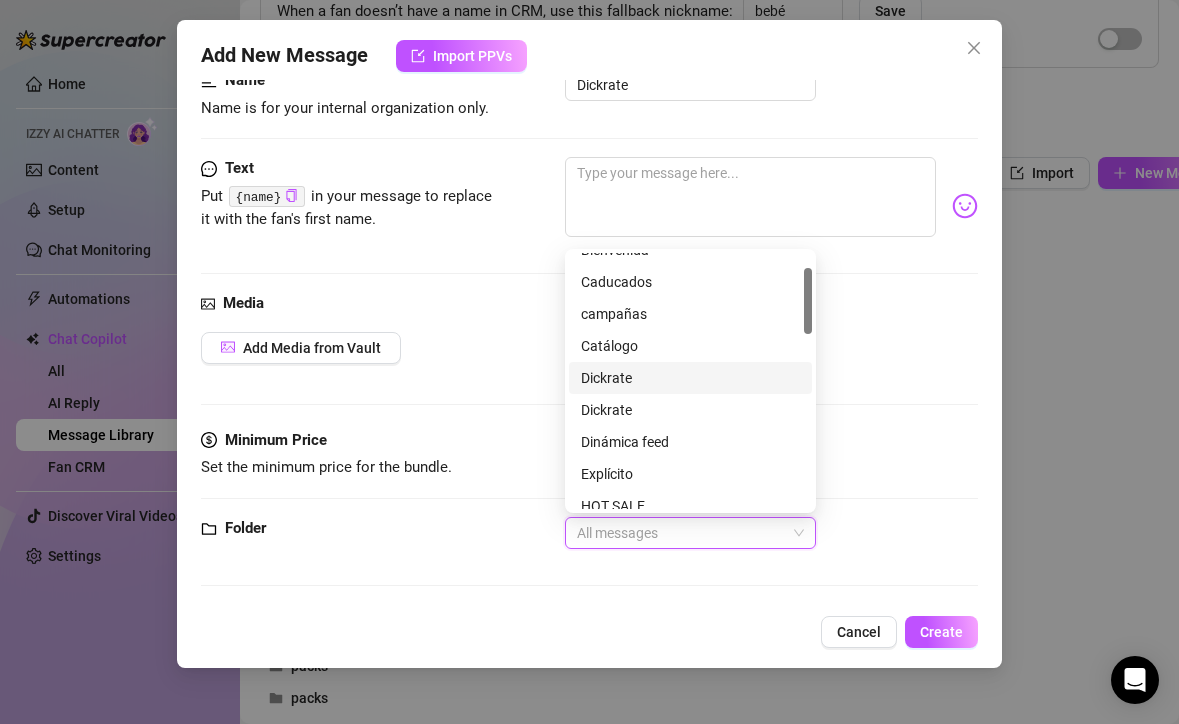 scroll, scrollTop: 56, scrollLeft: 0, axis: vertical 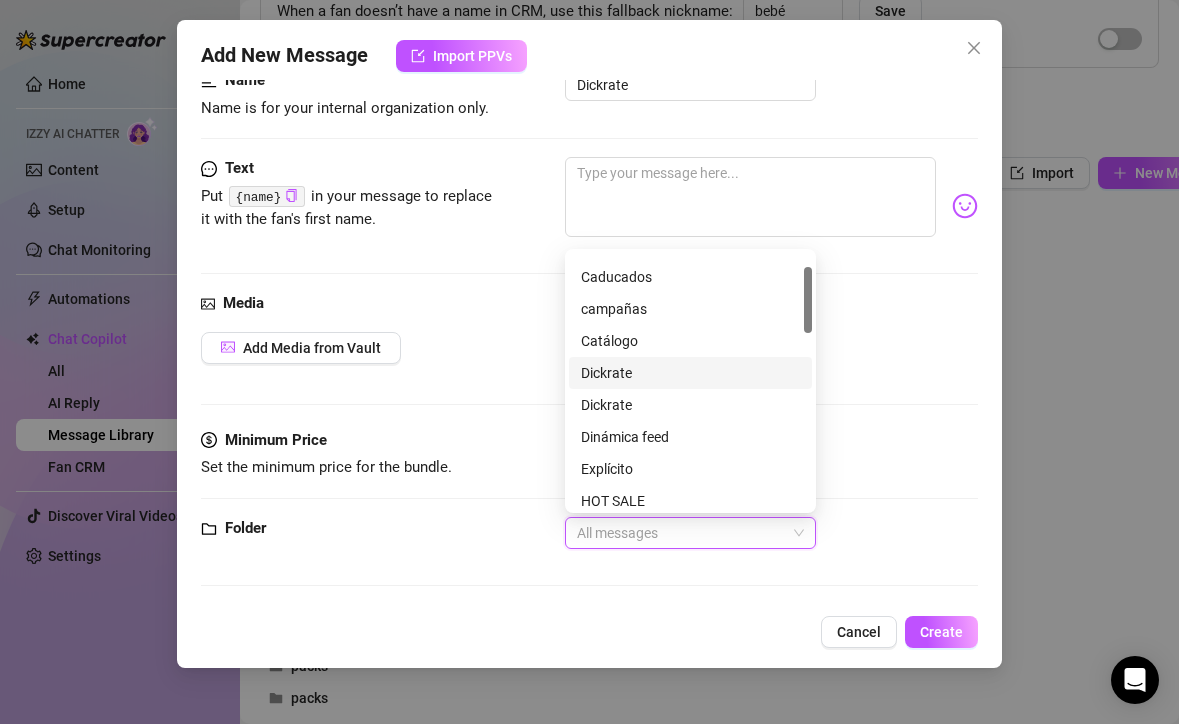 click on "Dickrate" at bounding box center [690, 373] 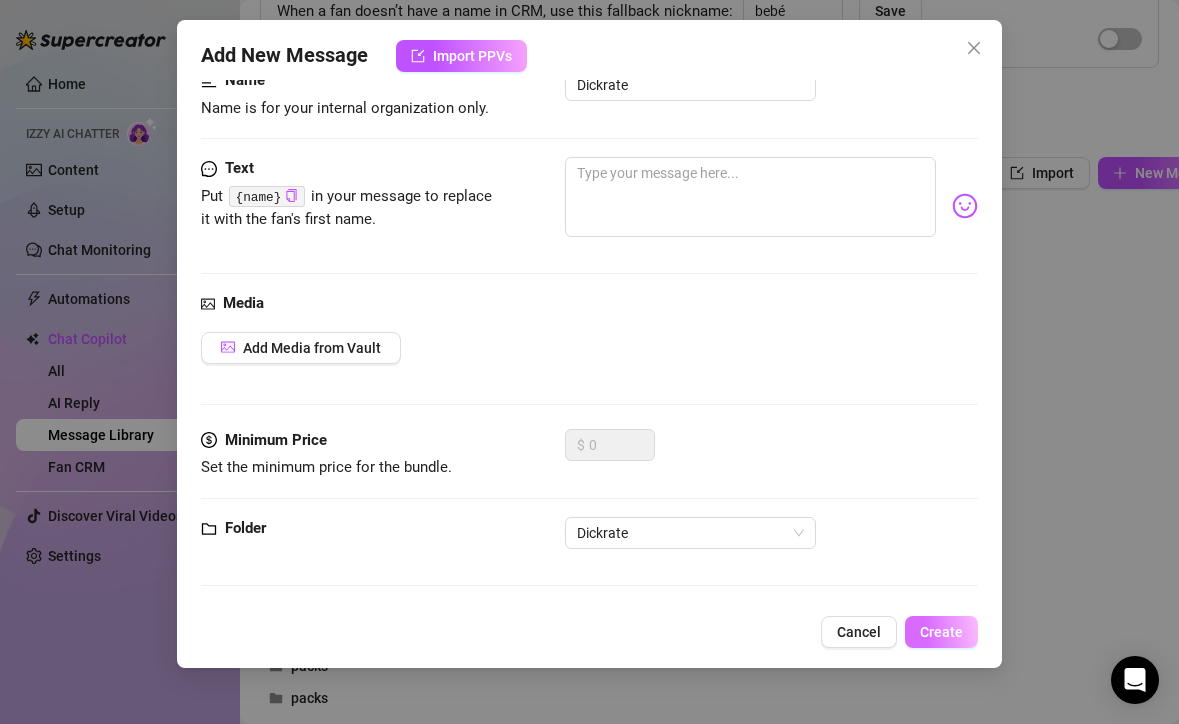 click on "Create" at bounding box center [941, 632] 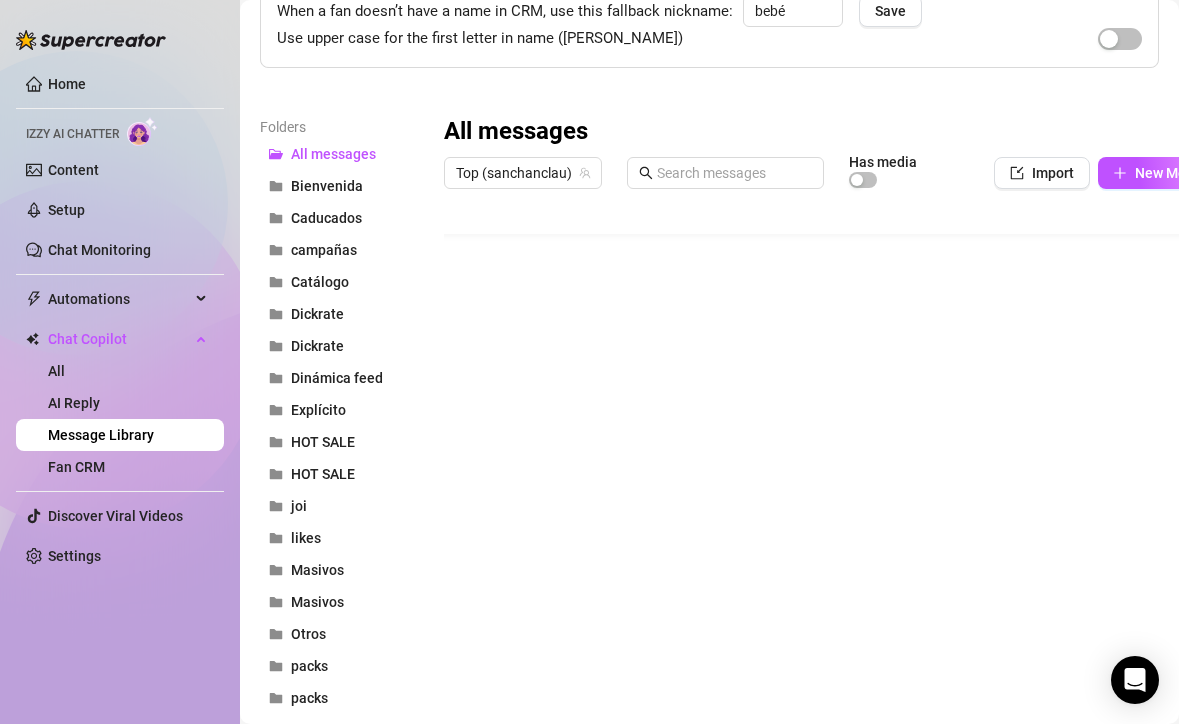 scroll, scrollTop: 40, scrollLeft: 0, axis: vertical 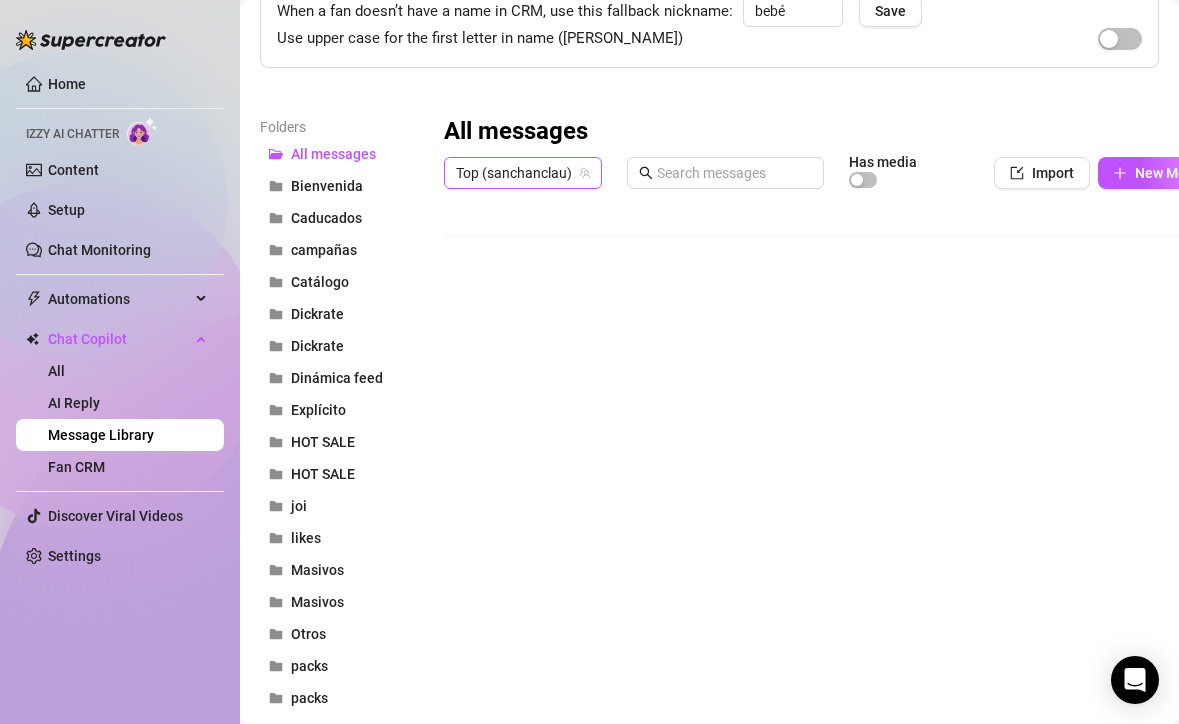 click on "Top (sanchanclau)" at bounding box center (523, 173) 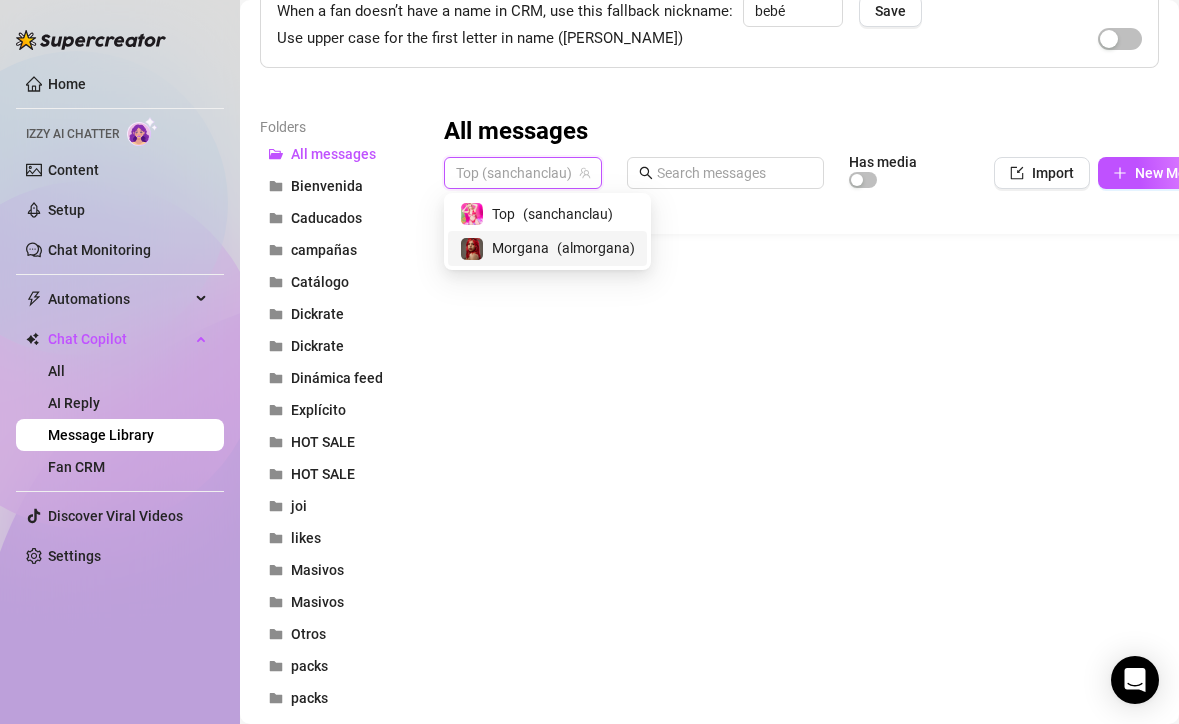 click on "Morgana" at bounding box center (520, 248) 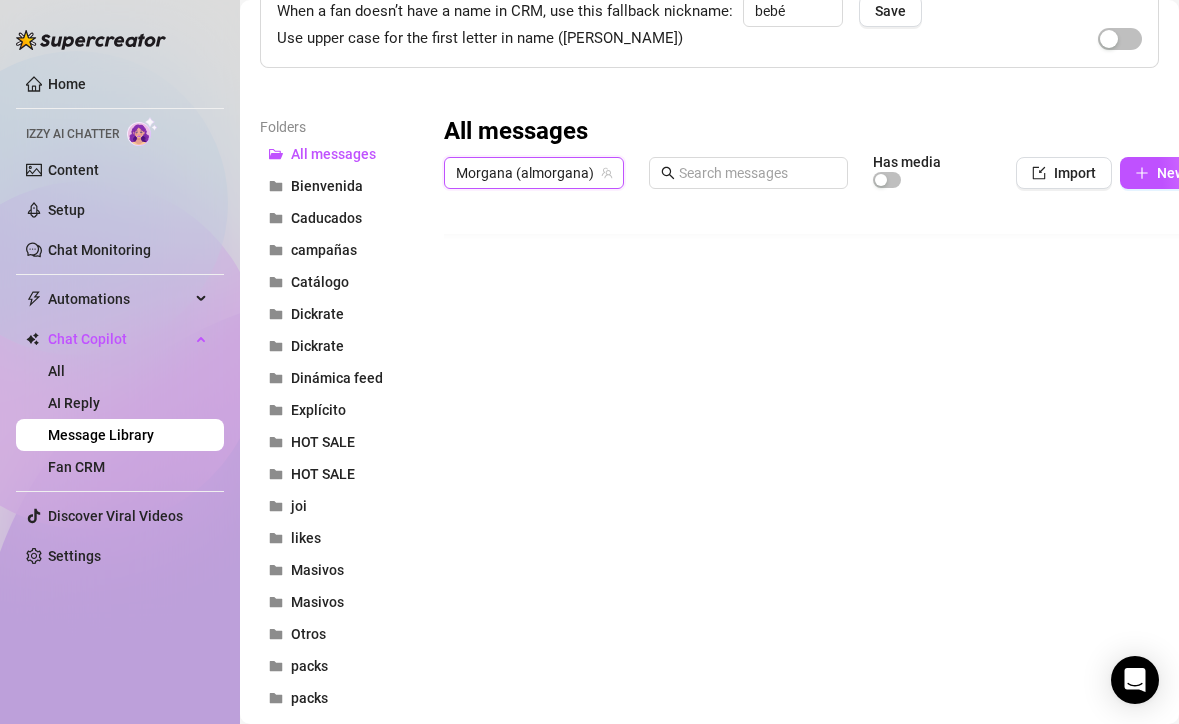 scroll, scrollTop: 18, scrollLeft: 0, axis: vertical 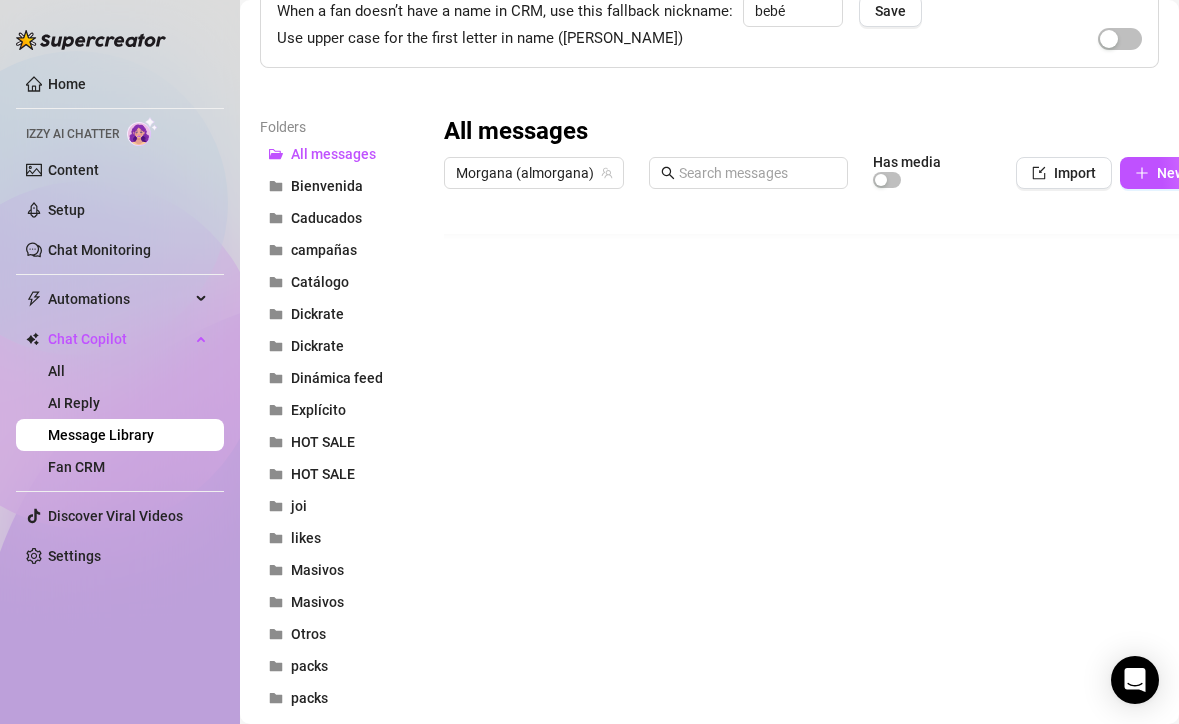 click at bounding box center [851, 421] 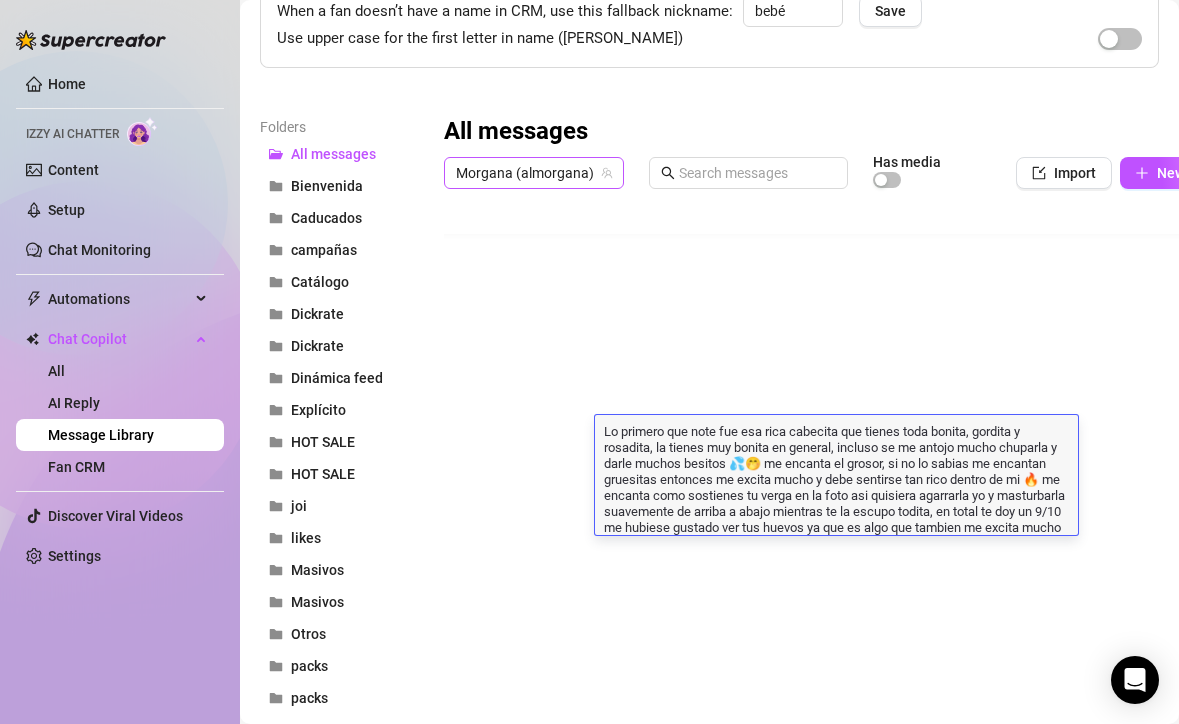 click on "Morgana (almorgana)" at bounding box center (534, 173) 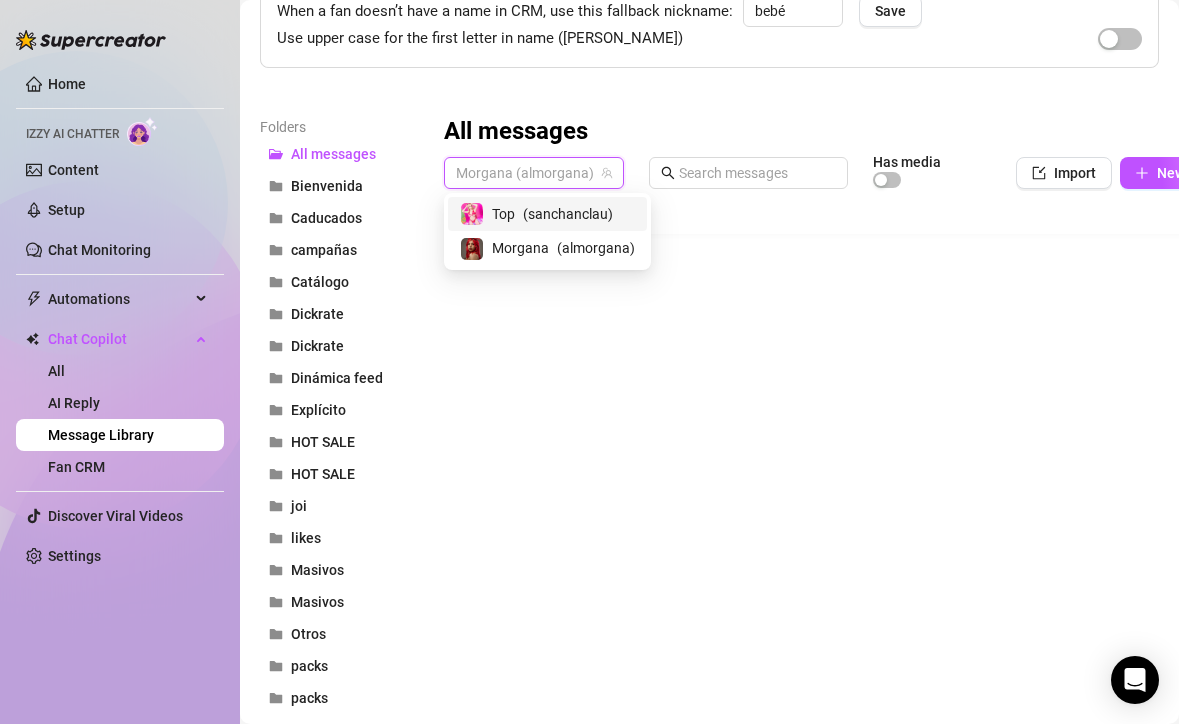 click on "( sanchanclau )" at bounding box center (568, 214) 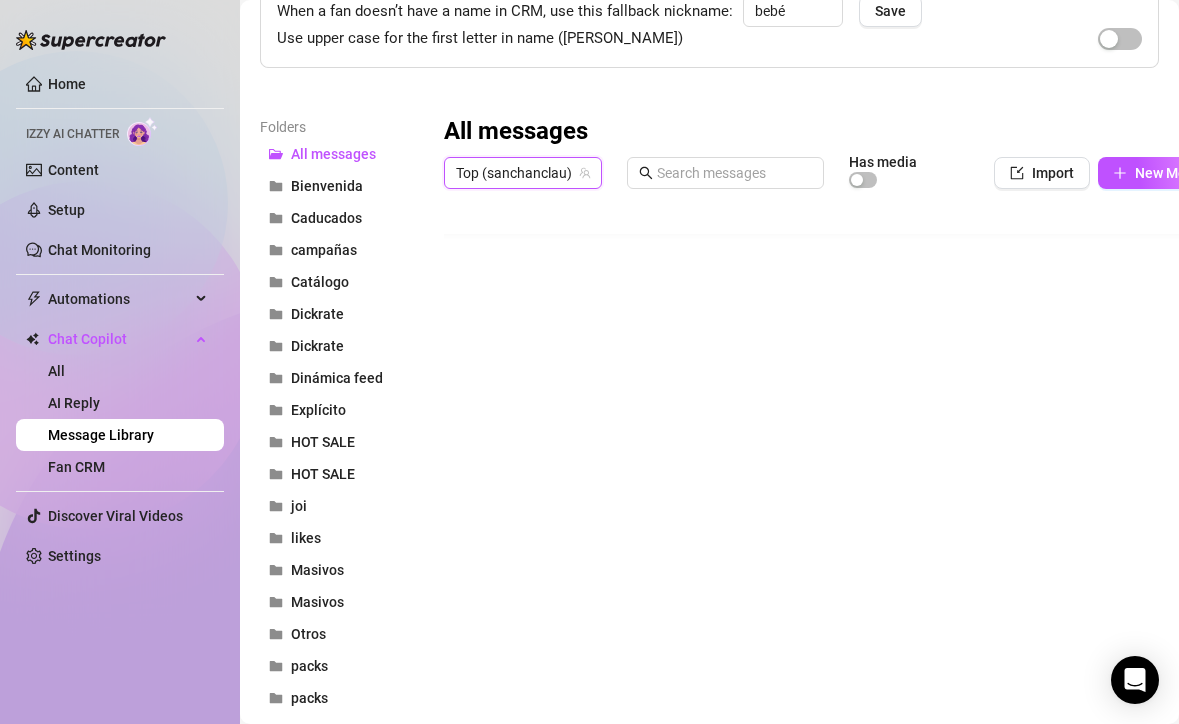 click at bounding box center (841, 421) 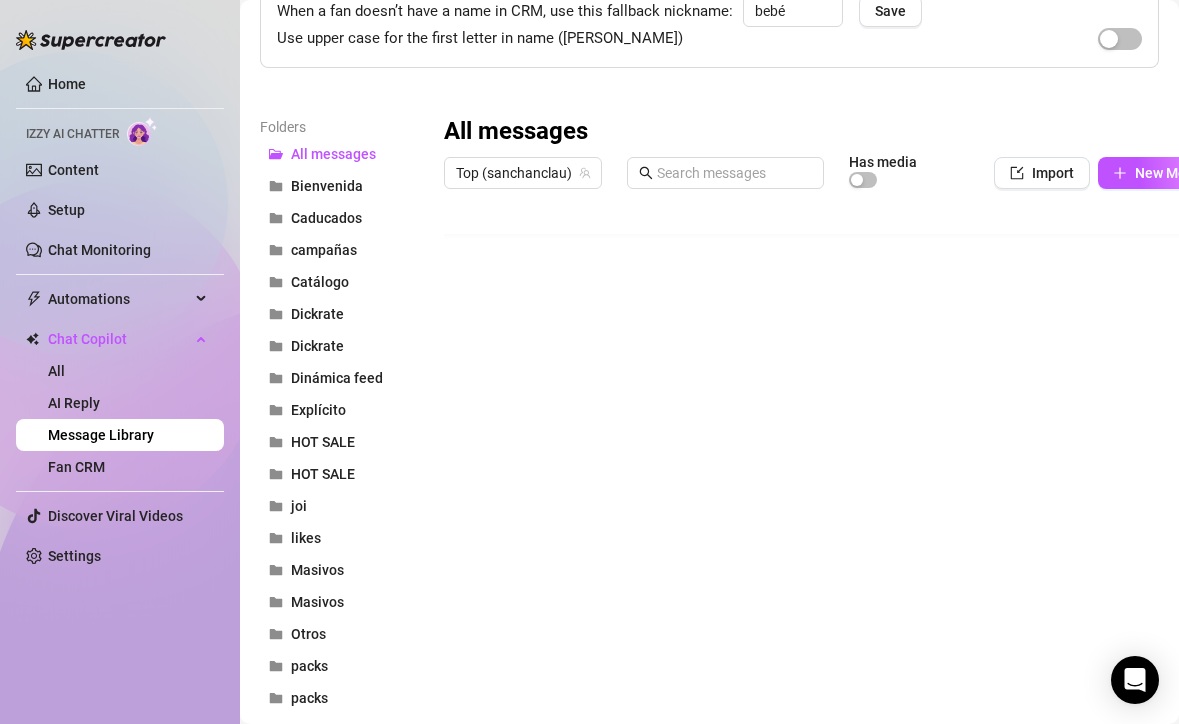 click at bounding box center [841, 421] 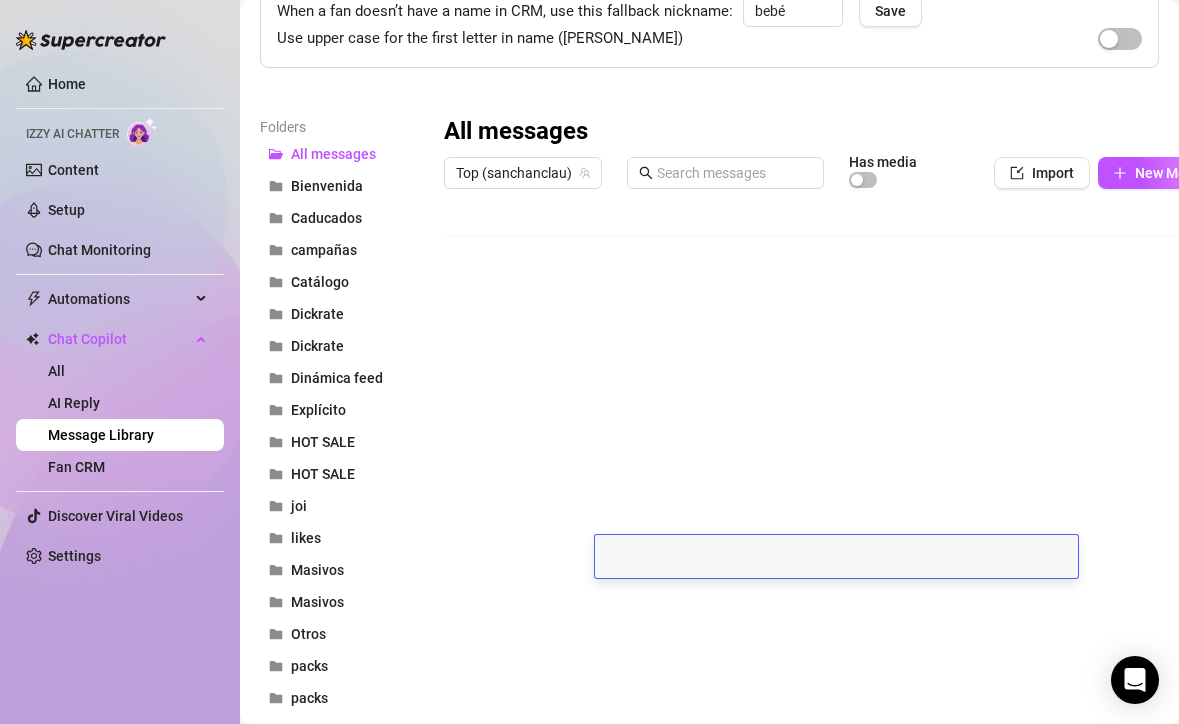 scroll, scrollTop: 0, scrollLeft: 0, axis: both 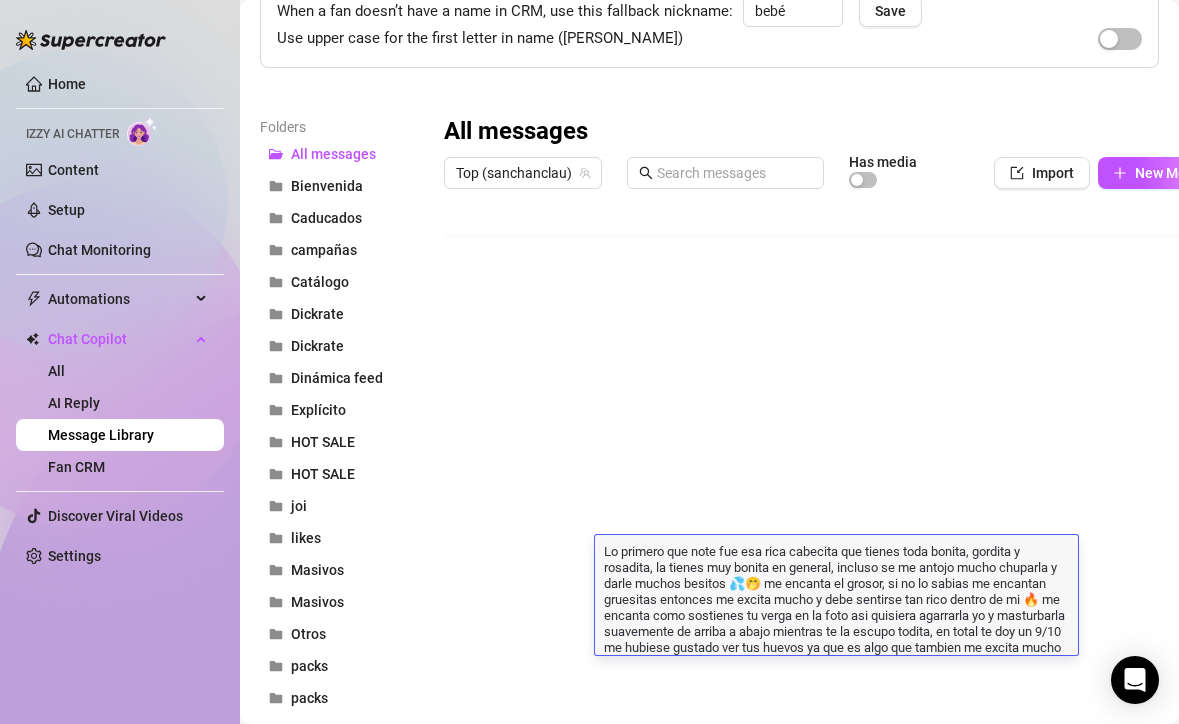 click on "Lo primero que note fue esa rica cabecita que tienes toda bonita, gordita y rosadita, la tienes muy bonita en general, incluso se me antojo mucho chuparla y darle muchos besitos 💦🤭 me encanta el grosor, si no lo sabias me encantan gruesitas entonces me excita mucho y debe sentirse tan rico dentro de mi 🔥 me encanta como sostienes tu verga en la foto asi quisiera agarrarla yo y masturbarla suavemente de arriba a abajo mientras te la escupo todita, en total te doy un 9/10 me hubiese gustado ver tus huevos ya que es algo que tambien me excita mucho :3💗" at bounding box center (836, 598) 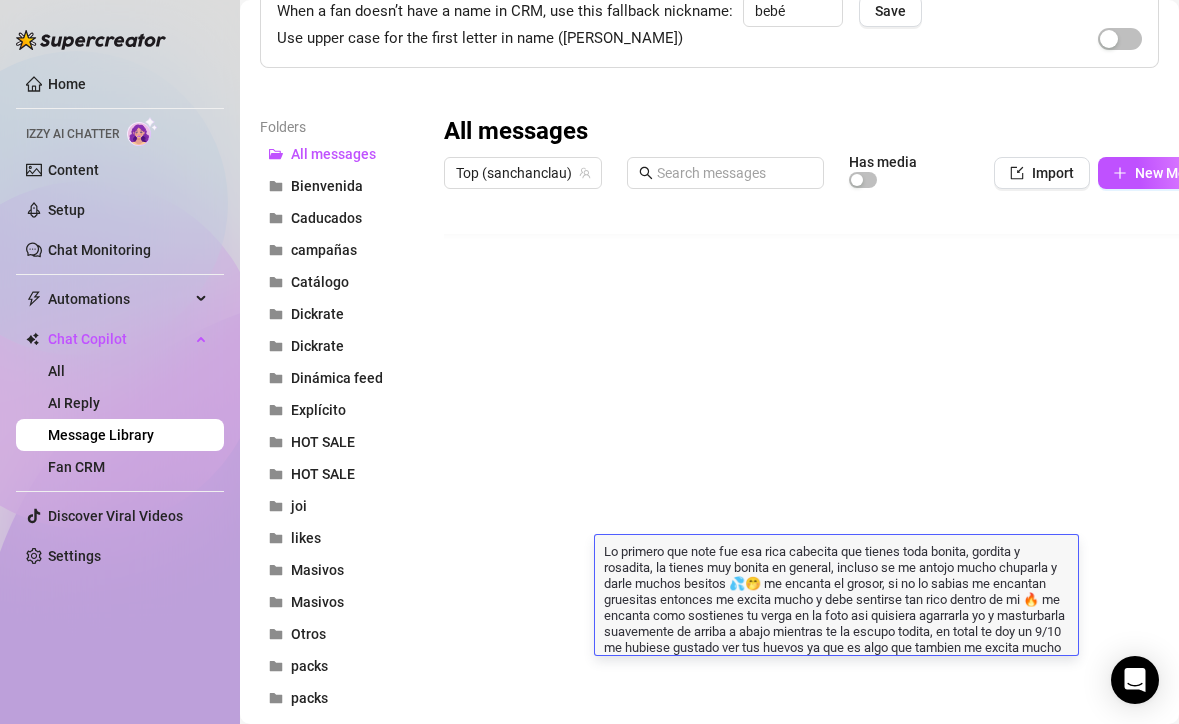 drag, startPoint x: 737, startPoint y: 663, endPoint x: 596, endPoint y: 536, distance: 189.76302 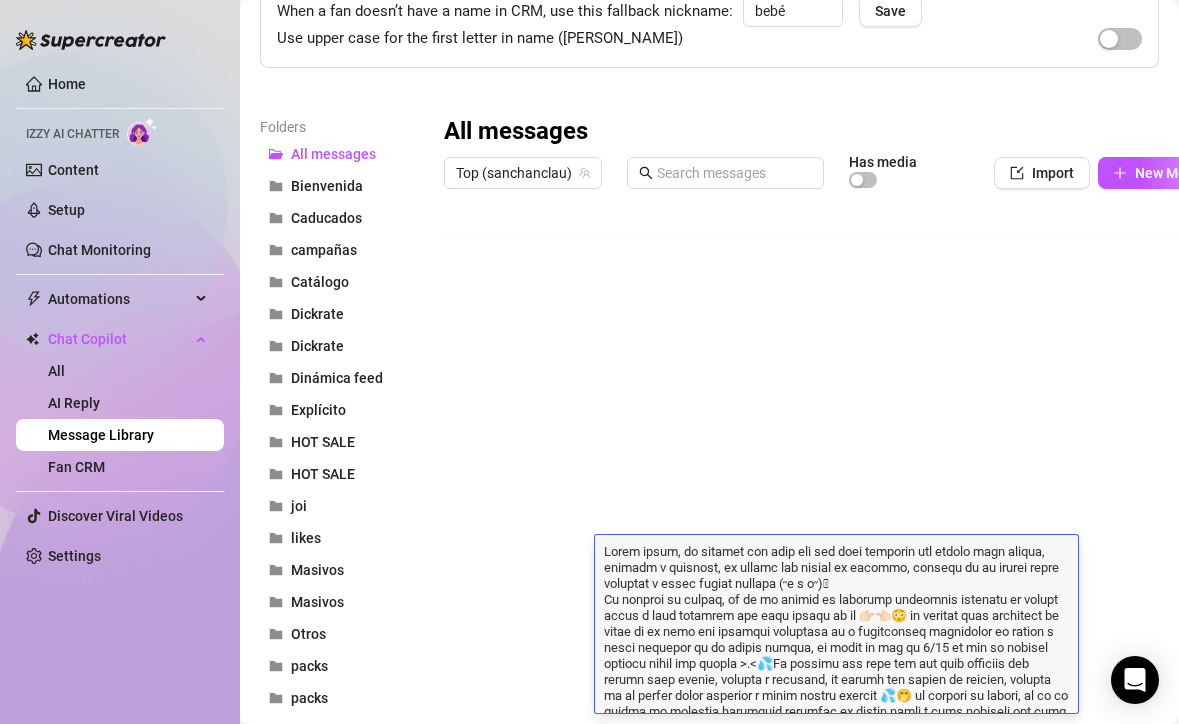 click at bounding box center (836, 654) 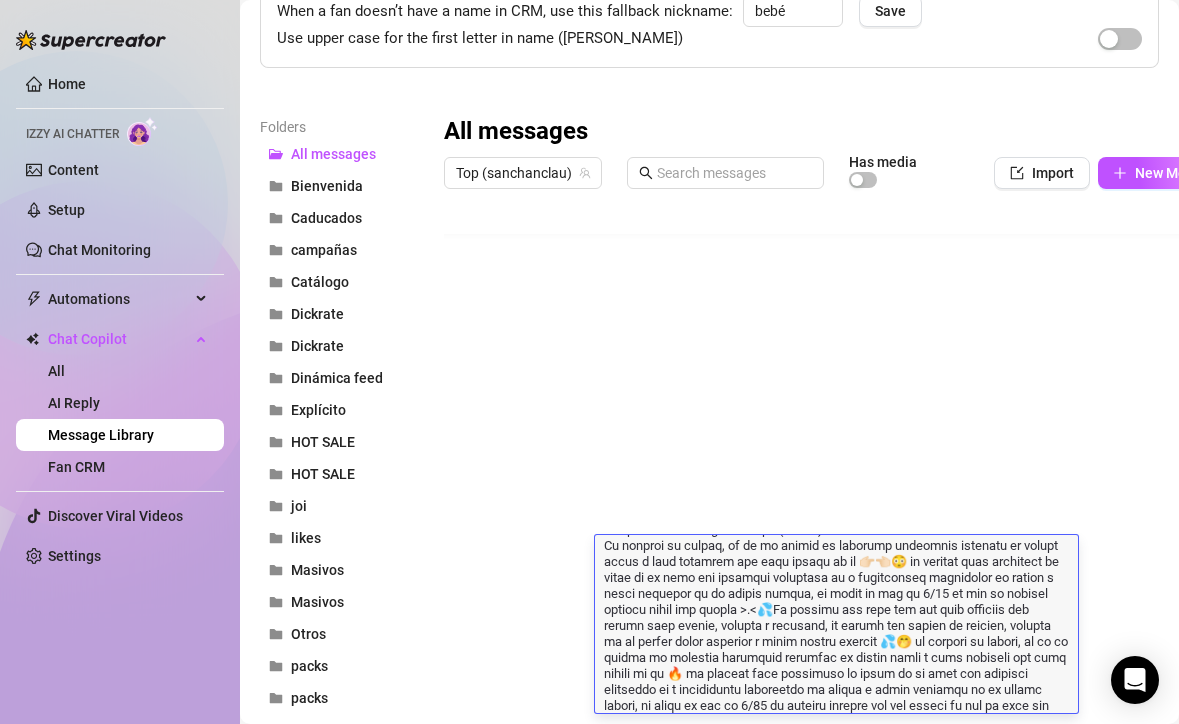 drag, startPoint x: 771, startPoint y: 666, endPoint x: 869, endPoint y: 720, distance: 111.89281 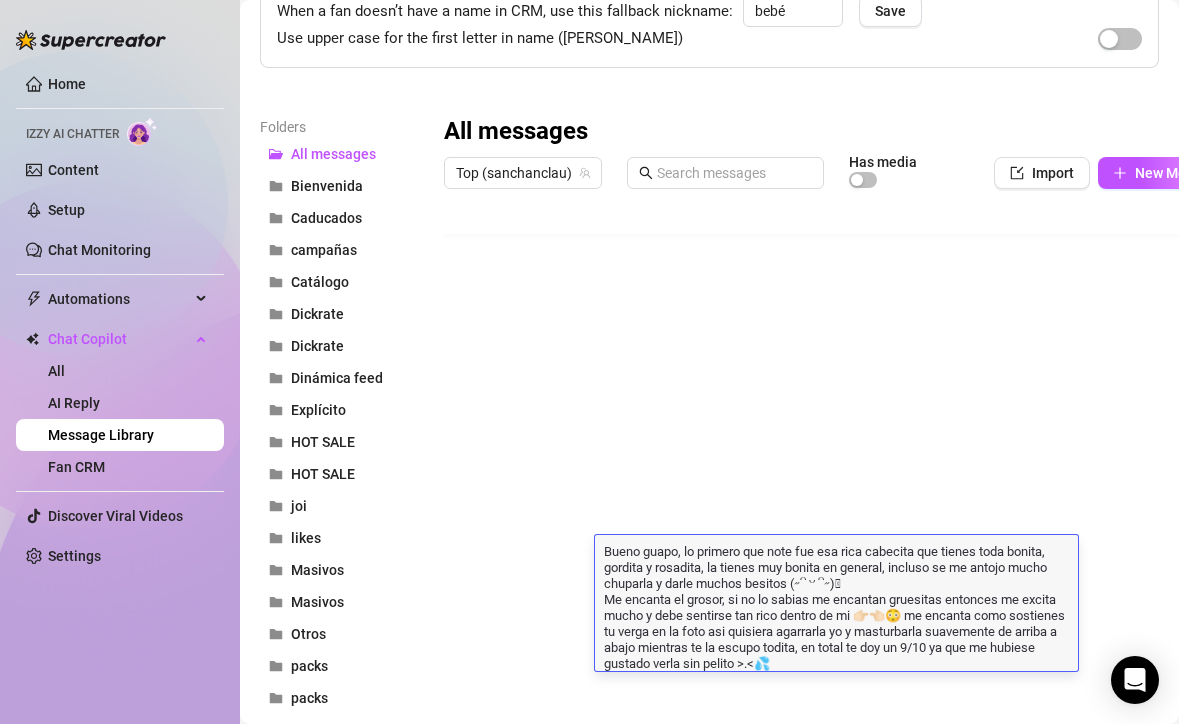 scroll, scrollTop: 0, scrollLeft: 0, axis: both 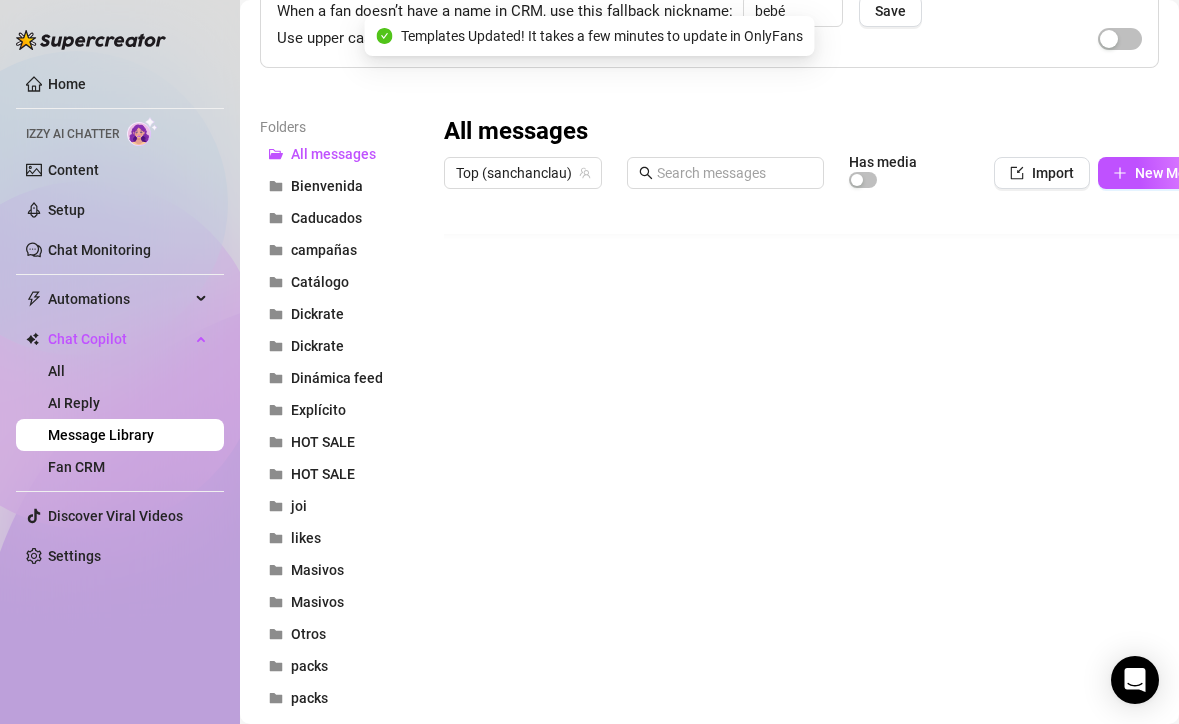 click at bounding box center [841, 421] 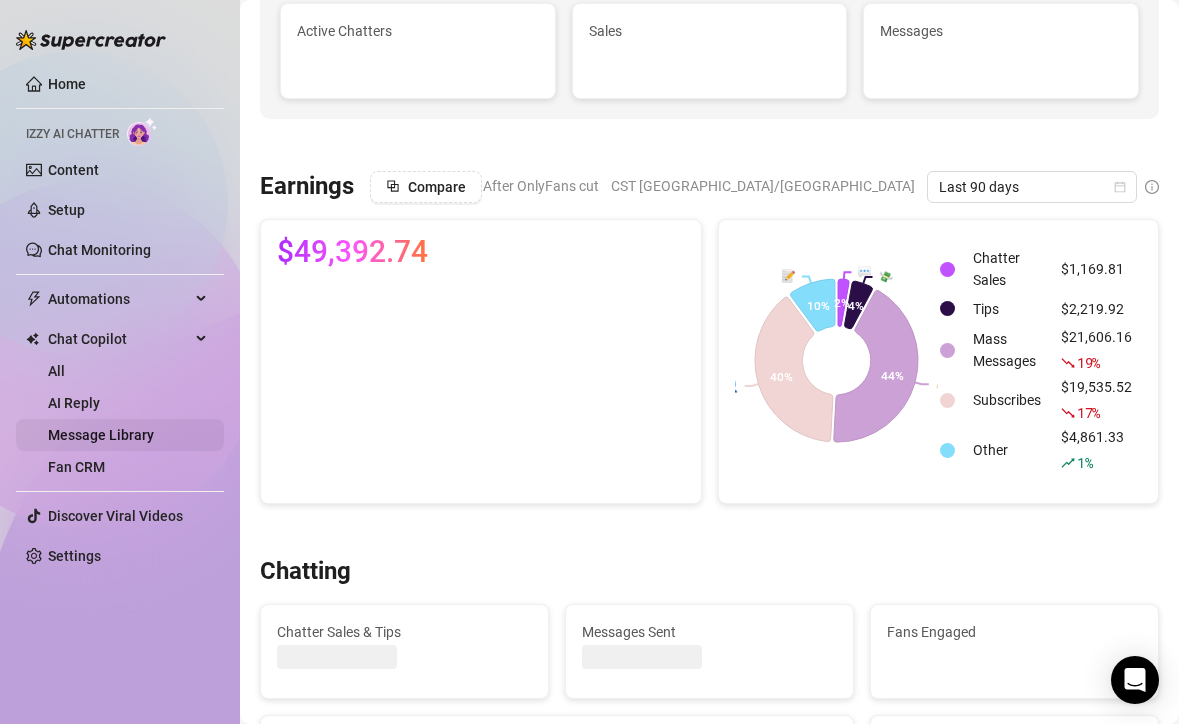 click on "Message Library" at bounding box center [101, 435] 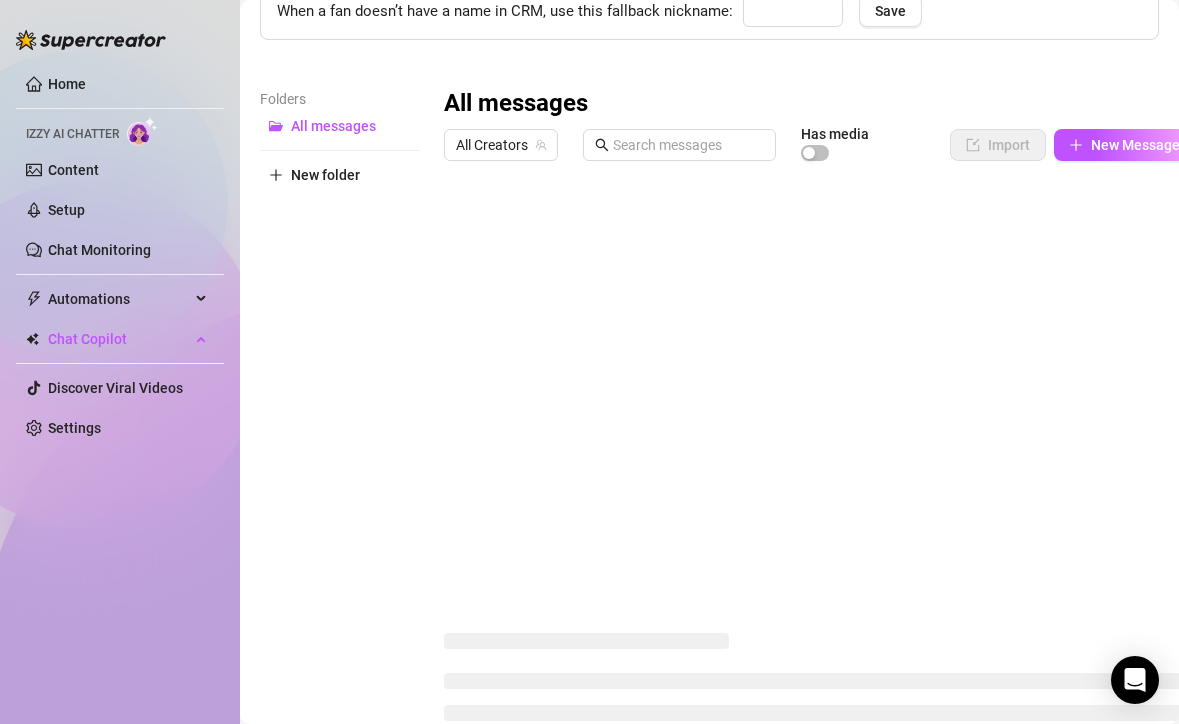 type on "bebé" 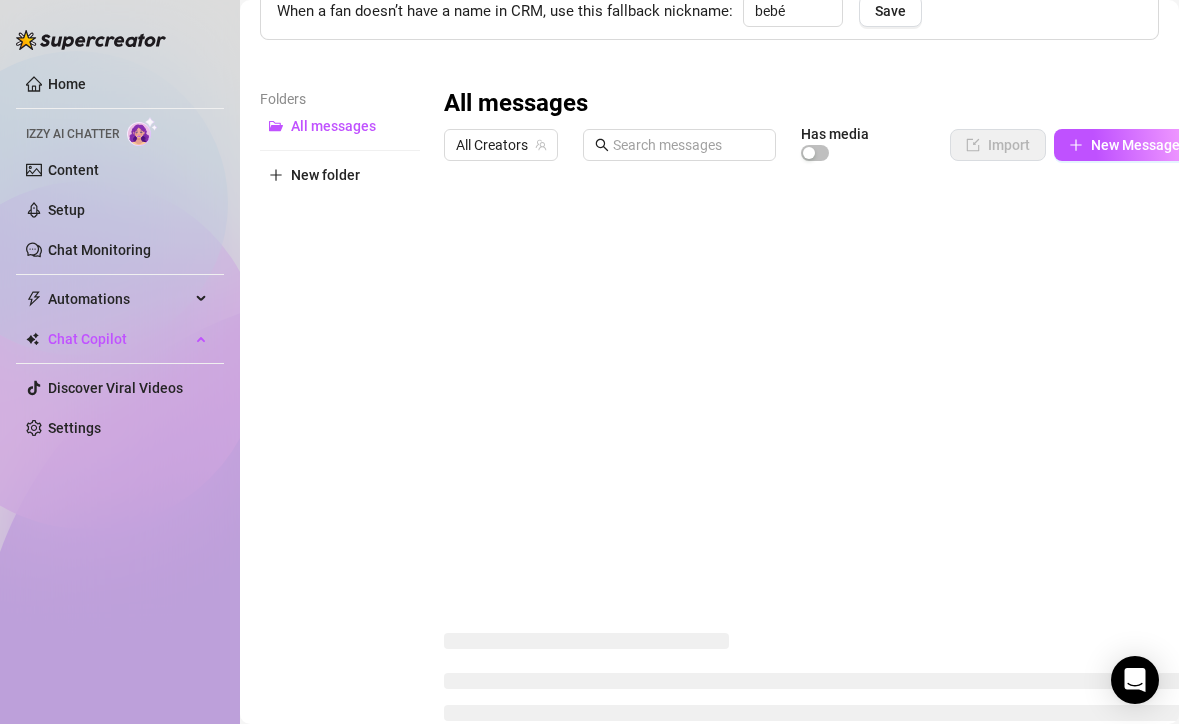 scroll, scrollTop: 0, scrollLeft: 0, axis: both 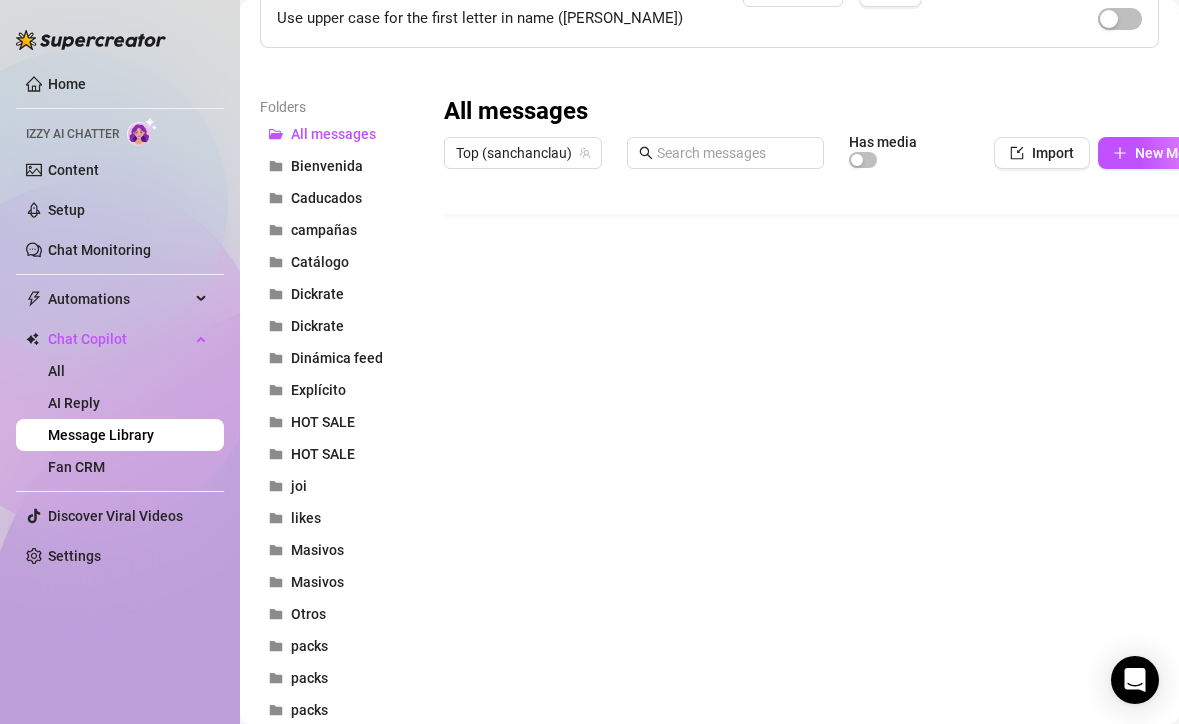 click at bounding box center [841, 401] 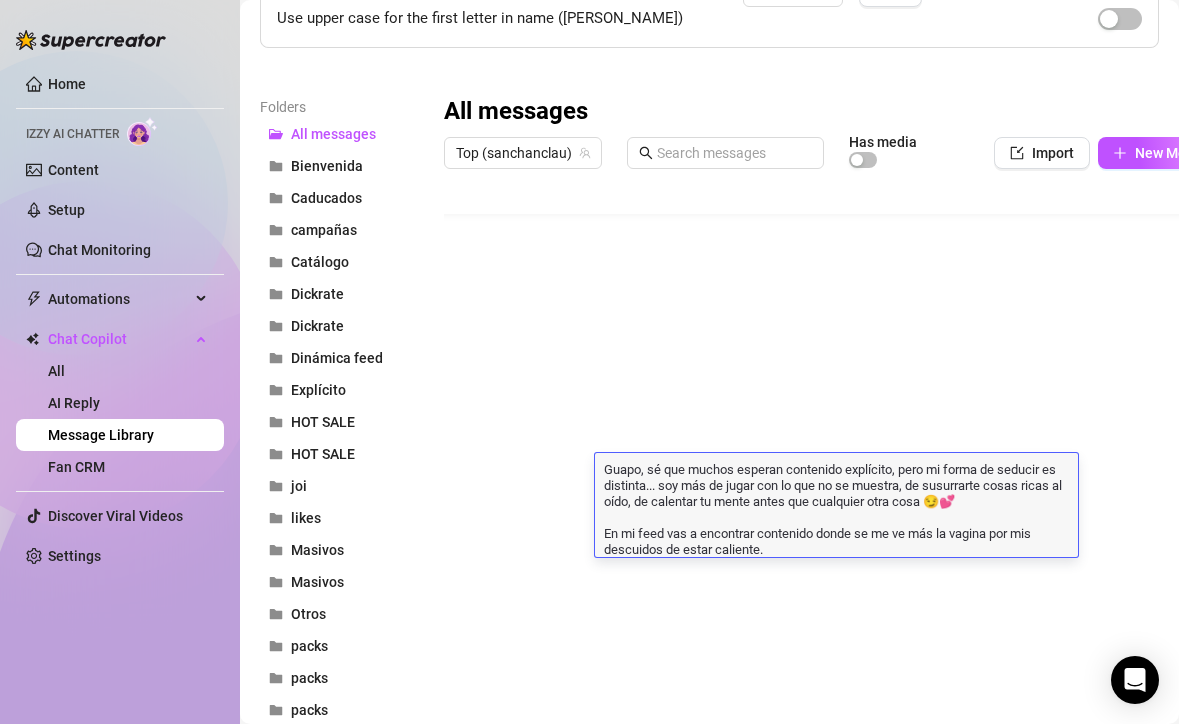 type on "Guapo, sé que muchos esperan contenido explícito, pero mi forma de seducir es distinta... soy más de jugar con lo que no se muestra y de calentarte por el morbo 👉🏻👈🏻🩷
En mi feed vas a encontrar contenido donde se me ve más mi vagina por mis descuidos de estar caliente, por si gustas echar un vistazo >.<
Aquí te dejo el link de uno de ellos ⭐️ [URL][DOMAIN_NAME]" 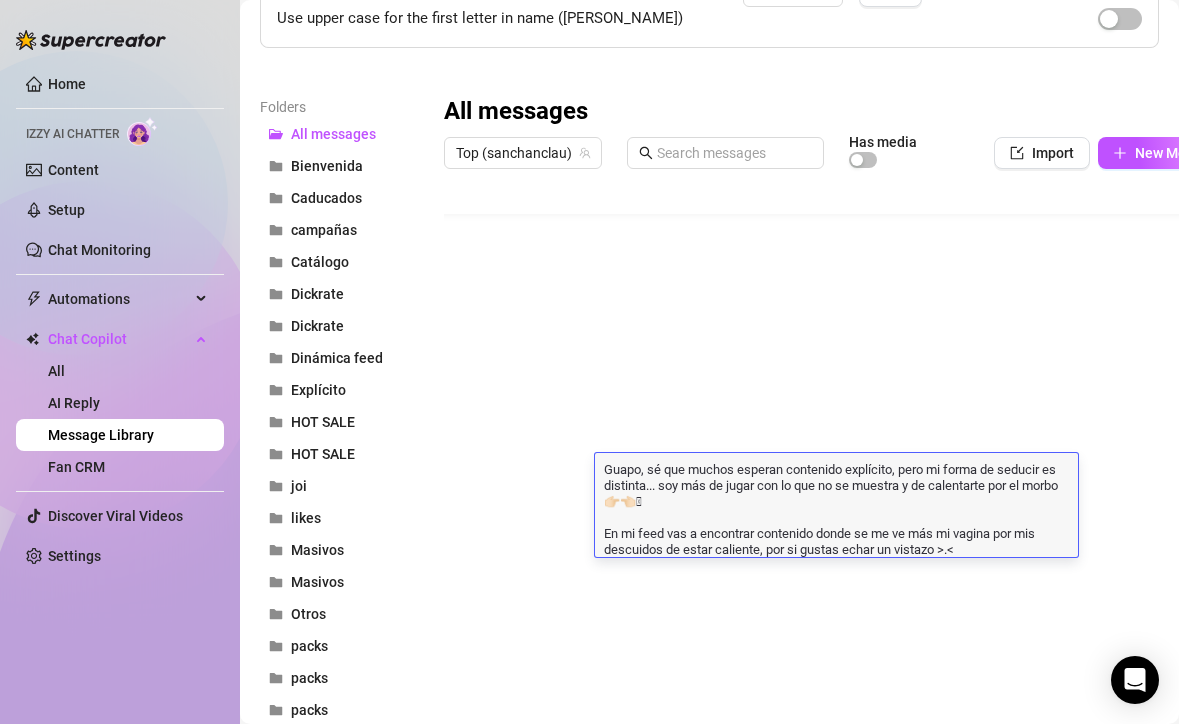 scroll, scrollTop: 0, scrollLeft: 0, axis: both 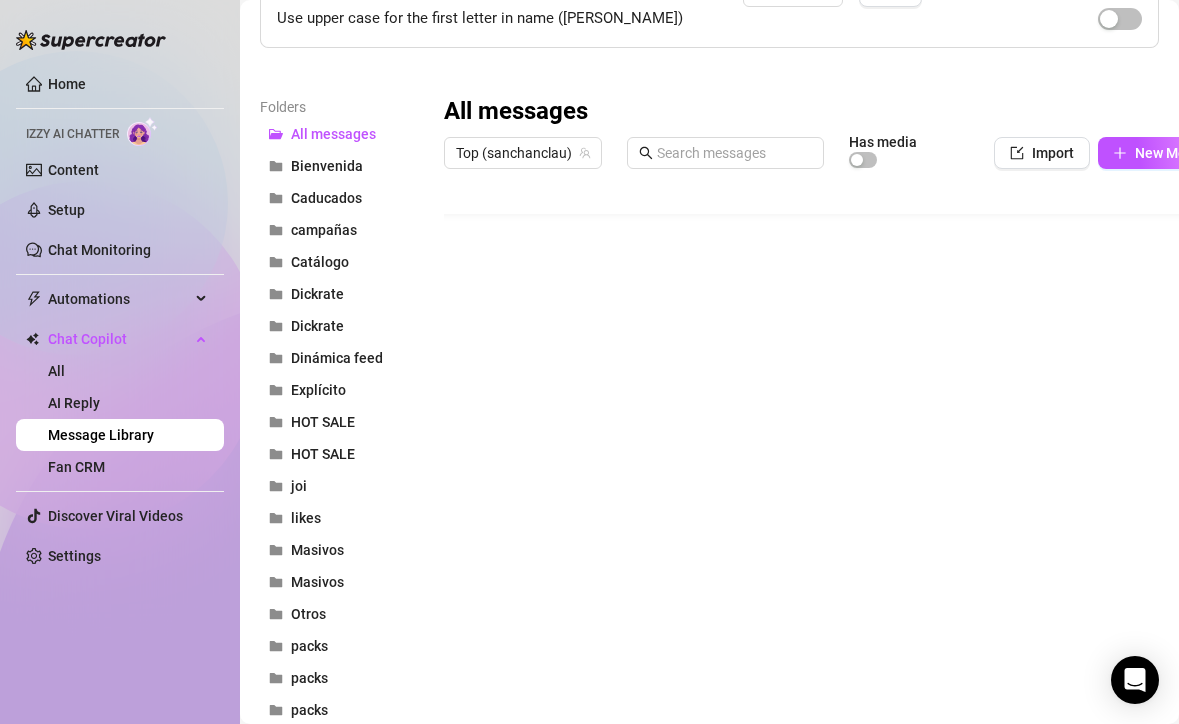 click on "Folders All messages Bienvenida Caducados campañas Catálogo  Dickrate Dickrate Dinámica feed Explícito HOT SALE HOT SALE joi likes Masivos  Masivos  Otros packs packs packs Personalizados  regalo bienvenida Regalos Regalos Sexting Sexting Tarjetas VIP tarjetazos Tarjetazos venta Venta Videollamadas New folder All messages Top (sanchanclau) Has media Import New Message Title Text Media $ AI Pricing #1 Tarjetazos Holaa {name} :3 Muchas gracias por apoyarme comprando mi contenido 🩷
Solo por ser nuevo, el contenido será entregado 7 días para evitar la reversión del dinero 🥺  Esto es solo porque eres nuevo, después de los 7 días, no tendrás que volver a esperar y recibirás todo inmediatamente owo 👉🏻👈🏻
Gracias por tu comprensión 🩷 false #2 Tarjetazos Guapooo, aqui tienes el contenido que te debía 🩷(˶ᵔ ᵕ ᵔ˶)
Ya no tendrás que volver a esperar por el contenido, espero lo disfrutes mucho 🧁✨ false Cuando mandan dickpick no solicitada 35 false Bienvenida  false false" at bounding box center [709, 627] 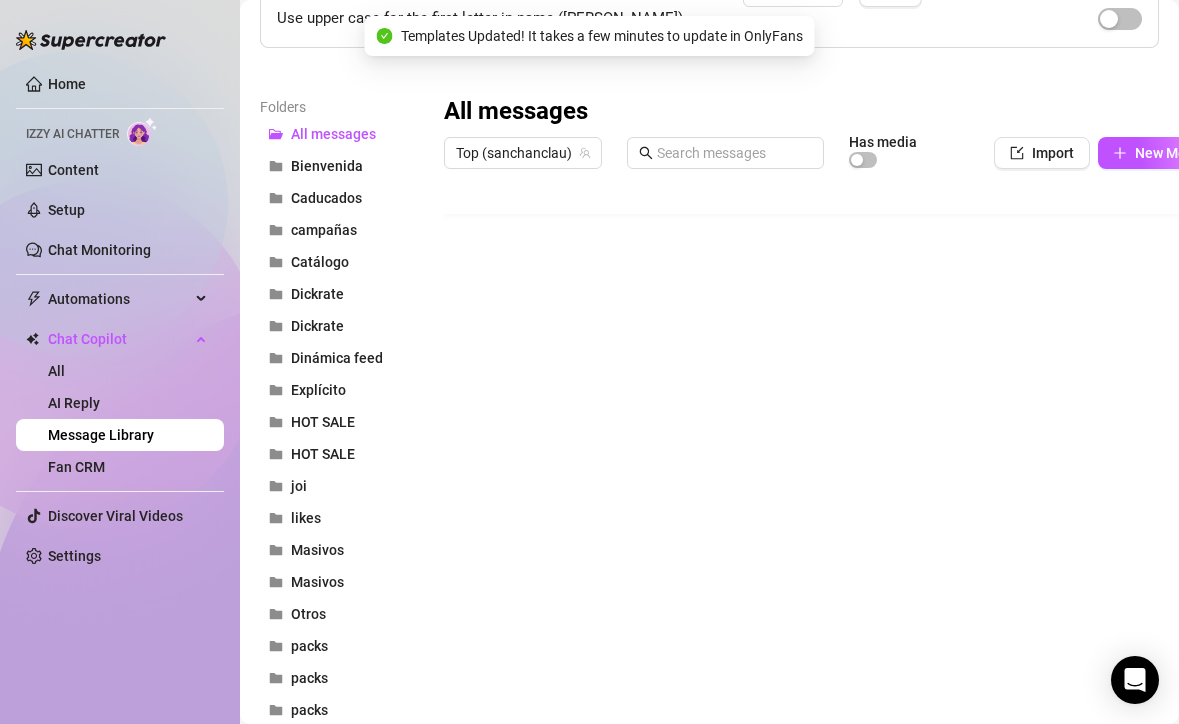 scroll, scrollTop: 0, scrollLeft: 0, axis: both 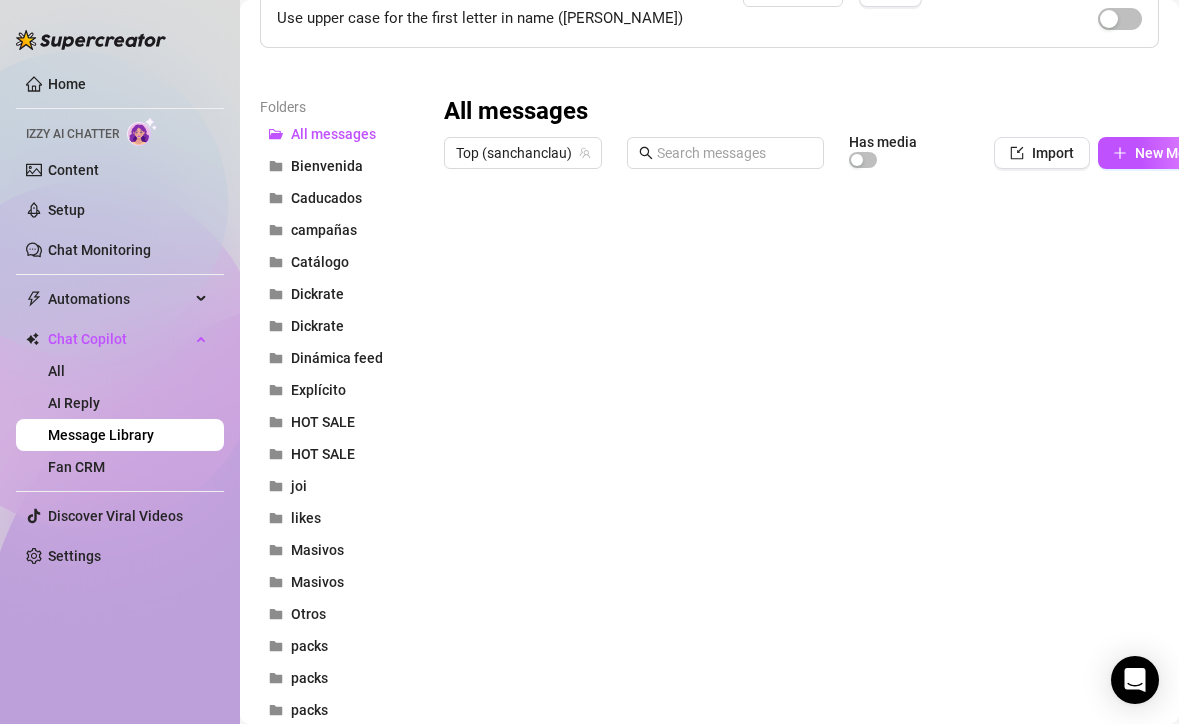 click at bounding box center (841, 401) 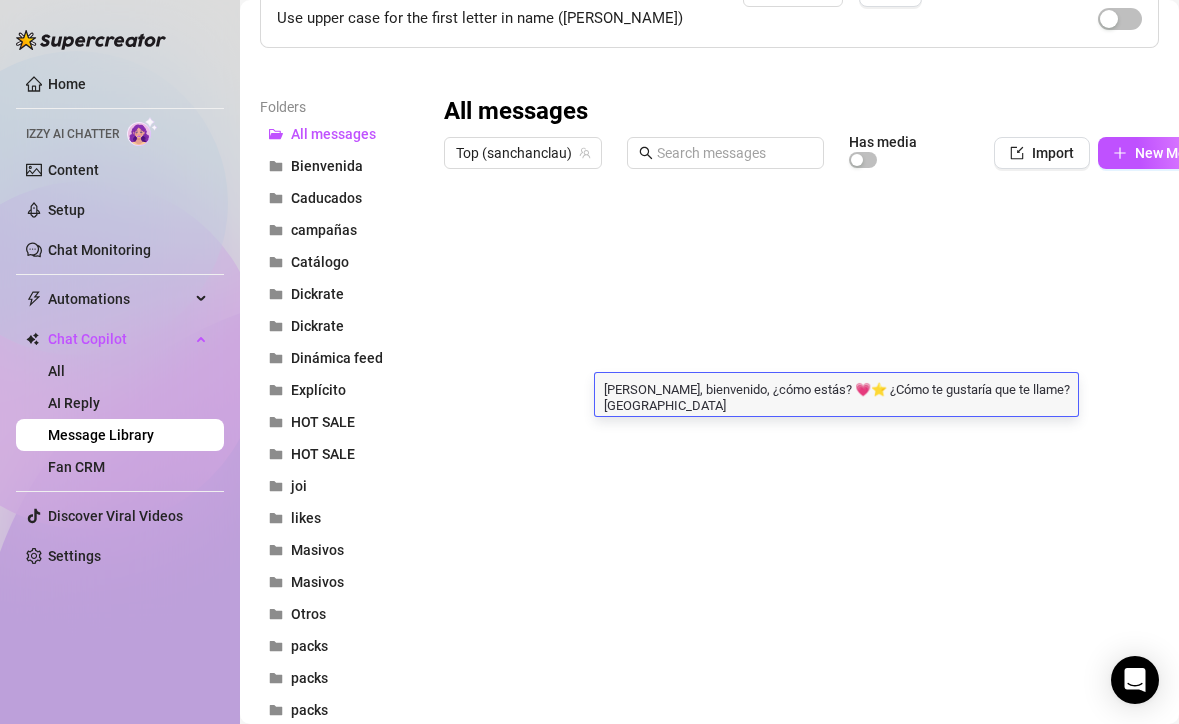 scroll, scrollTop: 0, scrollLeft: 0, axis: both 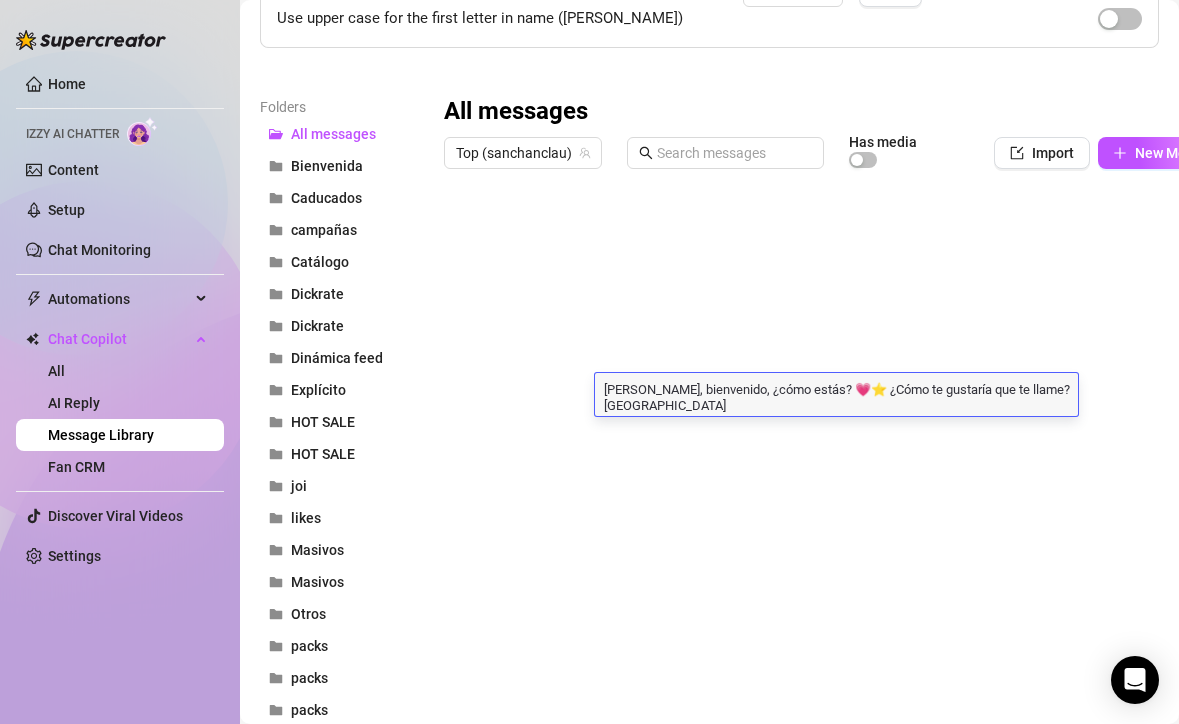 click at bounding box center (841, 401) 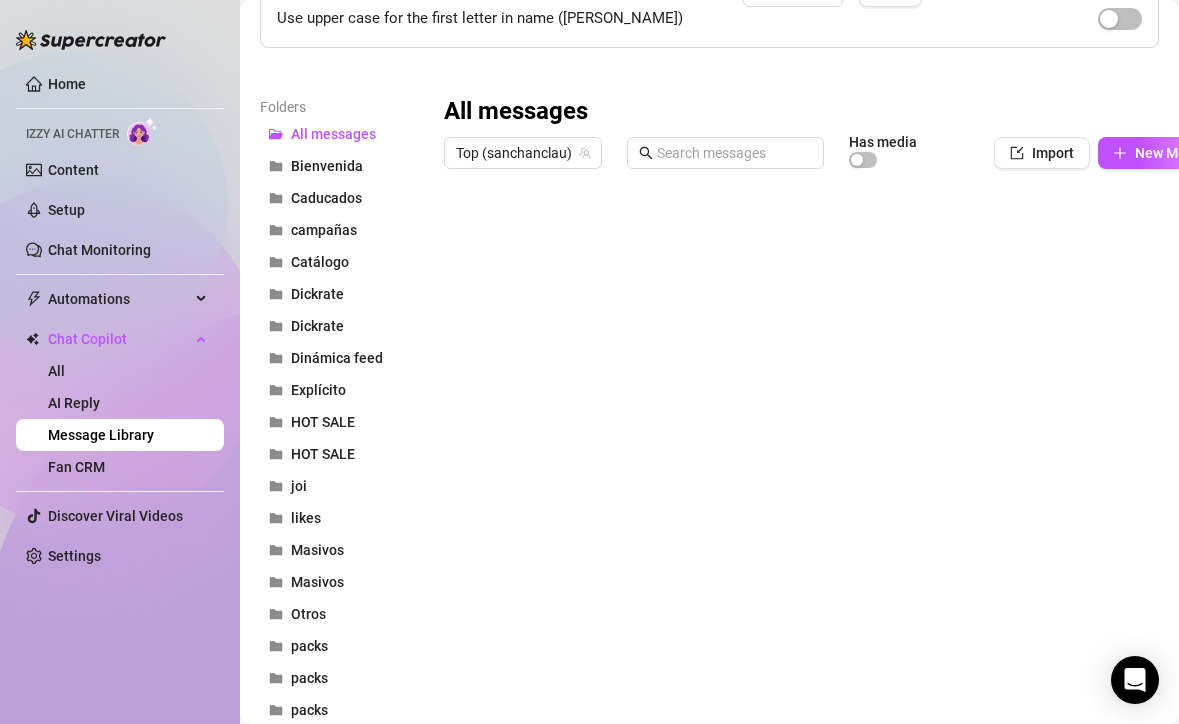 click at bounding box center (841, 401) 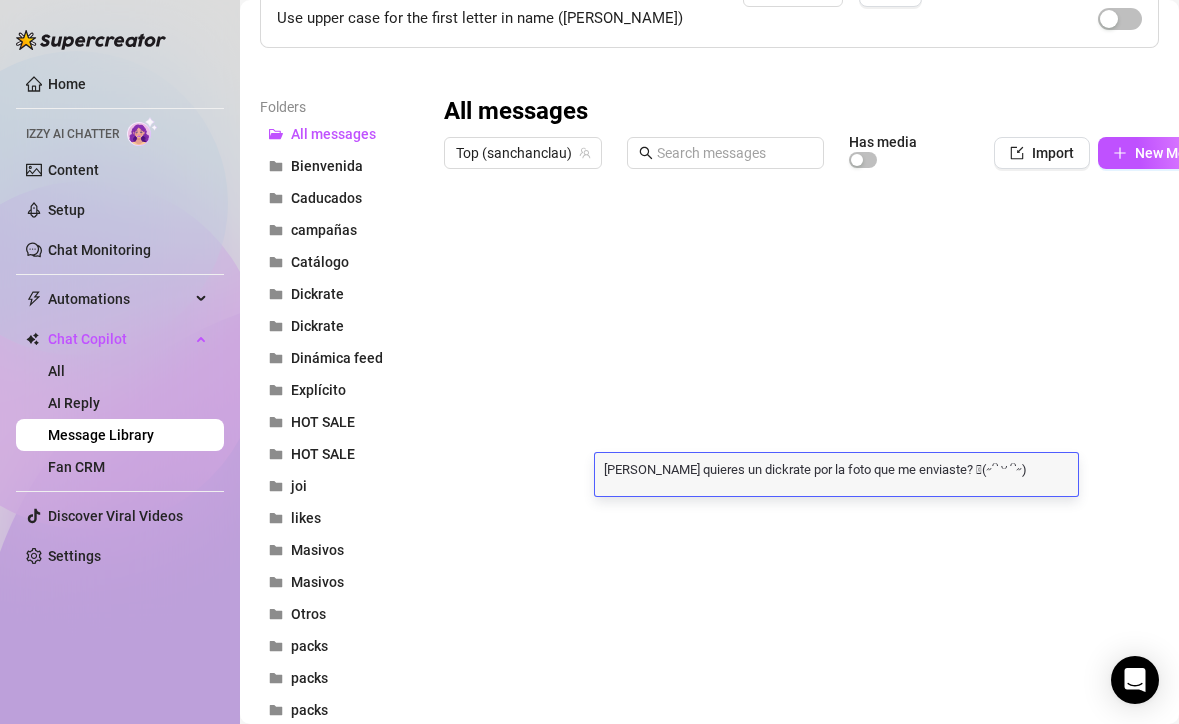 scroll, scrollTop: 0, scrollLeft: 0, axis: both 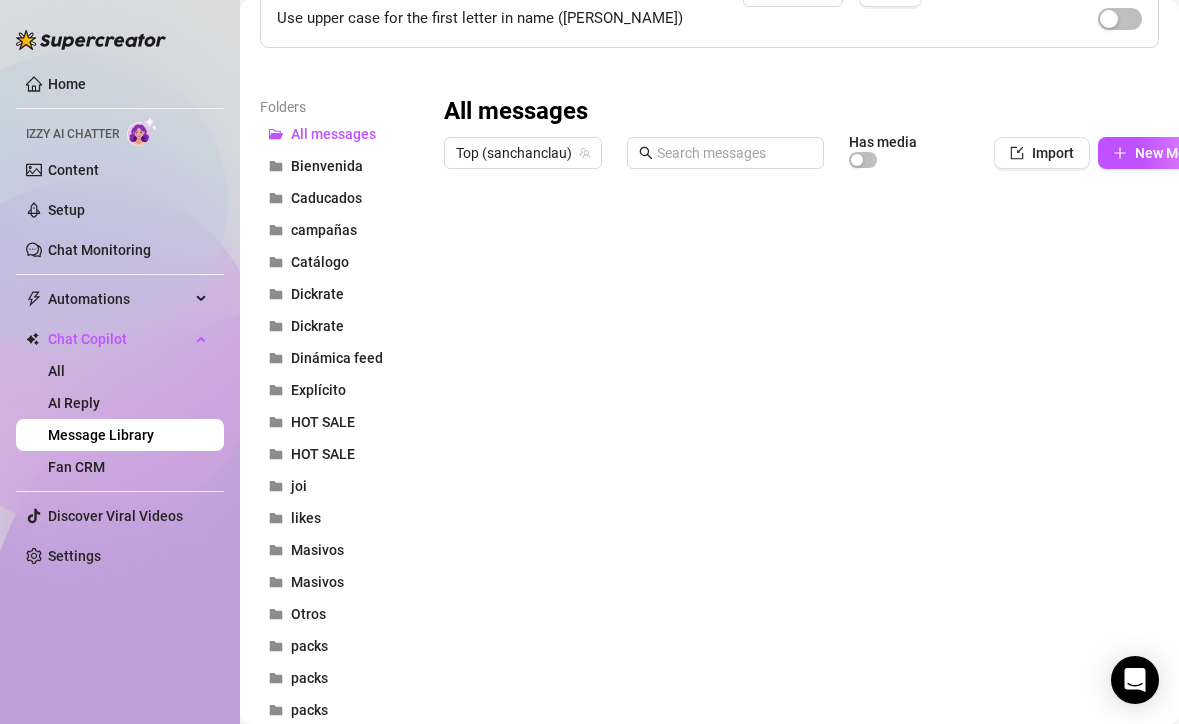 click at bounding box center [841, 401] 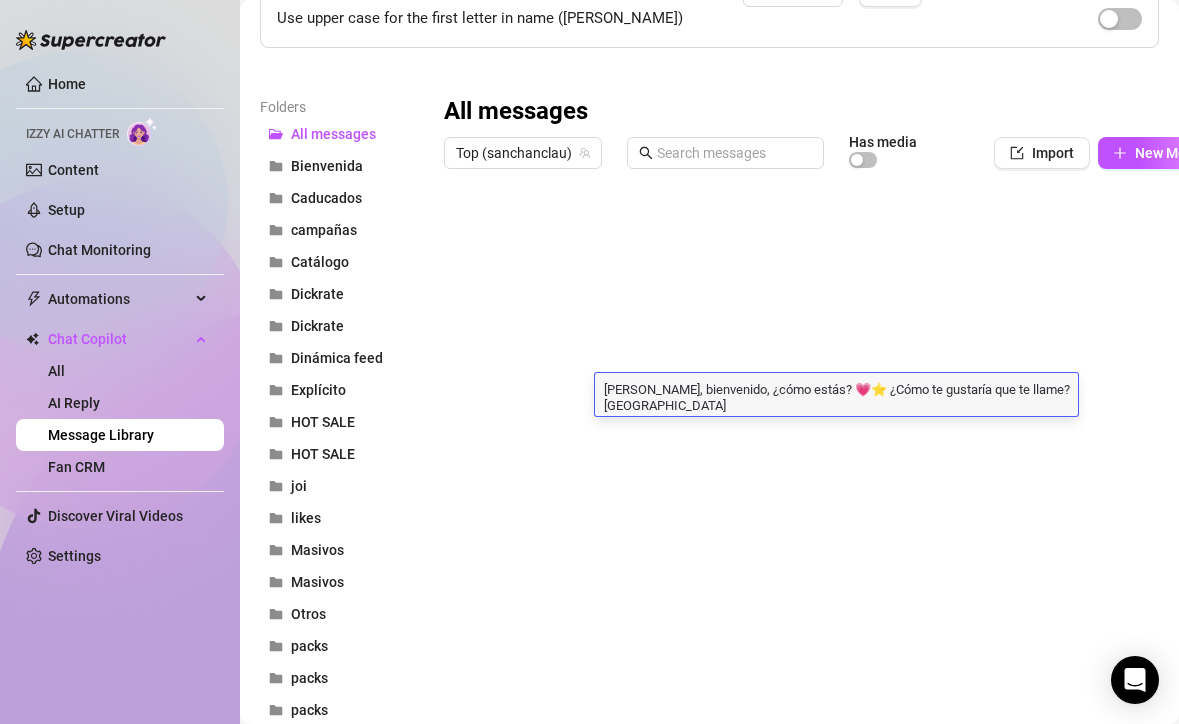scroll, scrollTop: 0, scrollLeft: 0, axis: both 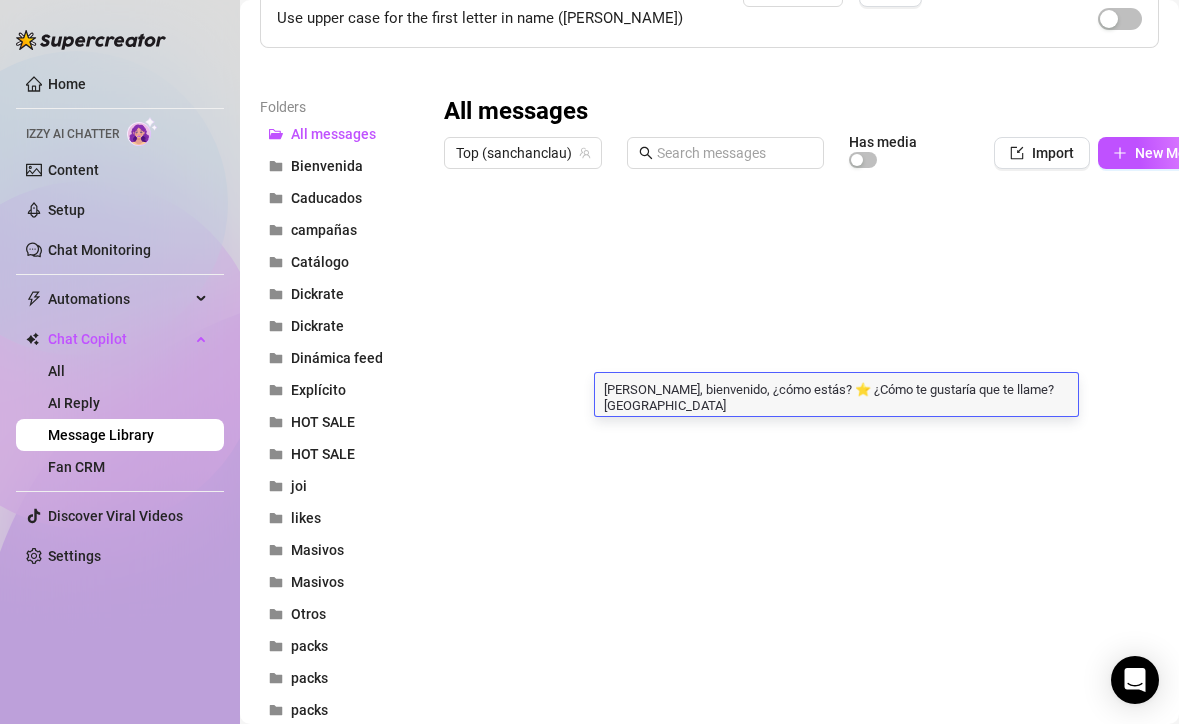 type on "[PERSON_NAME], bienvenido, ¿cómo estás? 🩷⭐ ¿Cómo te gustaría que te llame? [GEOGRAPHIC_DATA]" 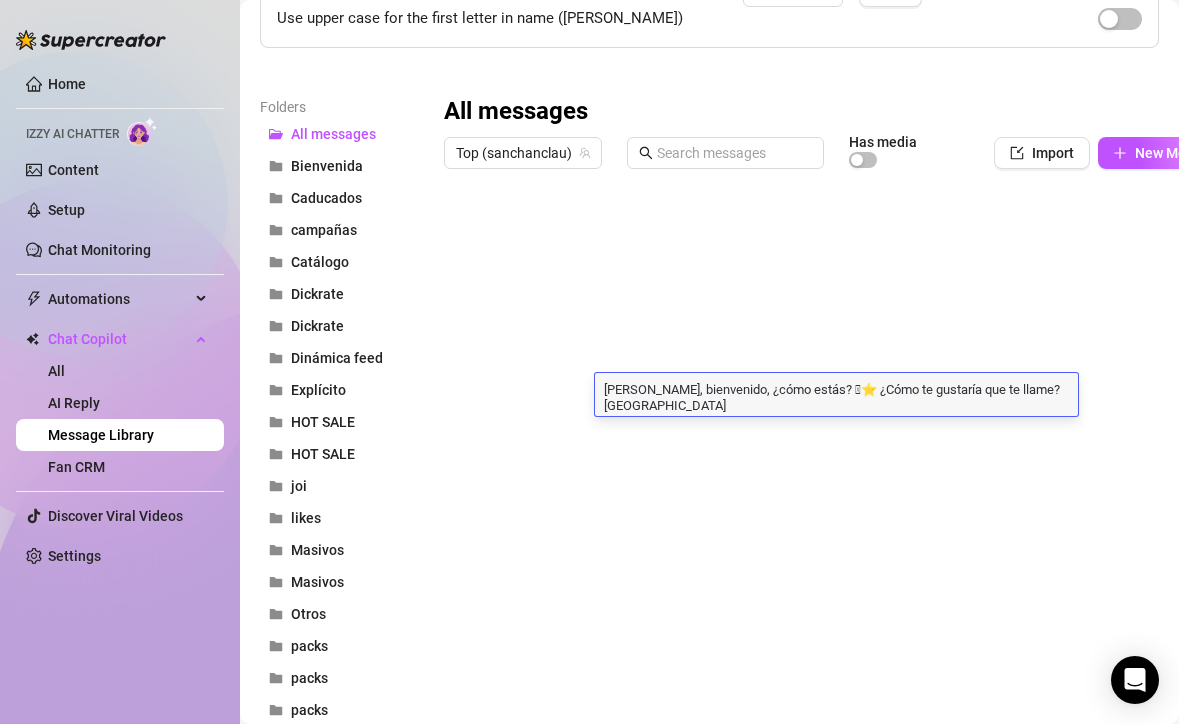 click at bounding box center (841, 401) 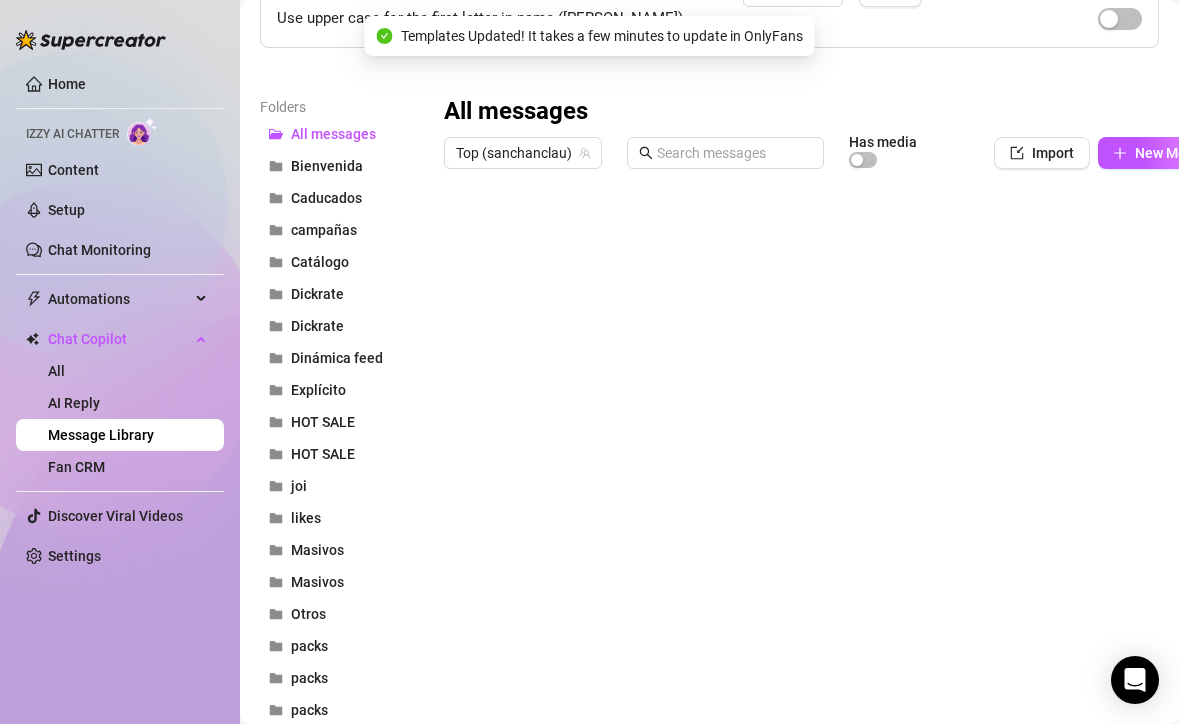 click at bounding box center (841, 401) 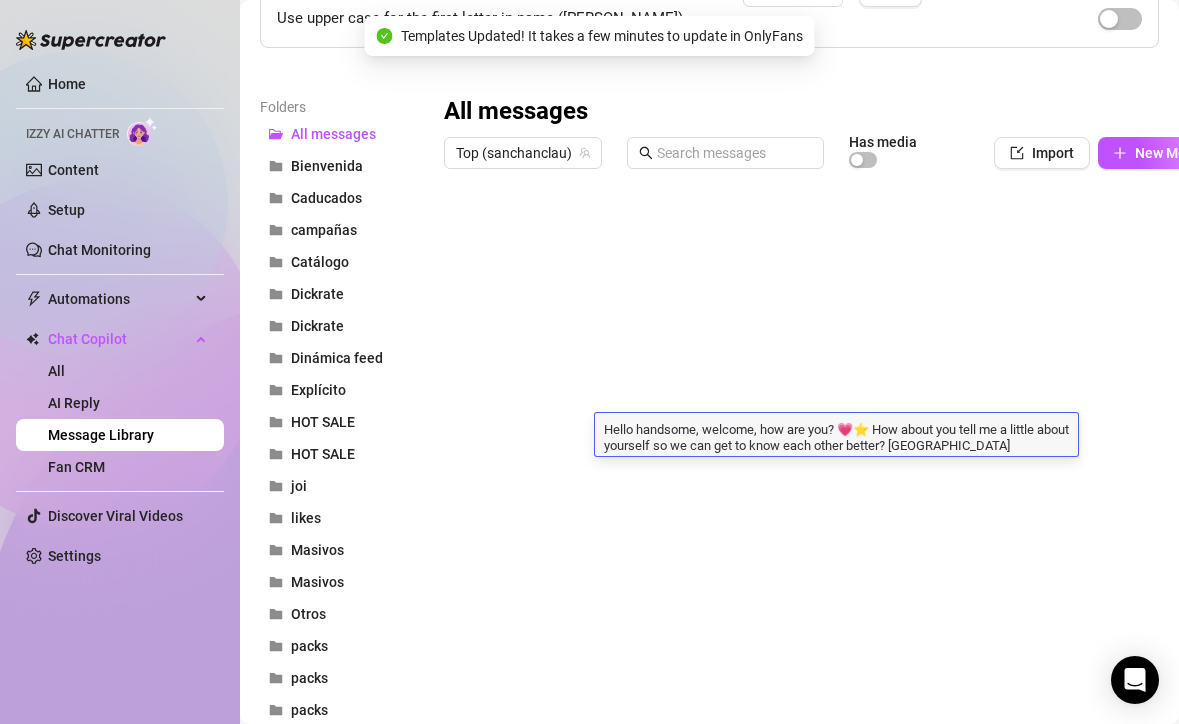 click on "Hello handsome, welcome, how are you? 💗⭐ How about you tell me a little about yourself so we can get to know each other better? [GEOGRAPHIC_DATA]" at bounding box center [836, 436] 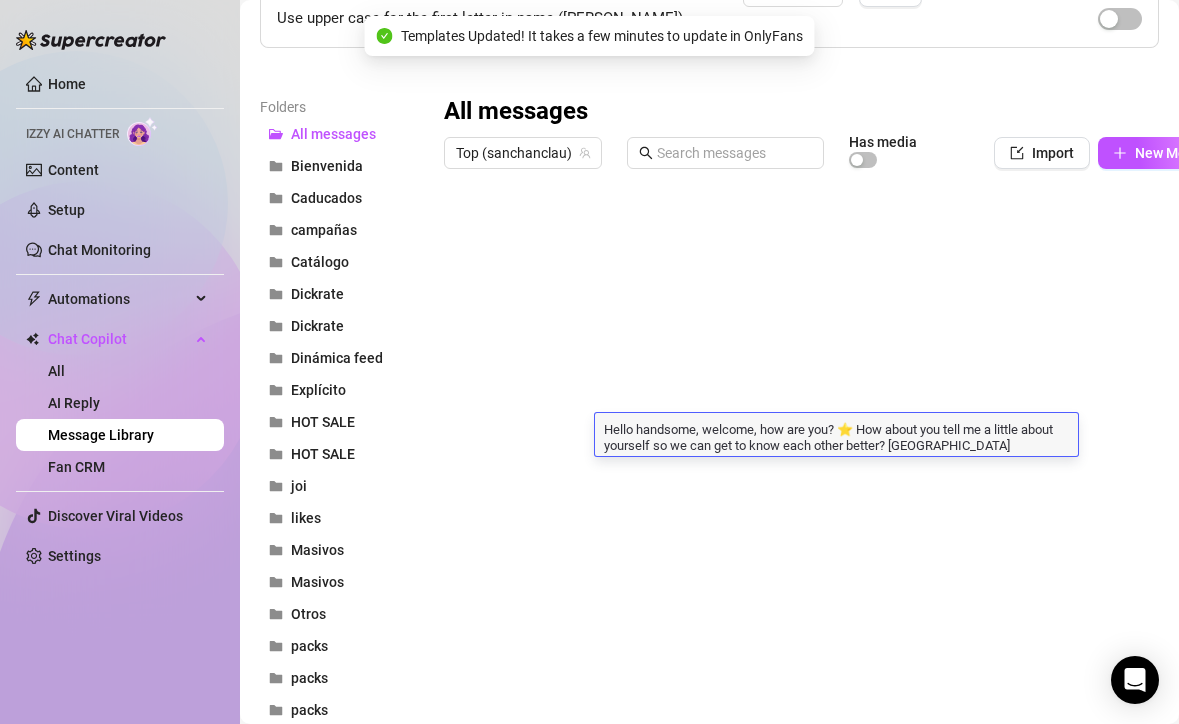 type on "Hello handsome, welcome, how are you? 🩷⭐ How about you tell me a little about yourself so we can get to know each other better? [GEOGRAPHIC_DATA]" 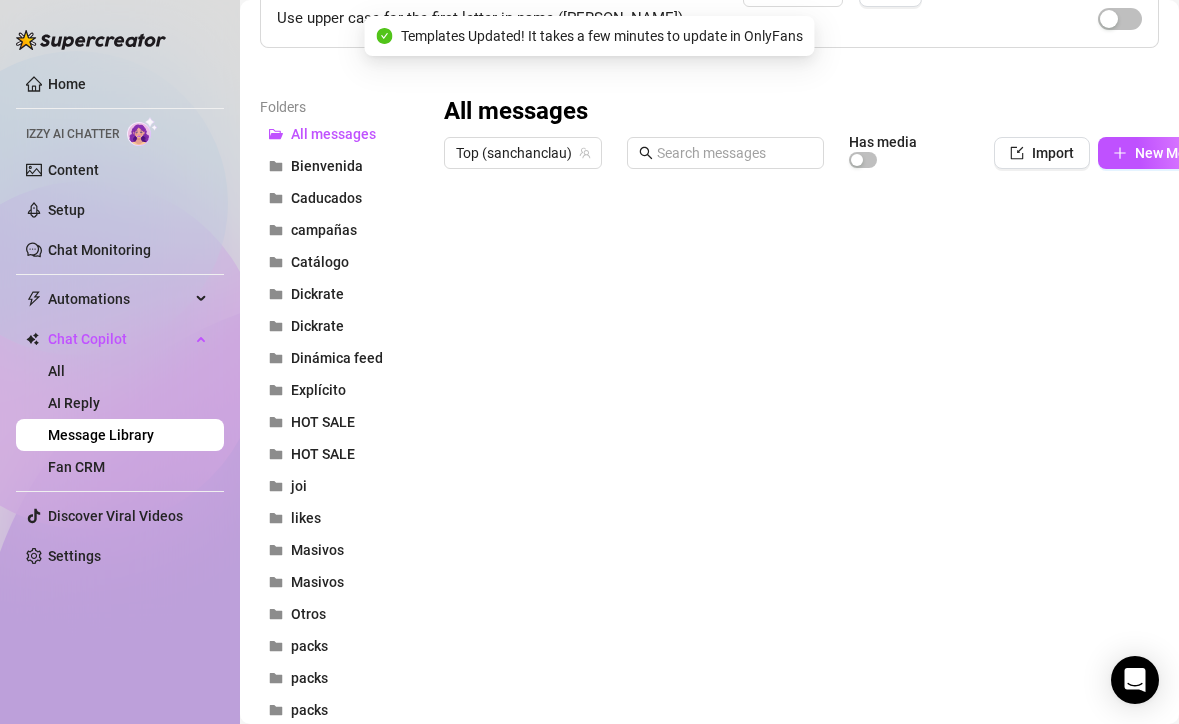 click at bounding box center [841, 401] 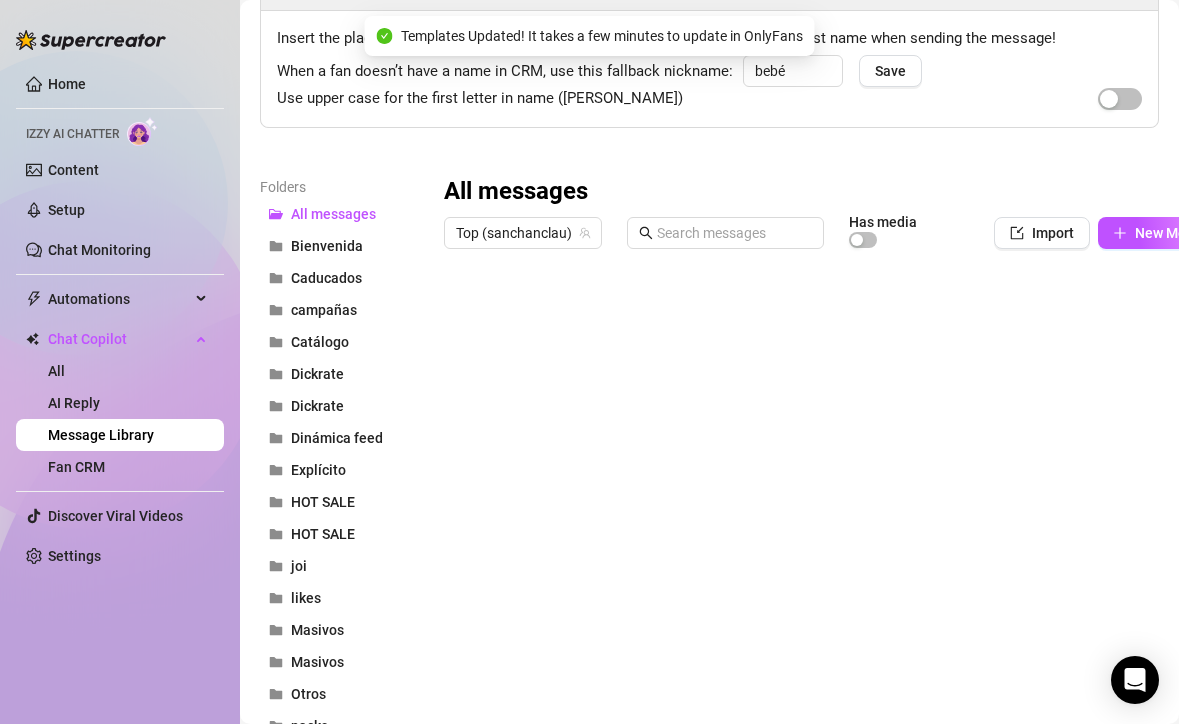 scroll, scrollTop: 96, scrollLeft: 0, axis: vertical 